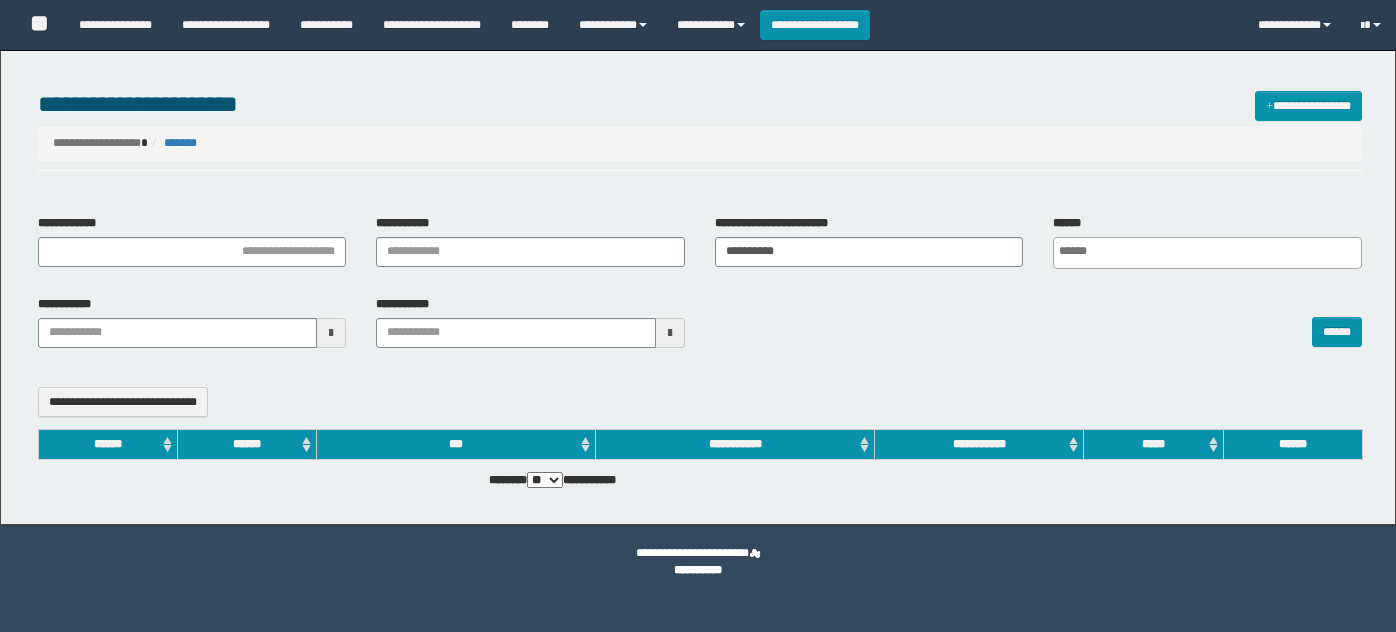 select 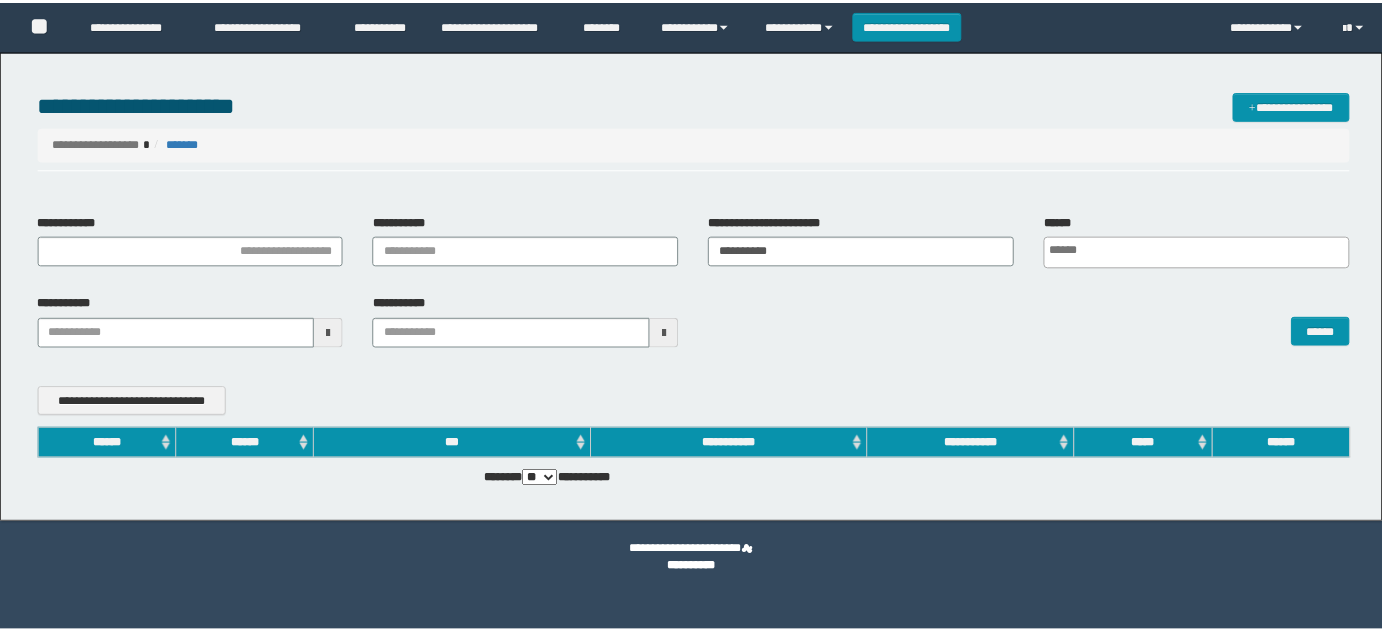 scroll, scrollTop: 0, scrollLeft: 0, axis: both 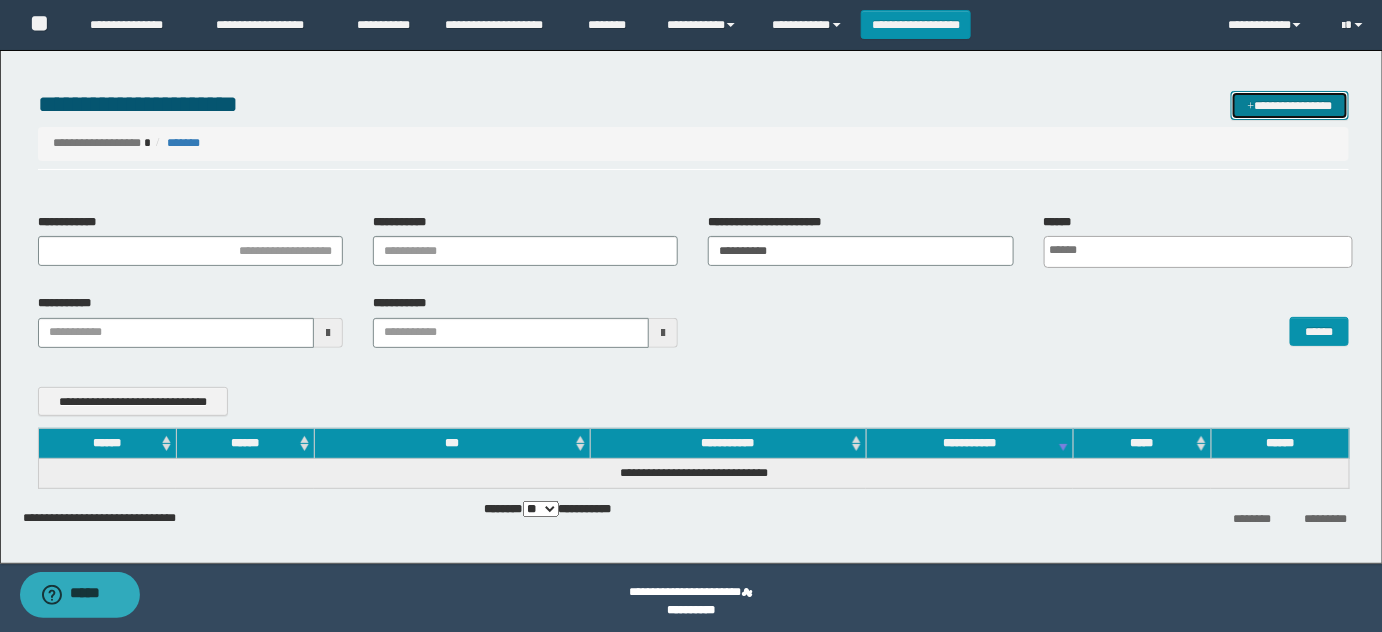 click at bounding box center [1251, 107] 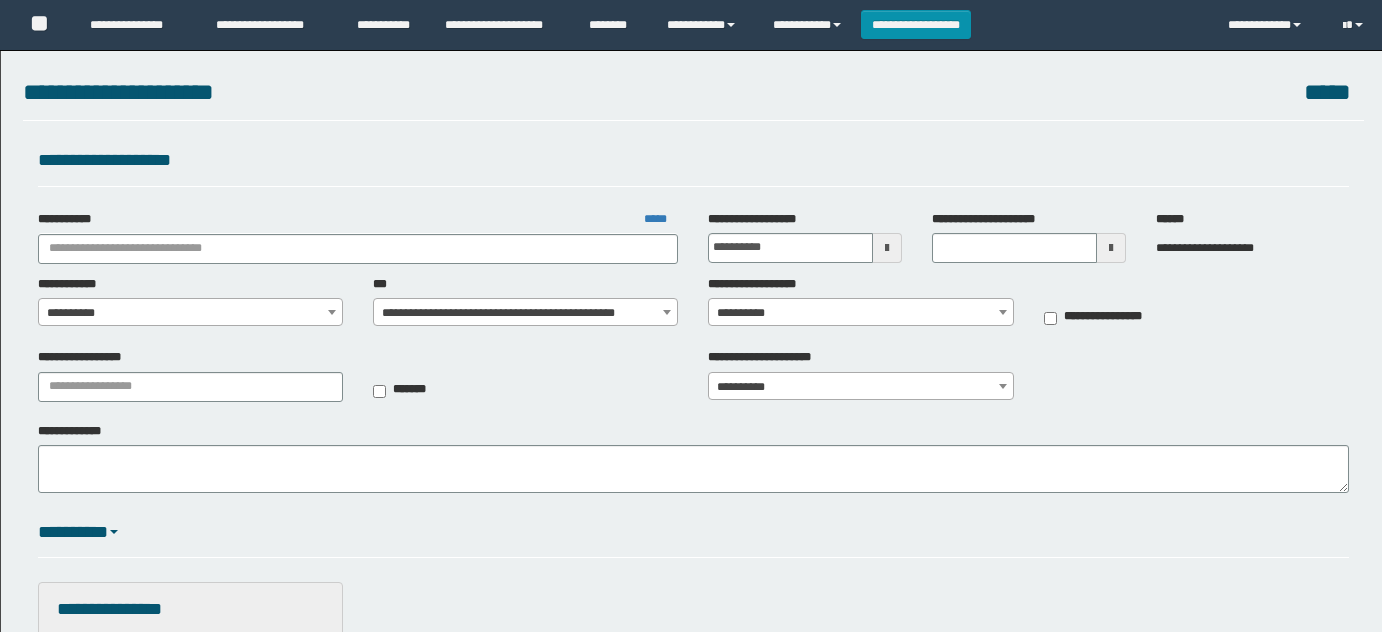 scroll, scrollTop: 0, scrollLeft: 0, axis: both 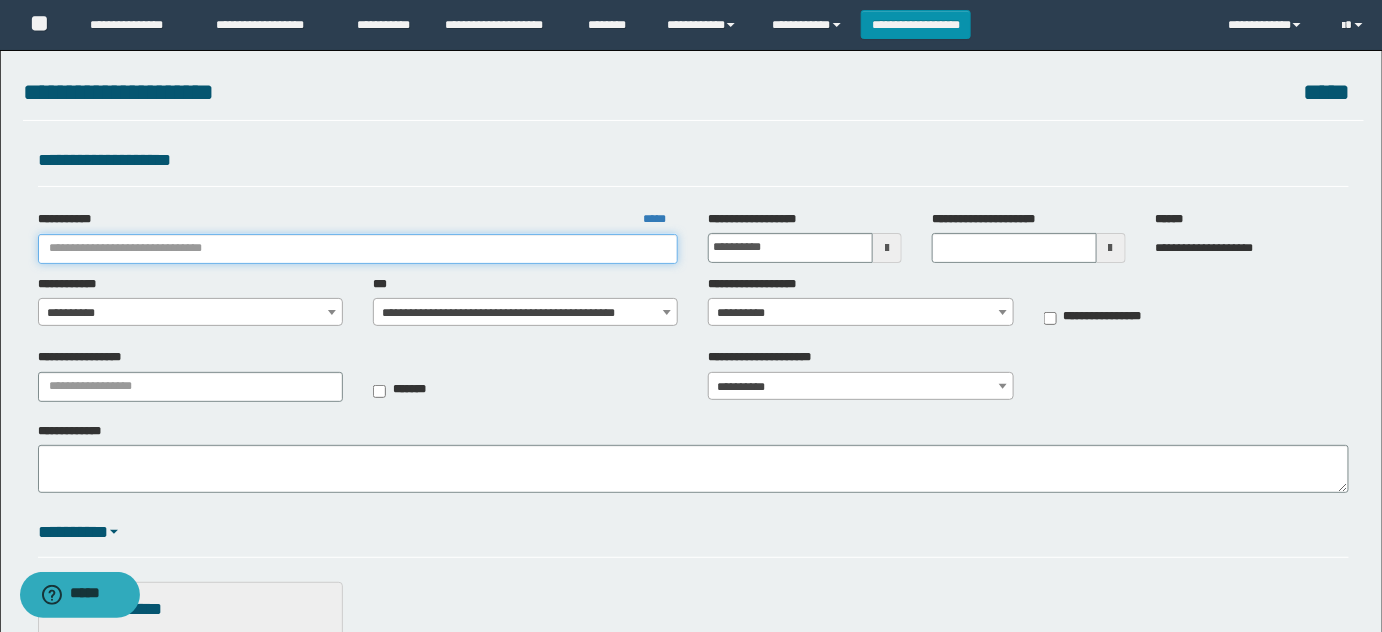 click on "**********" at bounding box center (358, 249) 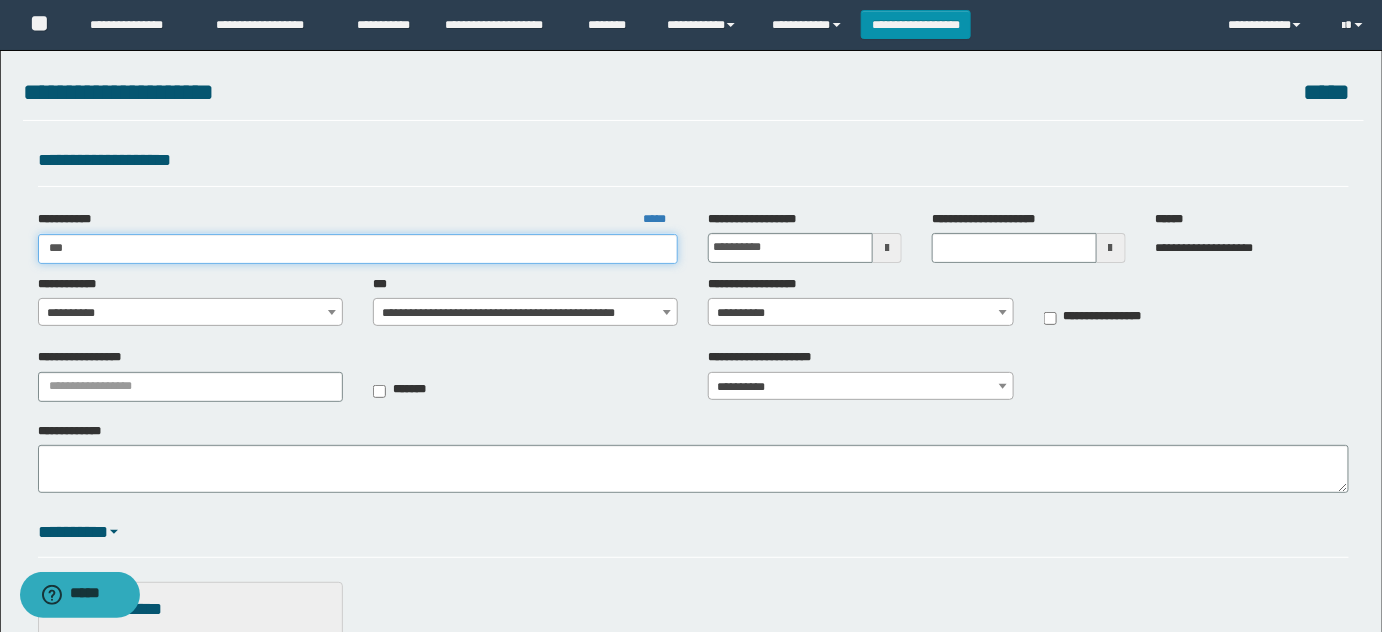 type on "****" 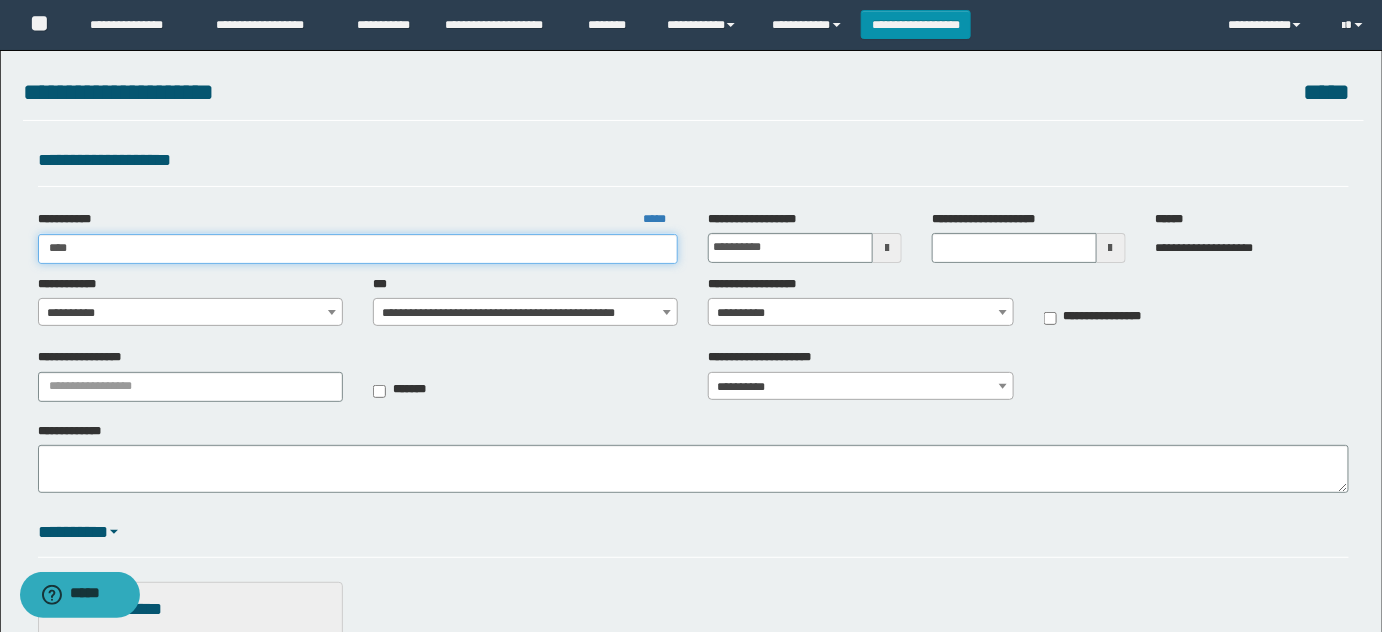 type on "****" 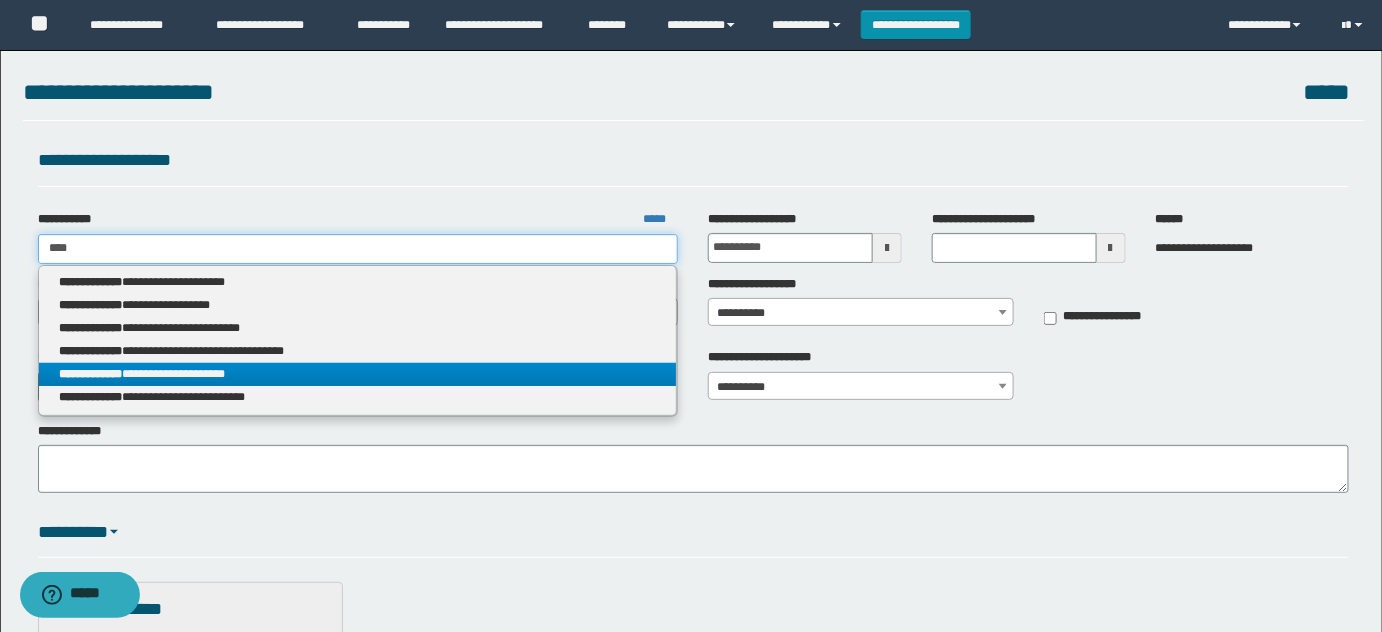 type on "****" 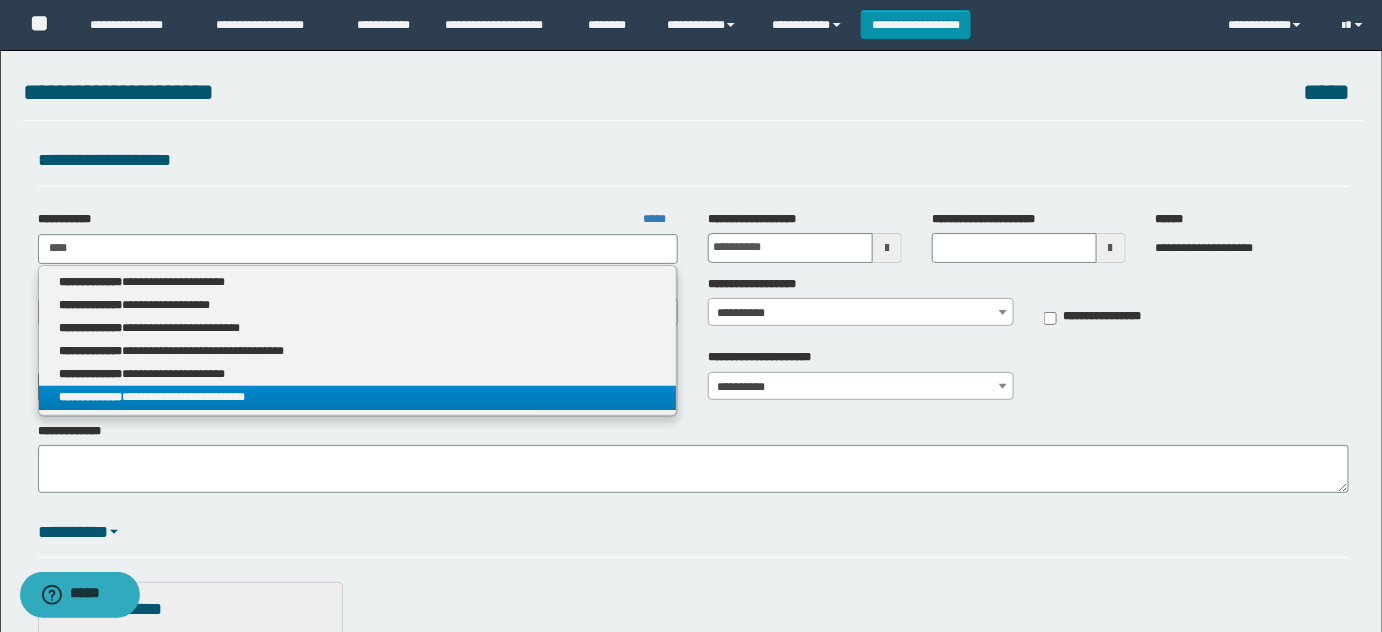 click on "**********" at bounding box center [358, 397] 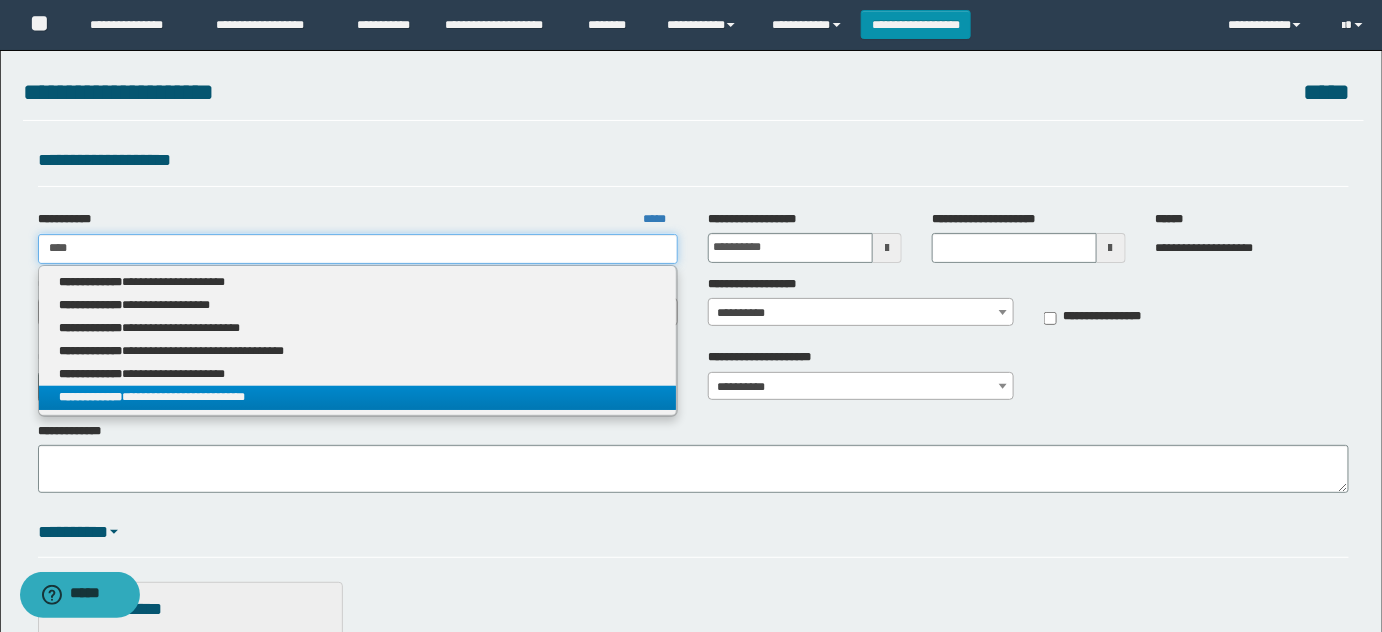 type 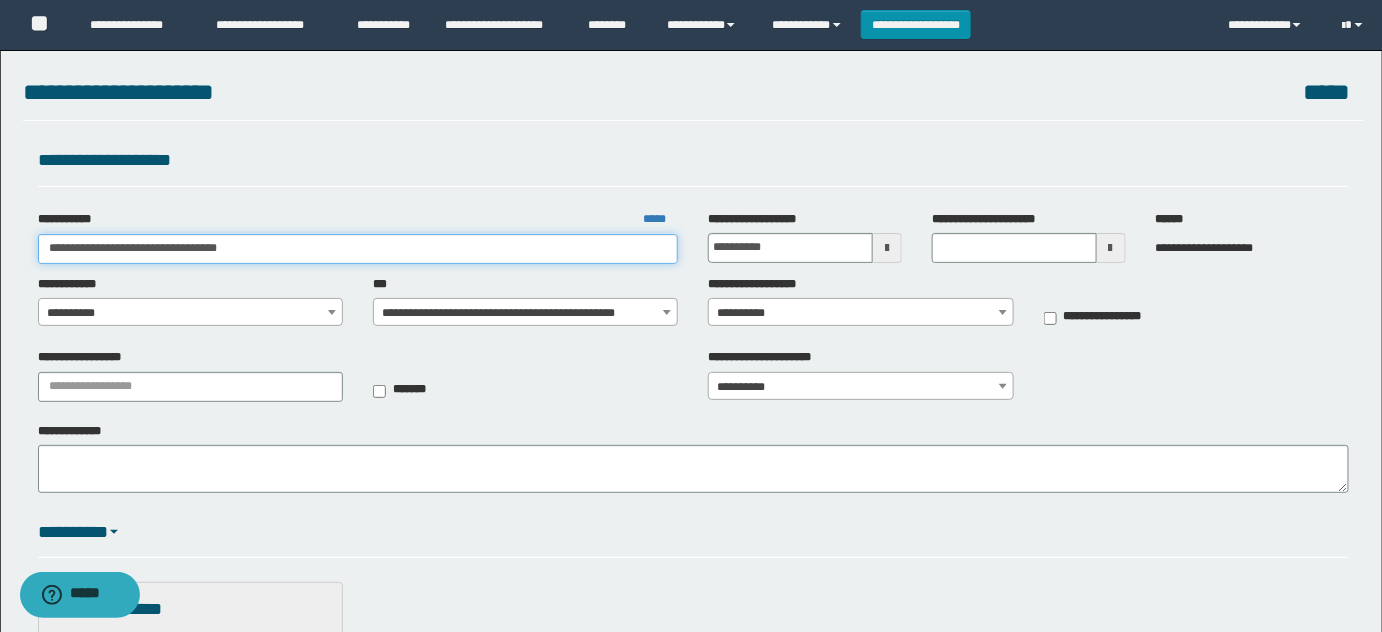 drag, startPoint x: 119, startPoint y: 248, endPoint x: 402, endPoint y: 263, distance: 283.39725 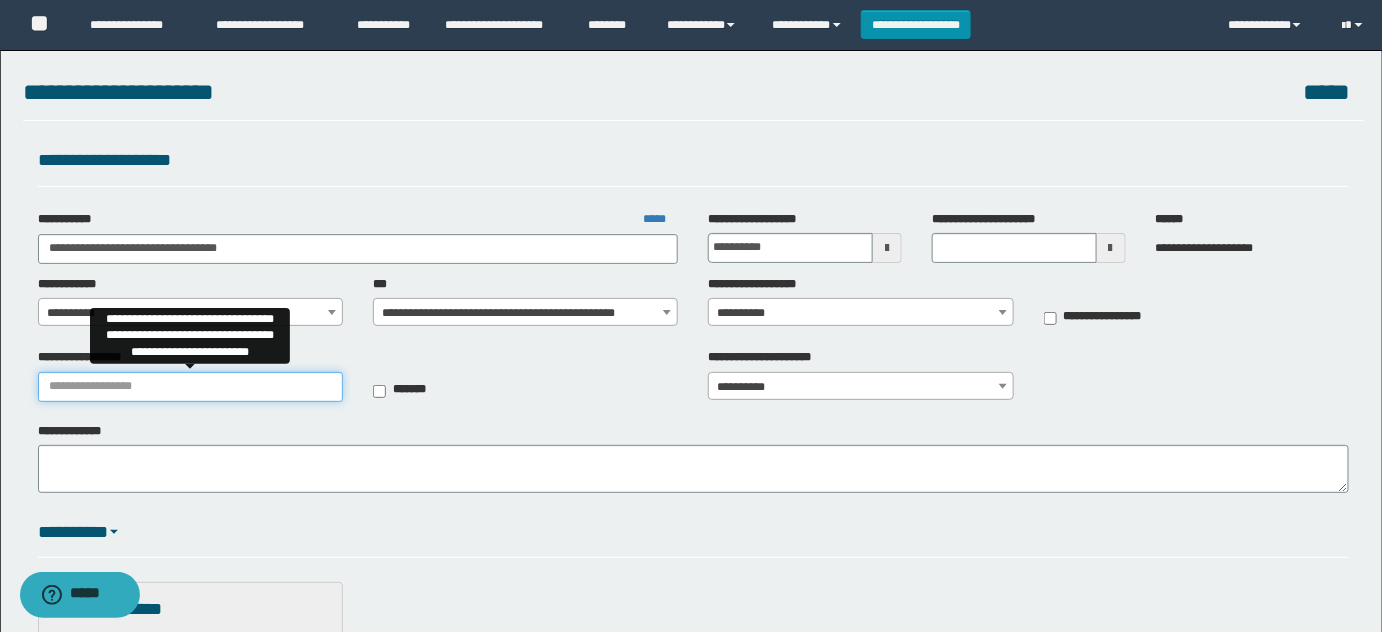 click on "**********" at bounding box center (190, 387) 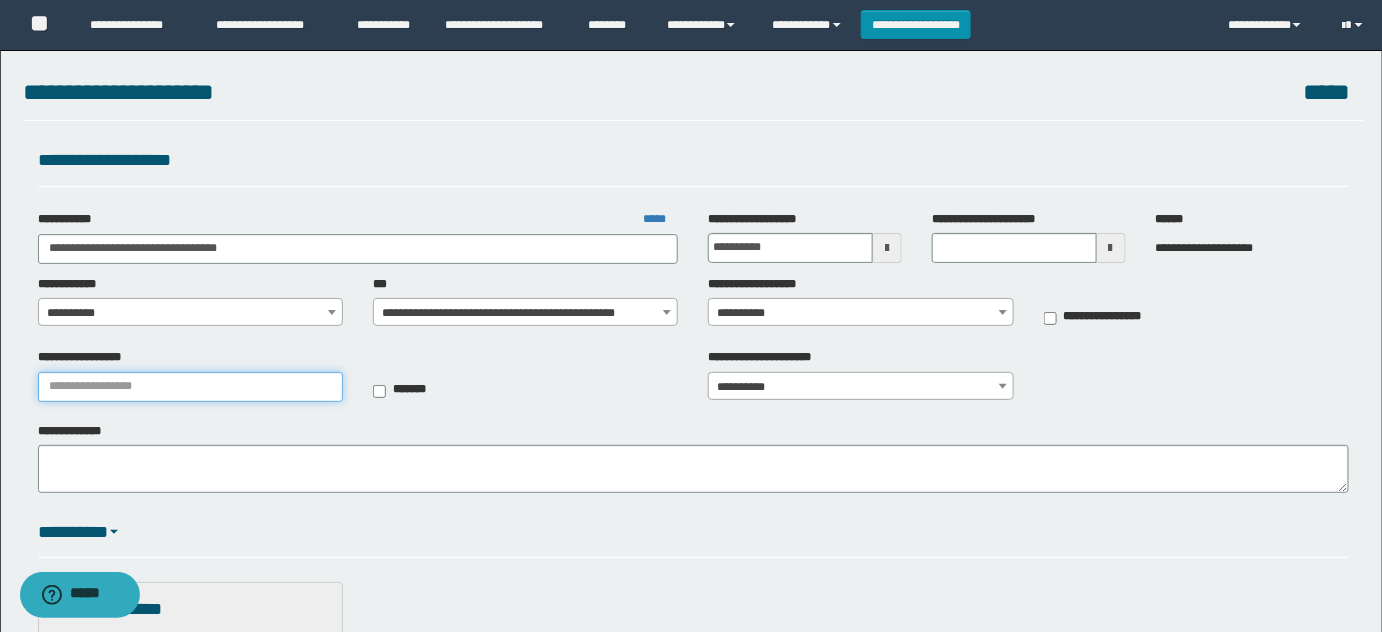 paste on "**********" 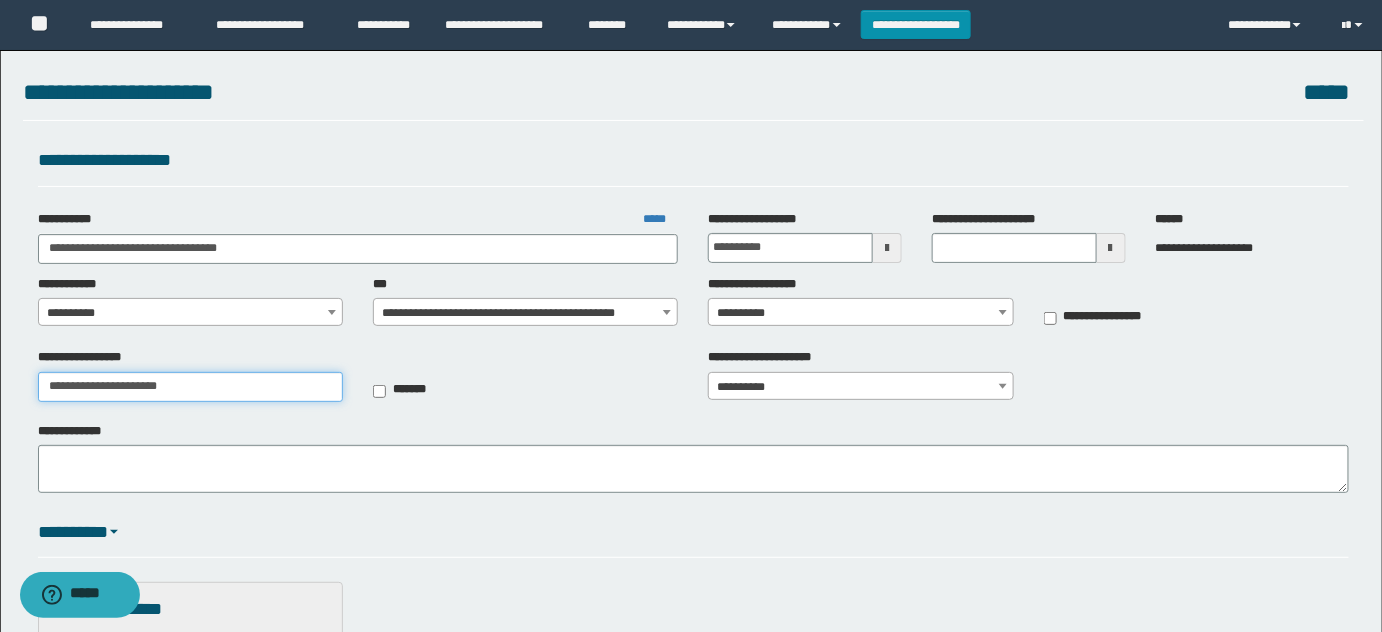 type on "**********" 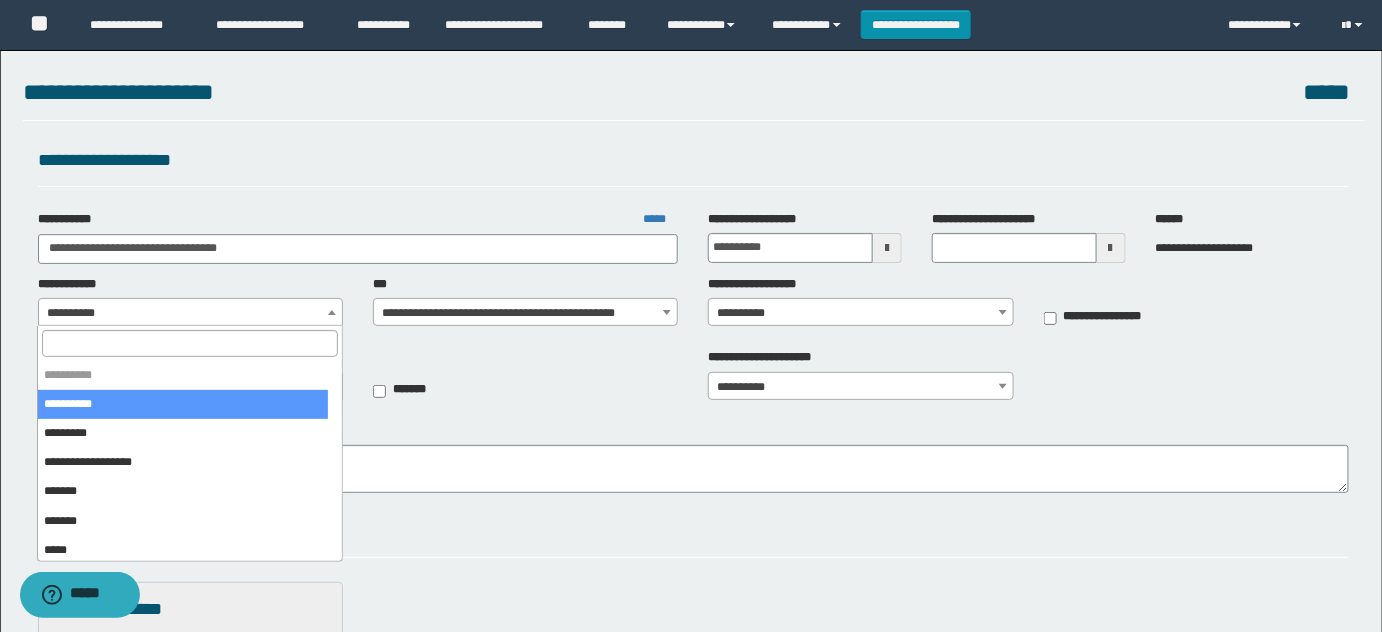 click on "**********" at bounding box center [191, 313] 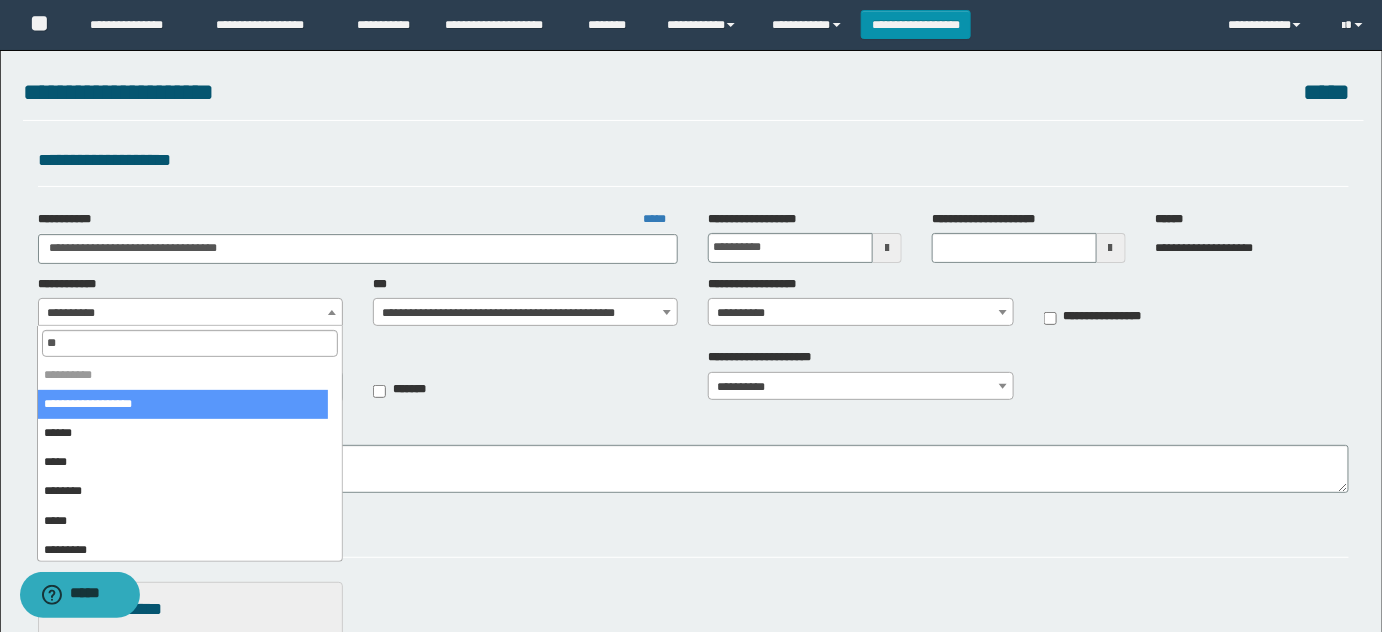 type on "***" 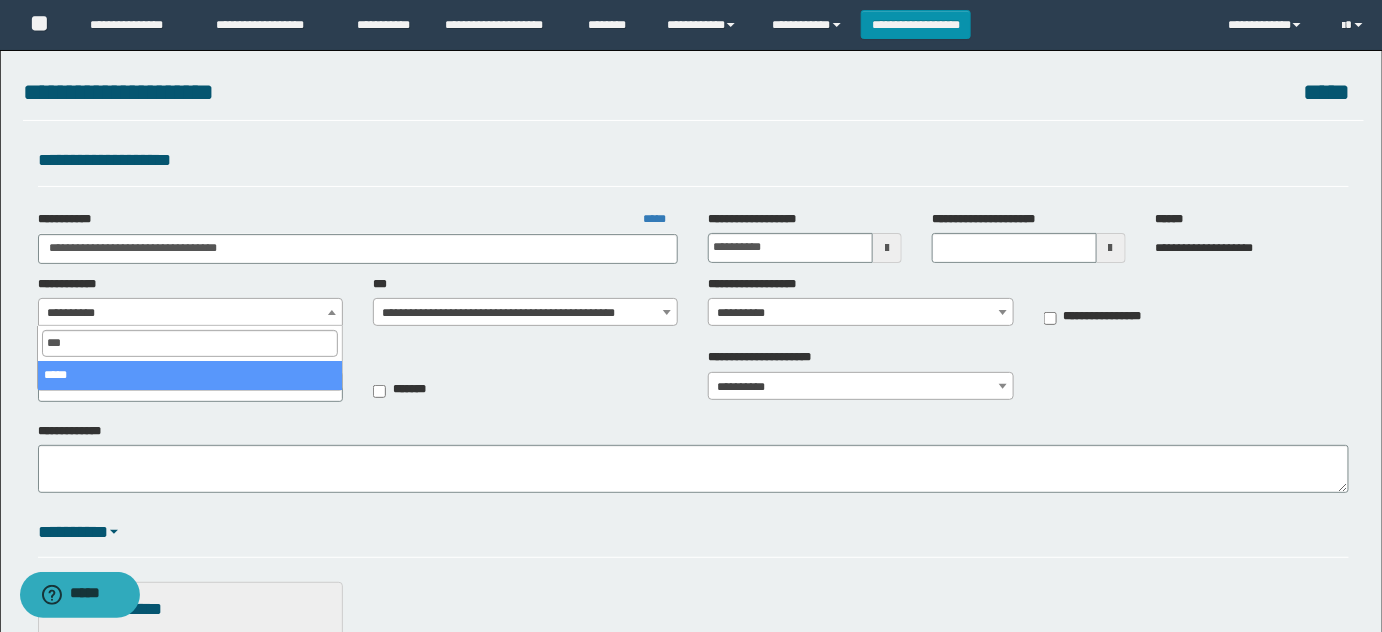 select on "**" 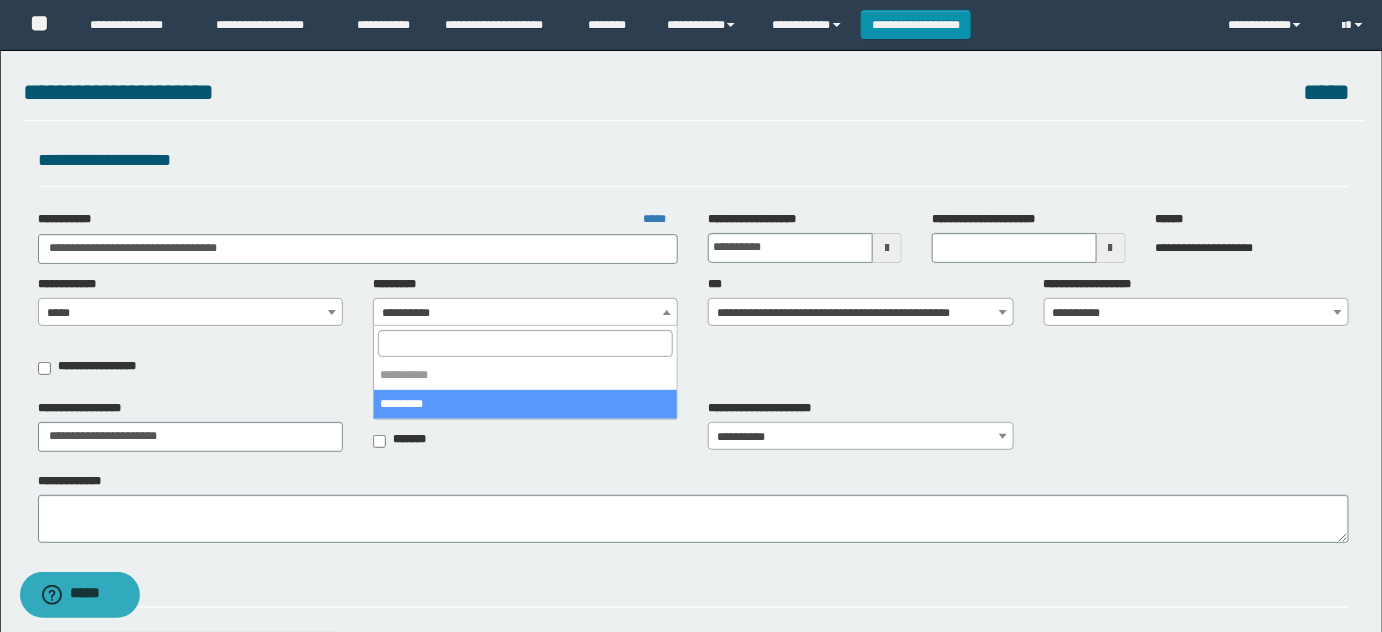 select on "****" 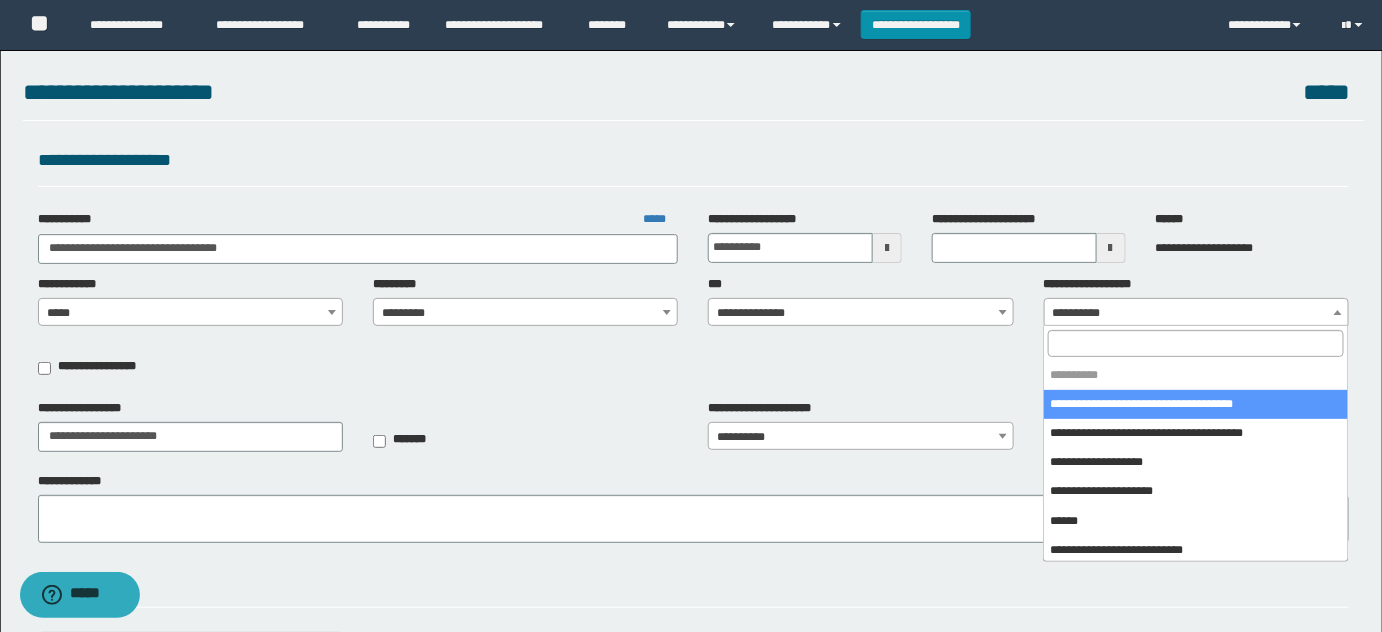 click on "**********" at bounding box center [1197, 313] 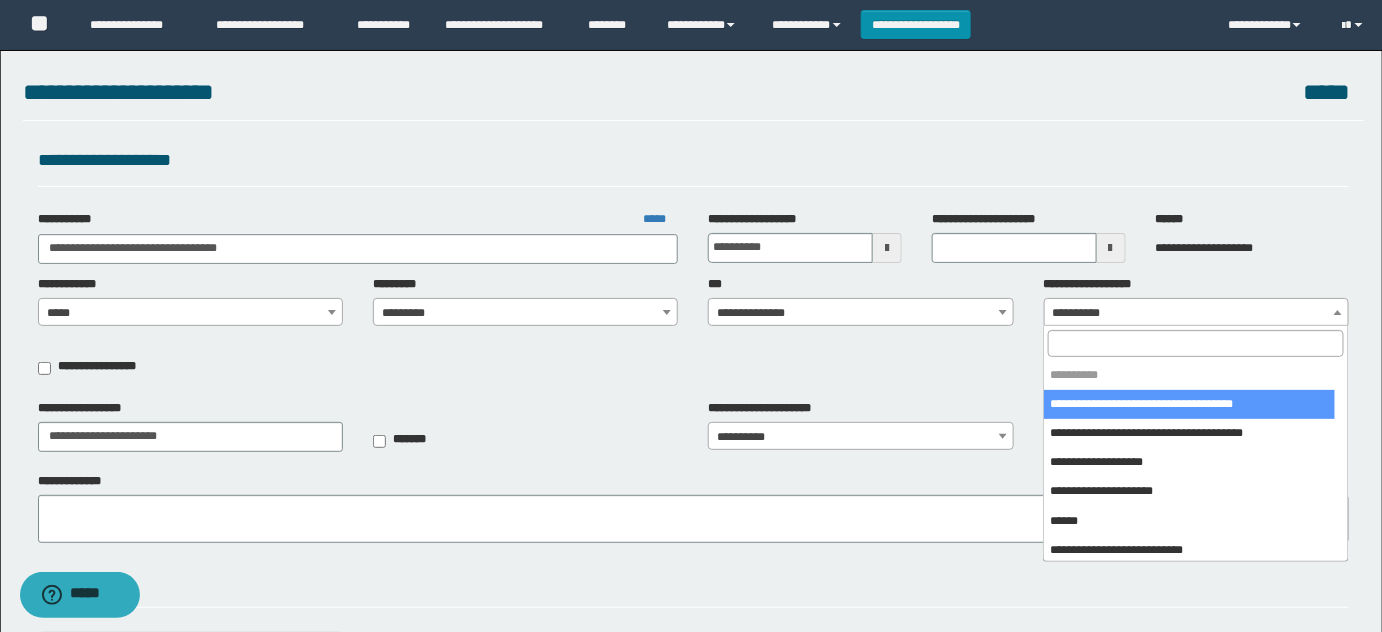 click at bounding box center (1195, 343) 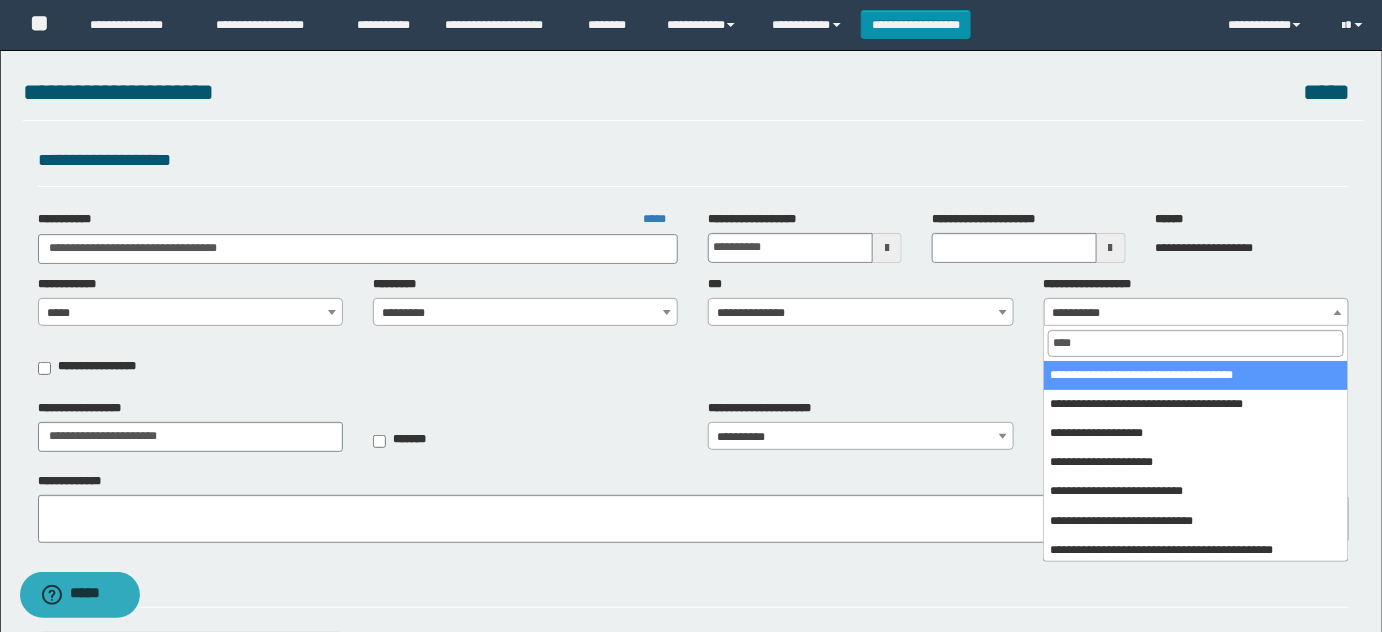 type on "*****" 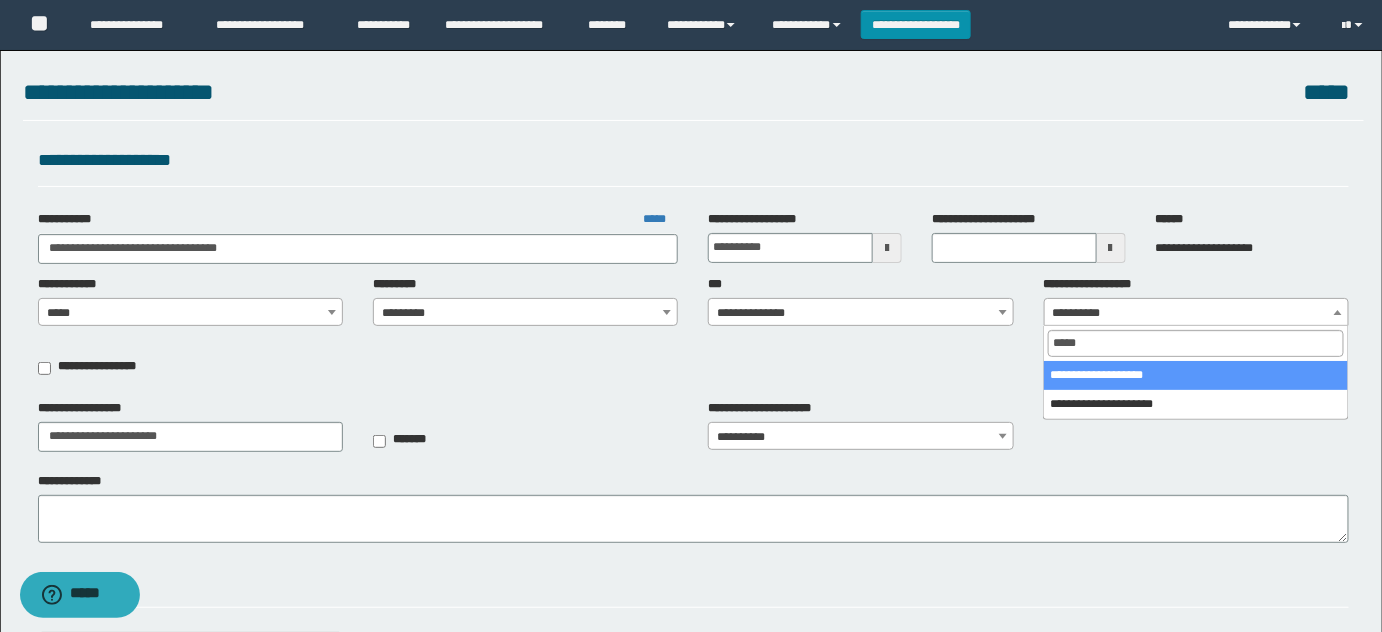 select on "****" 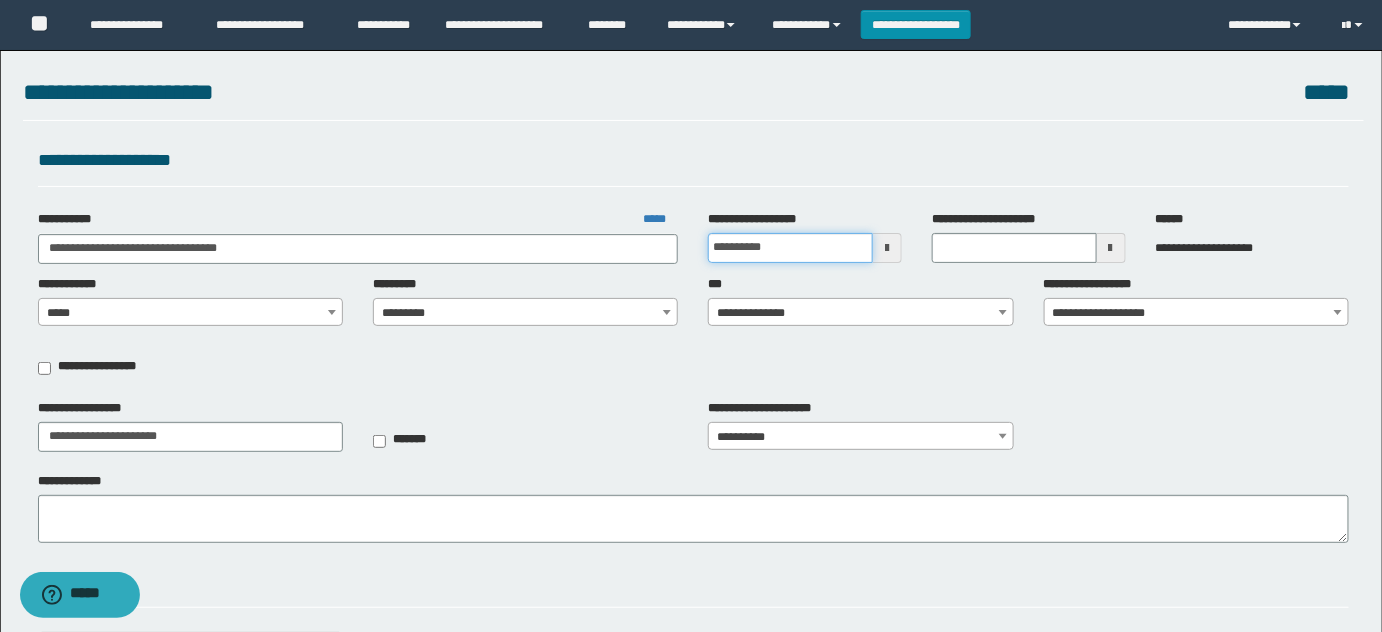 click on "**********" at bounding box center (790, 248) 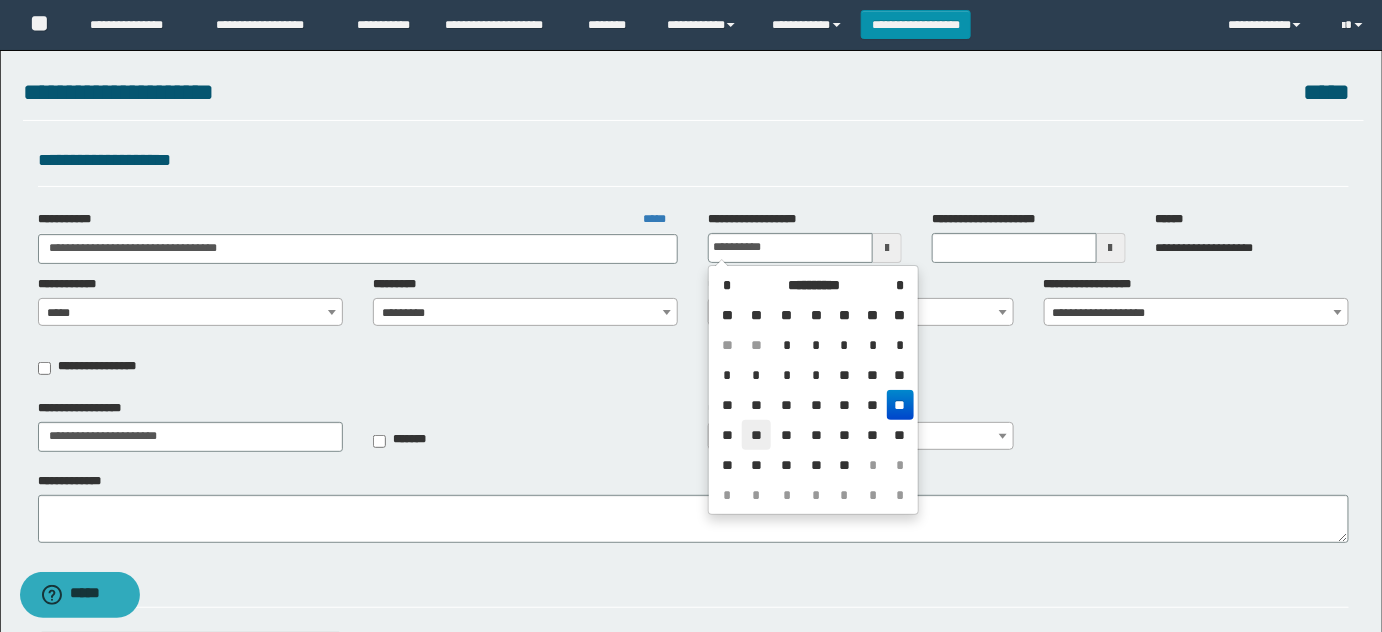 click on "**" at bounding box center (756, 435) 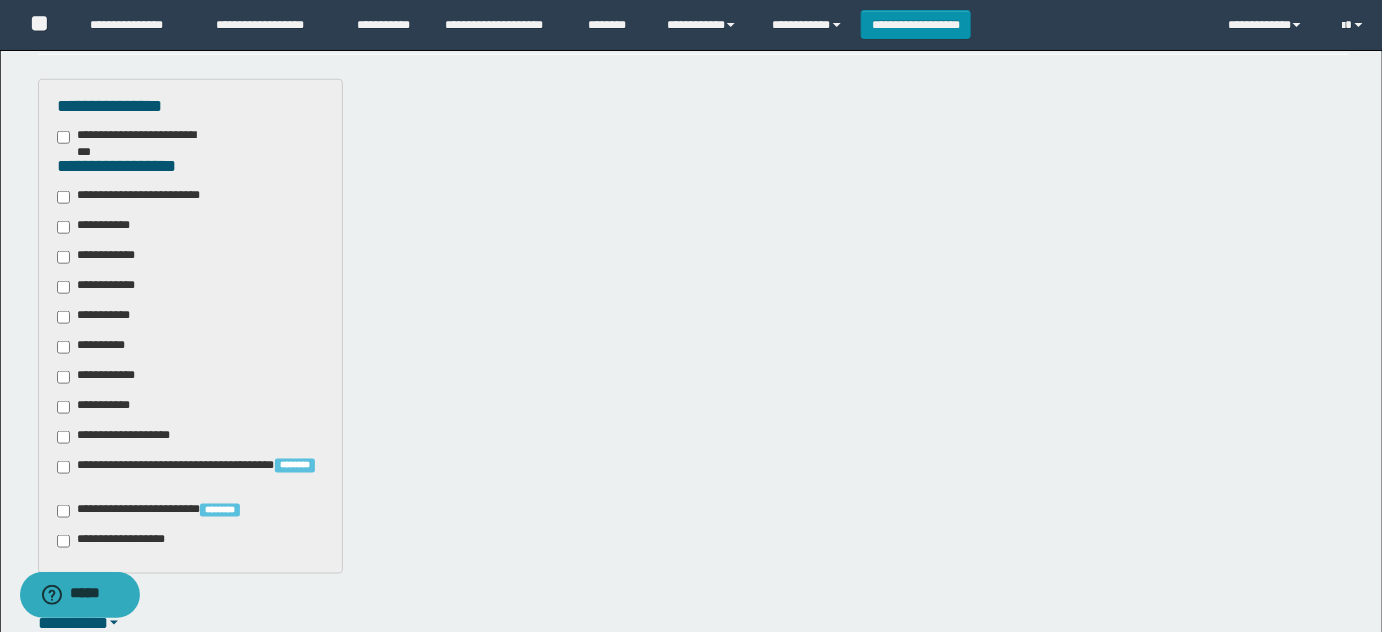 scroll, scrollTop: 636, scrollLeft: 0, axis: vertical 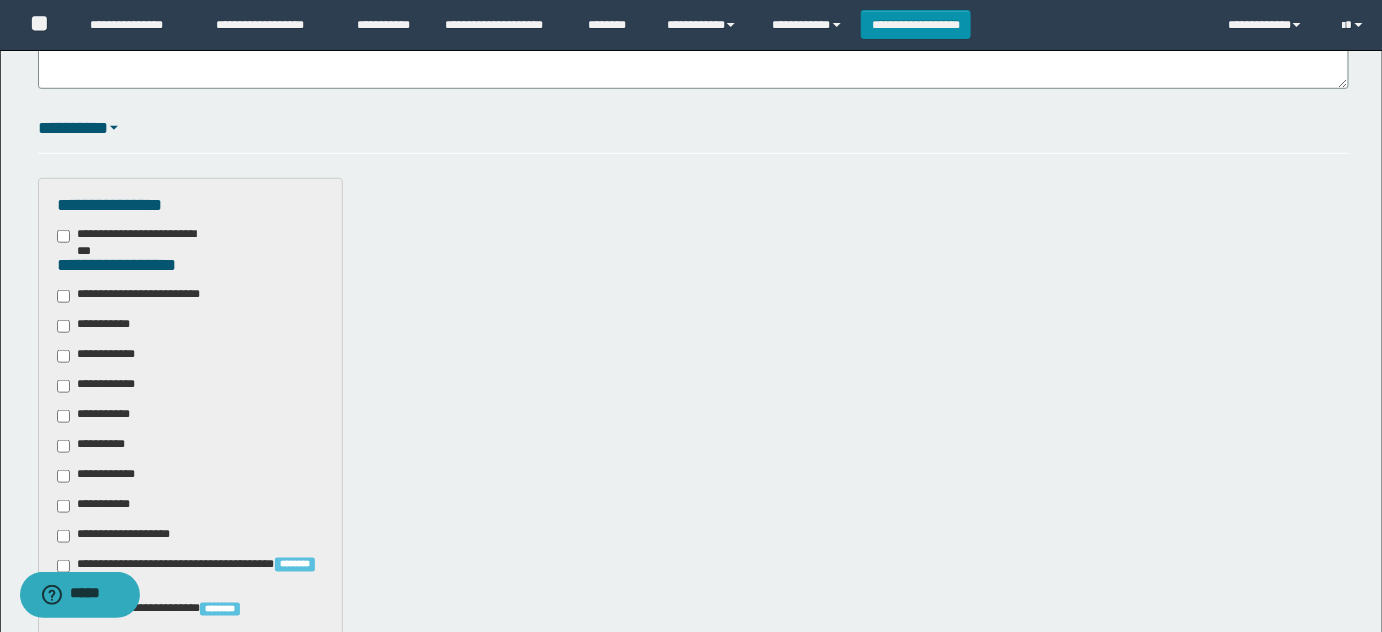 click on "**********" at bounding box center (143, 296) 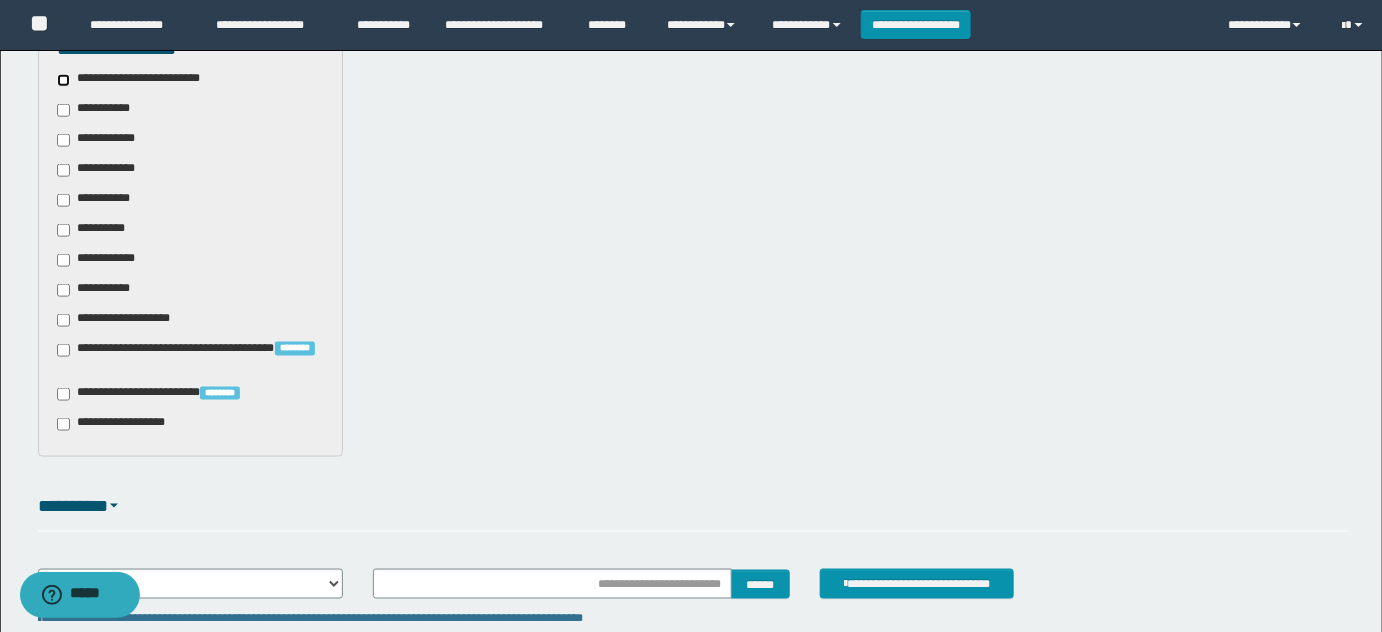 scroll, scrollTop: 727, scrollLeft: 0, axis: vertical 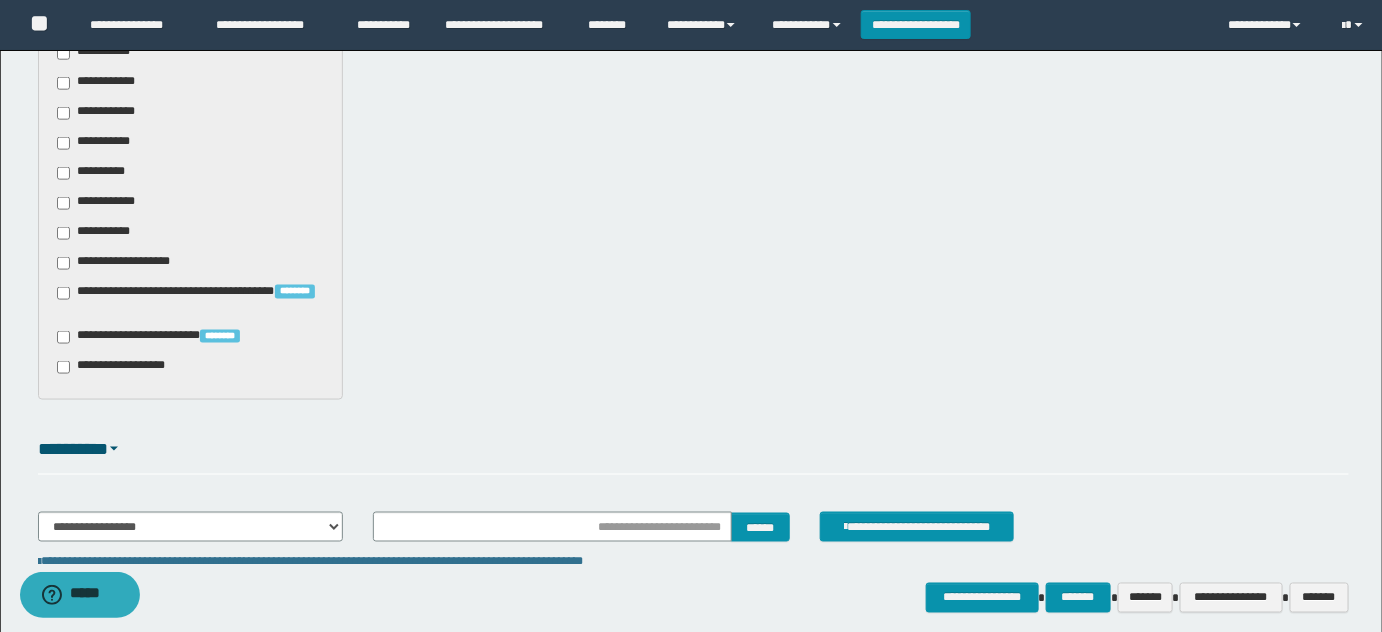 click on "**********" at bounding box center [117, 367] 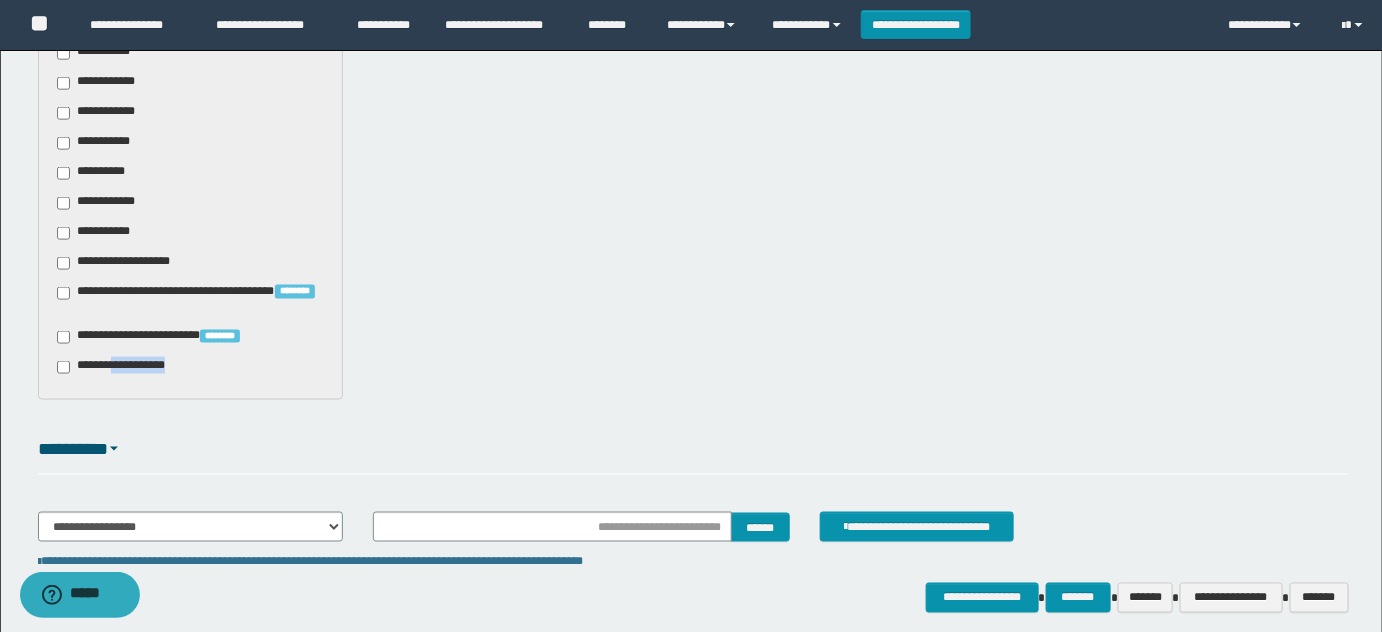 click on "**********" at bounding box center [117, 367] 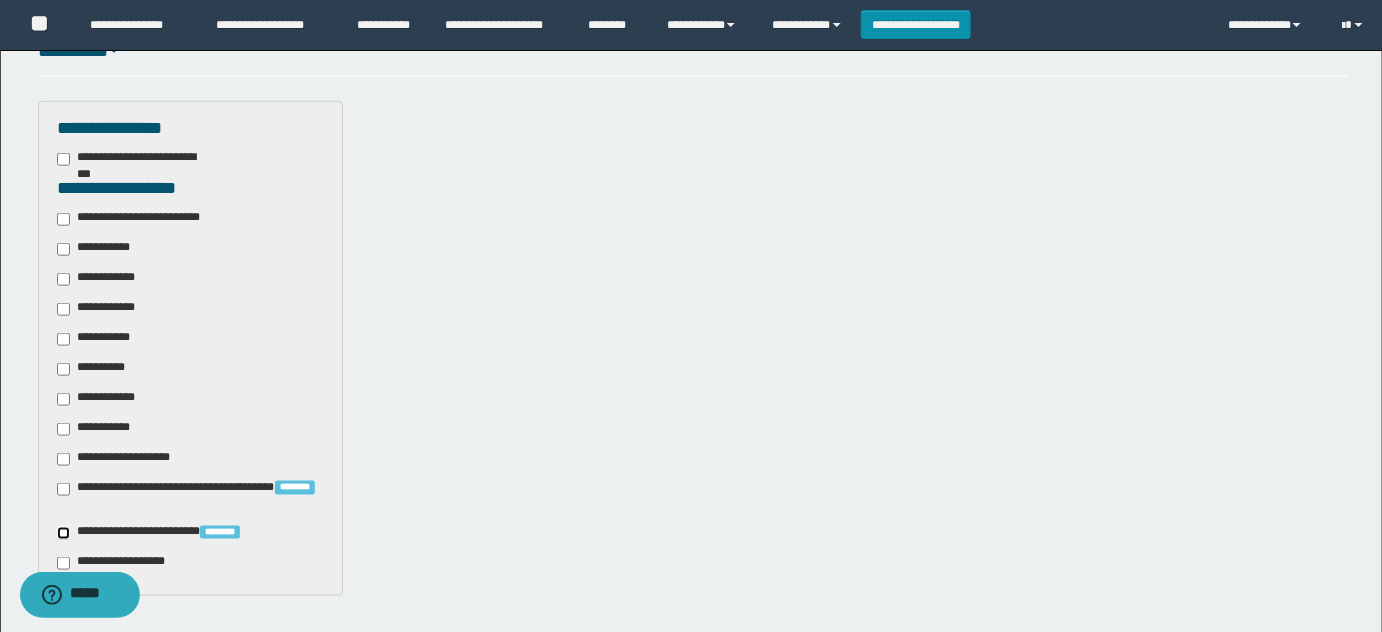scroll, scrollTop: 454, scrollLeft: 0, axis: vertical 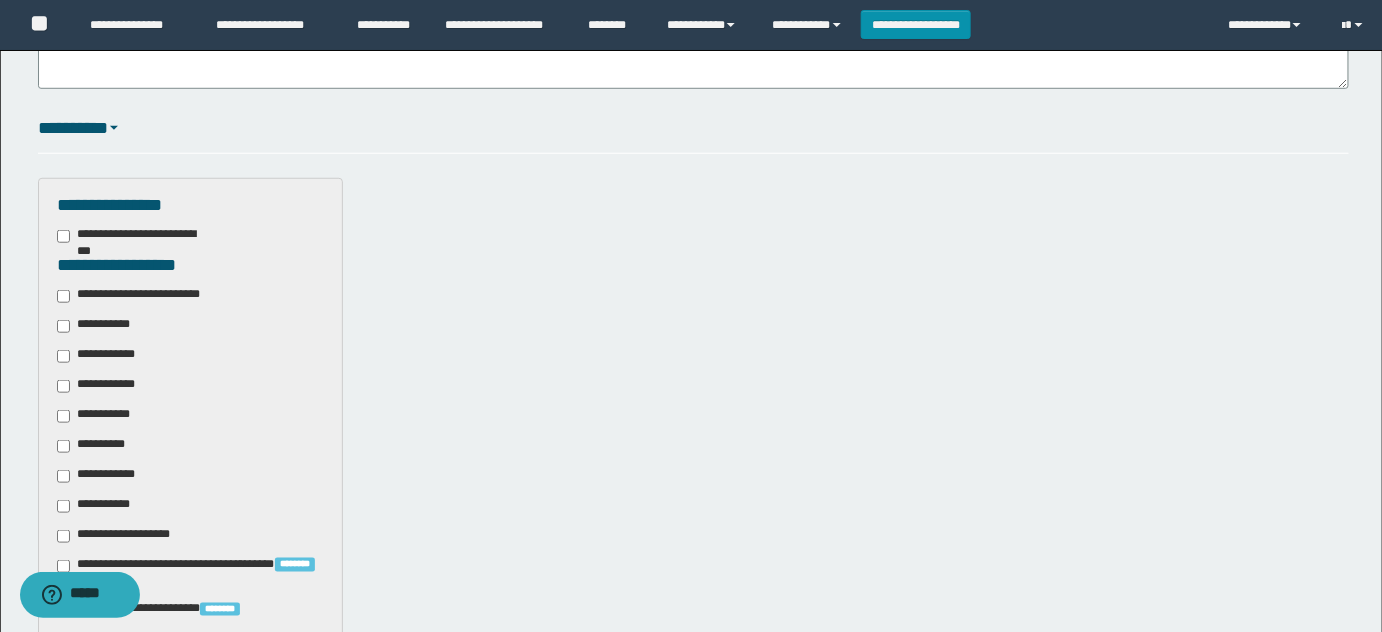 click on "**********" at bounding box center (97, 326) 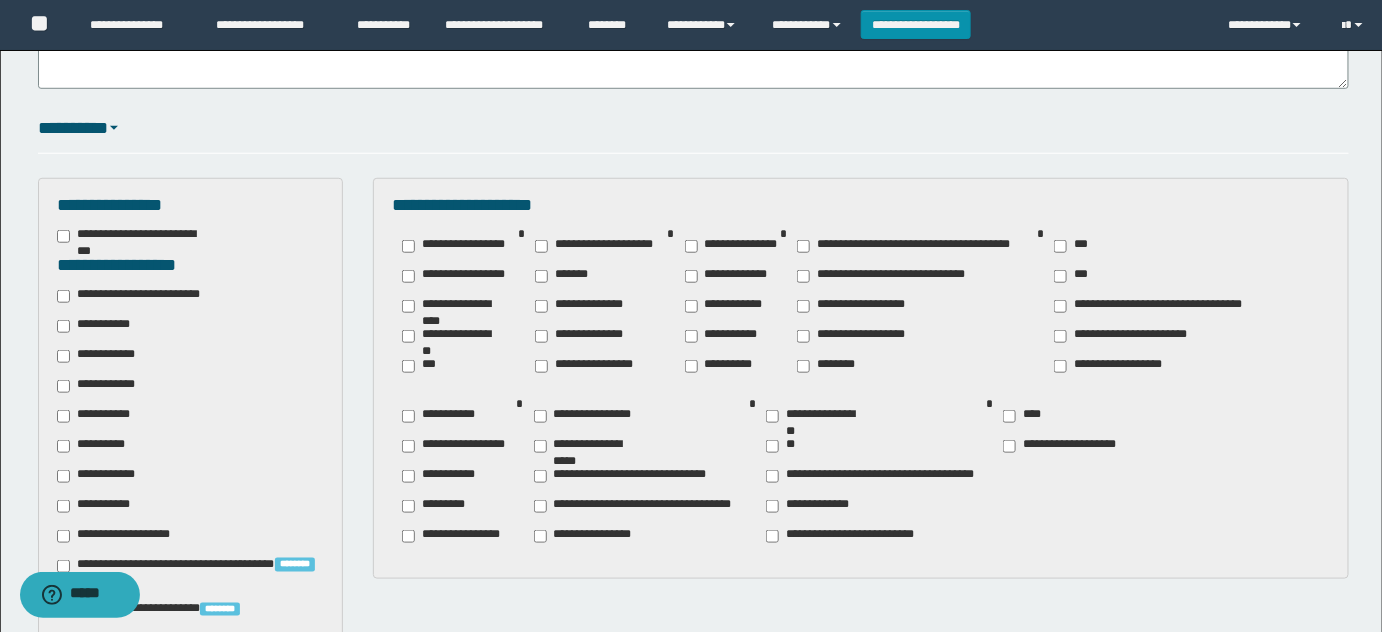 click on "**********" at bounding box center [97, 326] 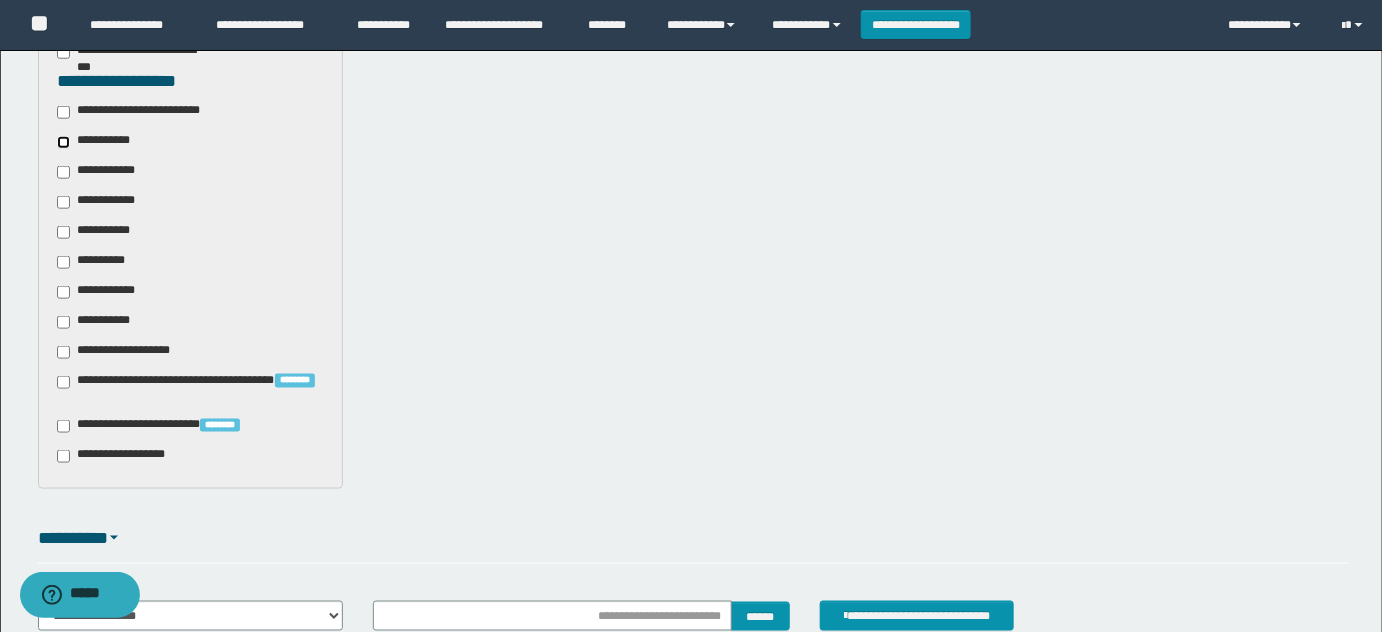 scroll, scrollTop: 636, scrollLeft: 0, axis: vertical 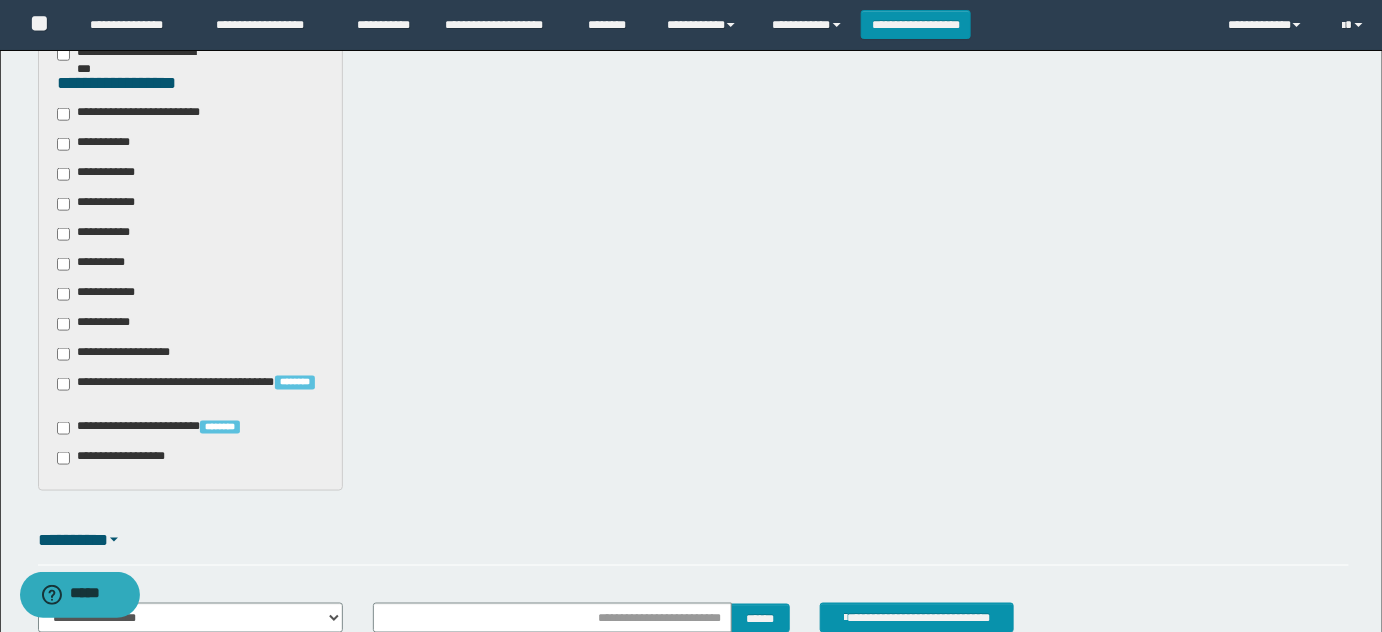 click on "**********" at bounding box center (97, 234) 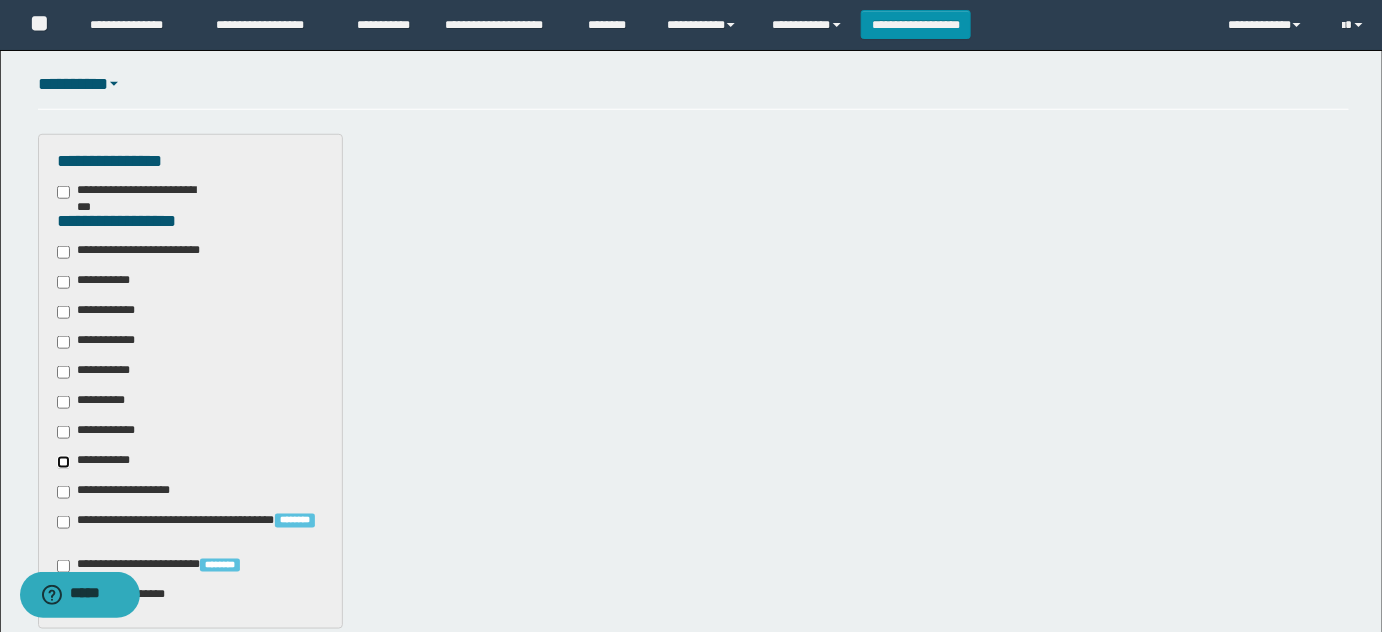 scroll, scrollTop: 454, scrollLeft: 0, axis: vertical 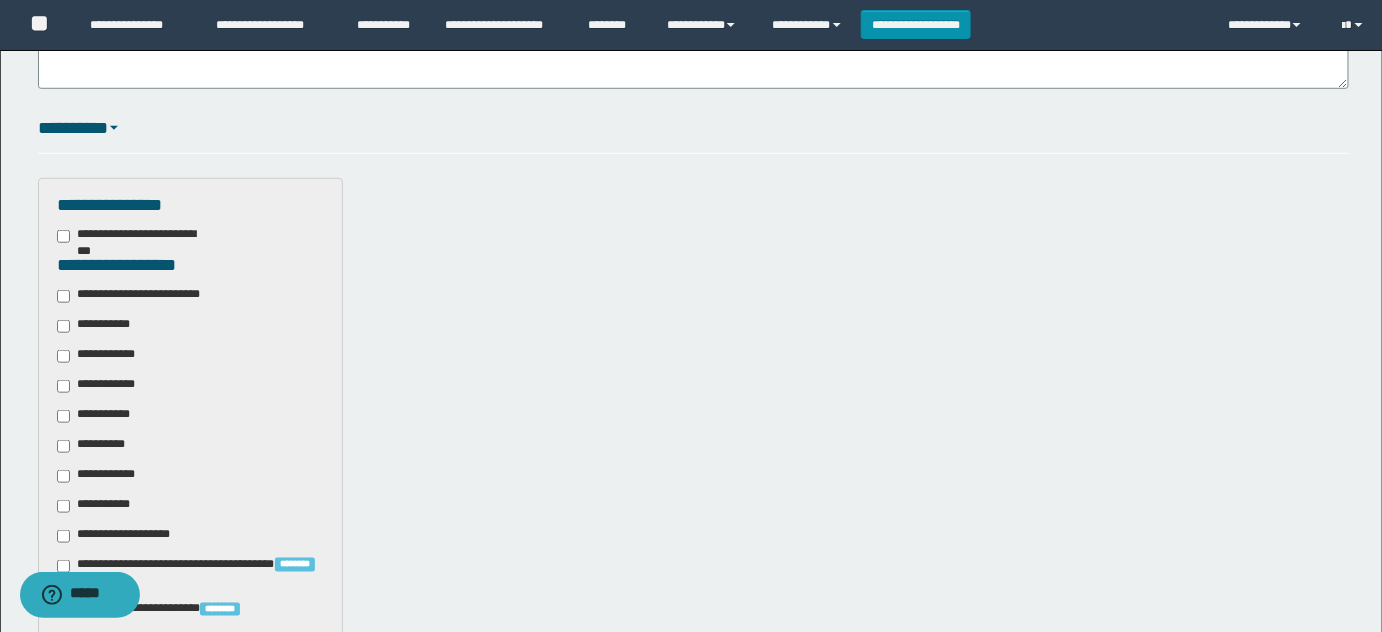 click on "**********" at bounding box center (97, 326) 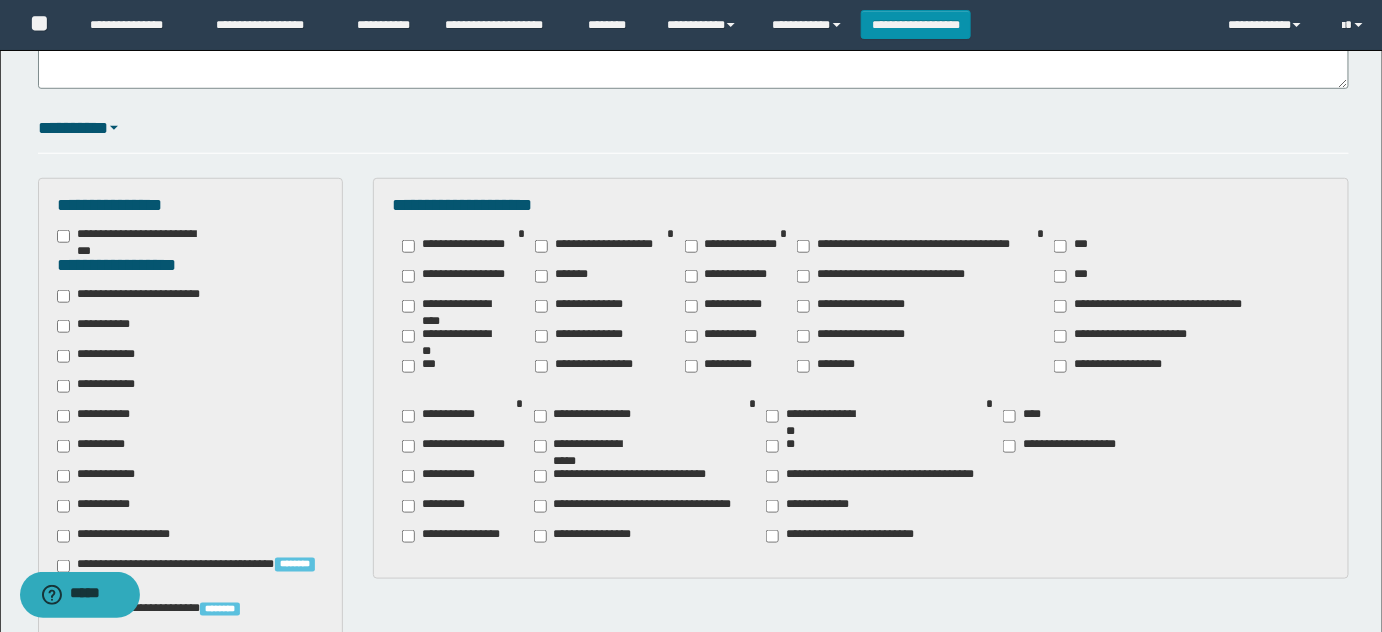 click on "**********" at bounding box center [579, 336] 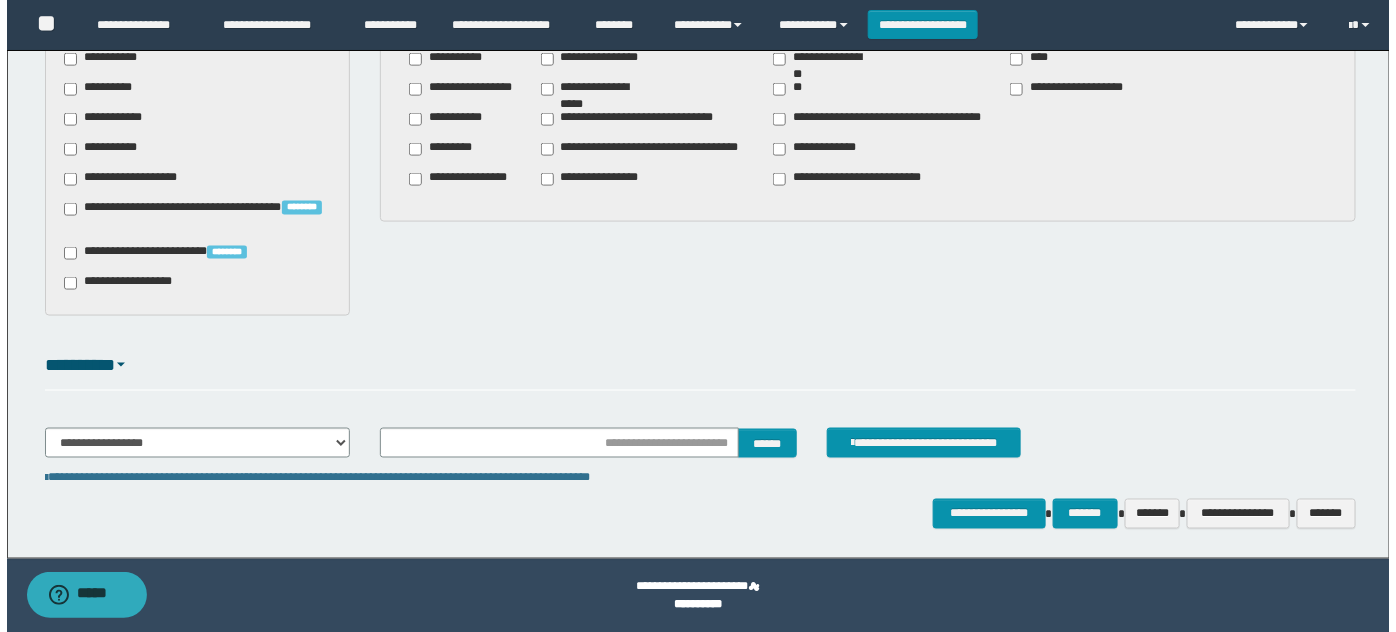 scroll, scrollTop: 812, scrollLeft: 0, axis: vertical 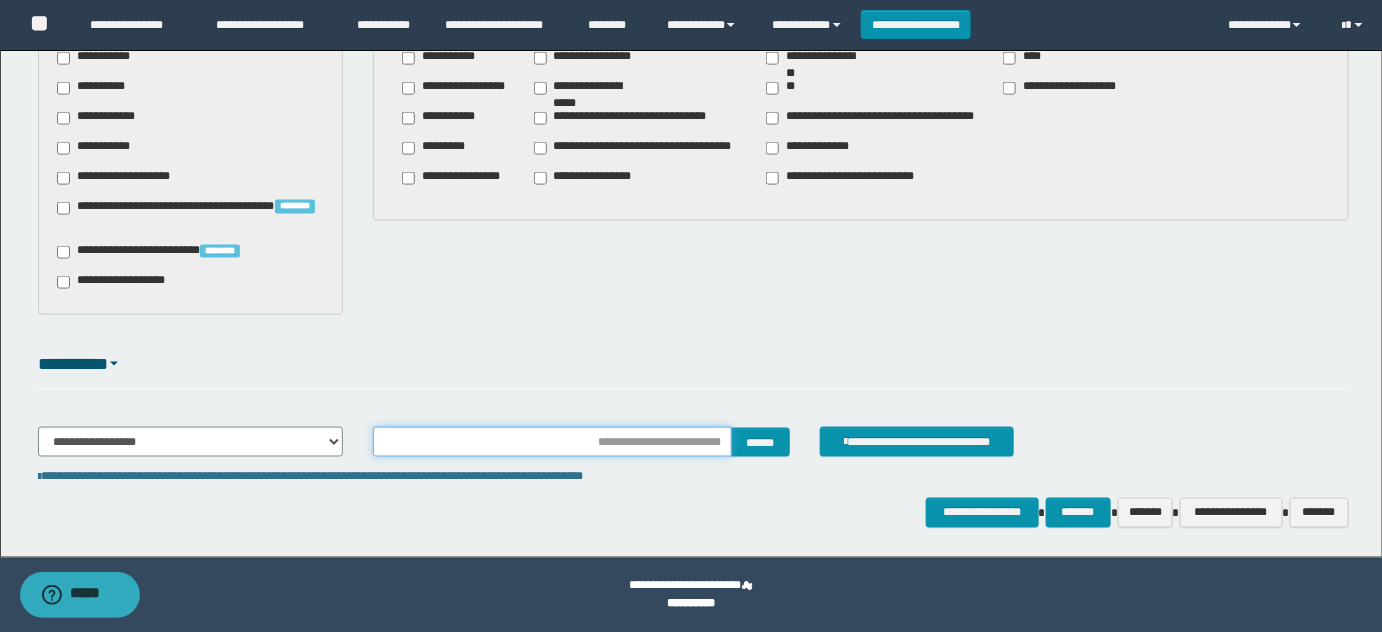 click at bounding box center [552, 442] 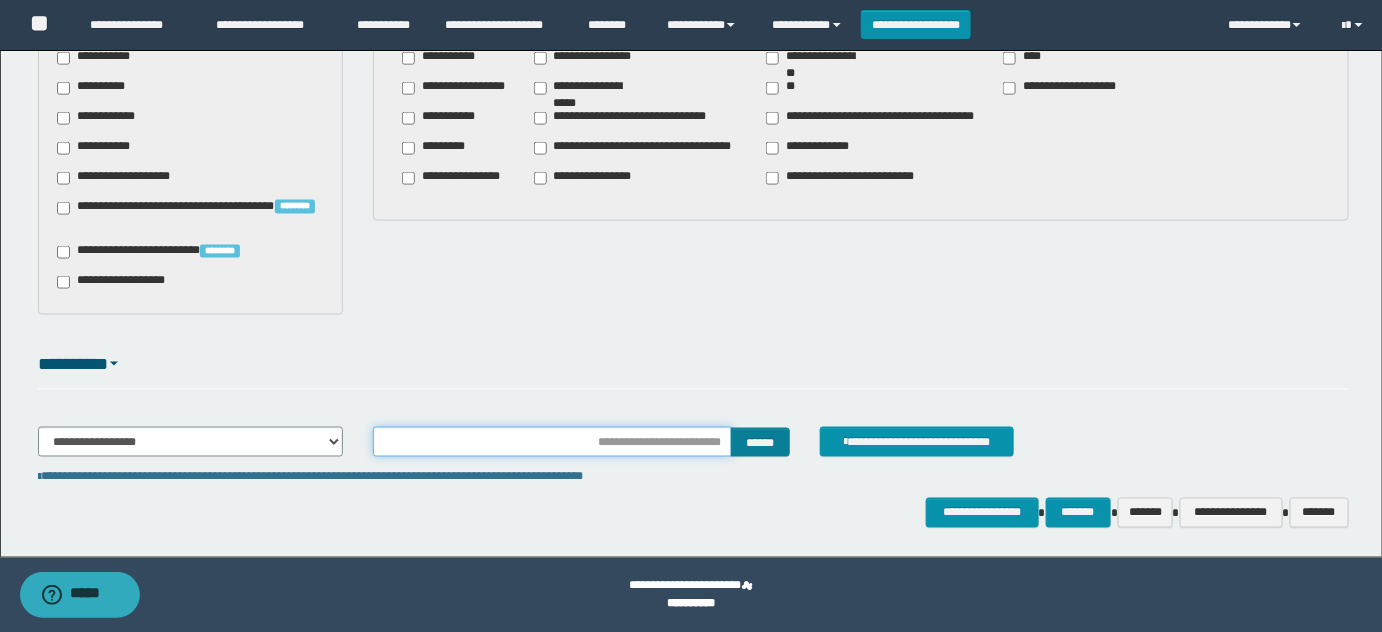 type on "**********" 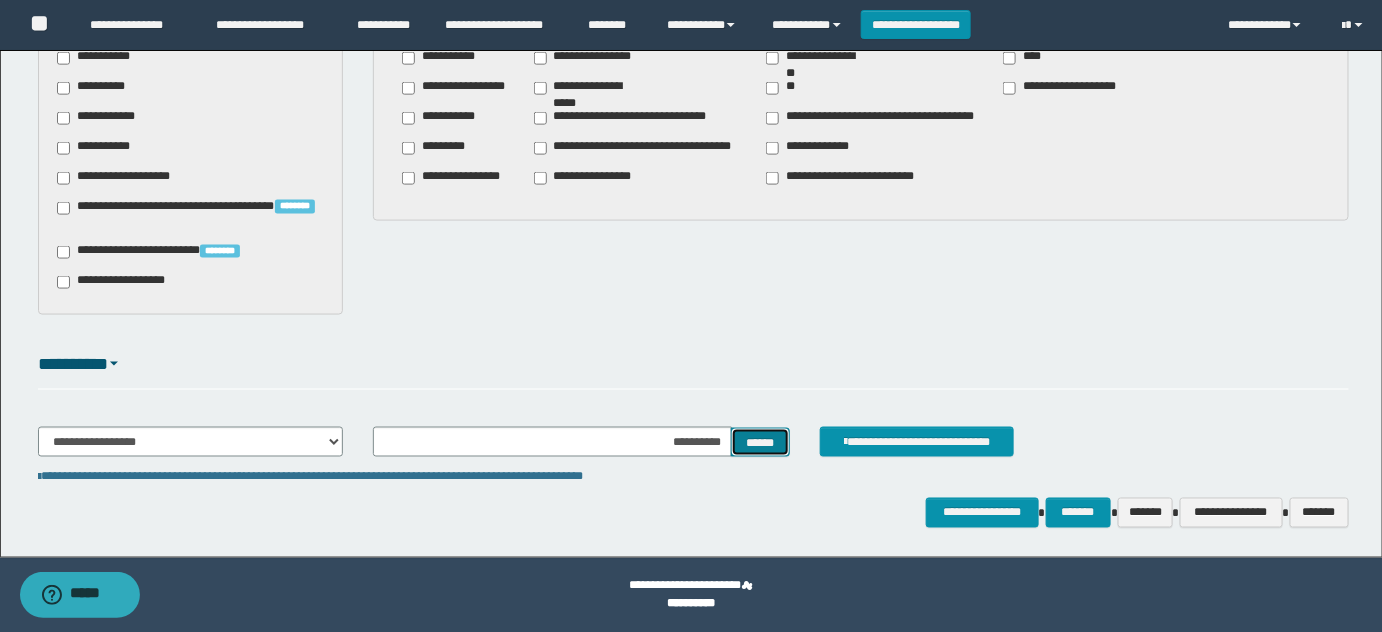 click on "******" at bounding box center [760, 442] 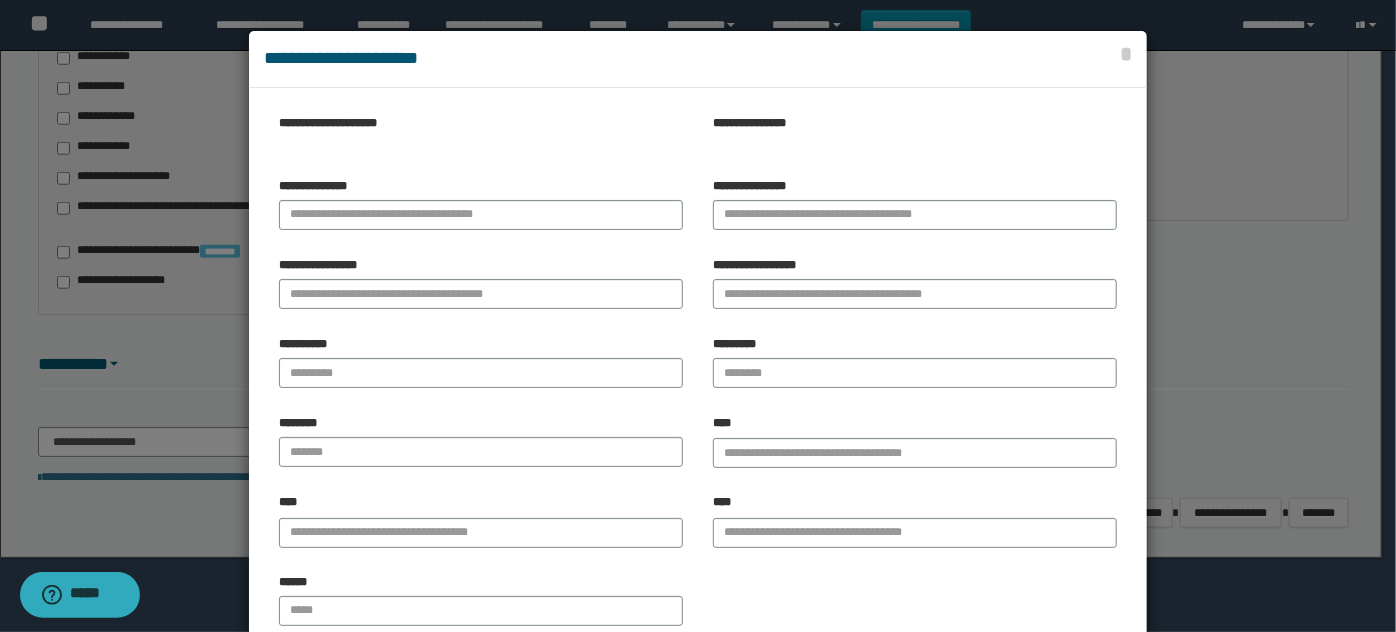 type 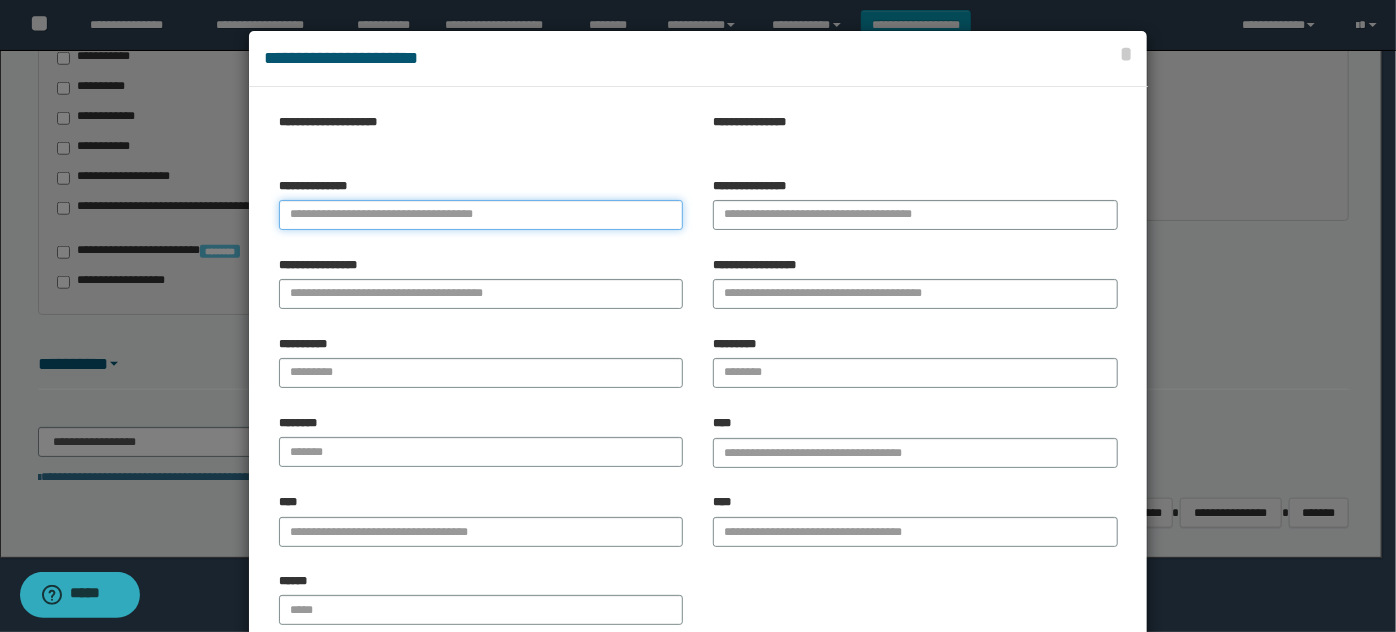 paste on "**********" 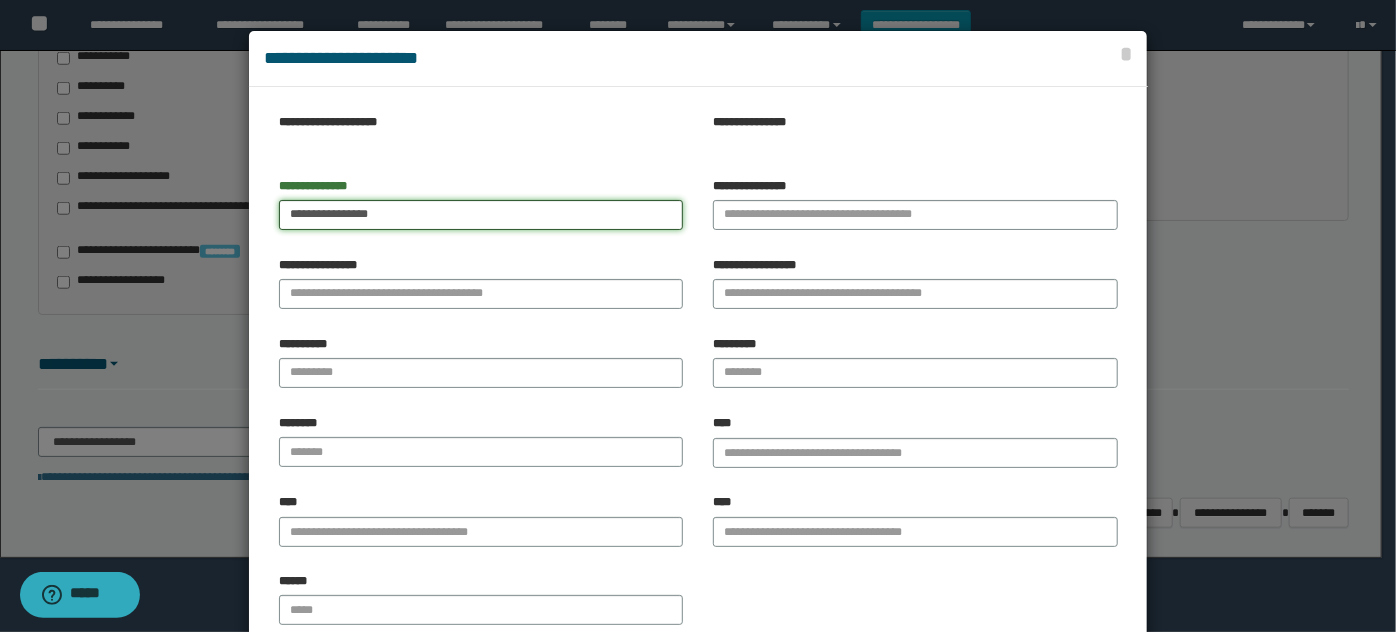 click on "**********" at bounding box center [481, 215] 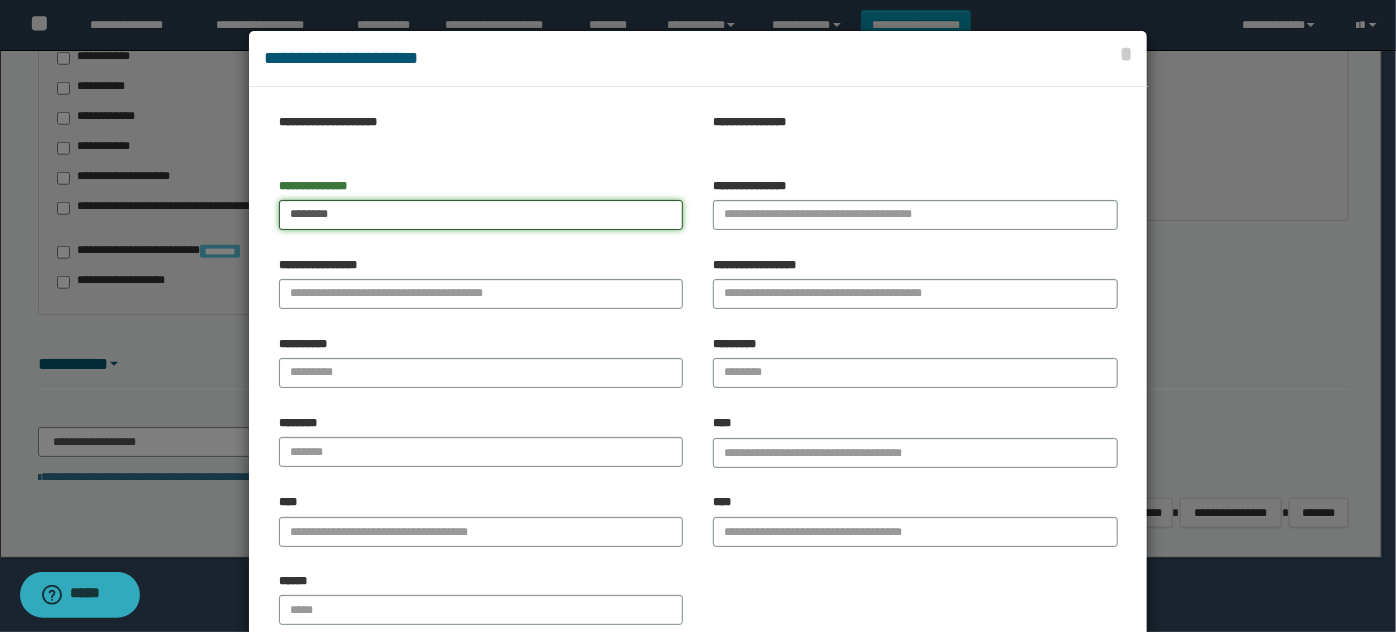 type on "*******" 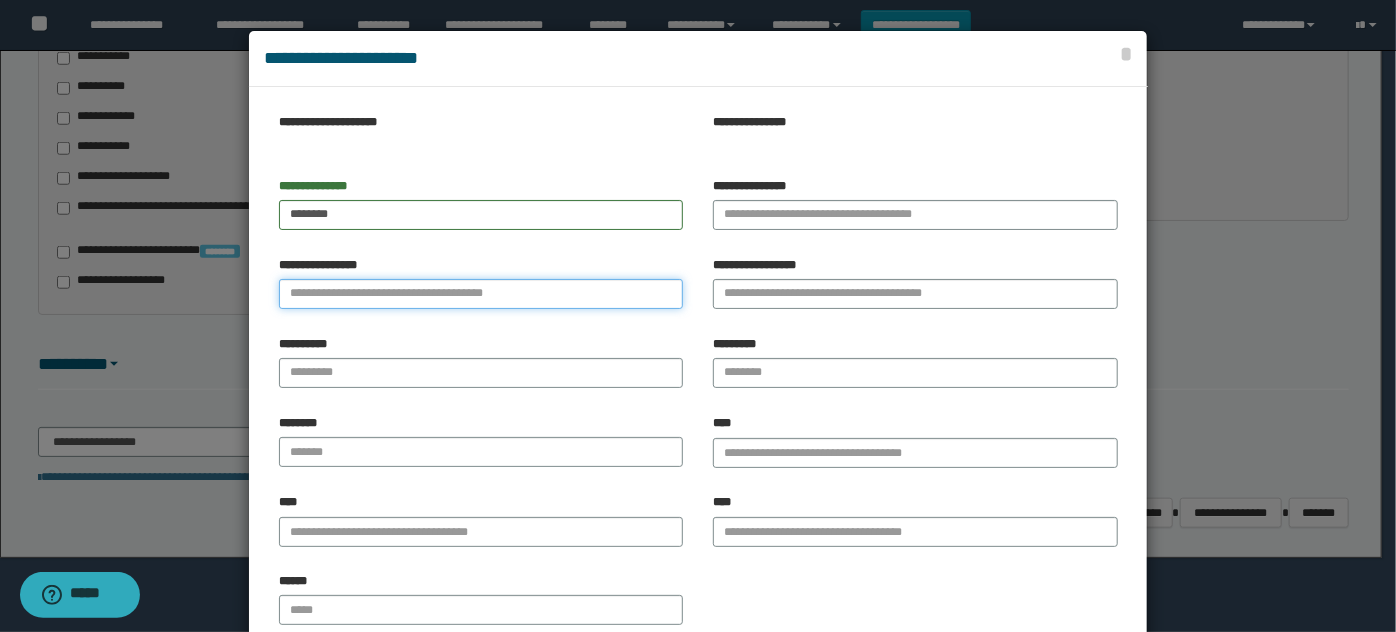 click on "**********" at bounding box center (481, 294) 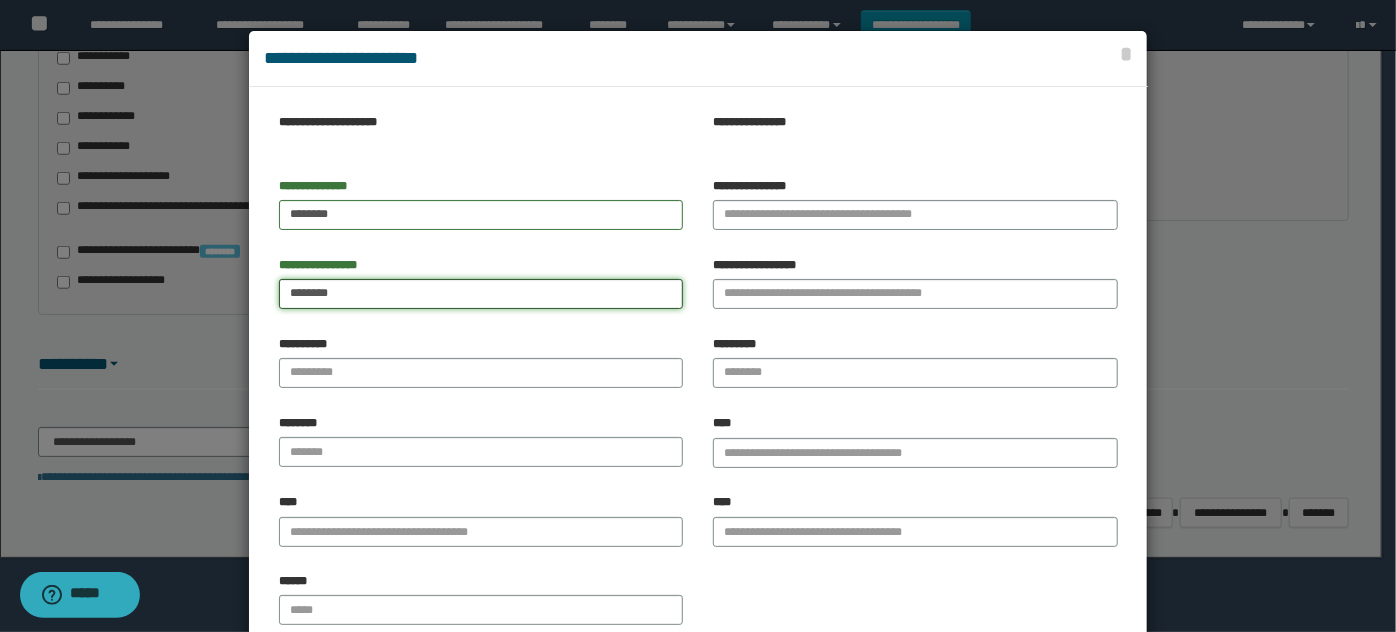 type on "********" 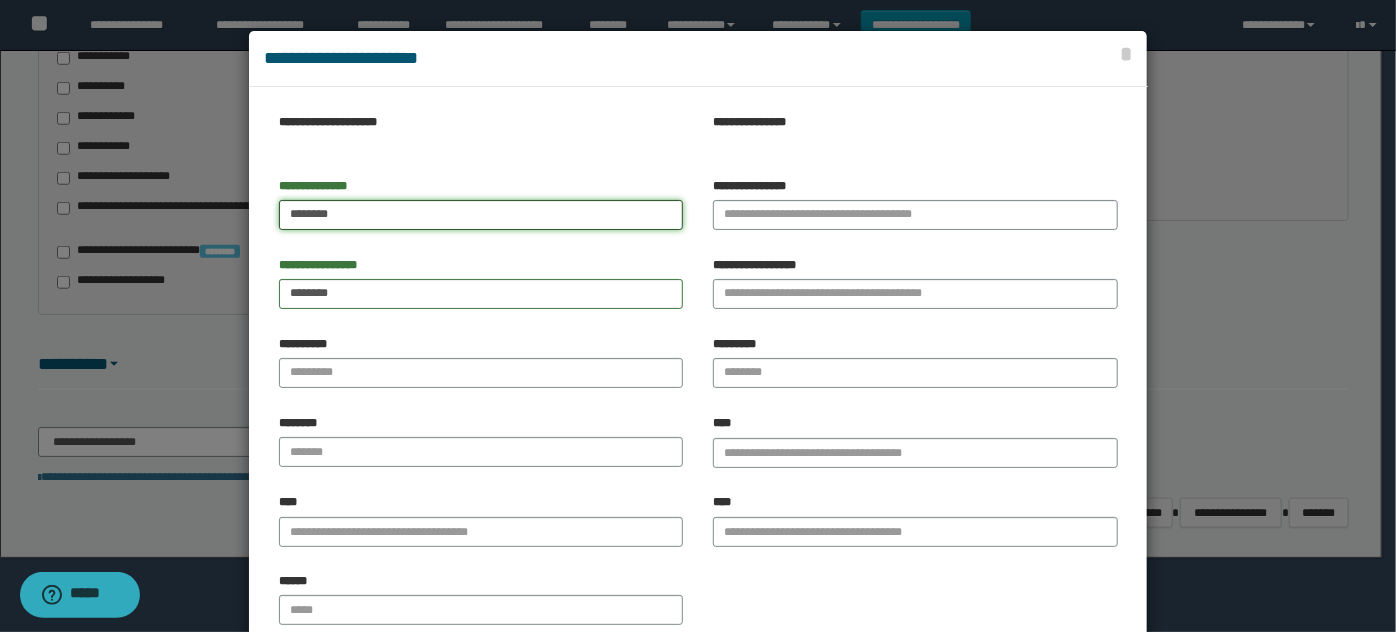click on "*******" at bounding box center [481, 215] 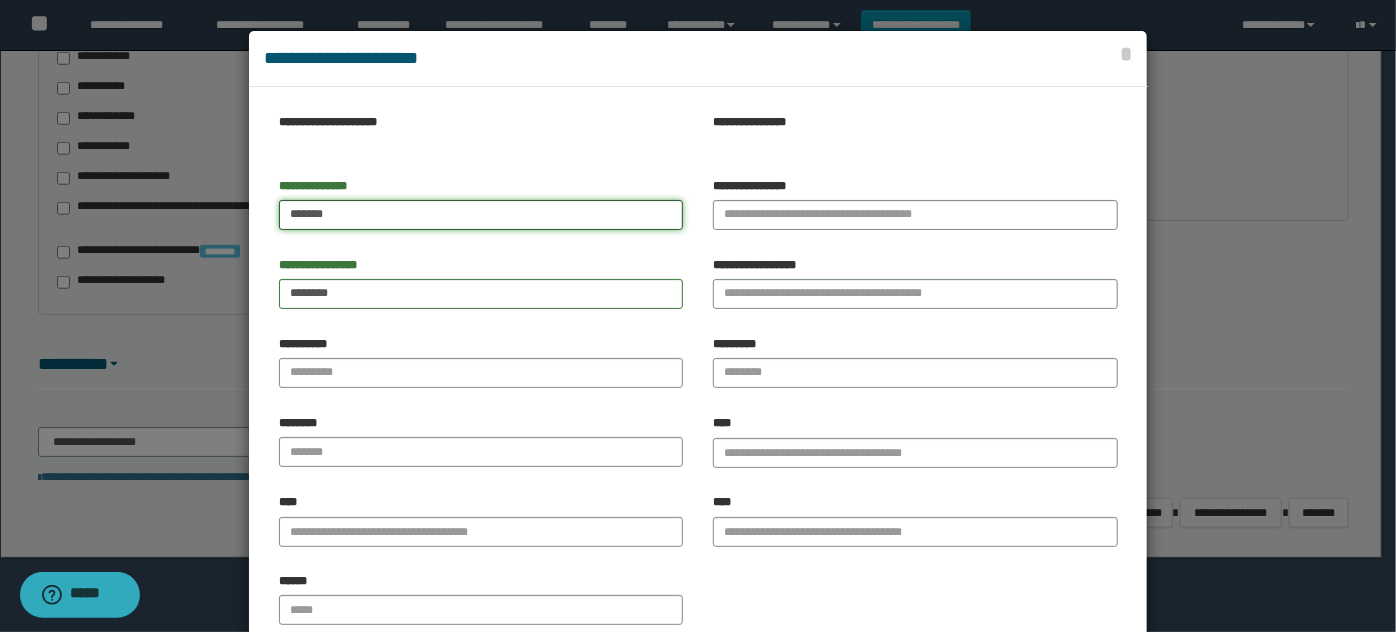 click on "*******" at bounding box center [481, 215] 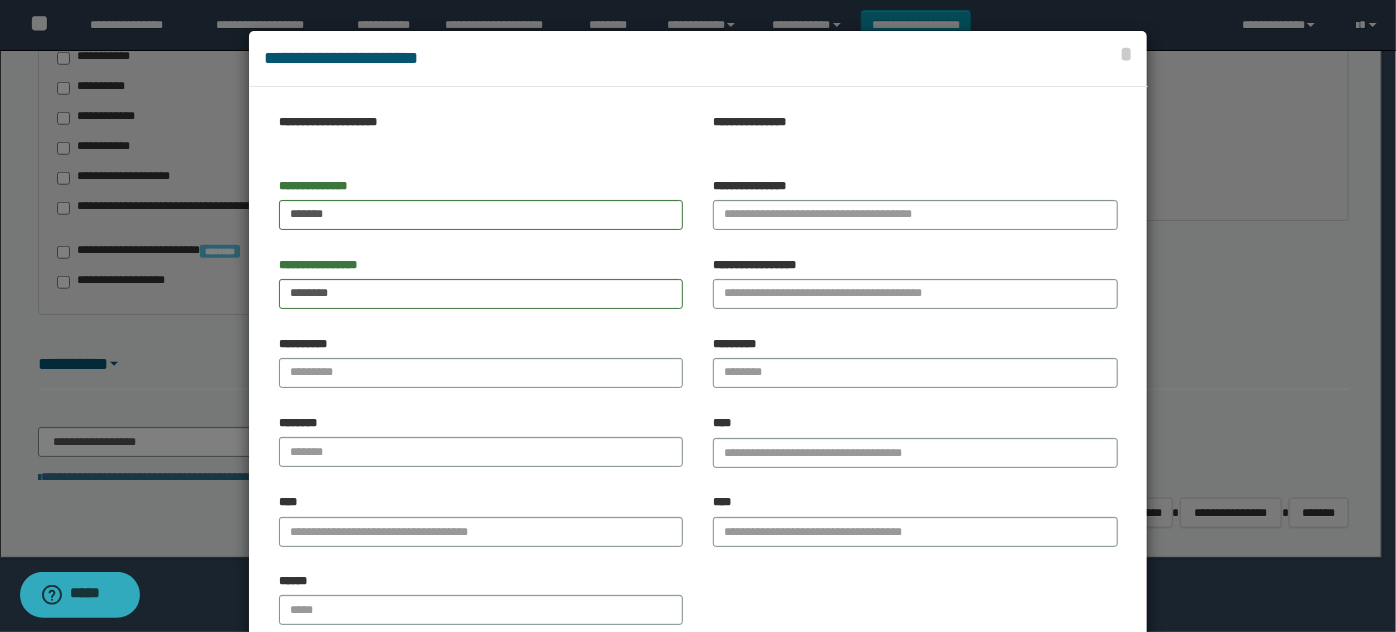 click on "**********" at bounding box center [481, 290] 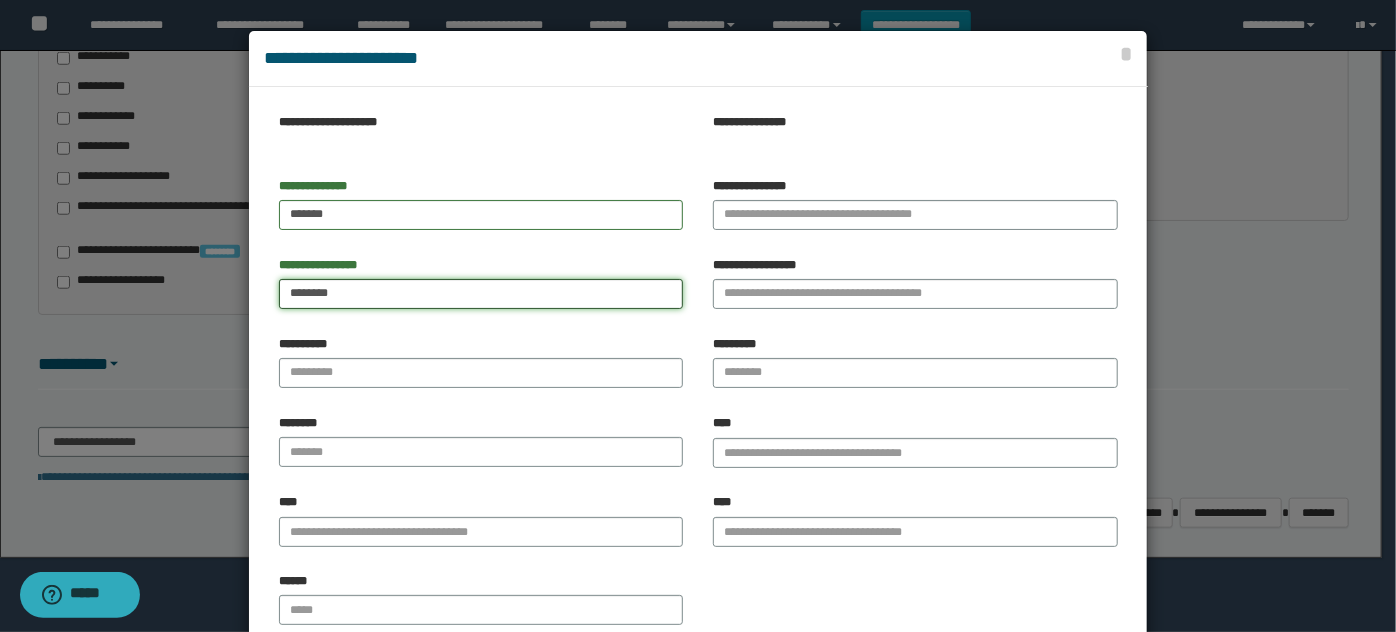 click on "********" at bounding box center [481, 294] 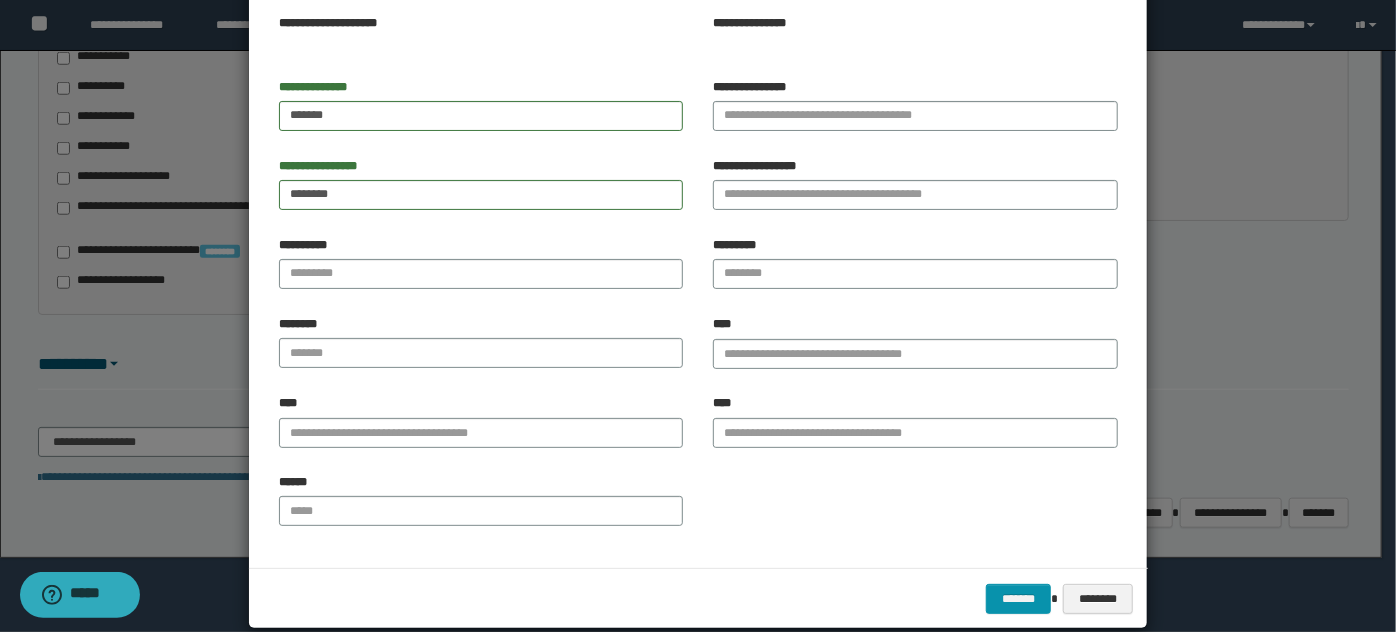 scroll, scrollTop: 125, scrollLeft: 0, axis: vertical 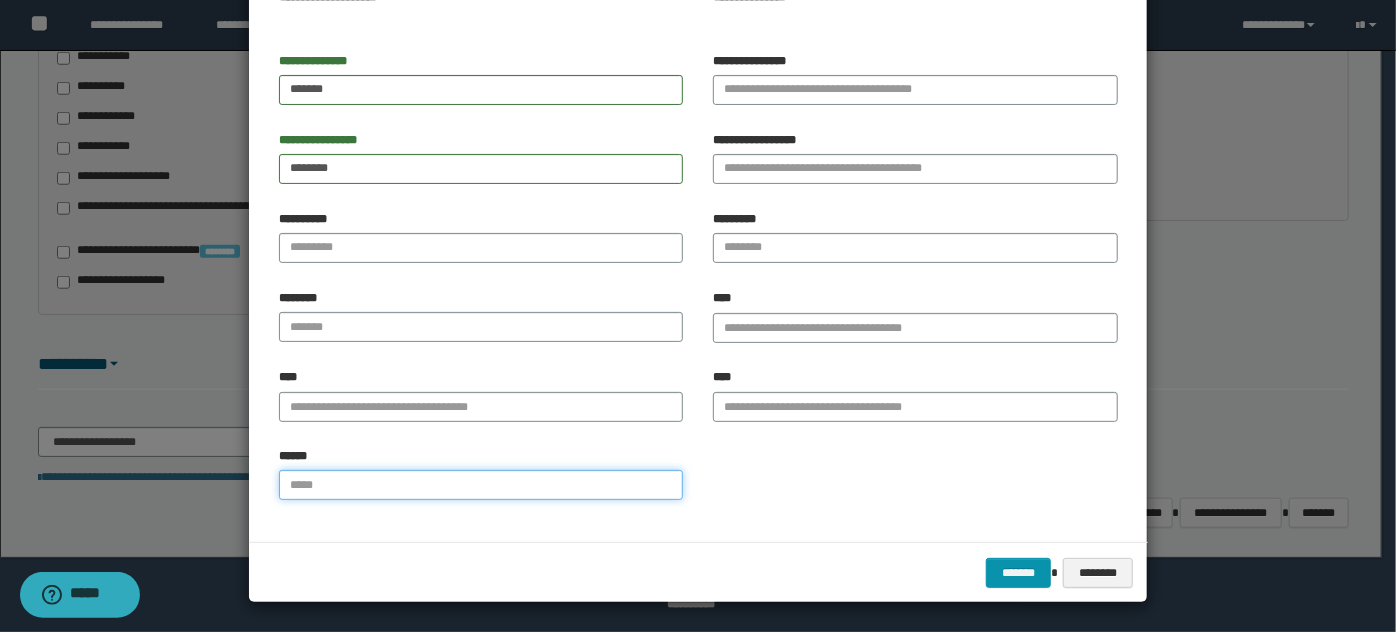 click on "******" at bounding box center (481, 485) 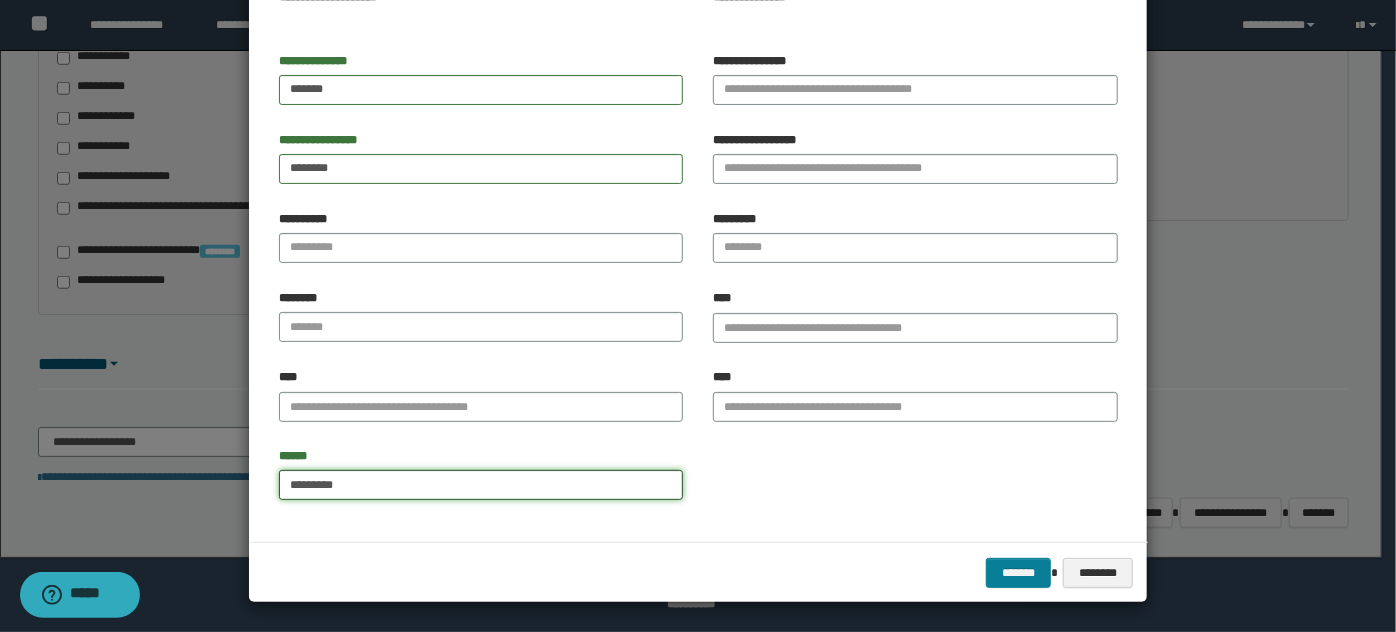 type on "*********" 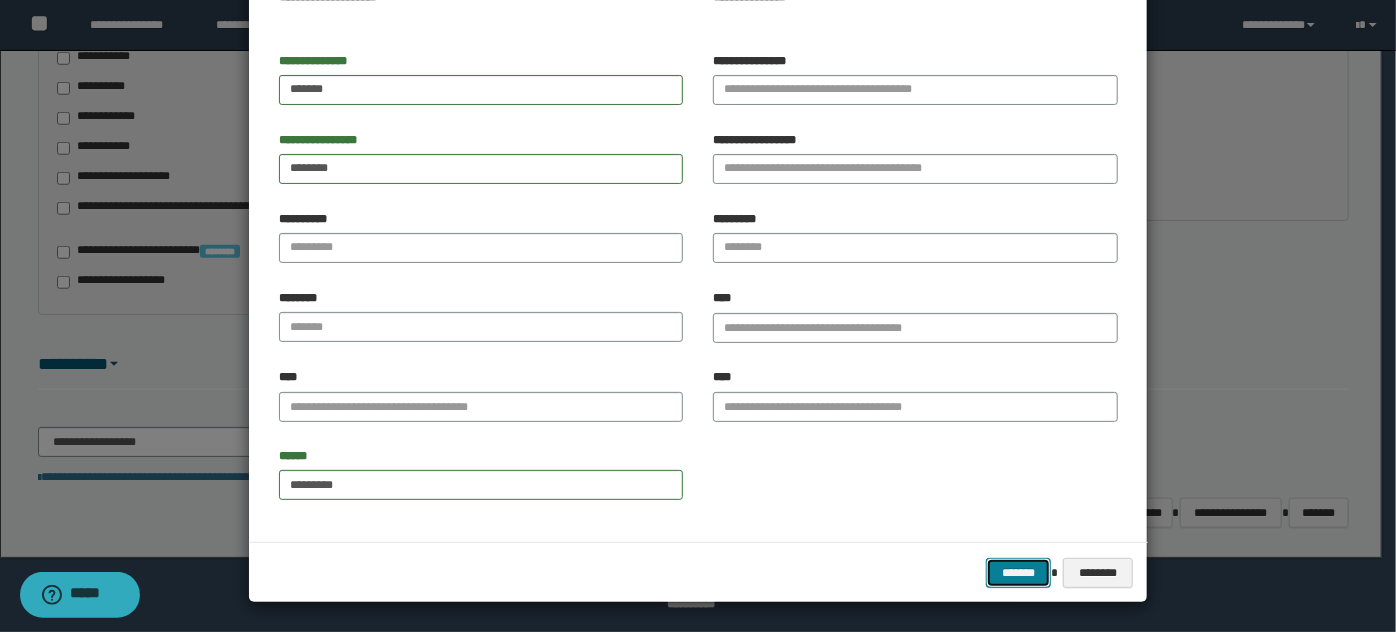 click on "*******" at bounding box center [1018, 572] 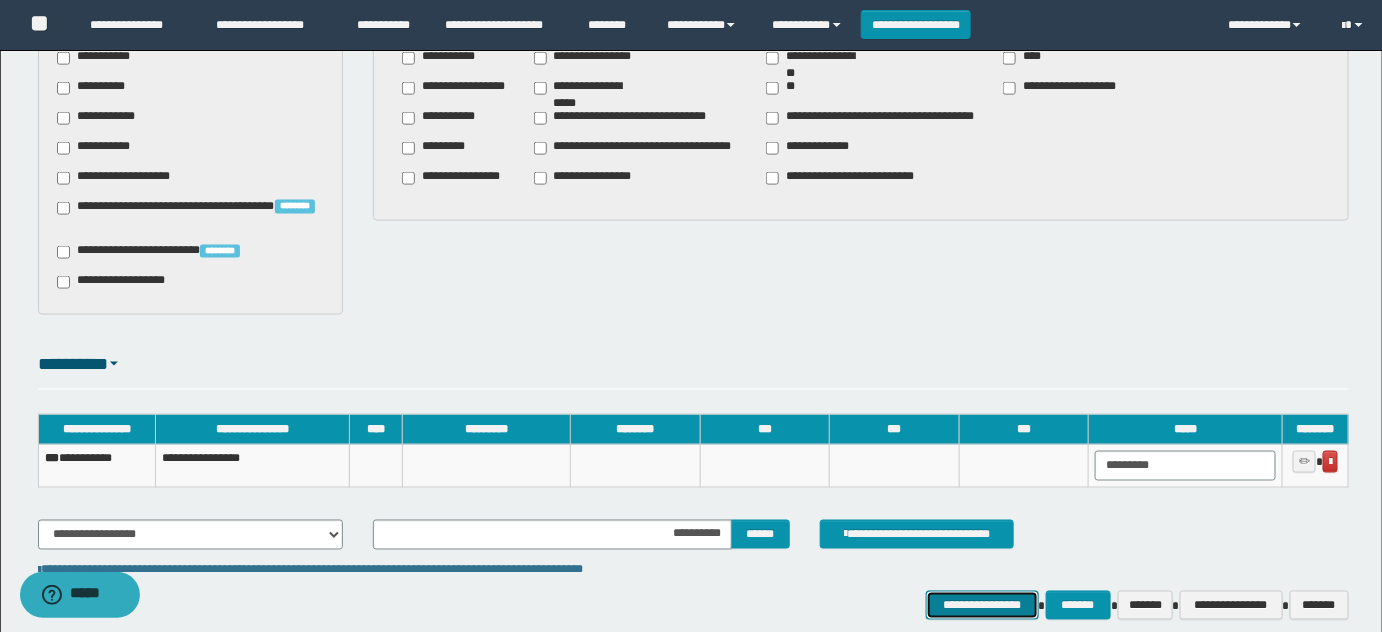 click on "**********" at bounding box center [982, 605] 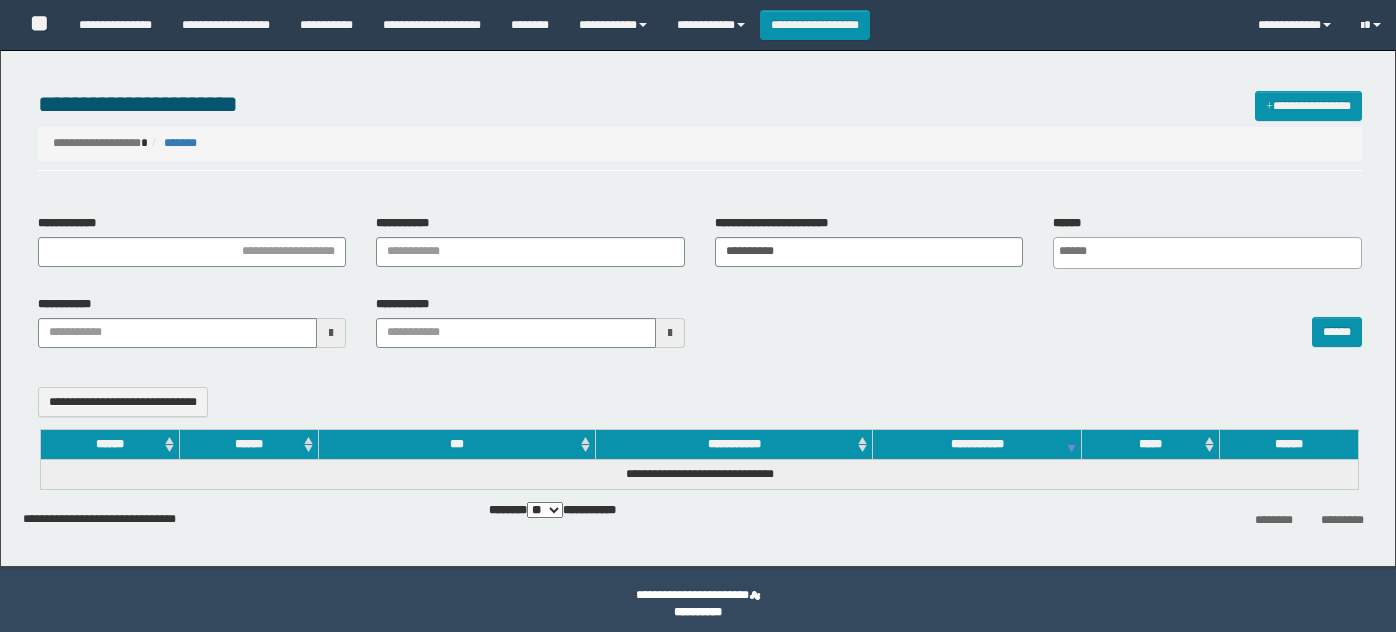 select 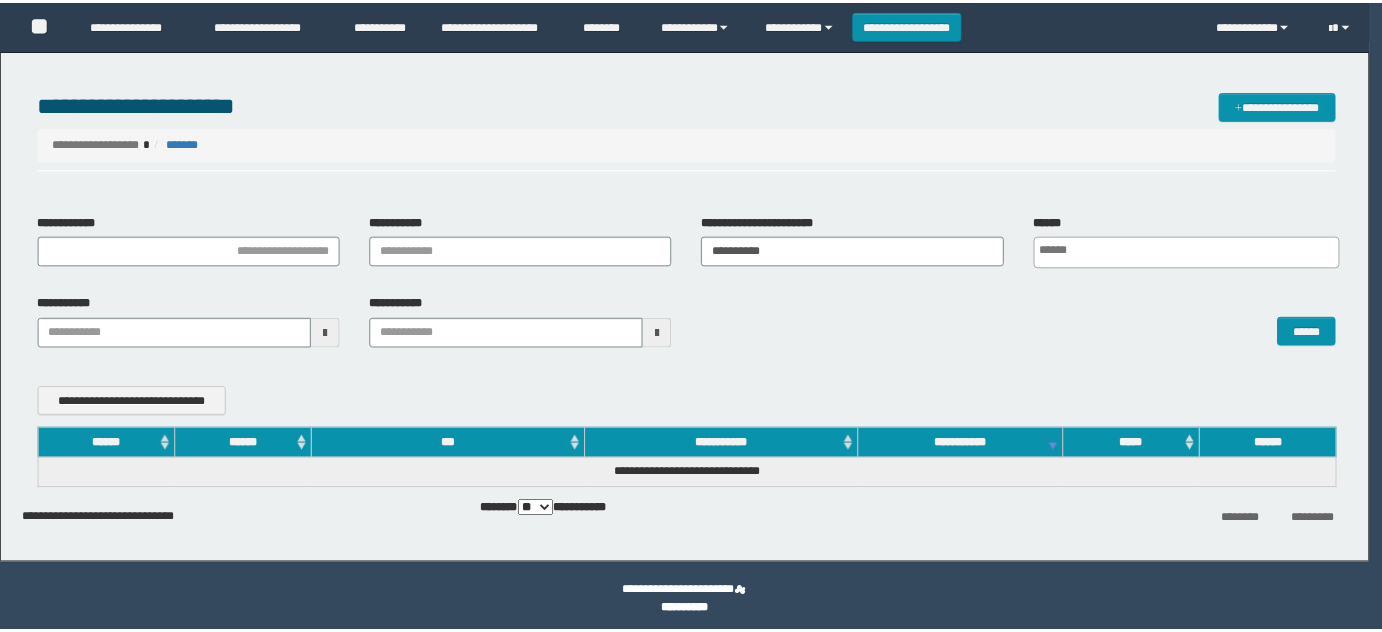scroll, scrollTop: 0, scrollLeft: 0, axis: both 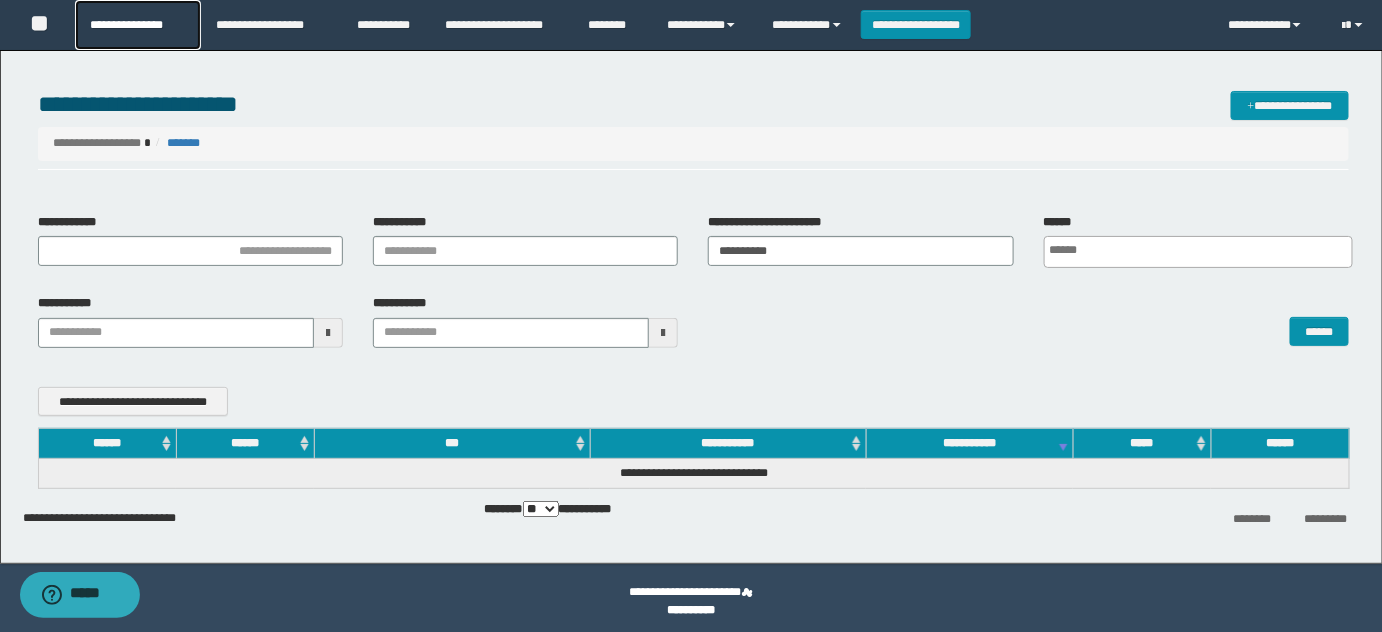 click on "**********" at bounding box center (137, 25) 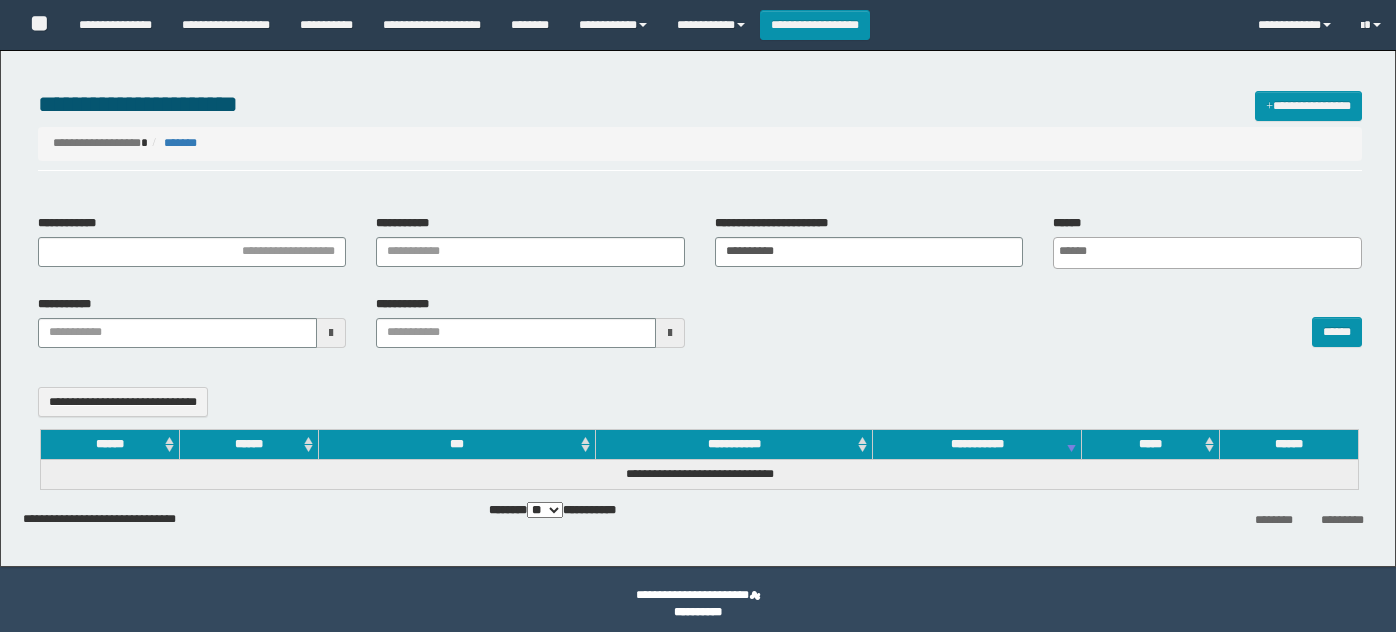 select 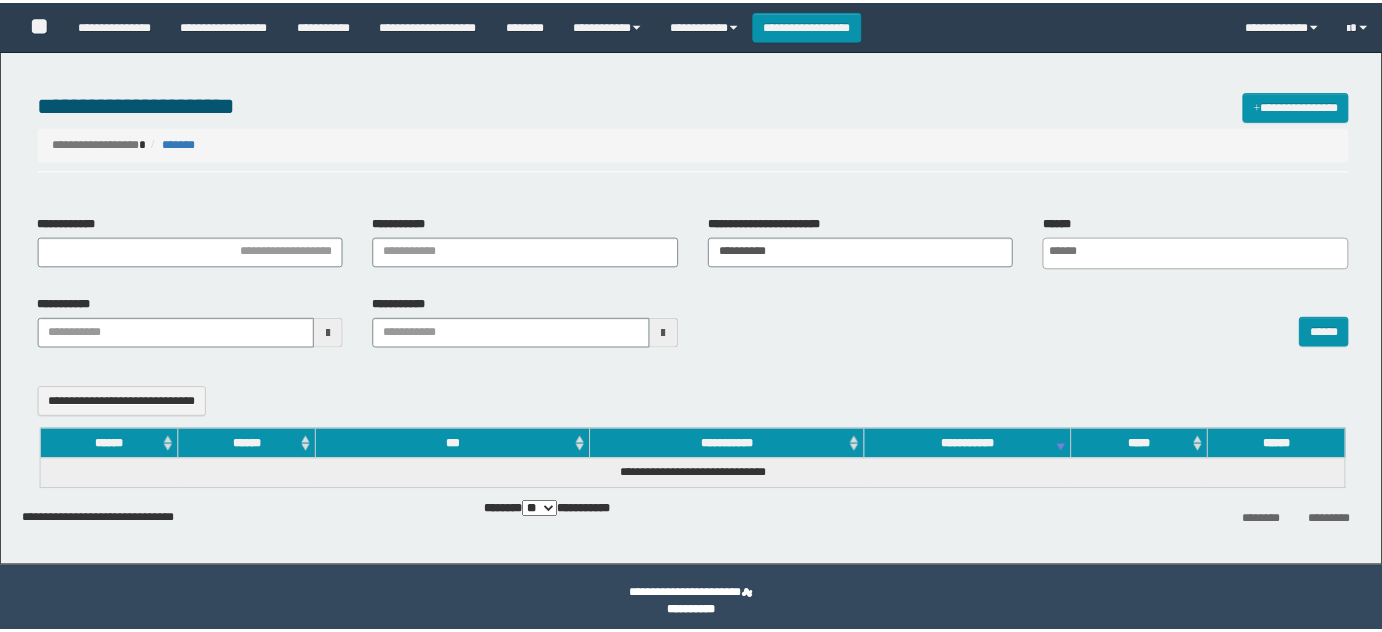 scroll, scrollTop: 0, scrollLeft: 0, axis: both 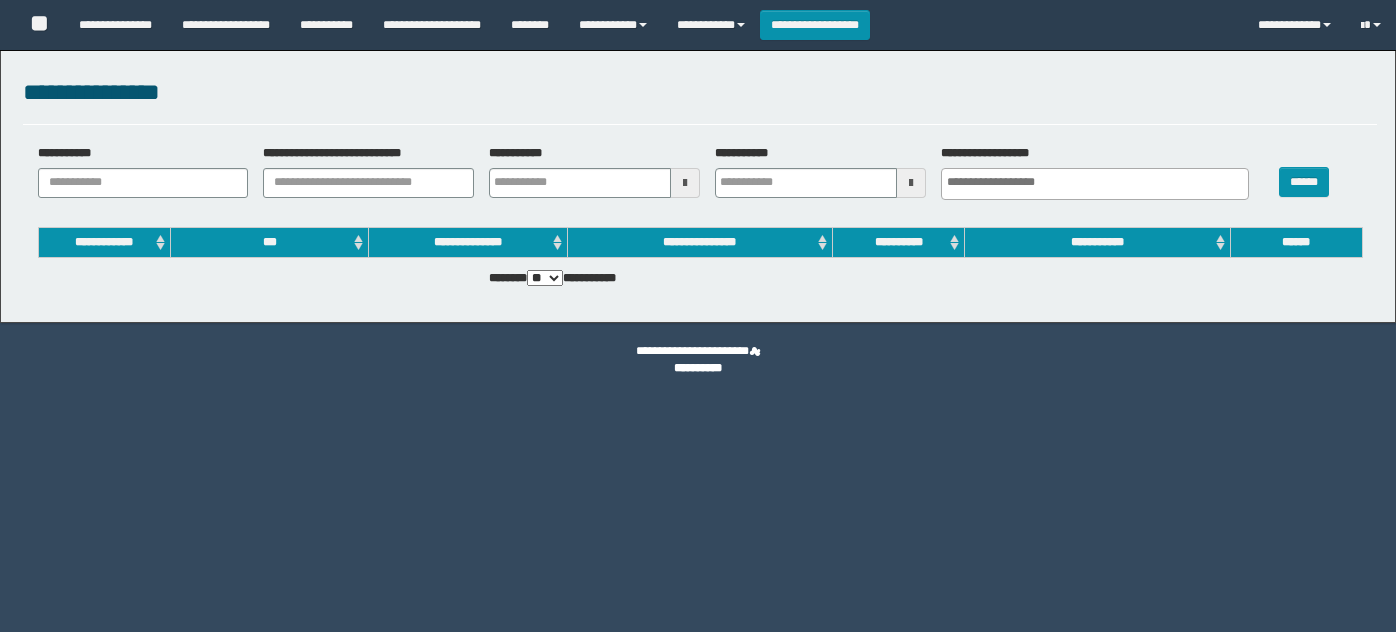 select 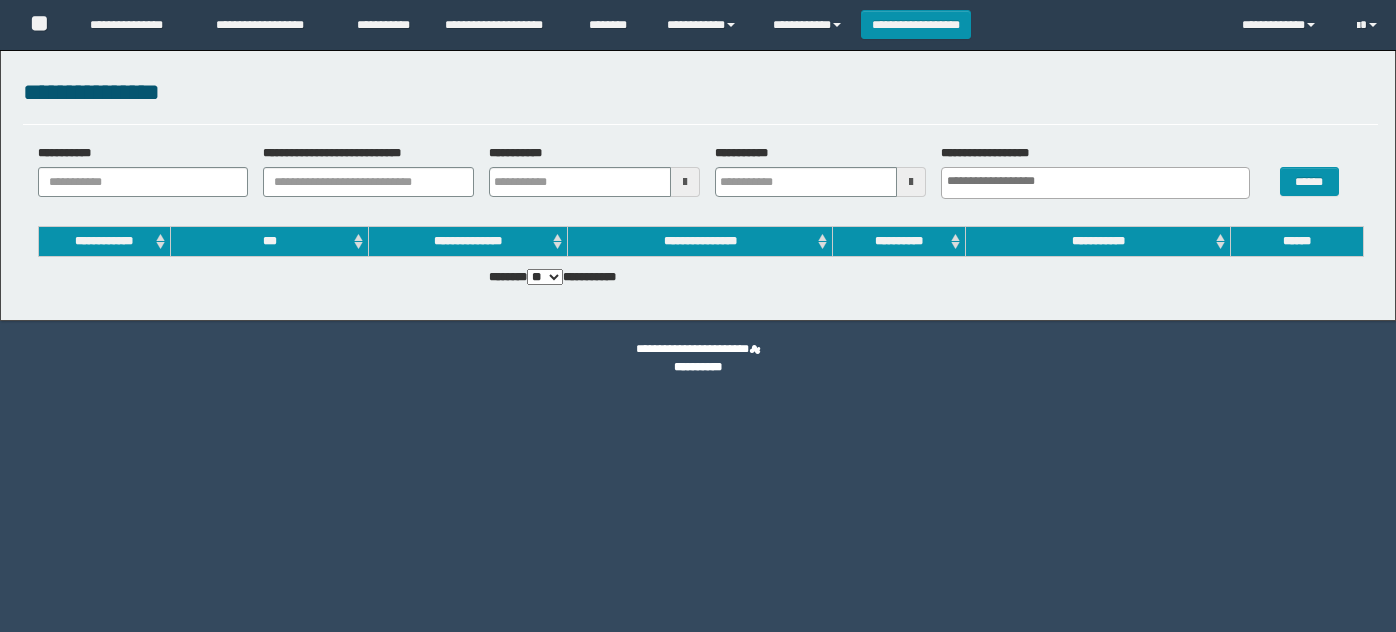scroll, scrollTop: 0, scrollLeft: 0, axis: both 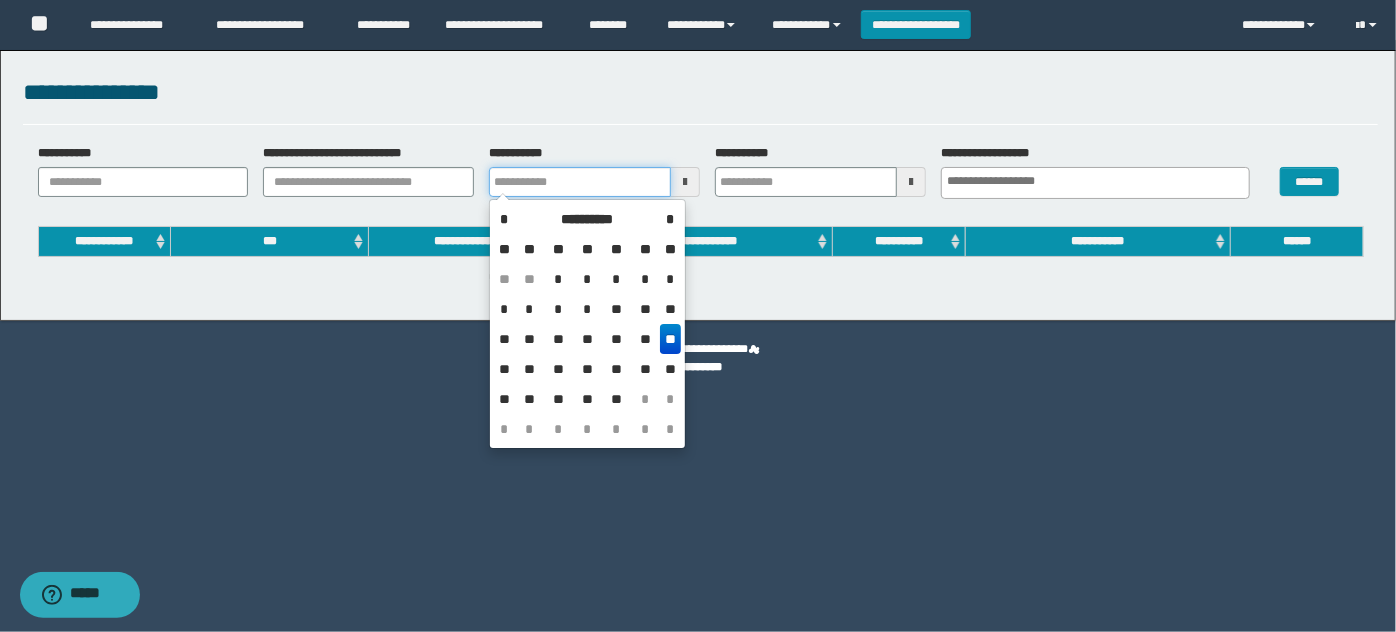 click on "**********" at bounding box center (580, 182) 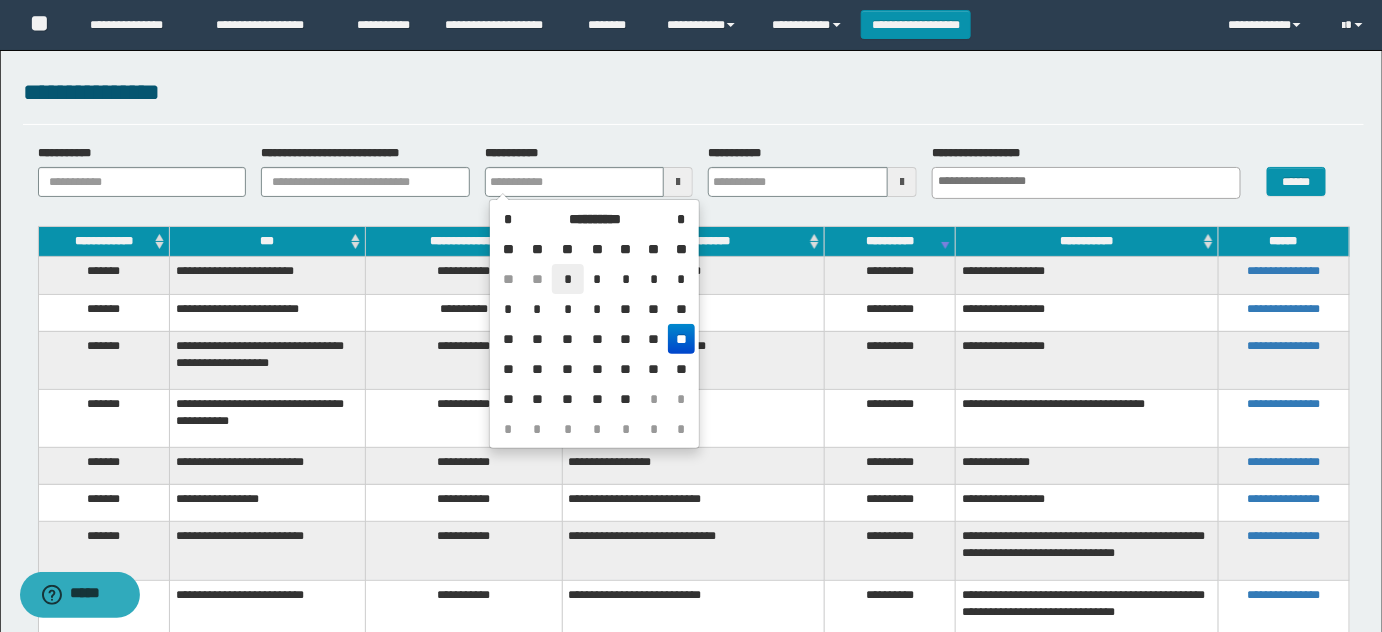 click on "*" at bounding box center (568, 279) 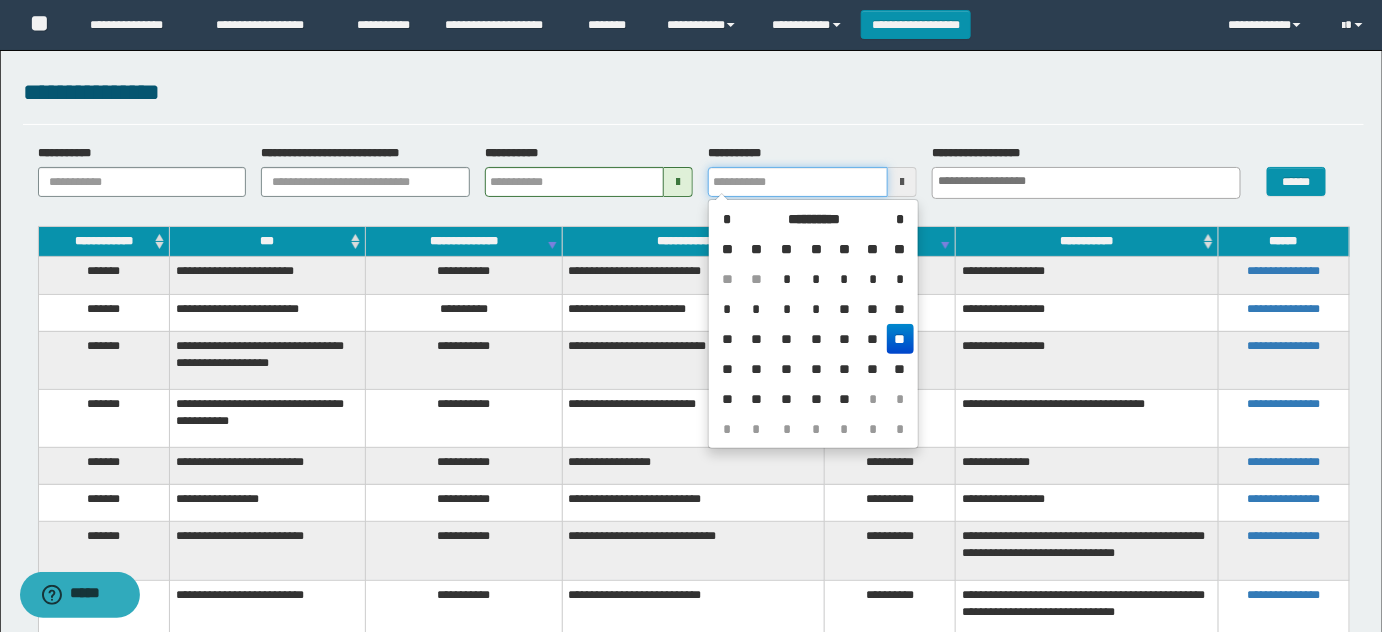 click on "**********" at bounding box center (798, 182) 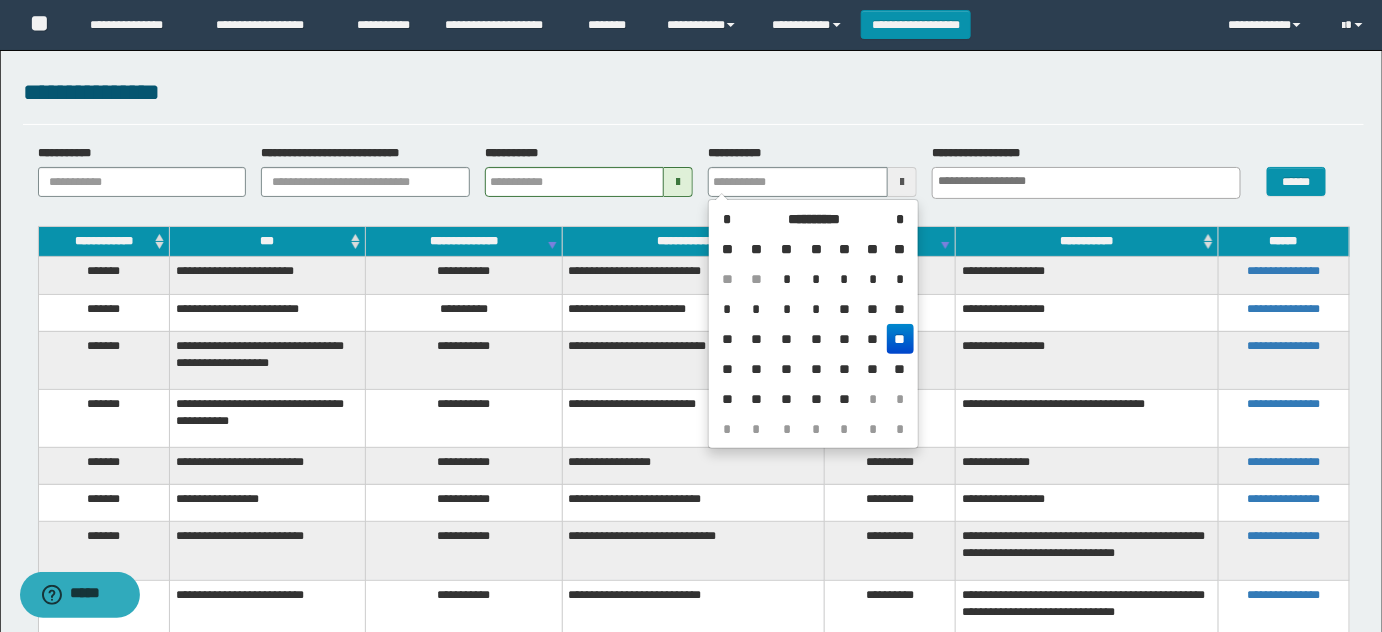 click on "**" at bounding box center [845, 399] 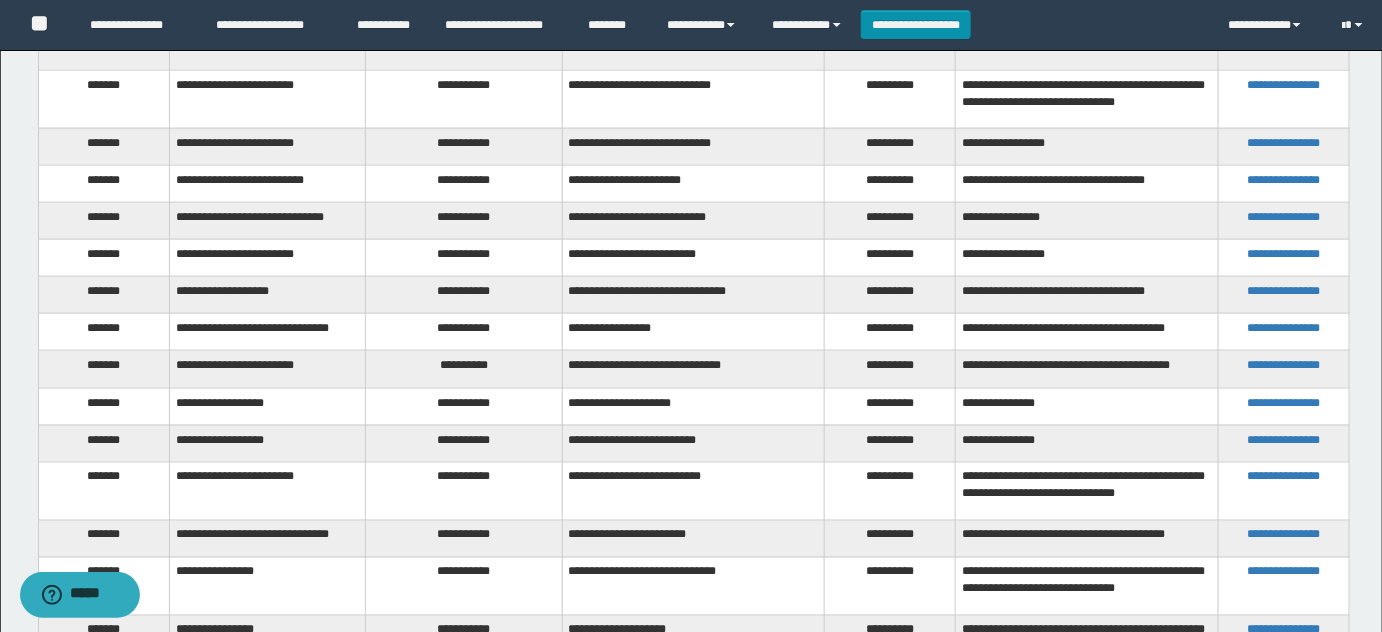 scroll, scrollTop: 1885, scrollLeft: 0, axis: vertical 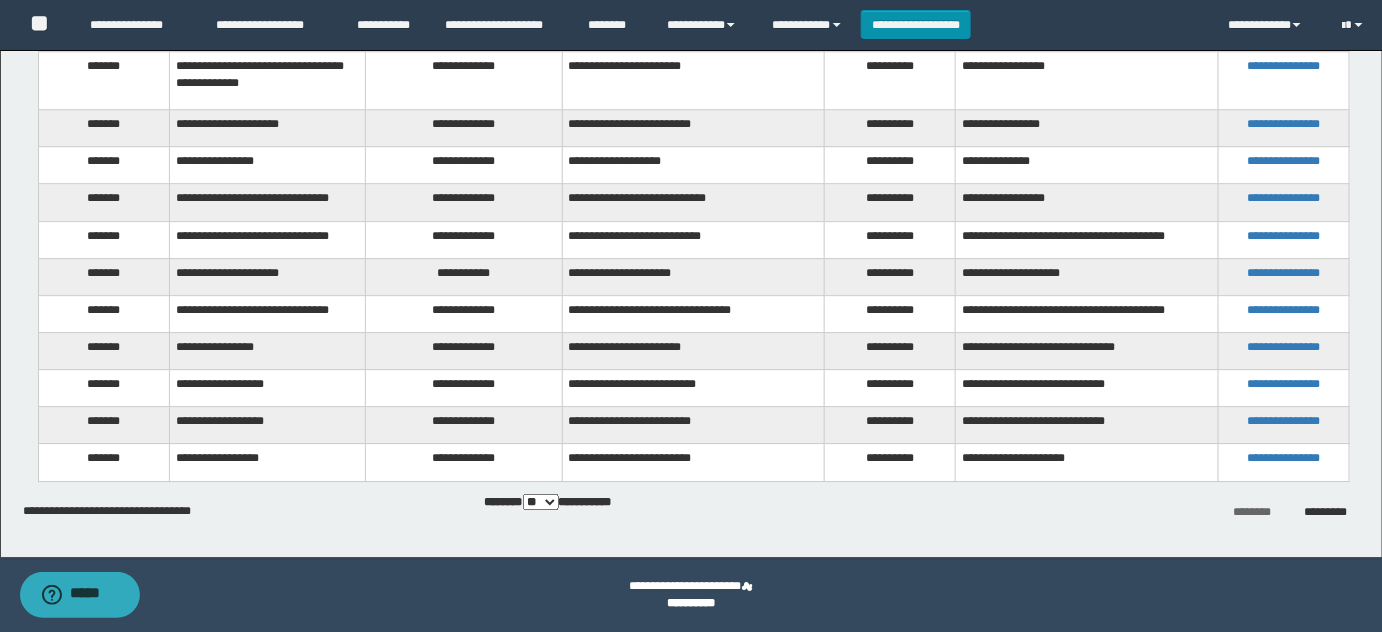 click on "** *** *** ***" at bounding box center (541, 502) 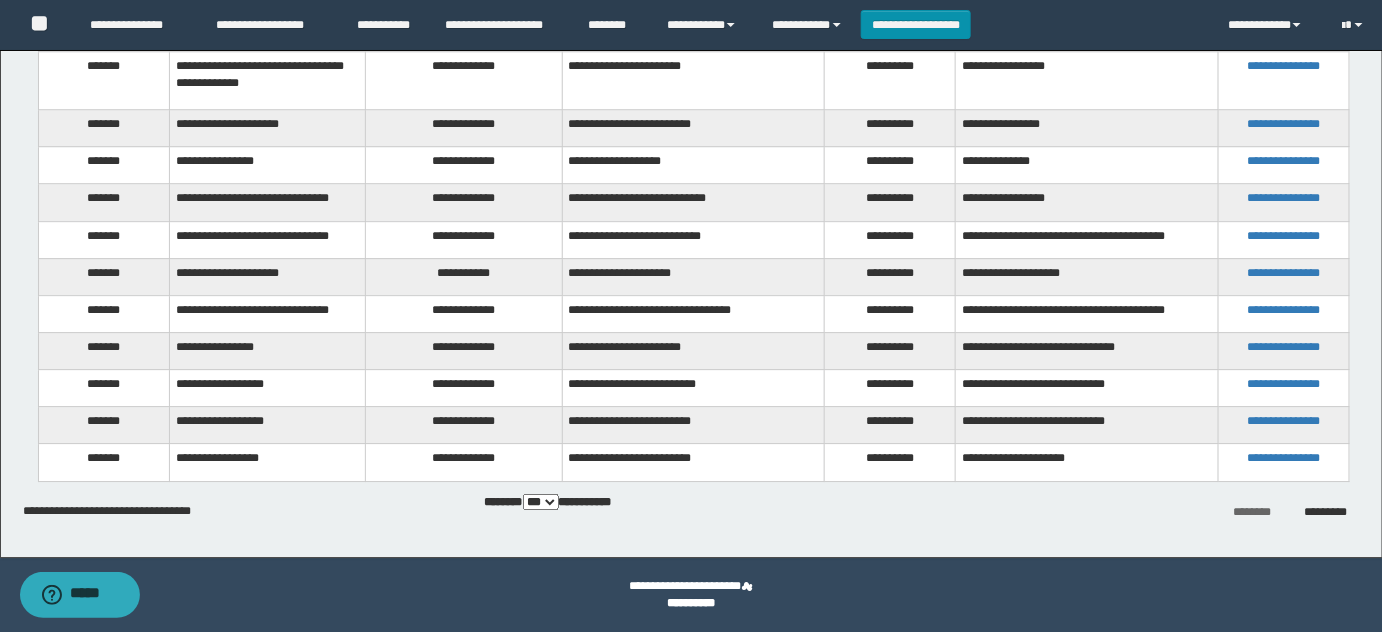 click on "** *** *** ***" at bounding box center (541, 502) 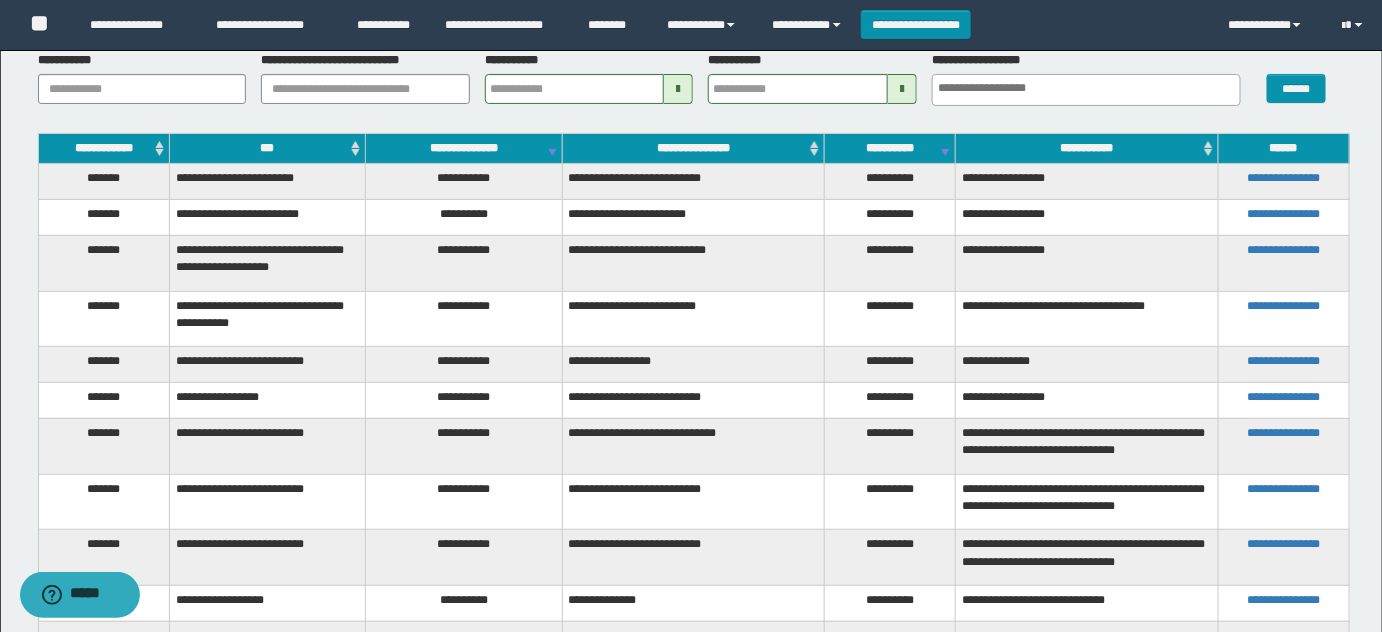 scroll, scrollTop: 0, scrollLeft: 0, axis: both 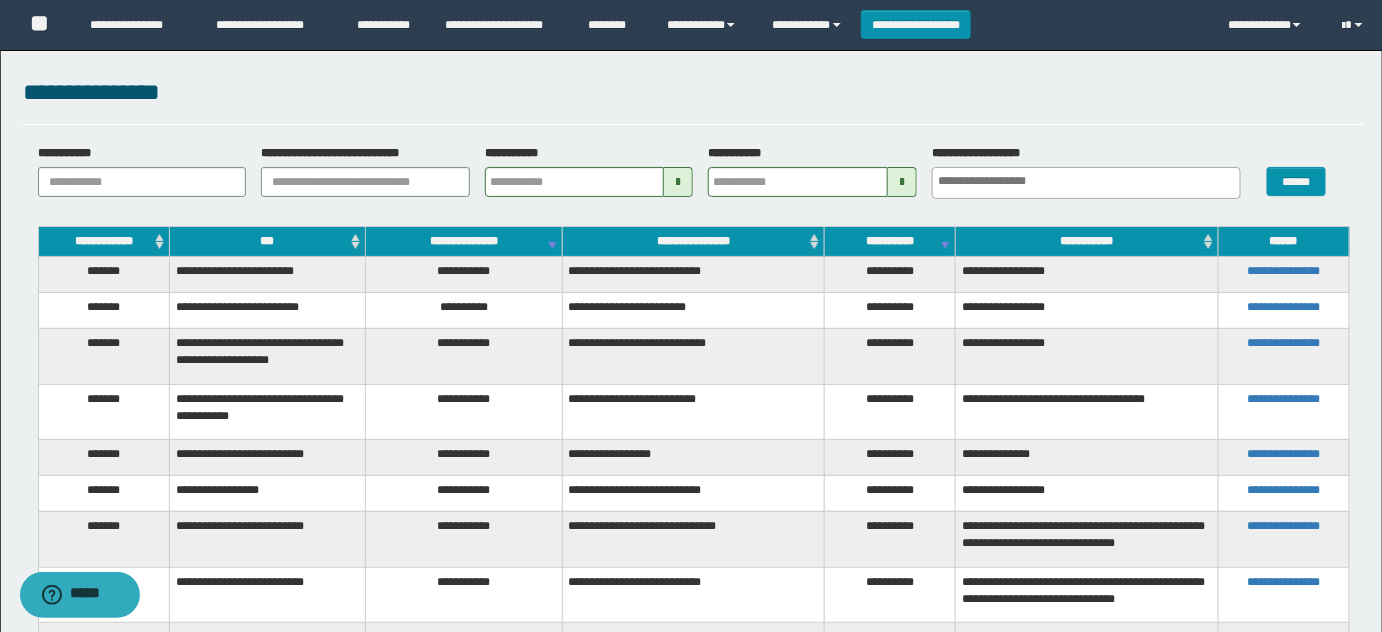 click on "***" at bounding box center [267, 242] 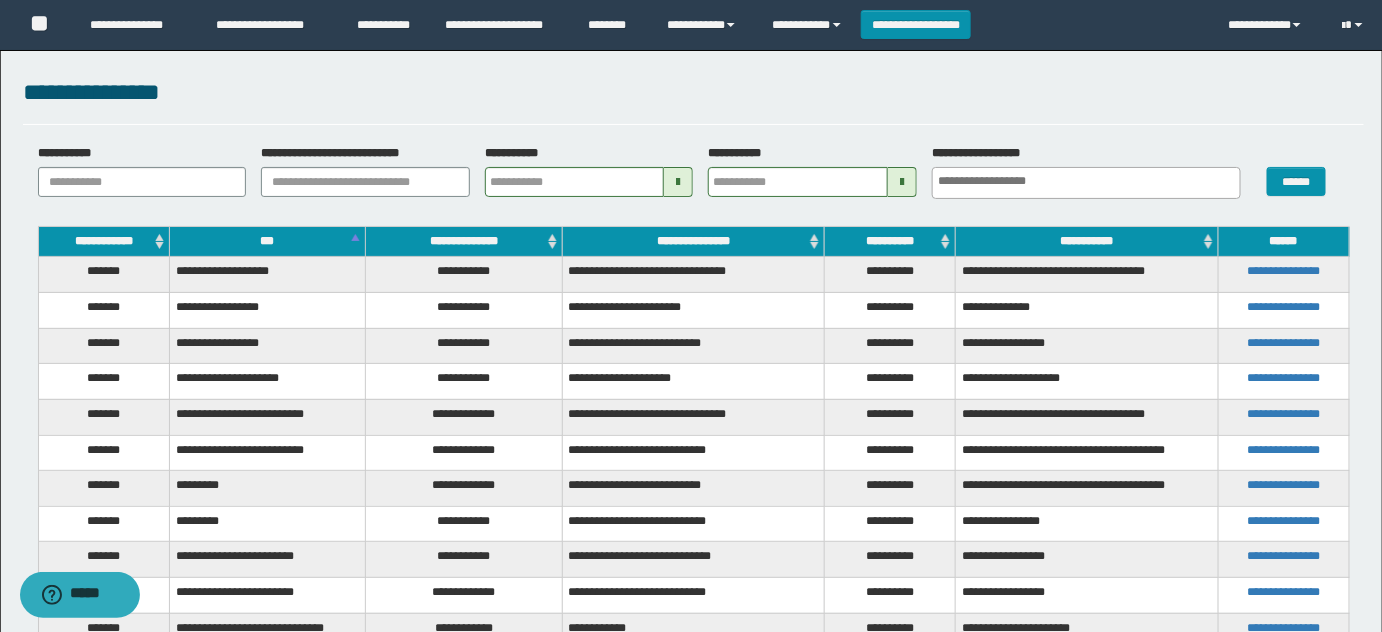 click on "**********" at bounding box center (464, 311) 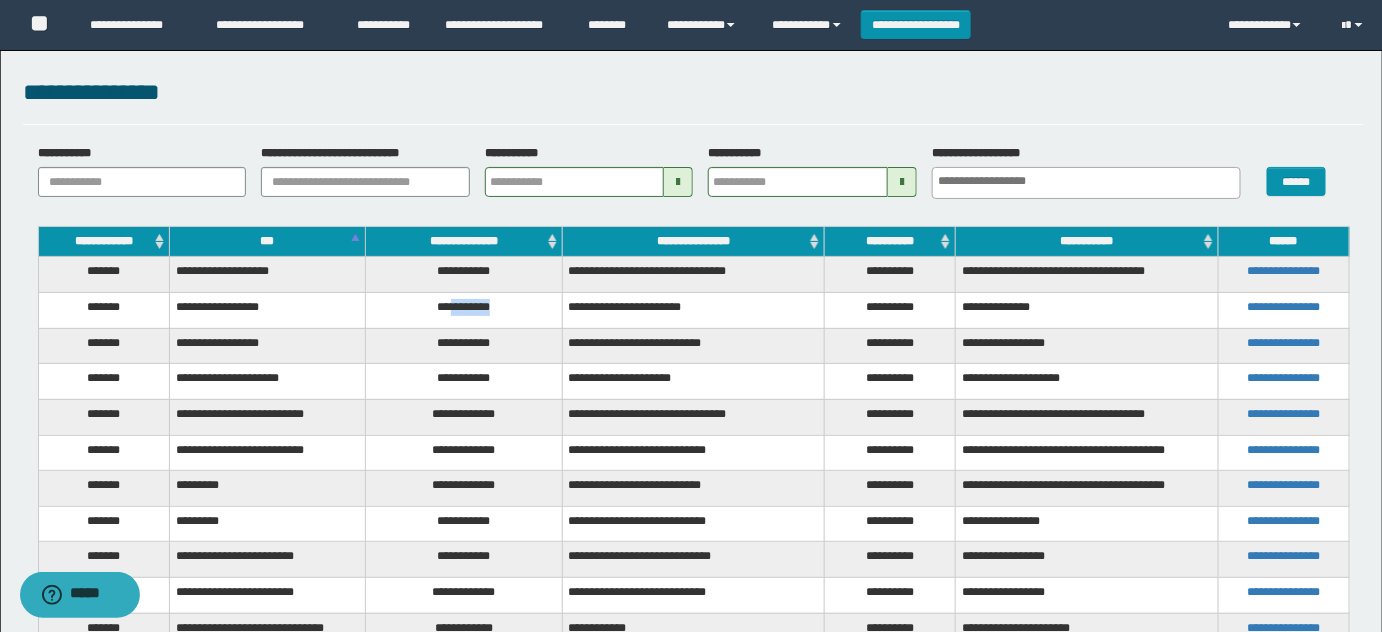 click on "**********" at bounding box center (464, 311) 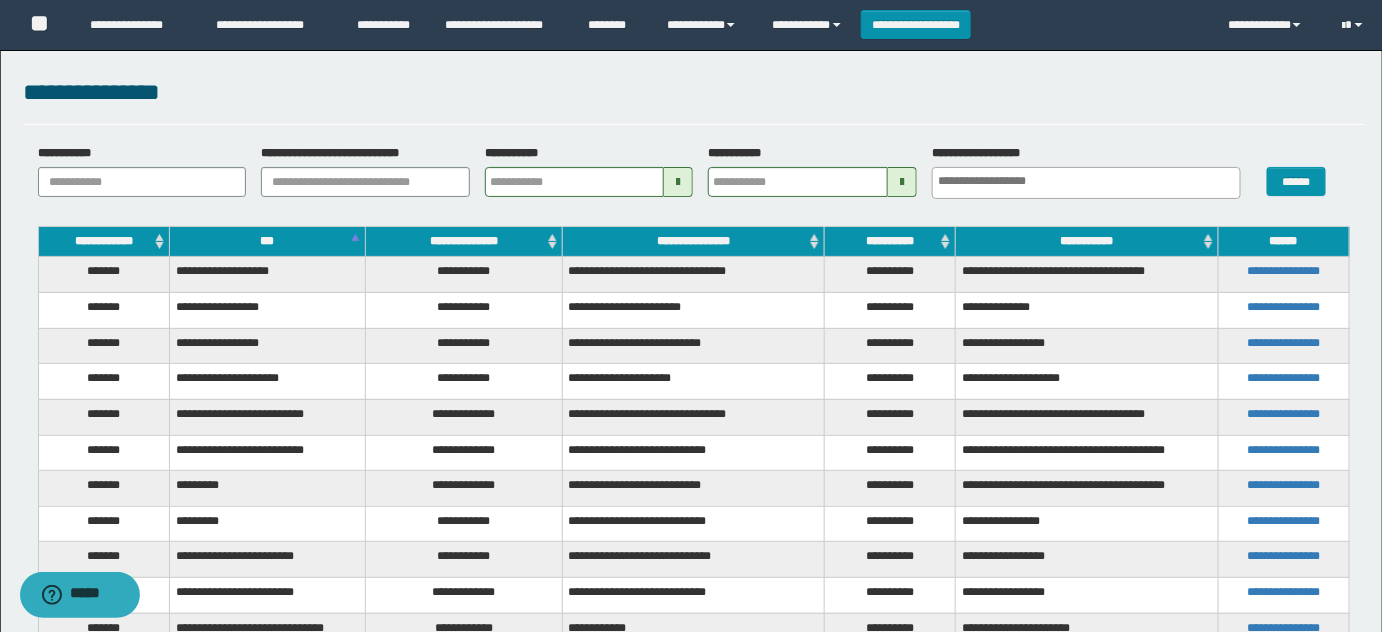 click on "**********" at bounding box center (464, 382) 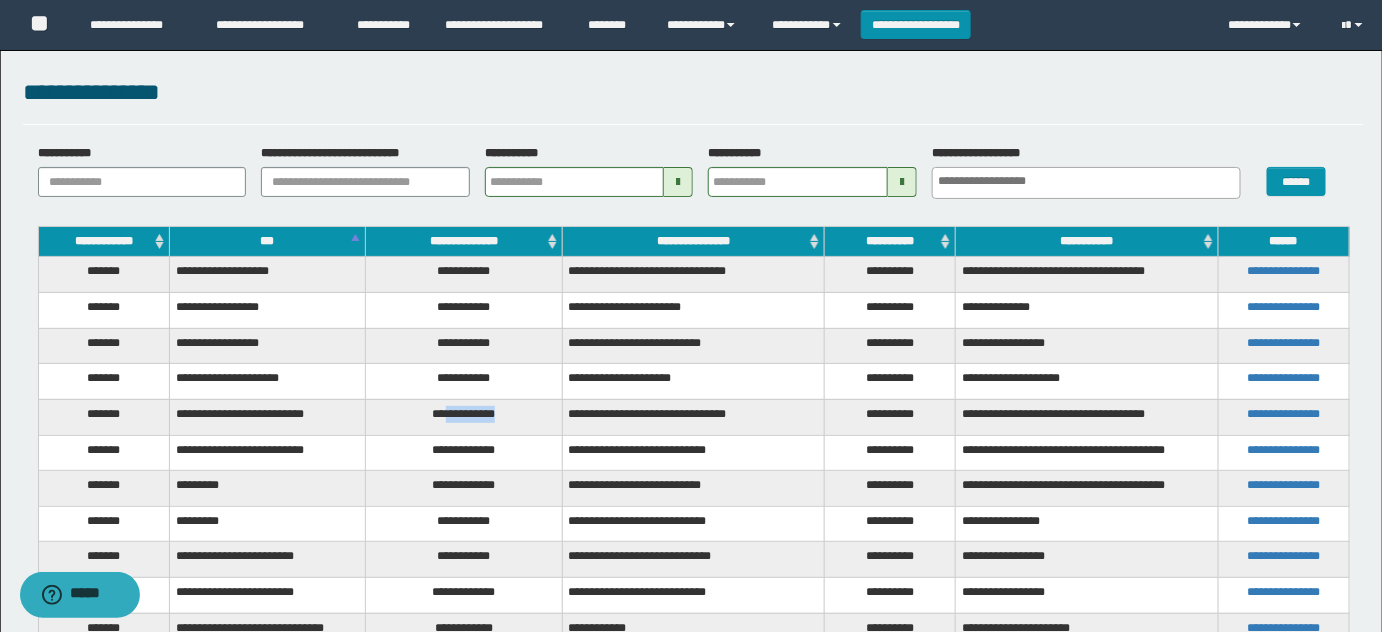click on "**********" at bounding box center (464, 417) 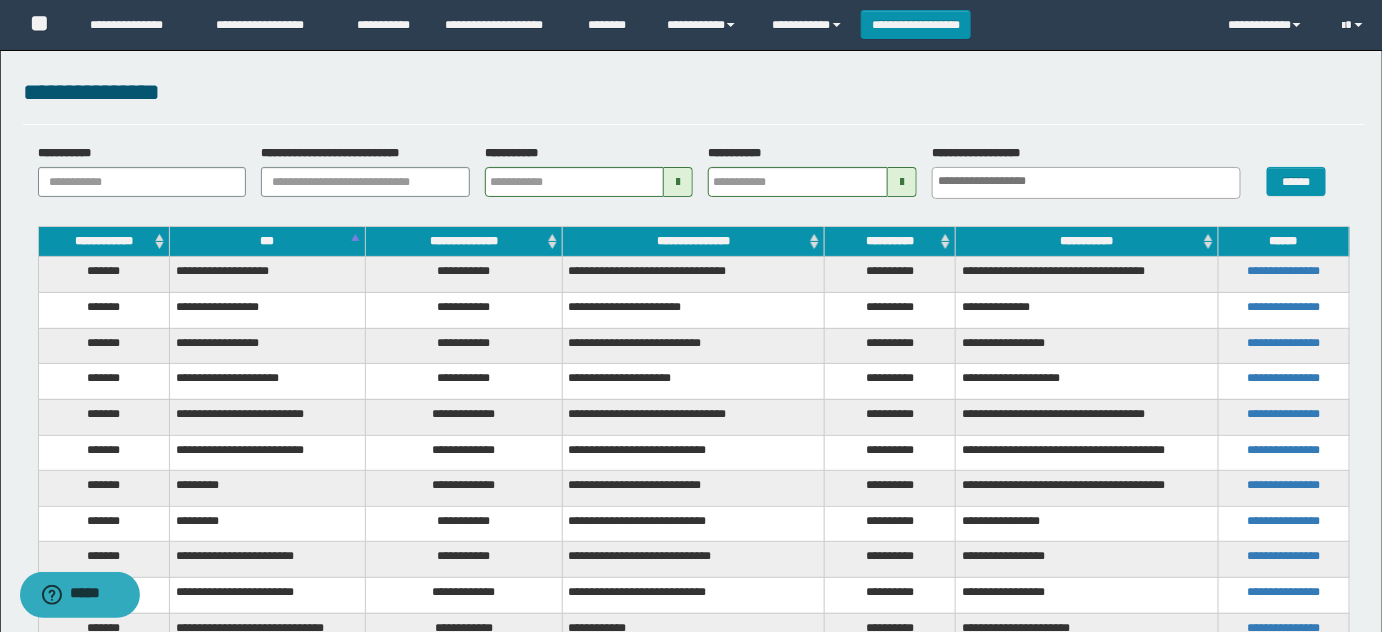 click on "**********" at bounding box center [464, 453] 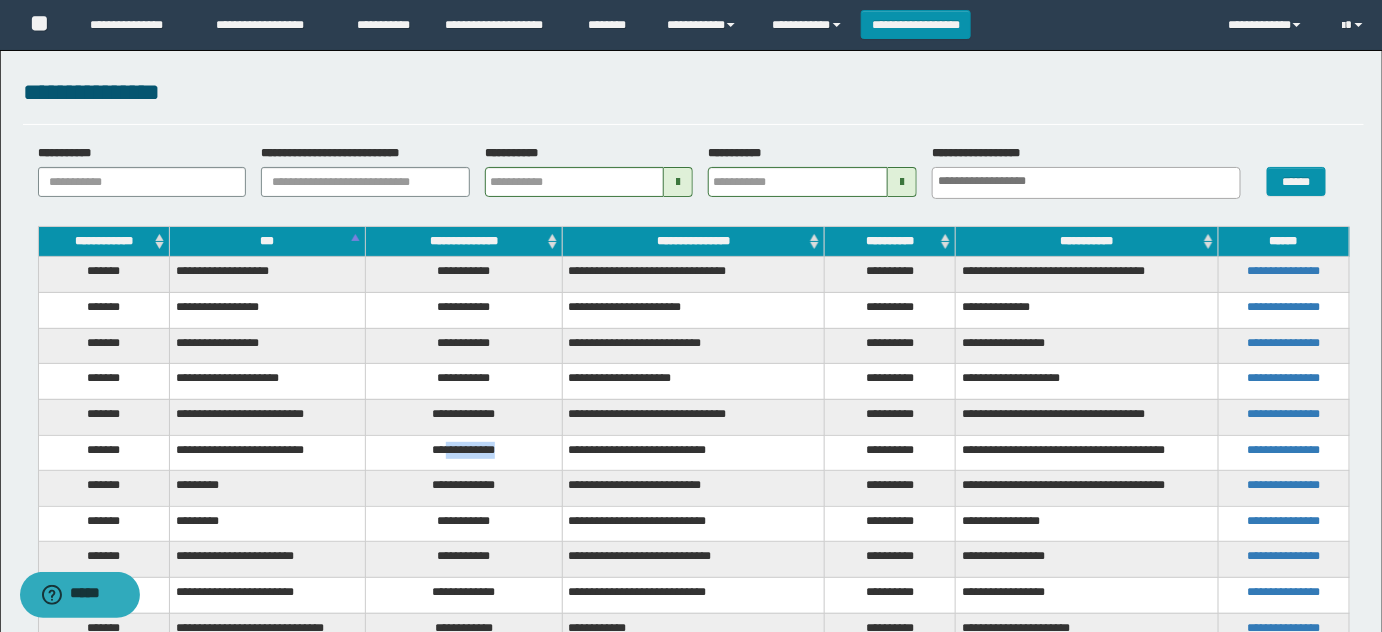 click on "**********" at bounding box center [464, 453] 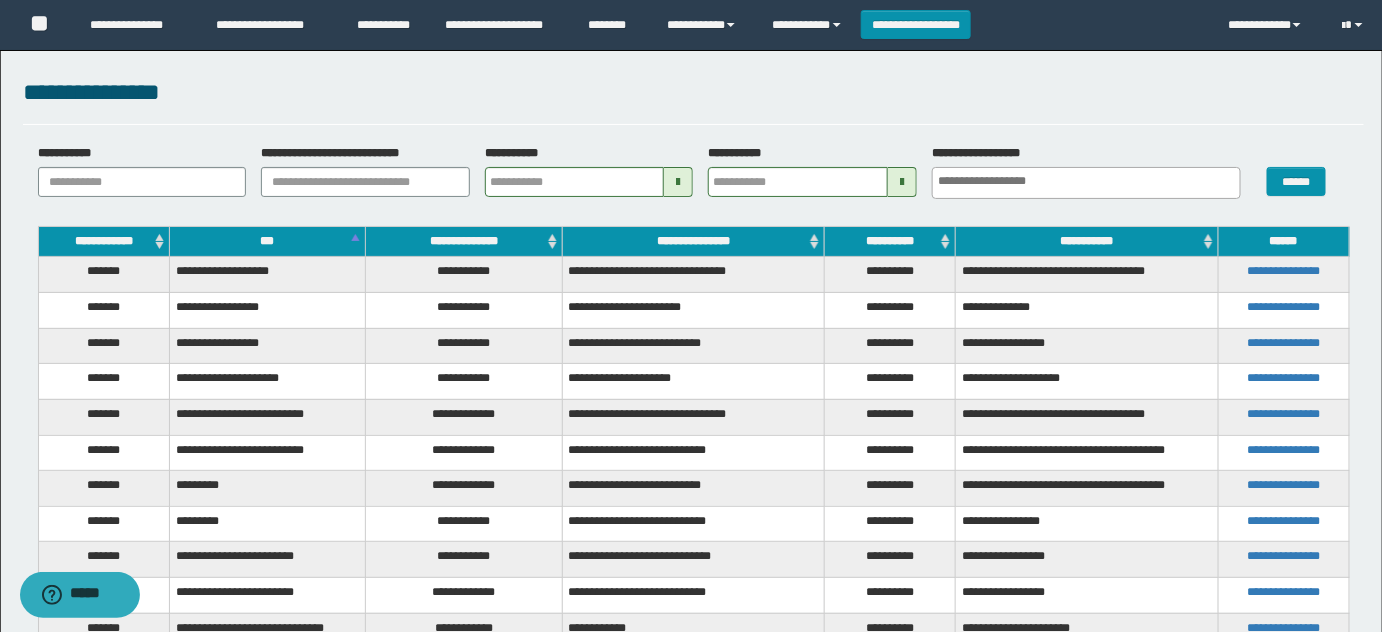 click on "**********" at bounding box center (464, 489) 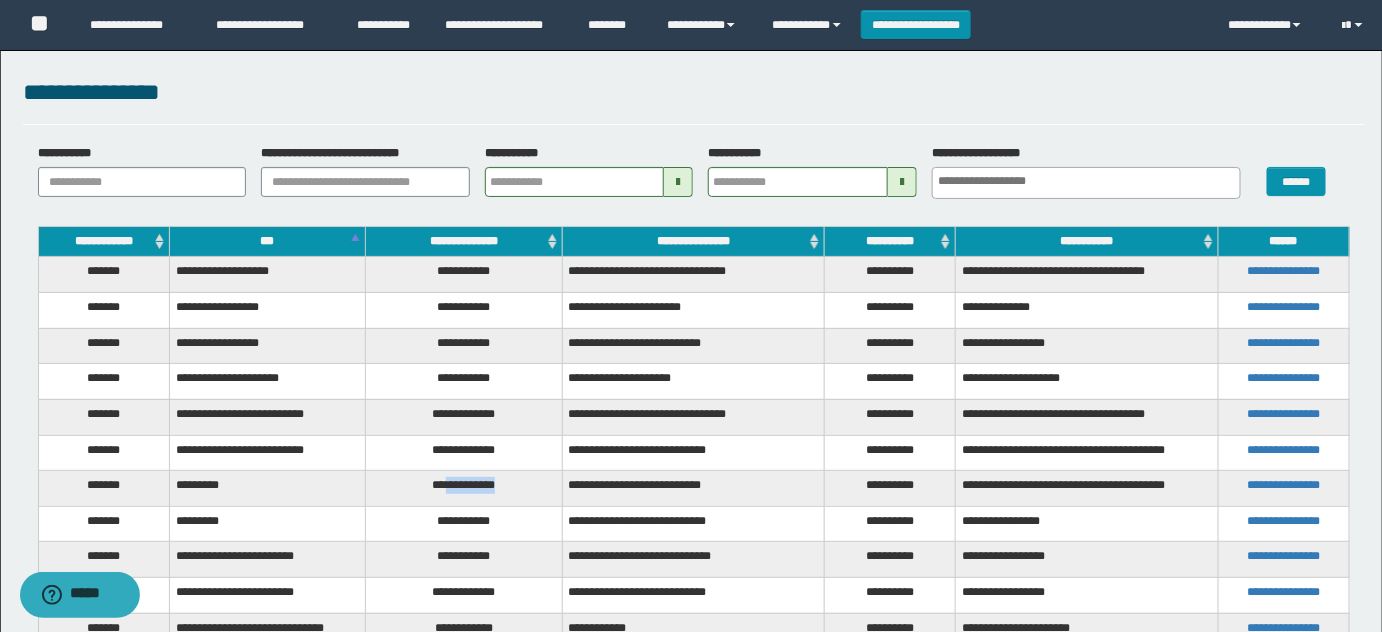 click on "**********" at bounding box center [464, 489] 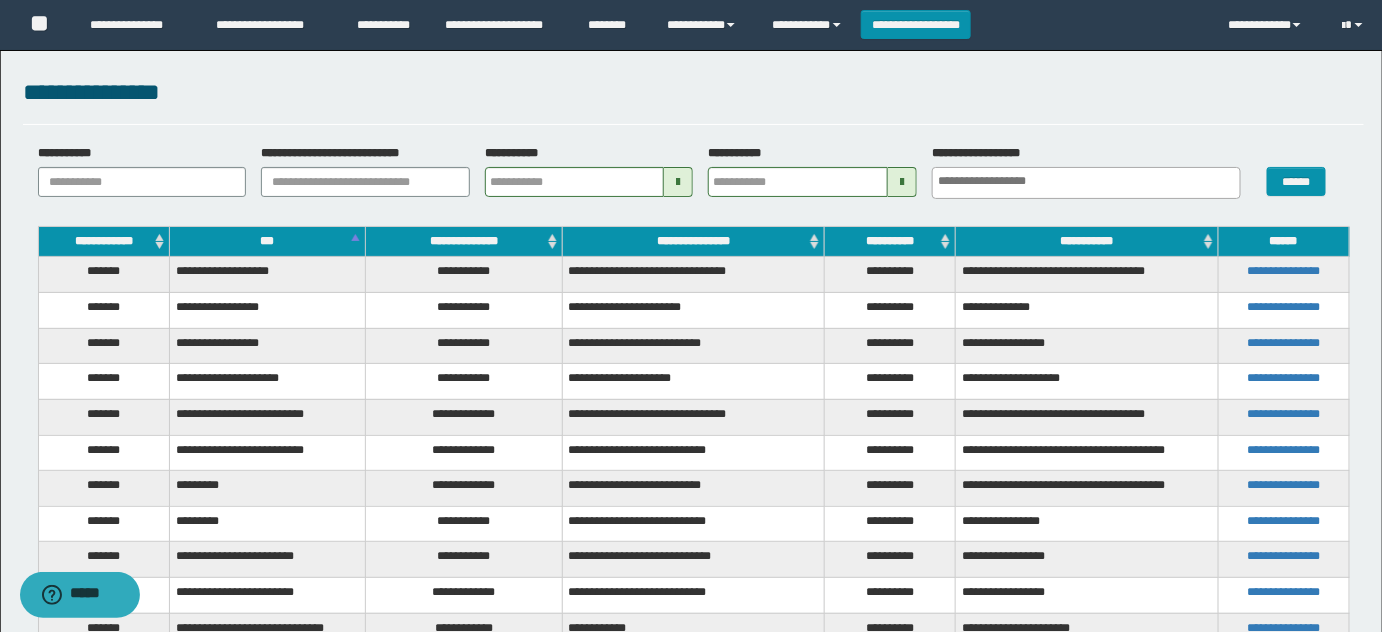 click on "**********" at bounding box center (464, 524) 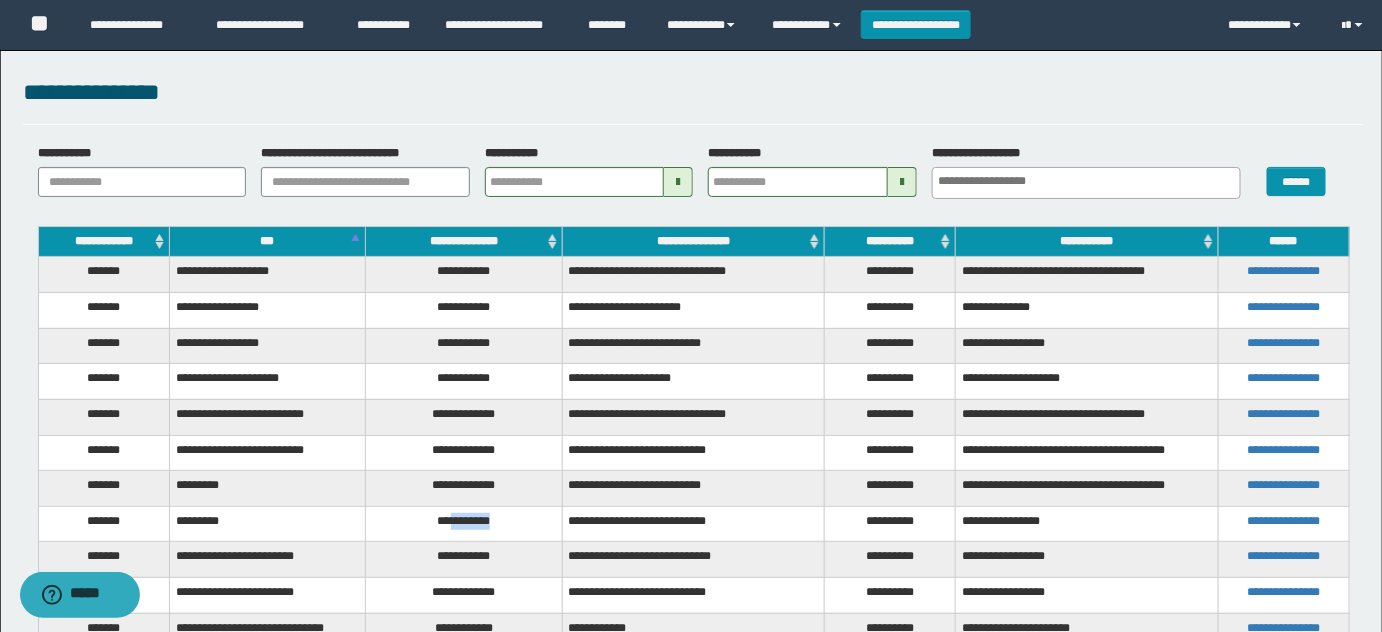 click on "**********" at bounding box center (464, 524) 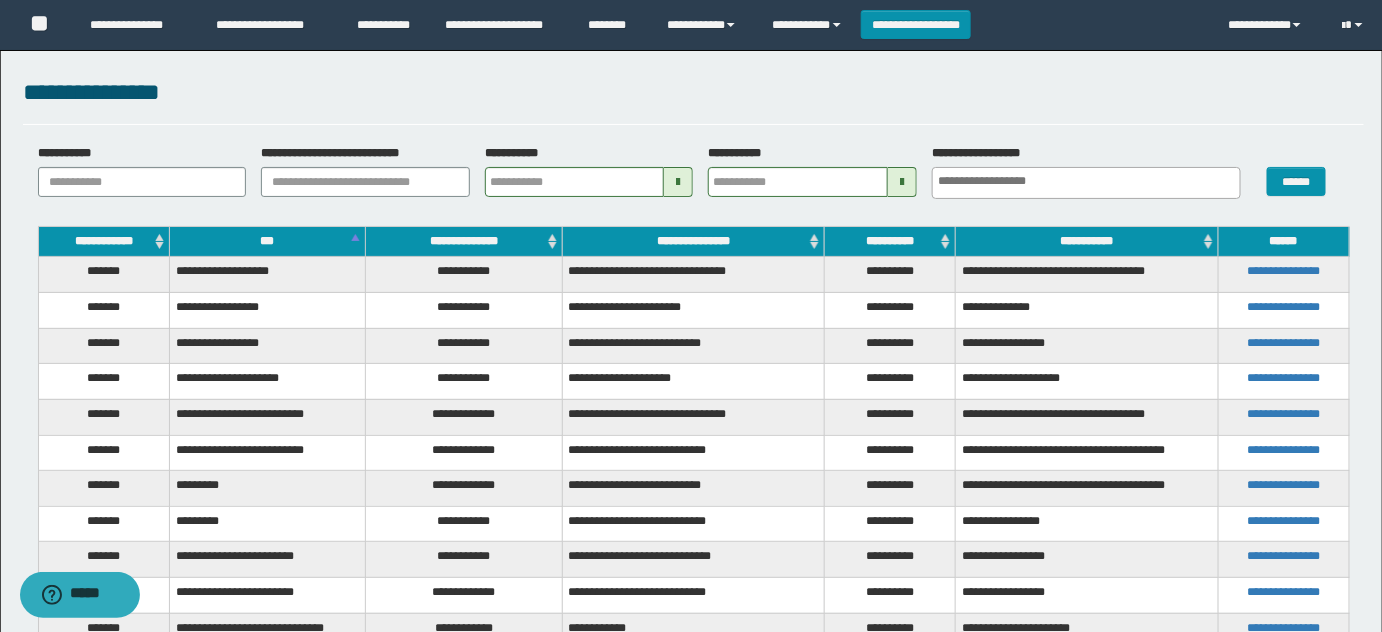 click on "**********" at bounding box center [464, 560] 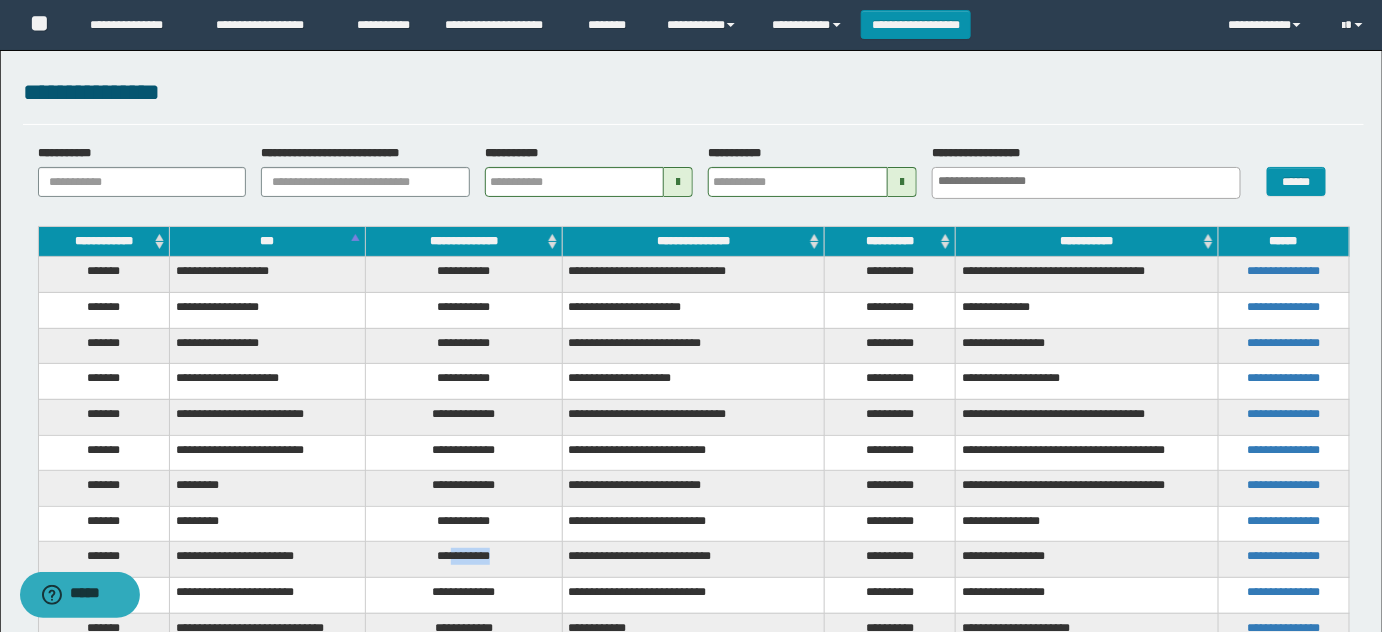 click on "**********" at bounding box center (464, 560) 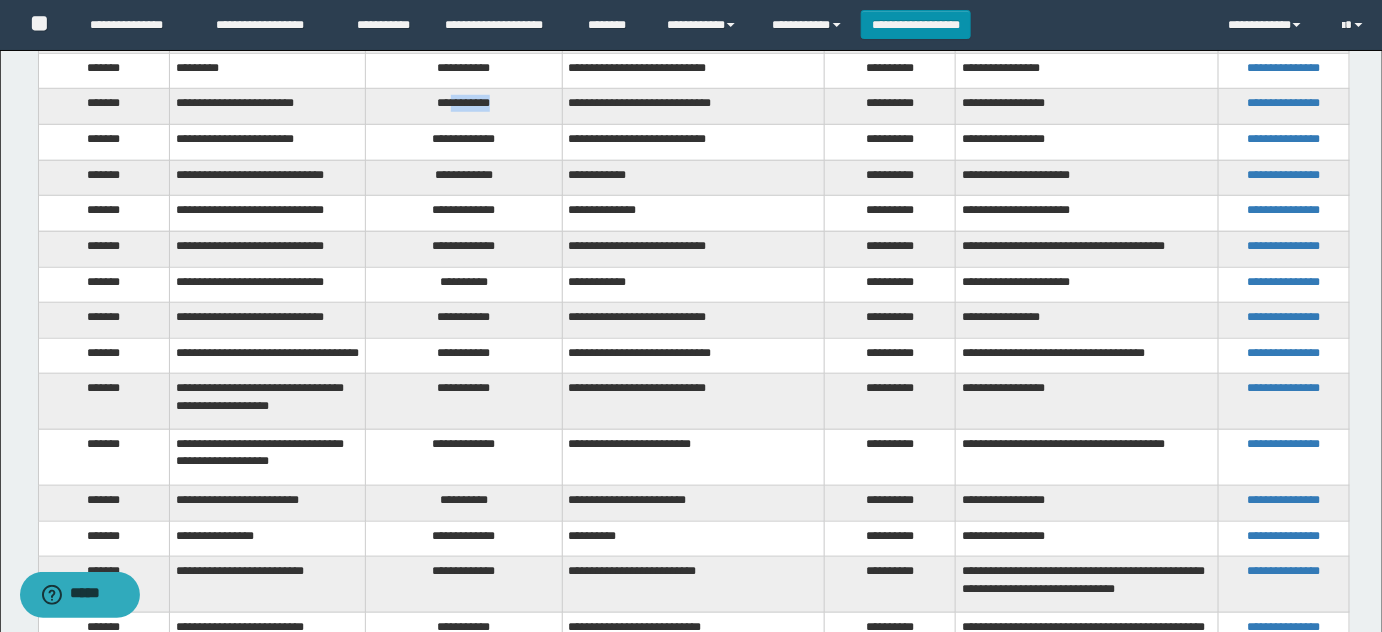 scroll, scrollTop: 454, scrollLeft: 0, axis: vertical 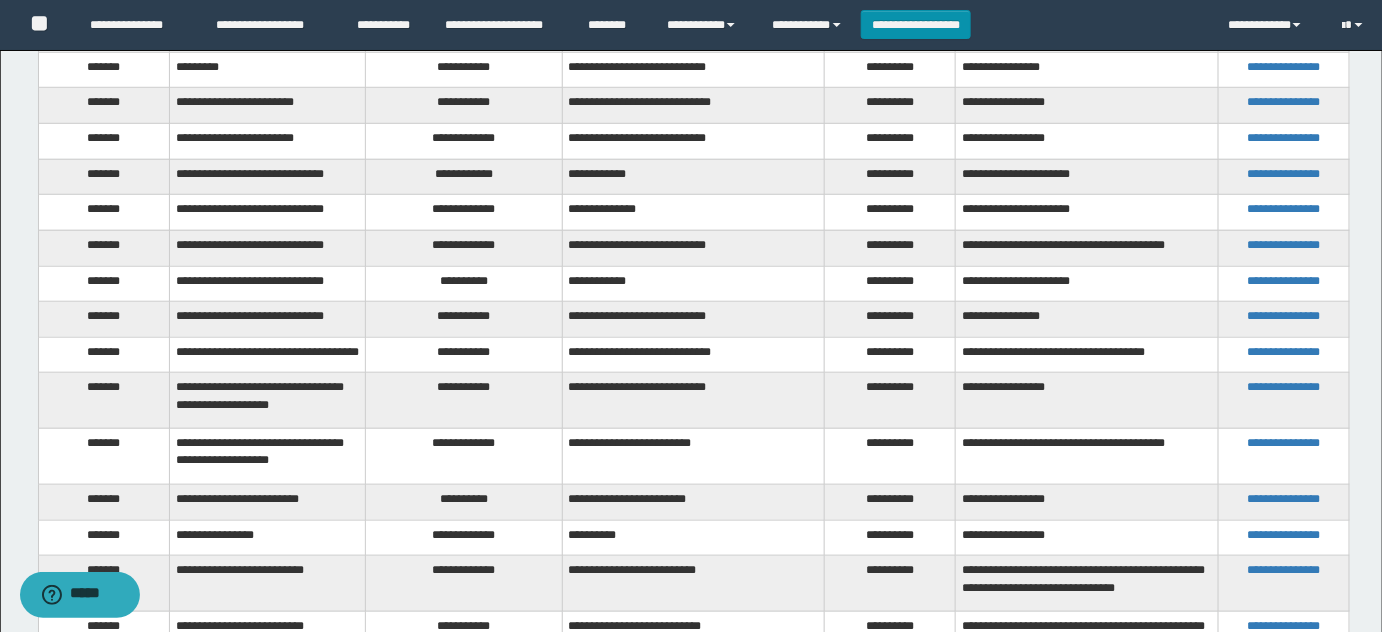 click on "**********" at bounding box center [464, 142] 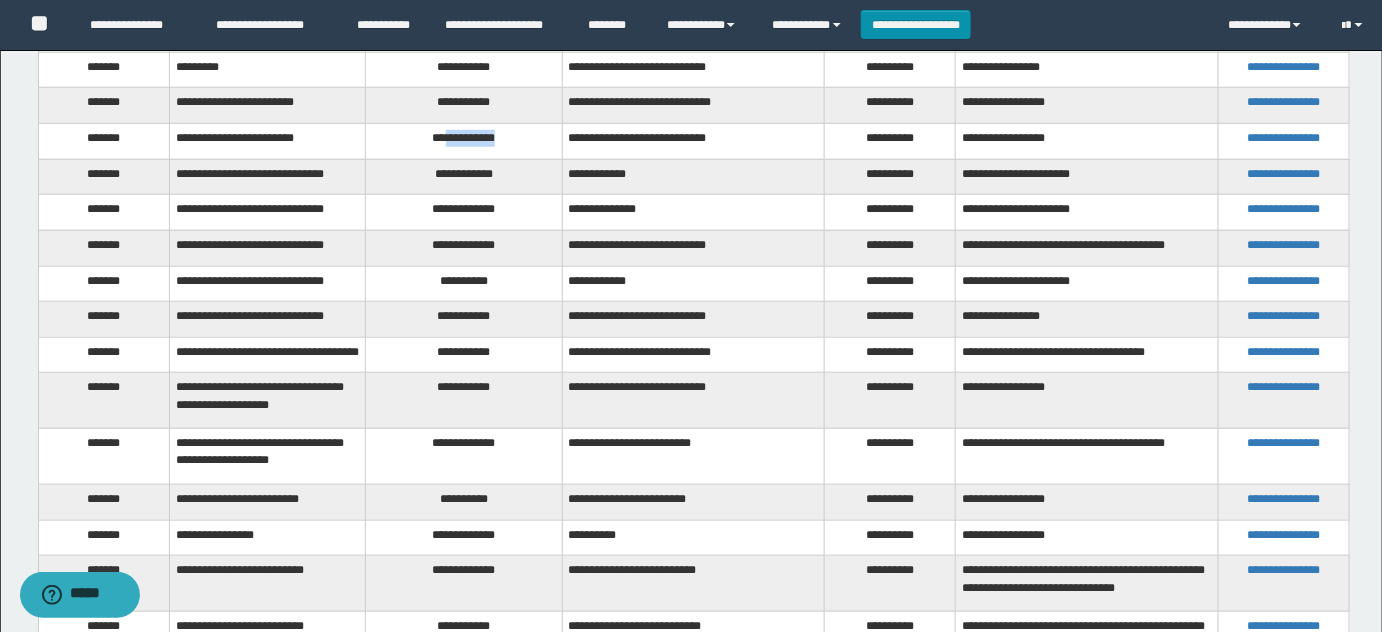 click on "**********" at bounding box center [464, 142] 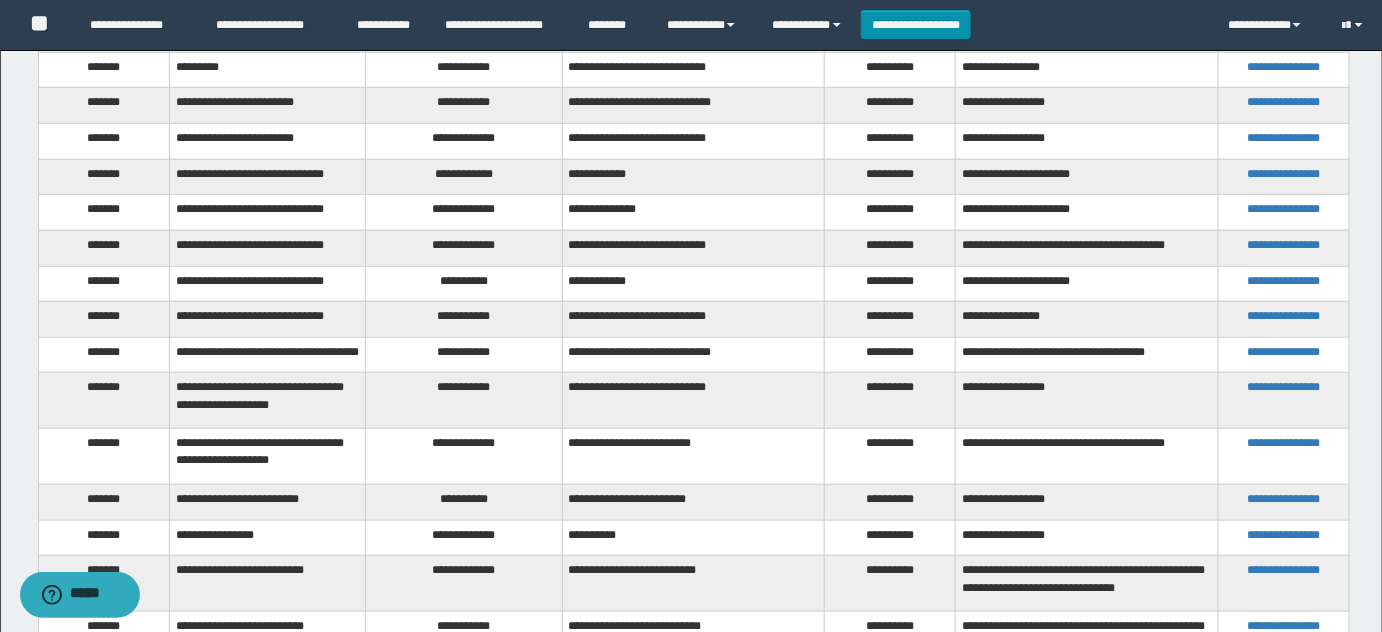 click on "**********" at bounding box center (464, 177) 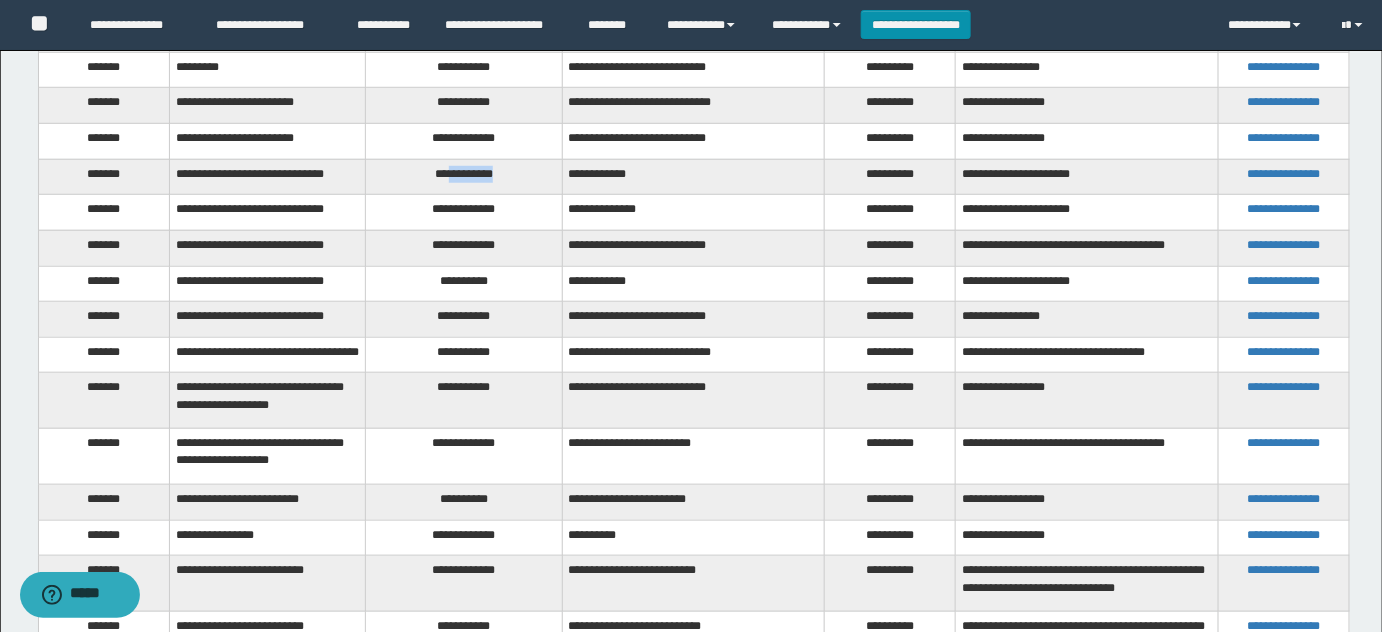 click on "**********" at bounding box center (464, 177) 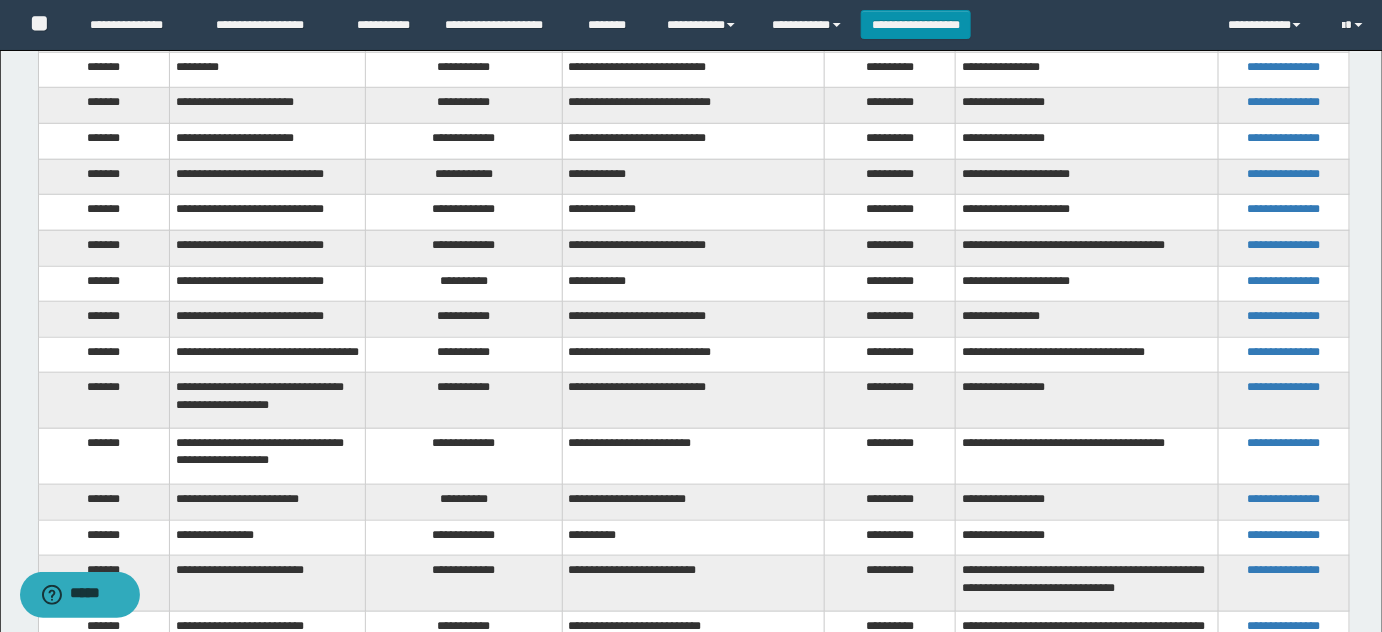 click on "**********" at bounding box center [464, 213] 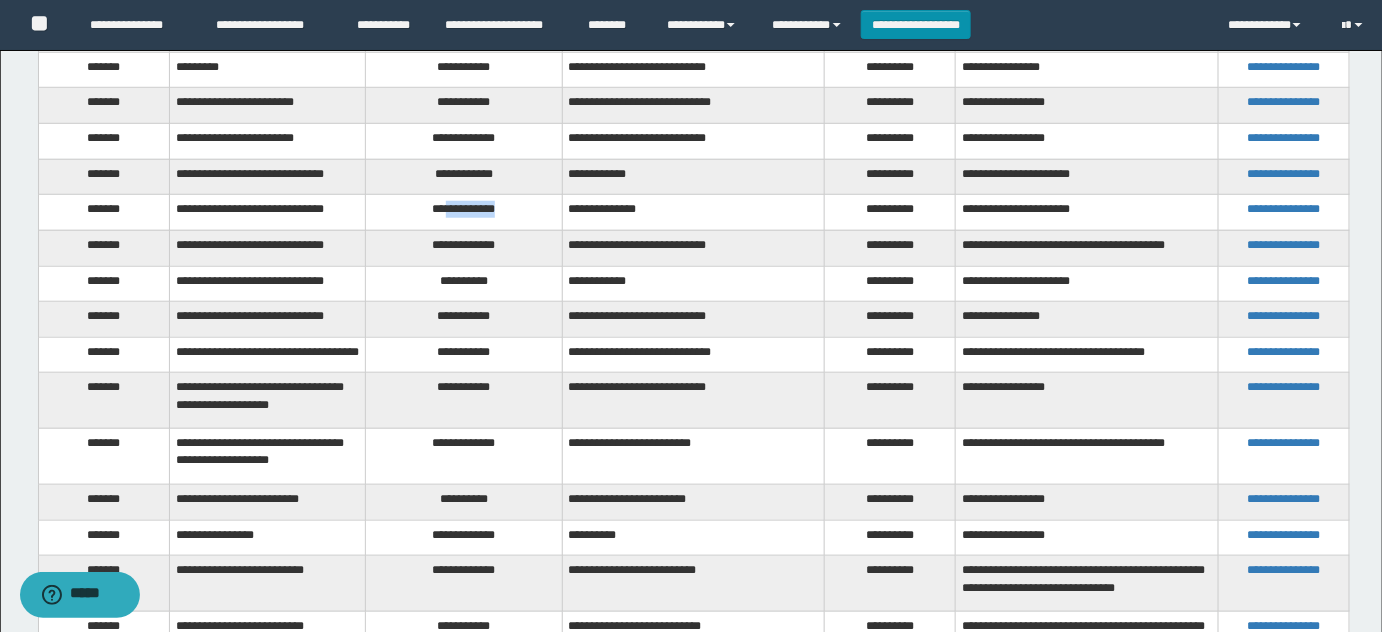 click on "**********" at bounding box center (464, 213) 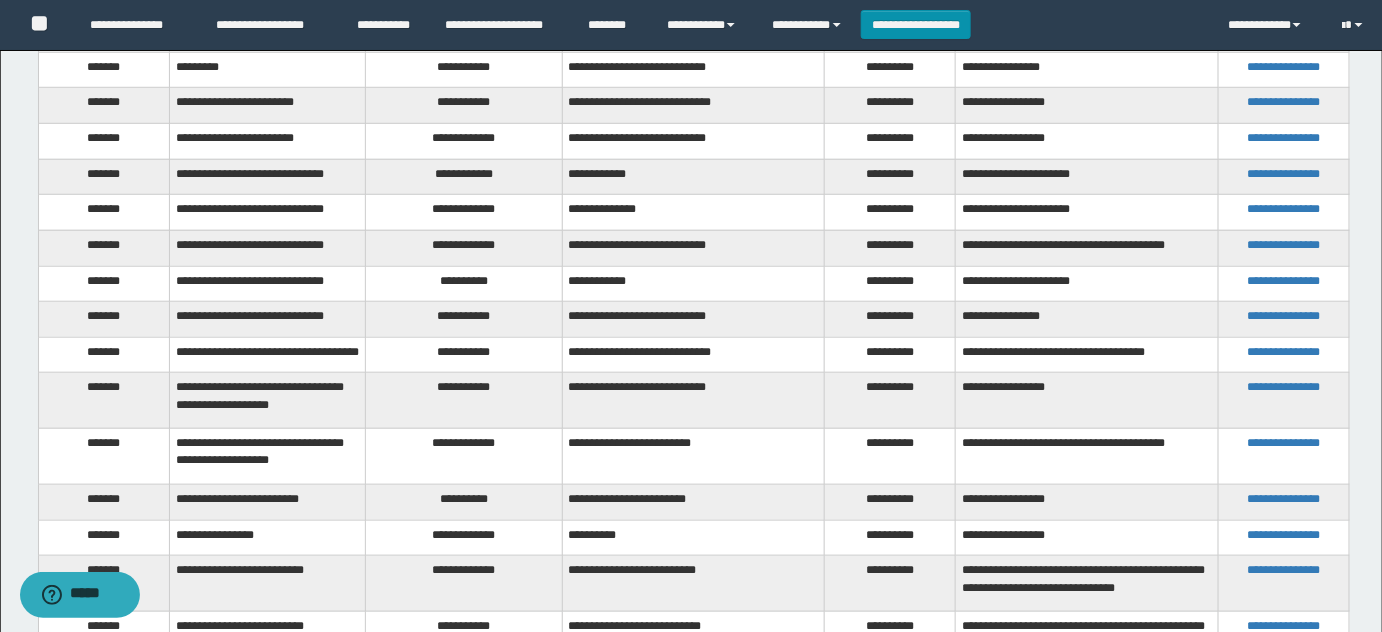 click on "**********" at bounding box center (464, 248) 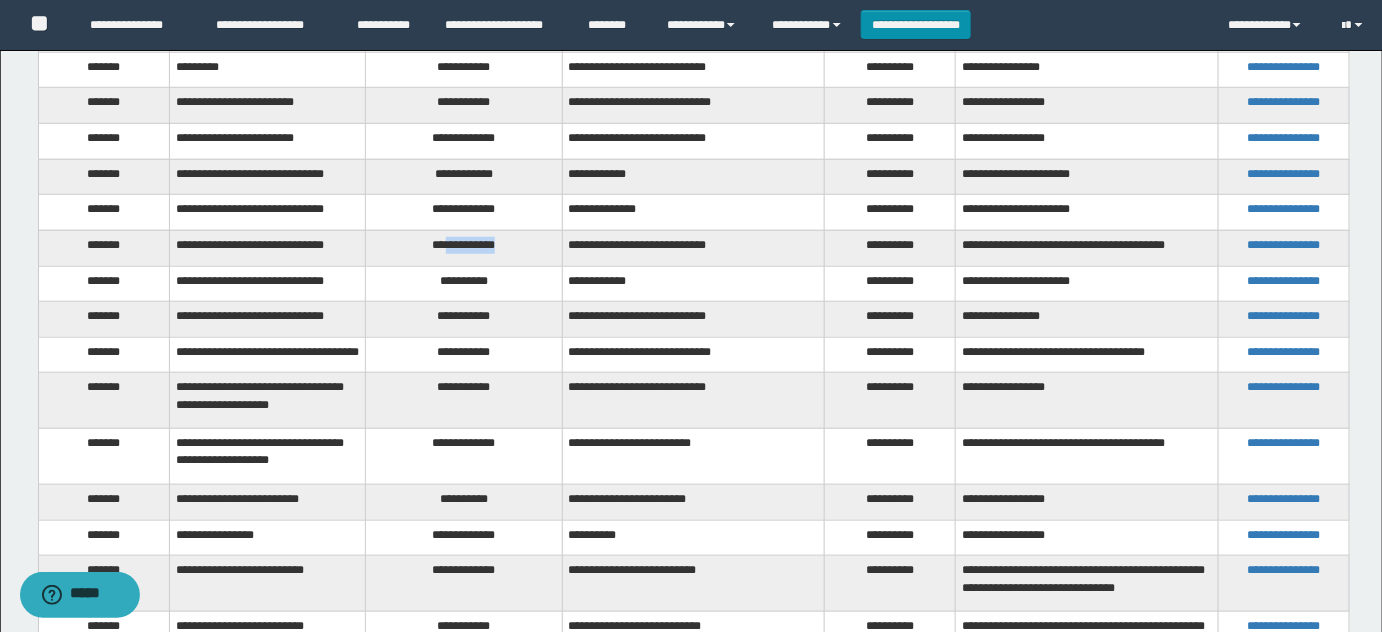 click on "**********" at bounding box center (464, 248) 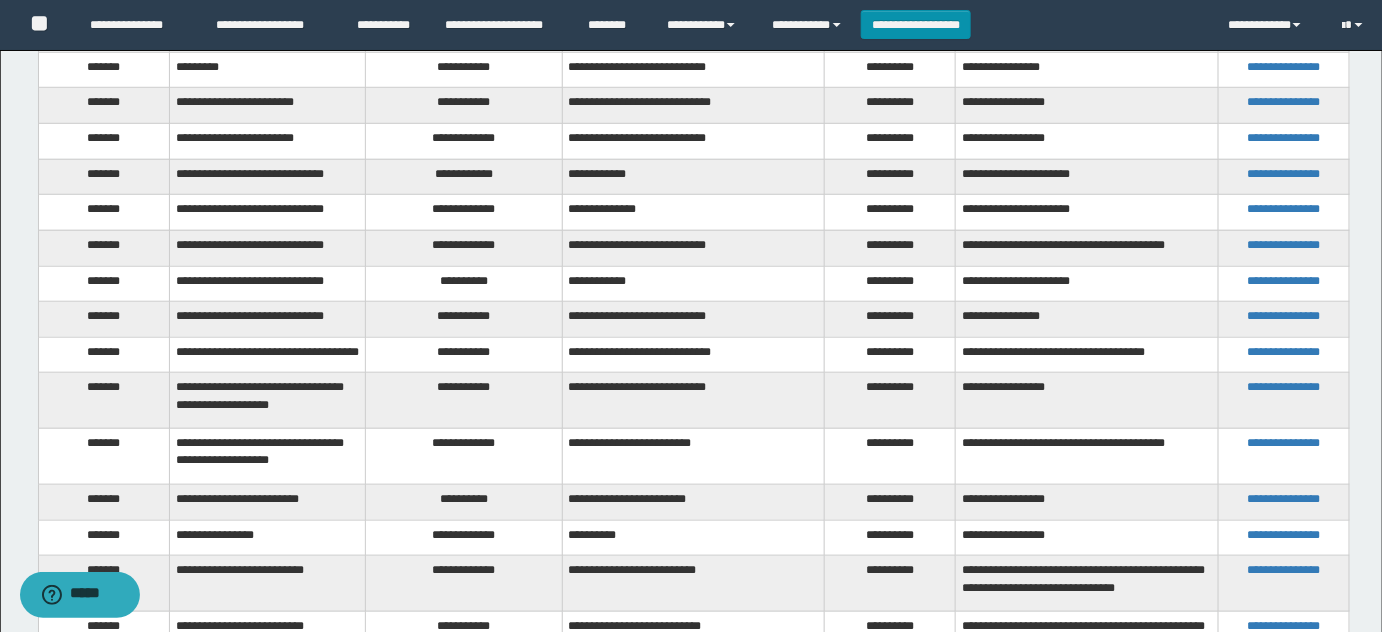 click on "**********" at bounding box center [464, 284] 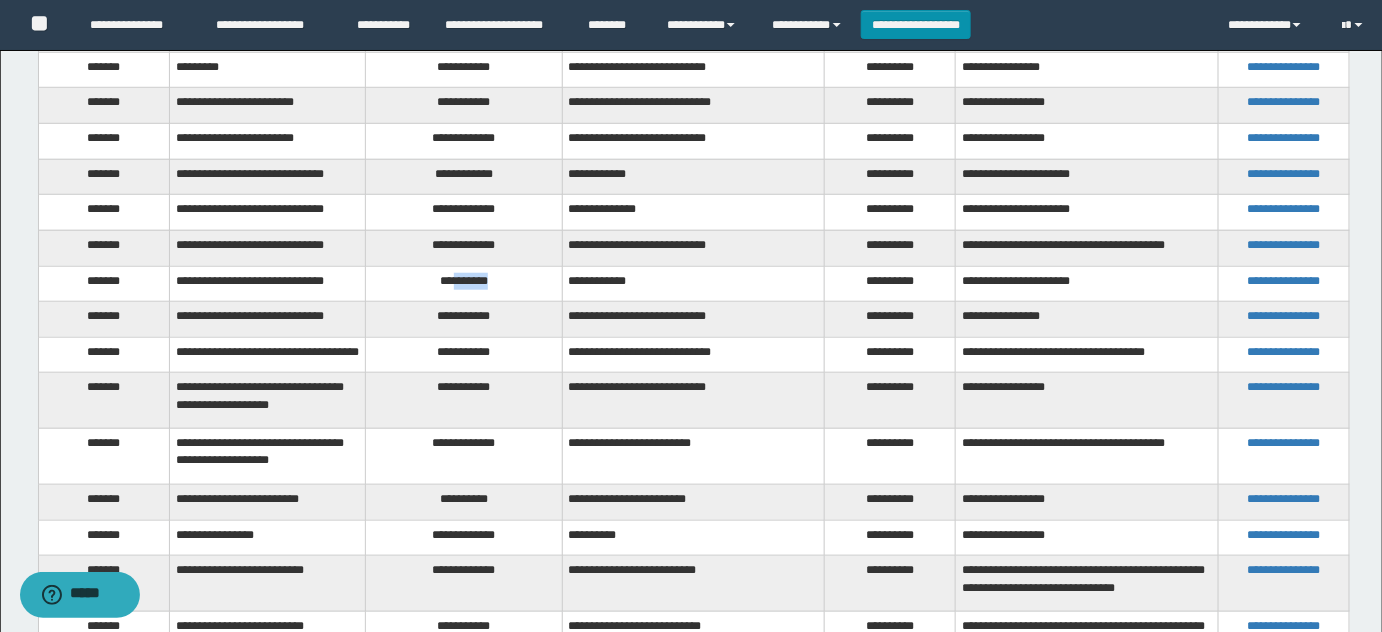click on "**********" at bounding box center (464, 284) 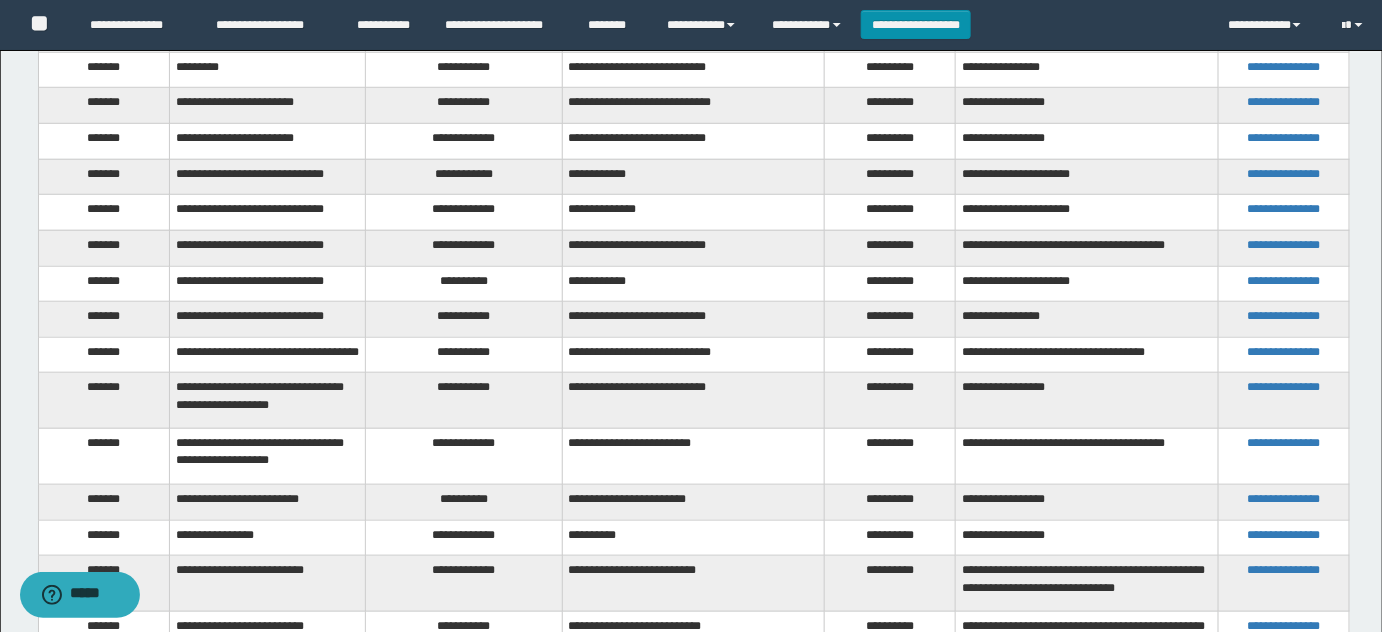 click on "**********" at bounding box center [464, 320] 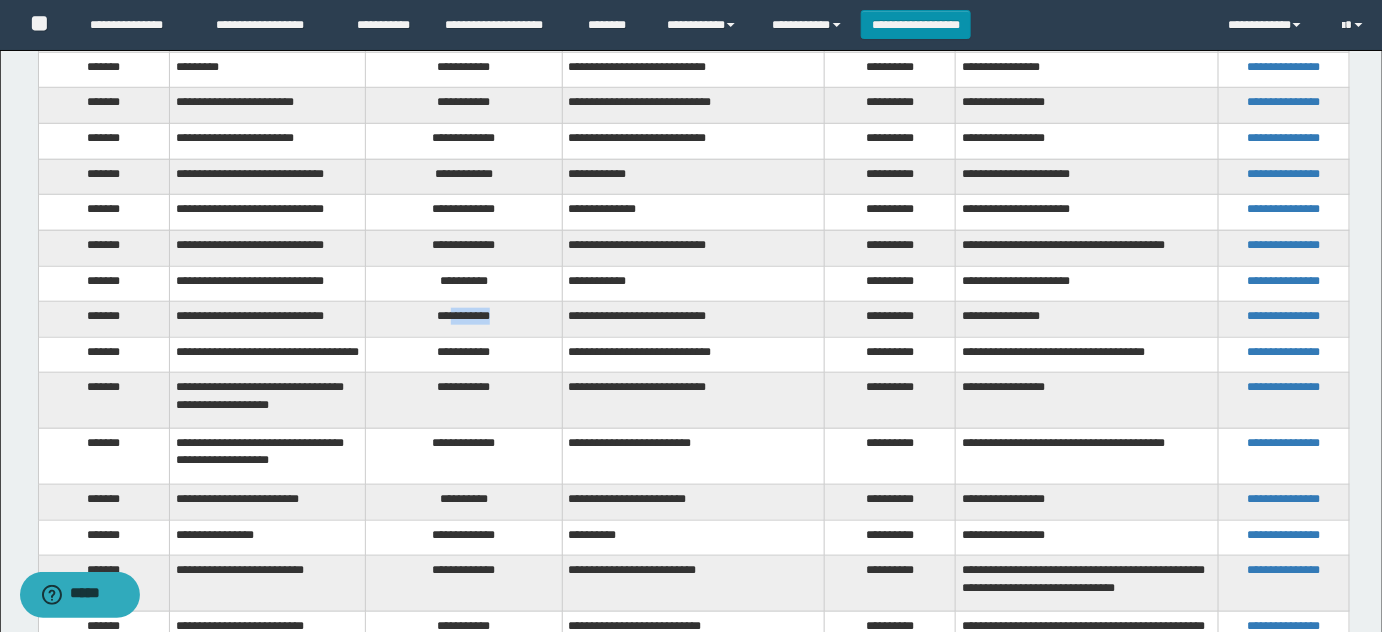 click on "**********" at bounding box center (464, 320) 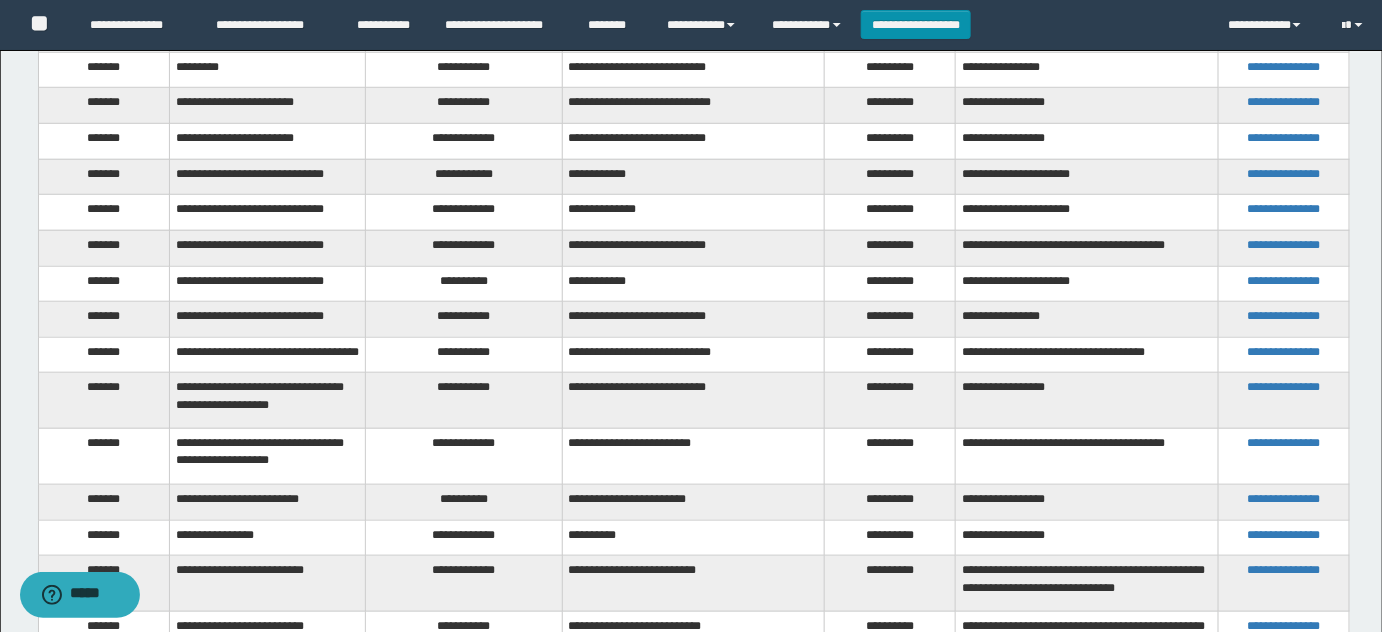 click on "**********" at bounding box center (464, 355) 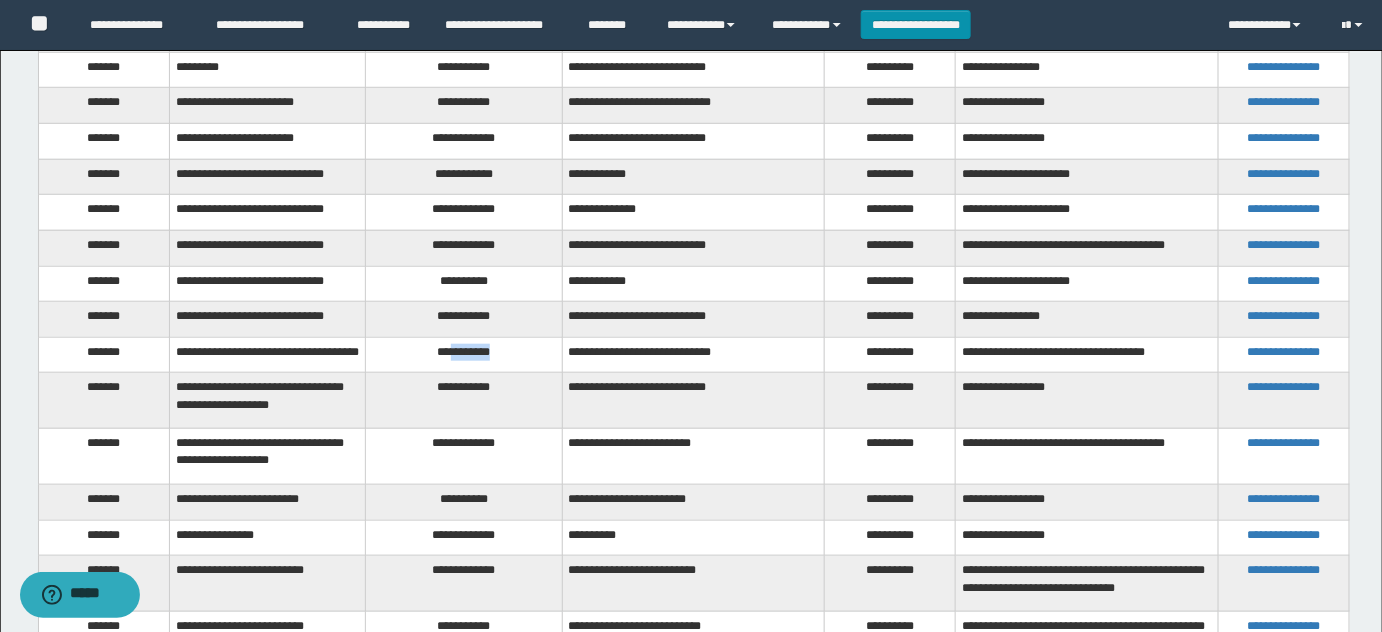 click on "**********" at bounding box center [464, 355] 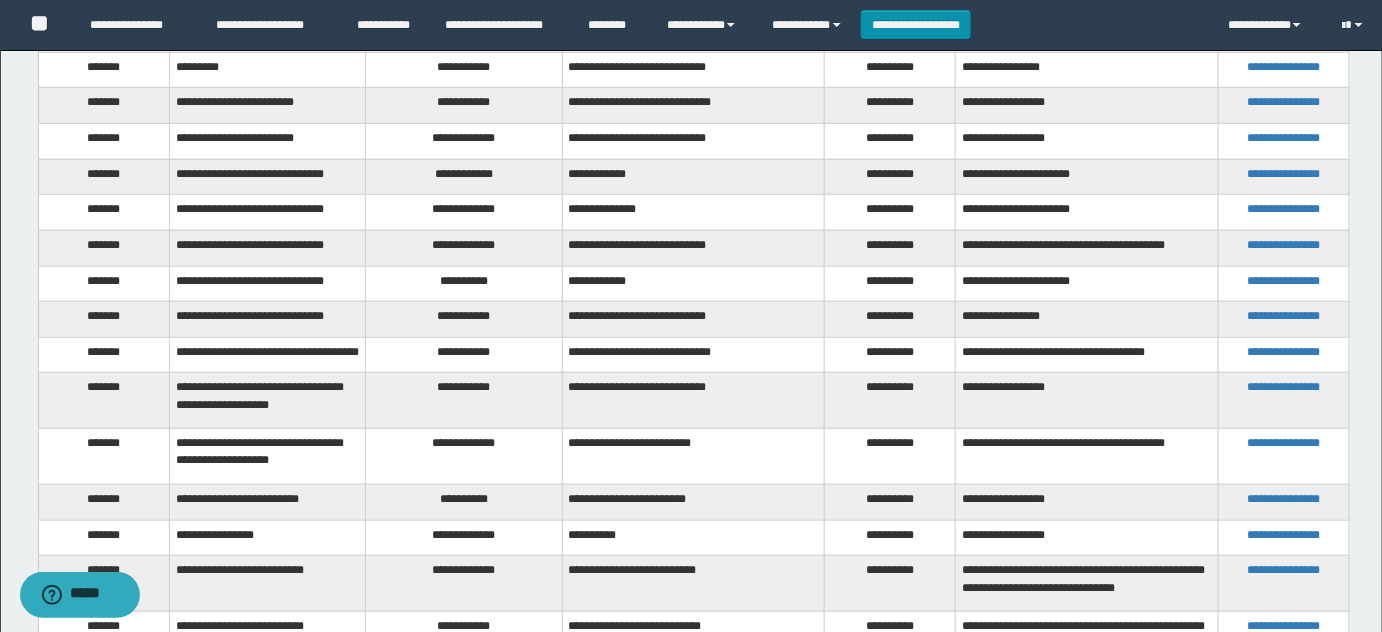 click on "**********" at bounding box center (464, 401) 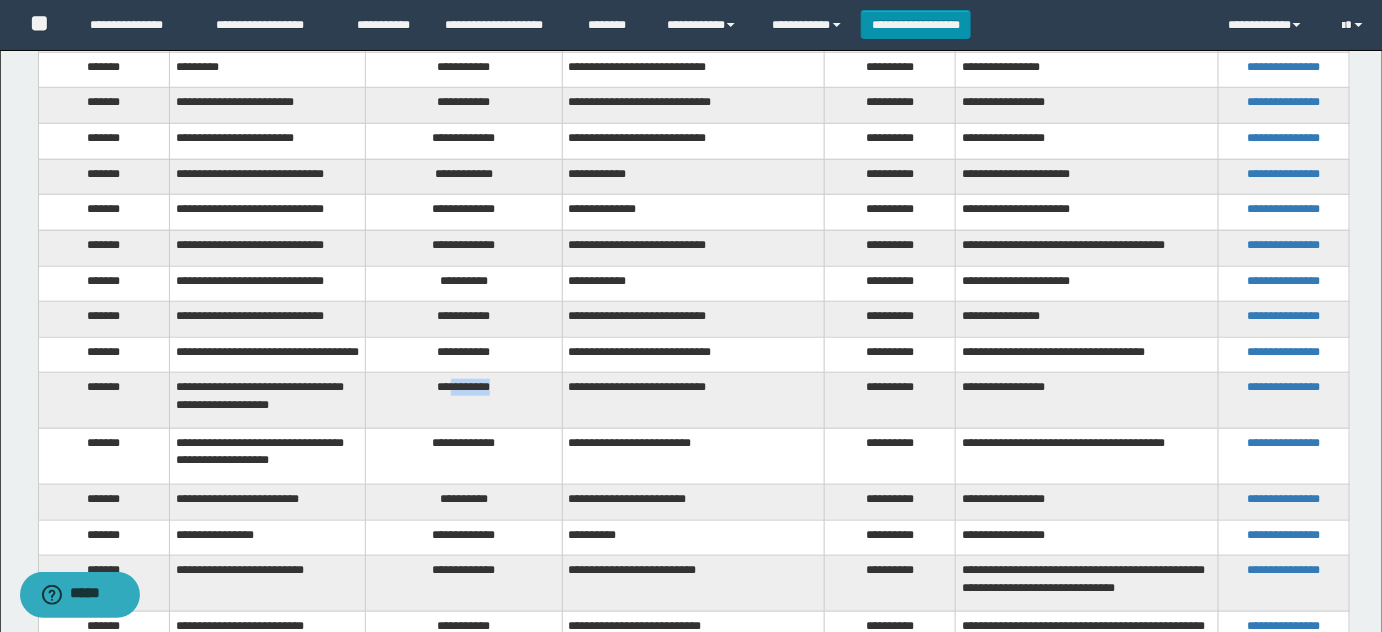 click on "**********" at bounding box center (464, 401) 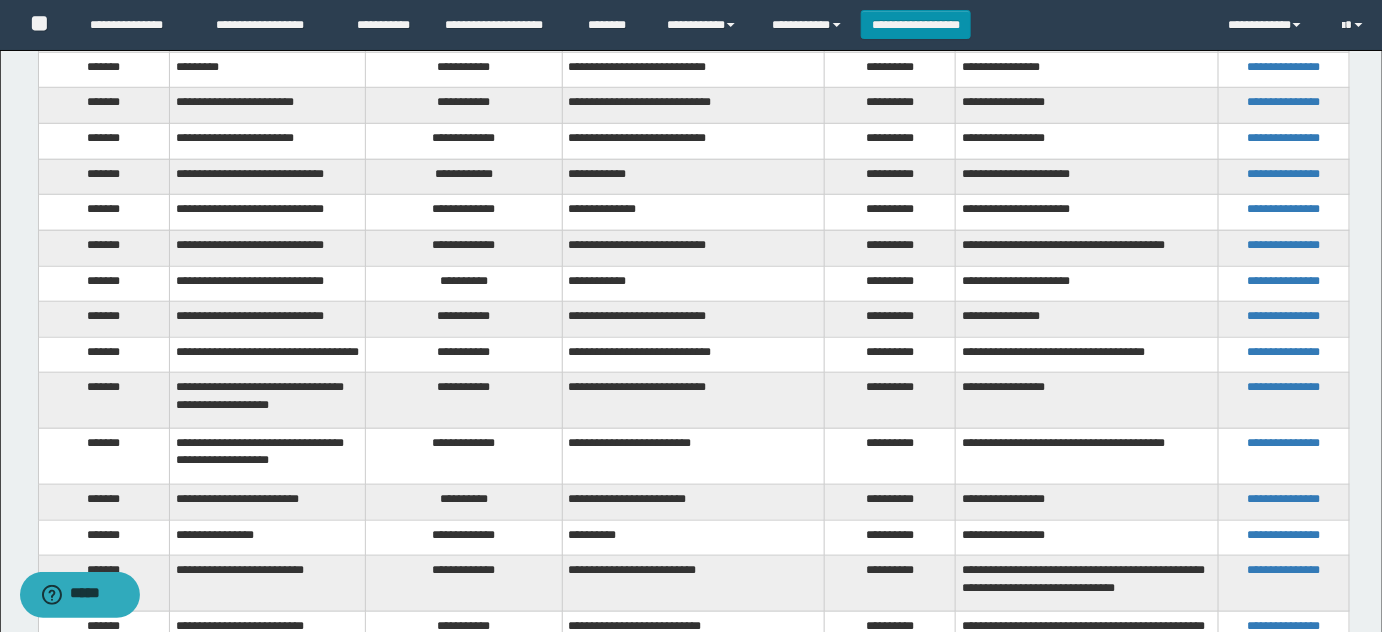 click on "**********" at bounding box center [464, 457] 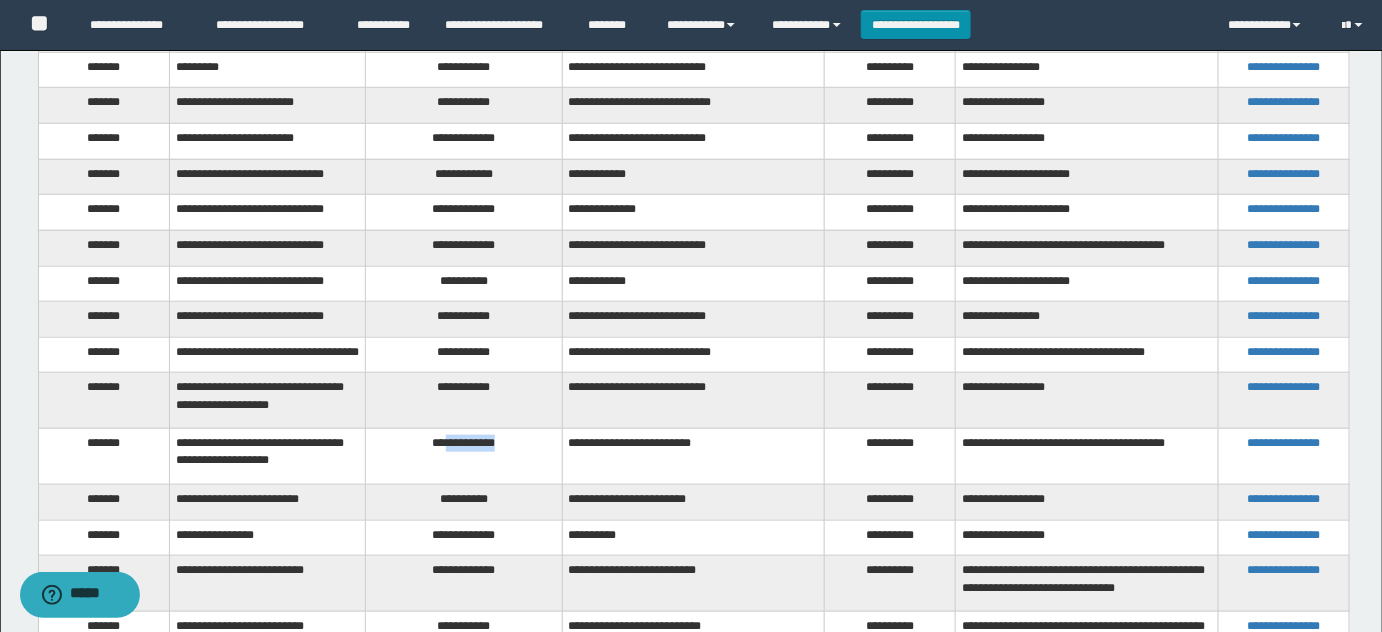 click on "**********" at bounding box center (464, 457) 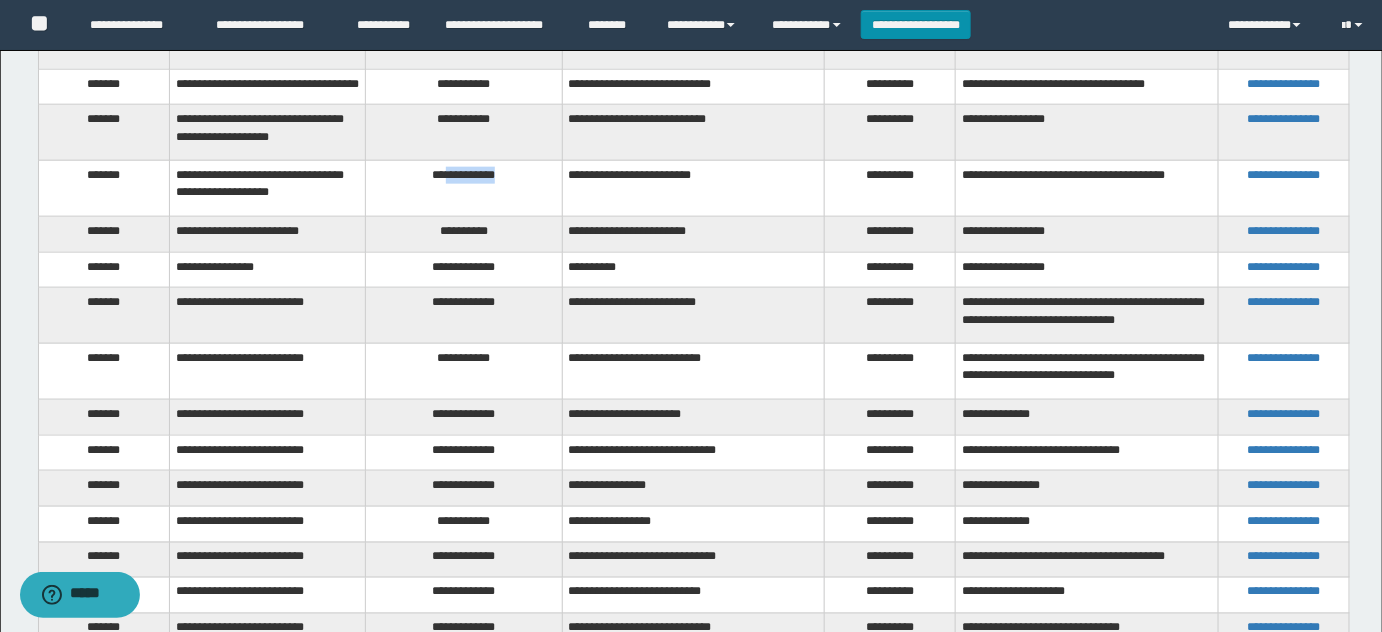 scroll, scrollTop: 727, scrollLeft: 0, axis: vertical 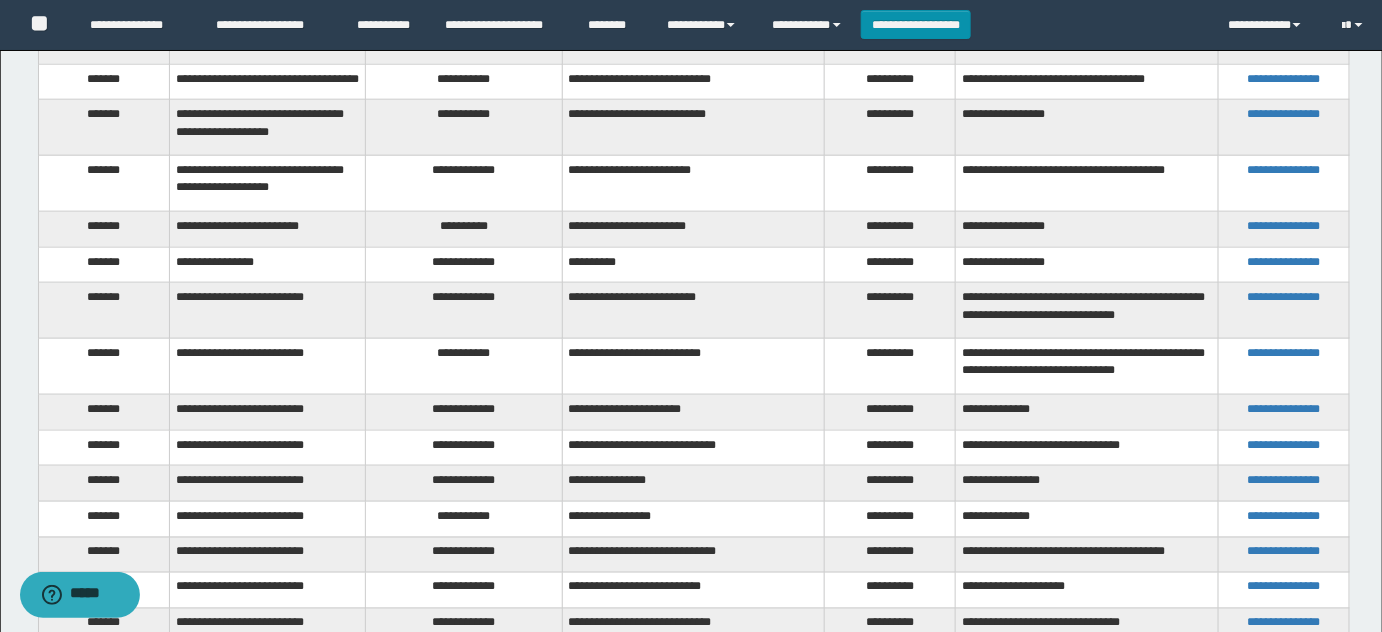 click on "**********" at bounding box center (464, 230) 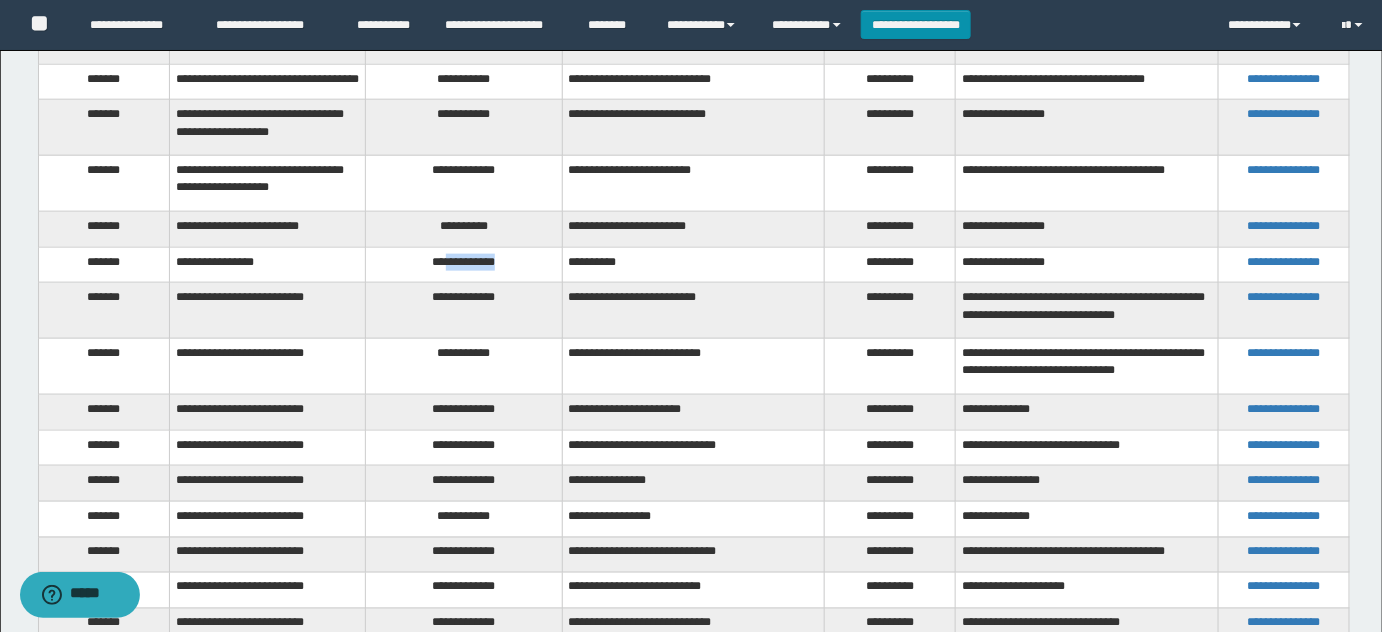 click on "**********" at bounding box center (464, 265) 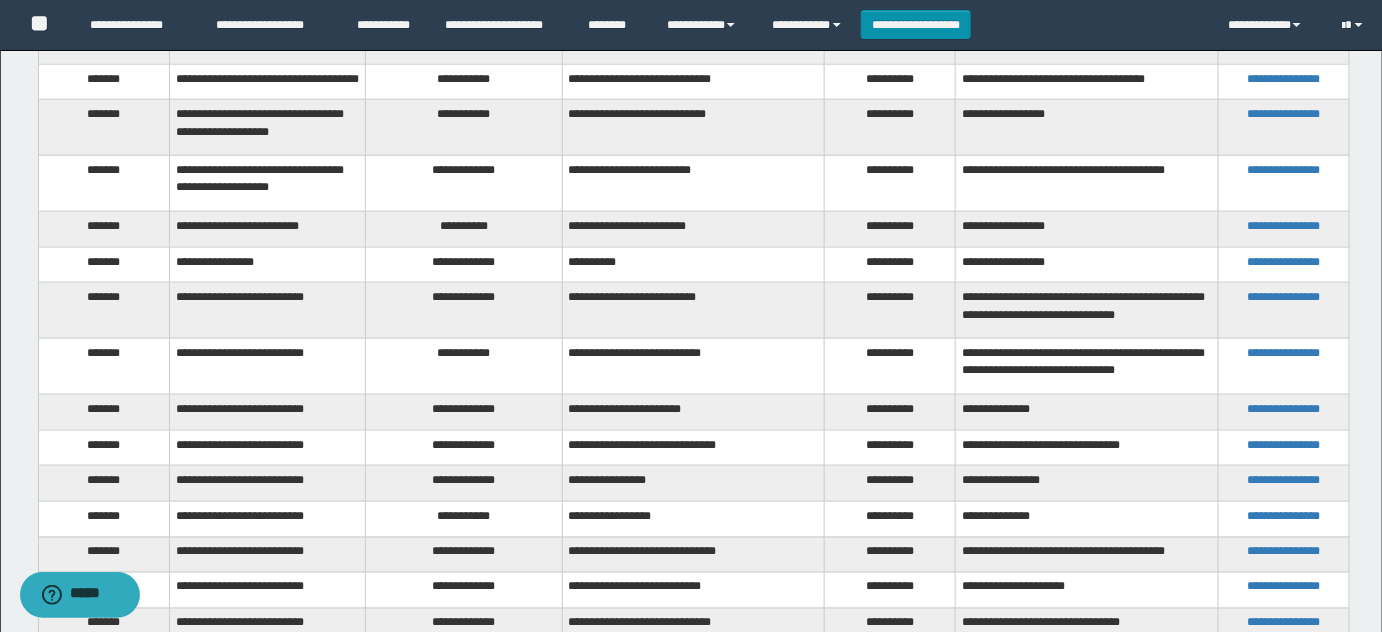 click on "**********" at bounding box center [464, 311] 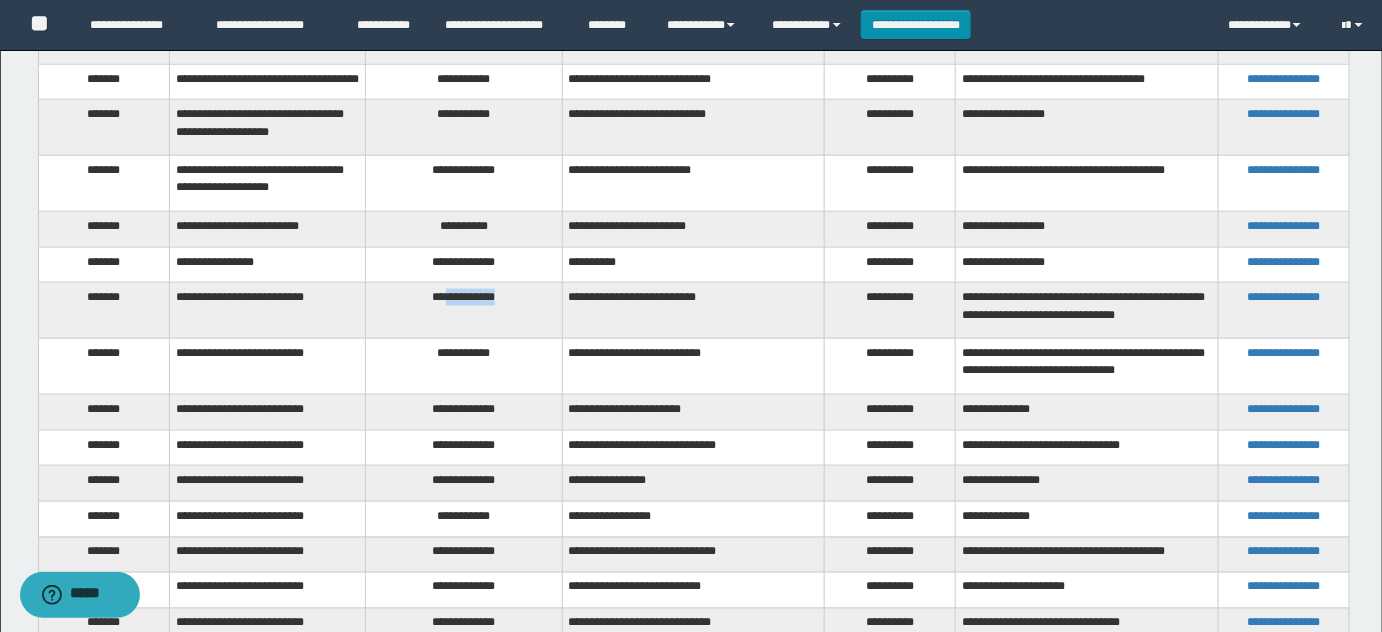 click on "**********" at bounding box center [464, 311] 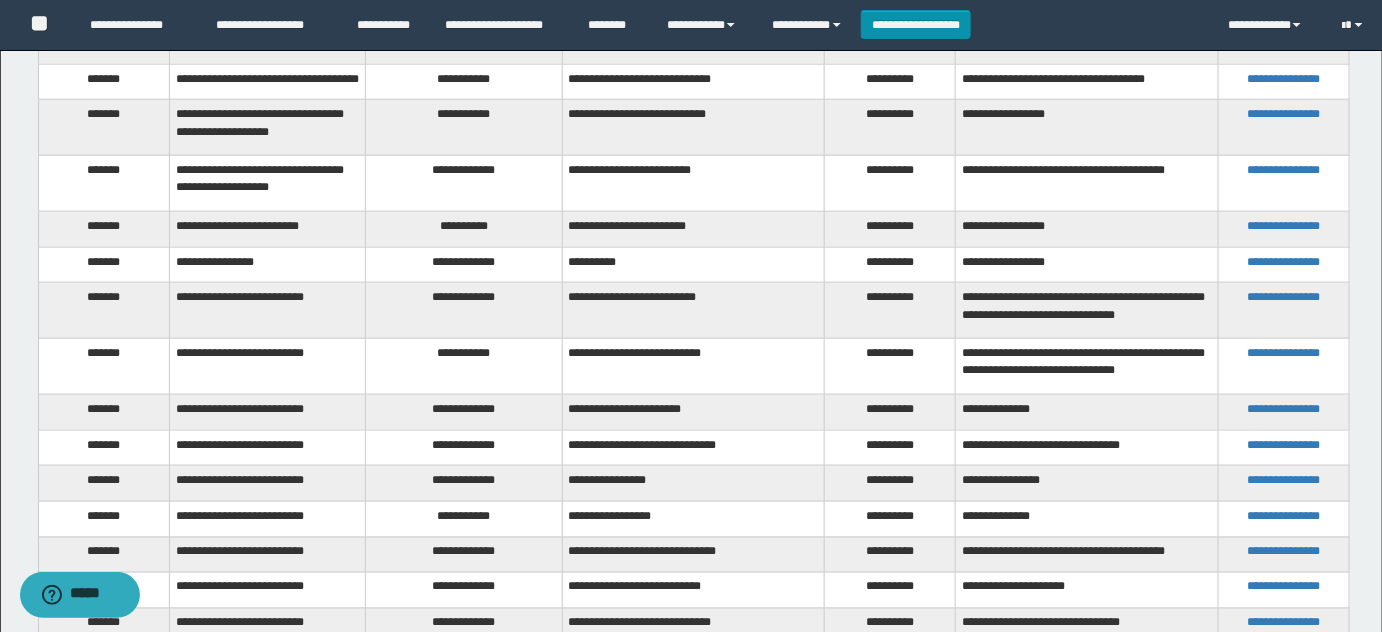 click on "**********" at bounding box center (464, 367) 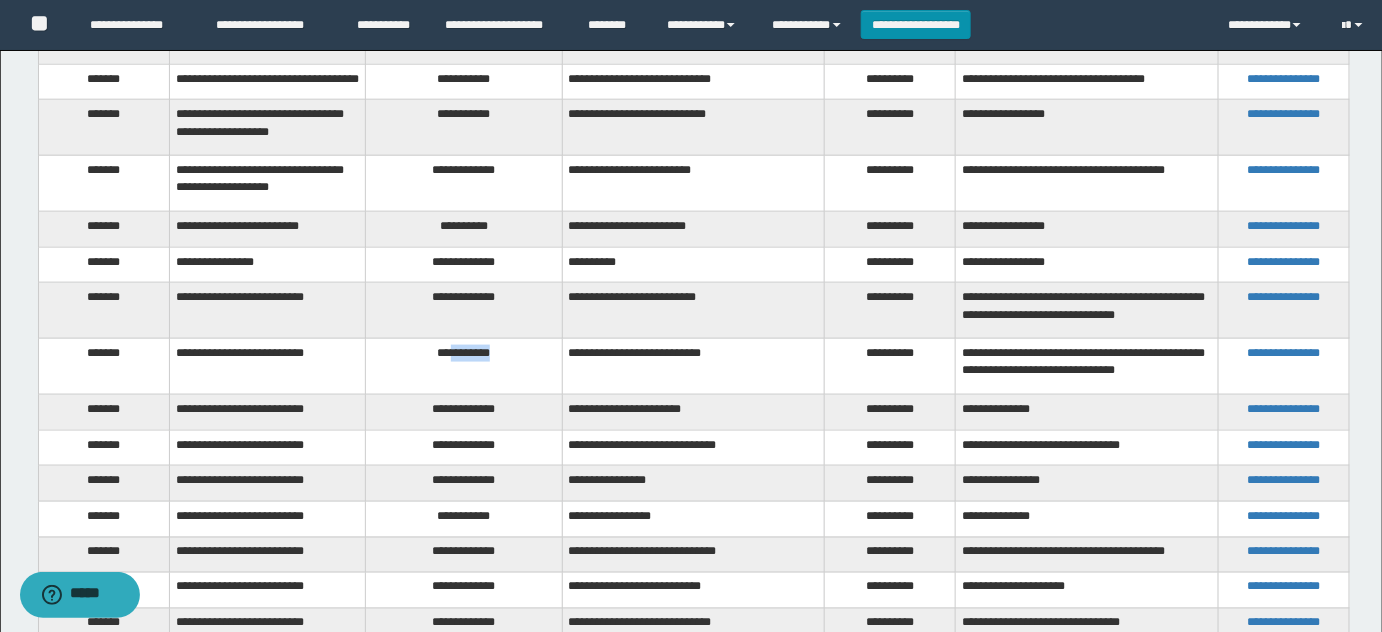 click on "**********" at bounding box center (464, 367) 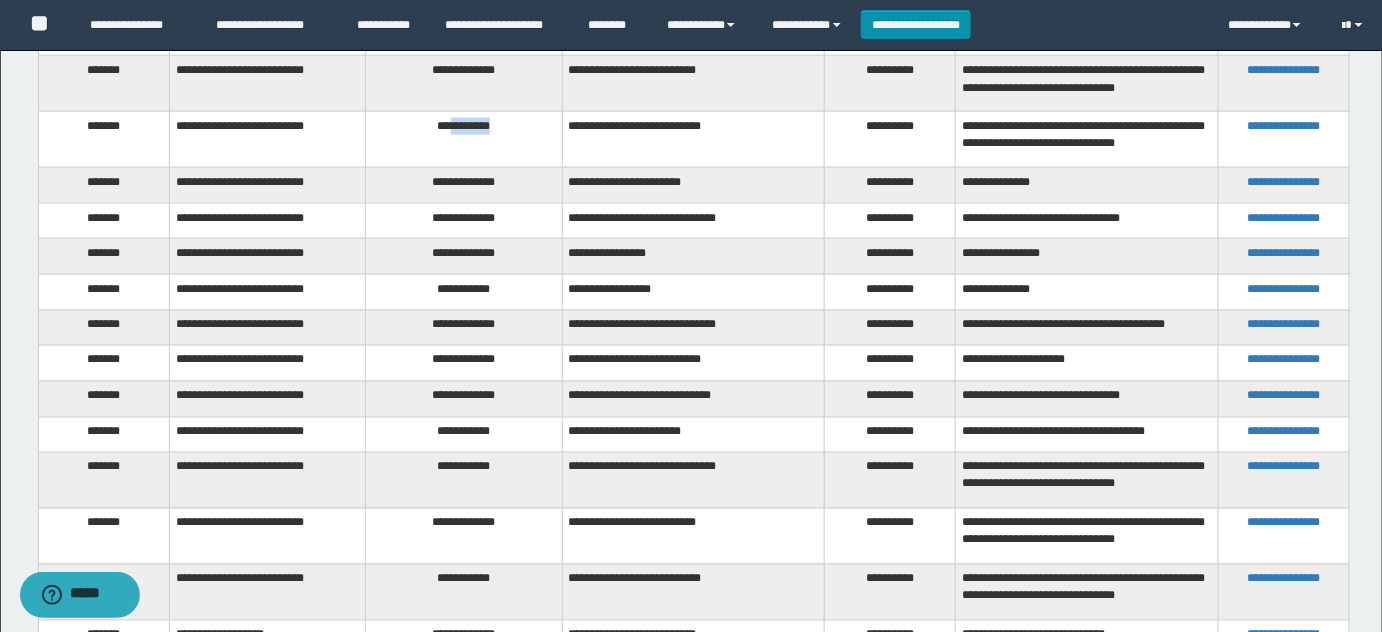 scroll, scrollTop: 1090, scrollLeft: 0, axis: vertical 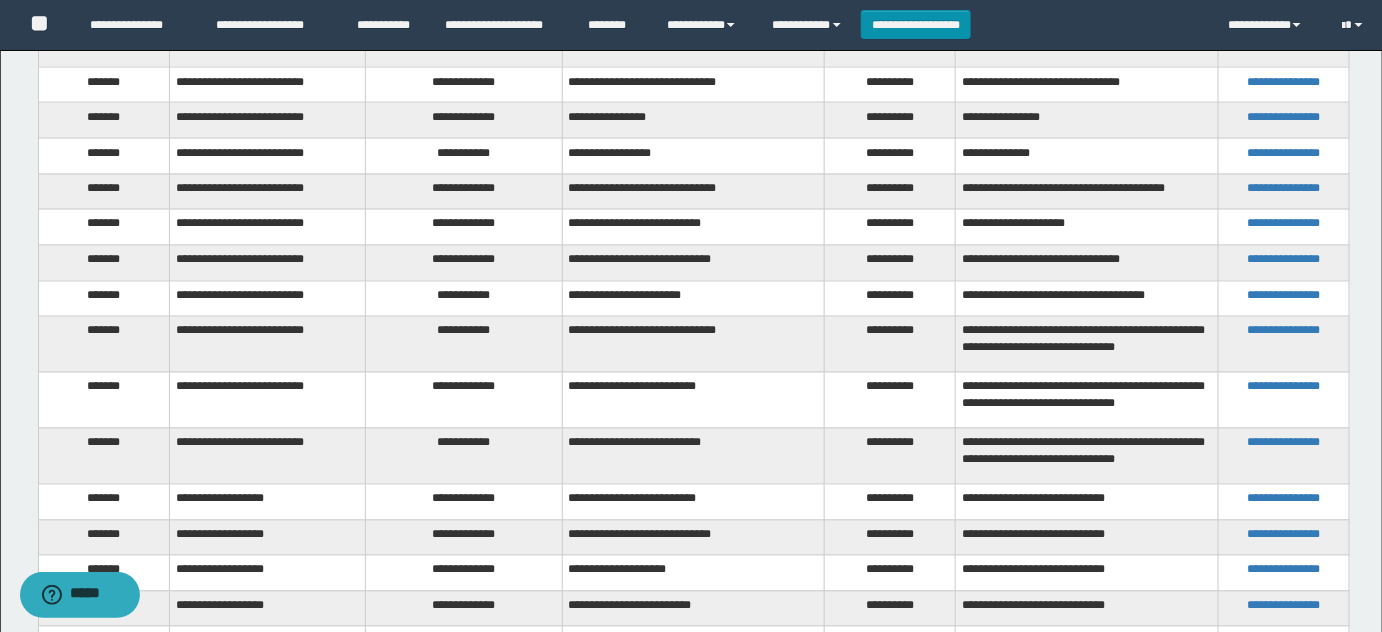 click on "**********" at bounding box center [464, 50] 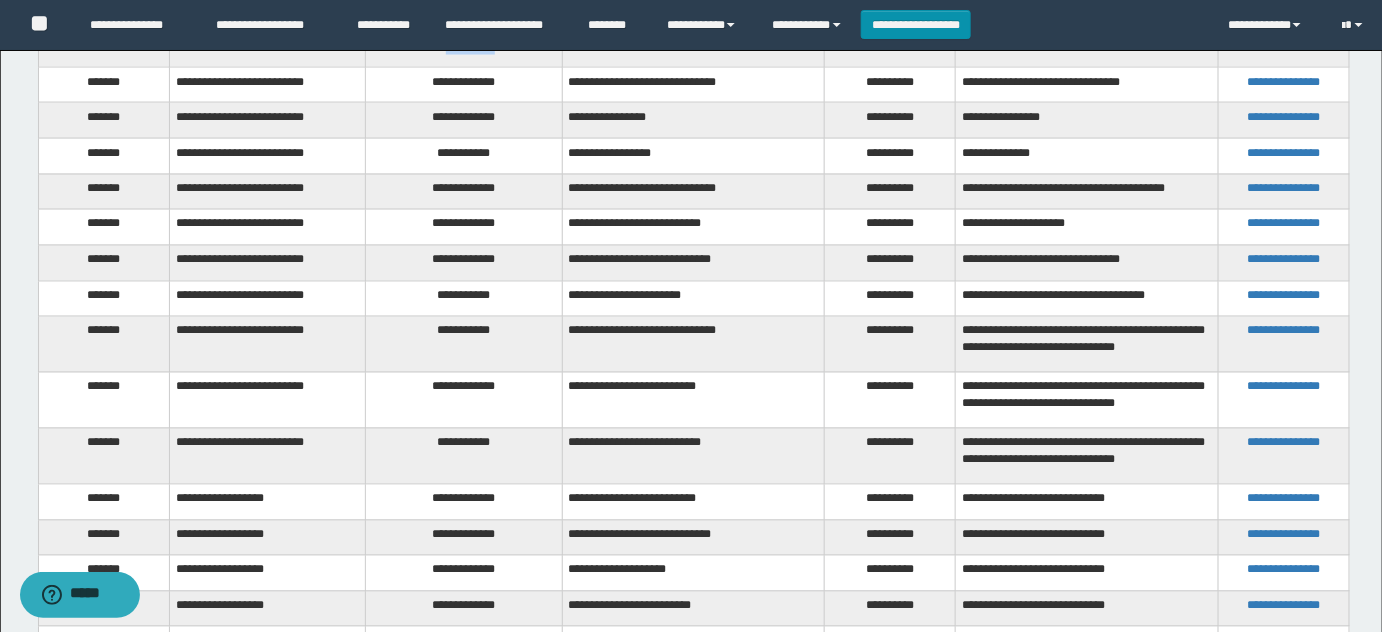 click on "**********" at bounding box center [464, 50] 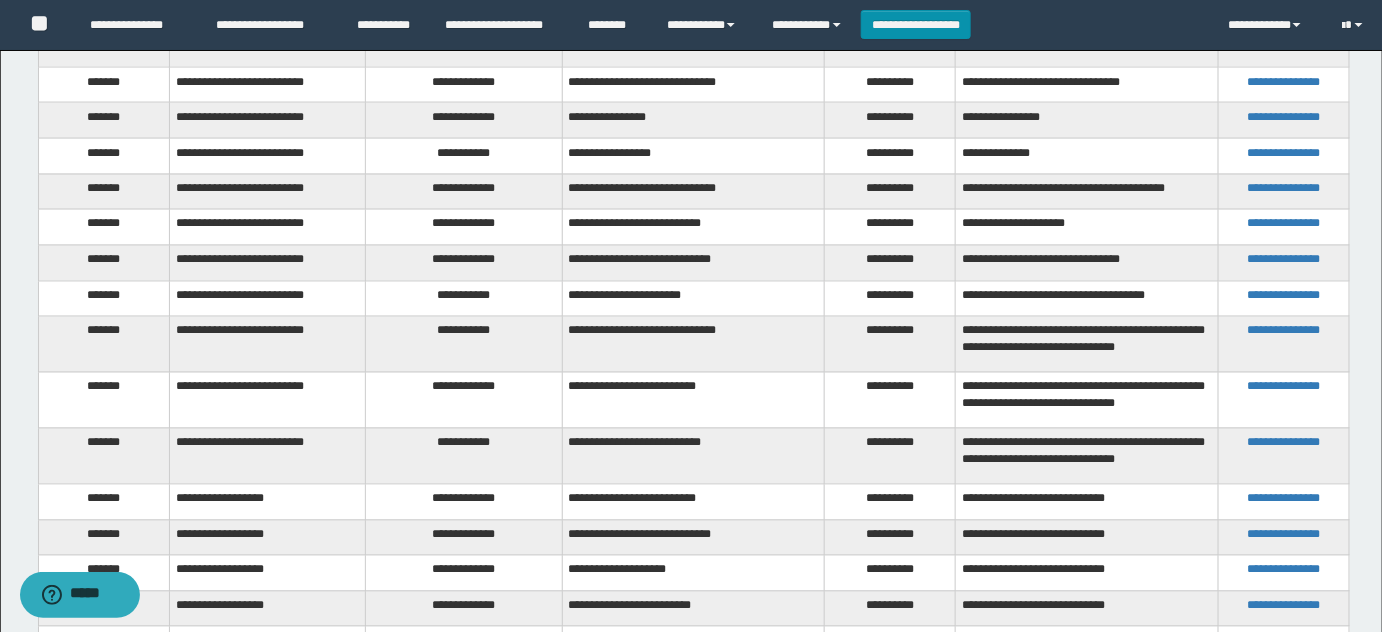 click on "**********" at bounding box center (464, 85) 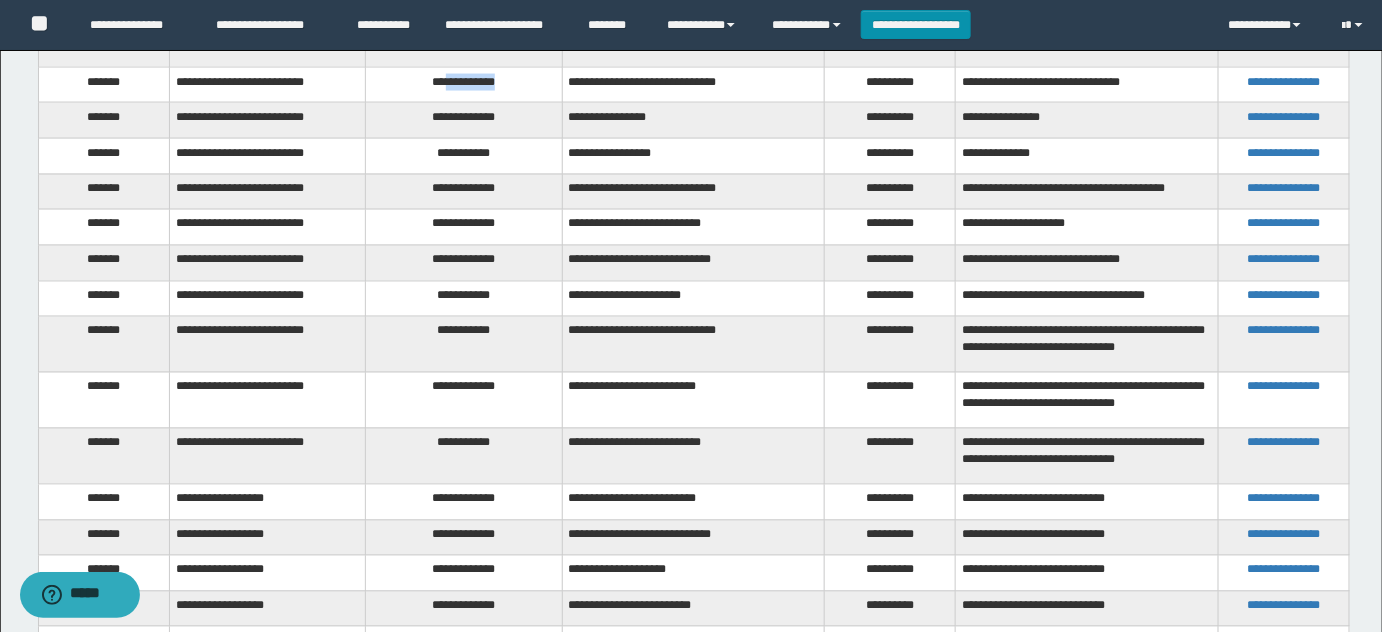 click on "**********" at bounding box center [464, 85] 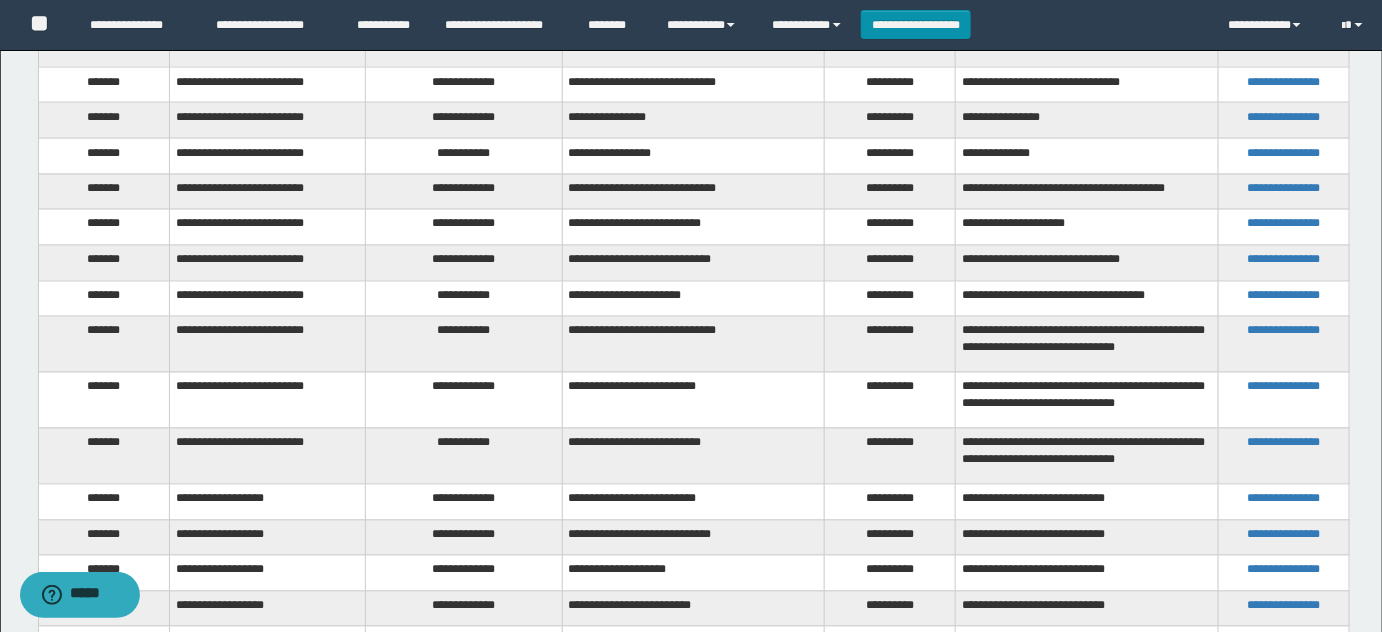 click on "**********" at bounding box center (464, 121) 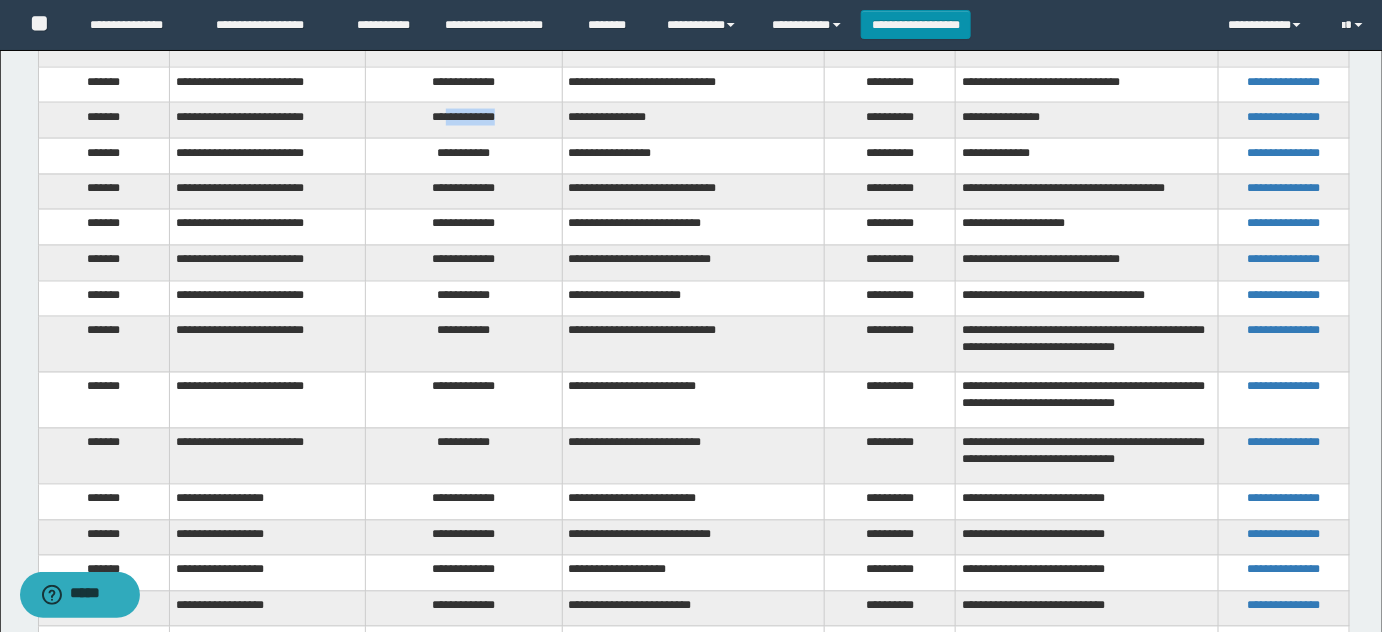click on "**********" at bounding box center (464, 121) 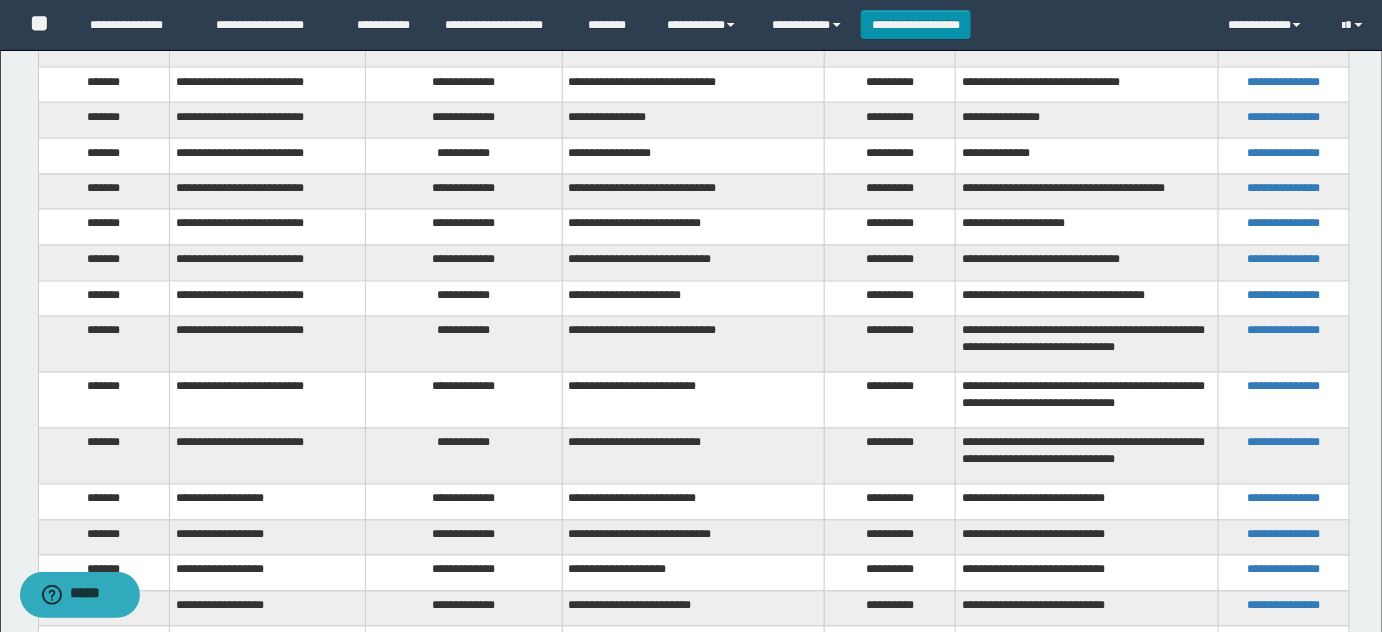 click on "**********" at bounding box center (464, 157) 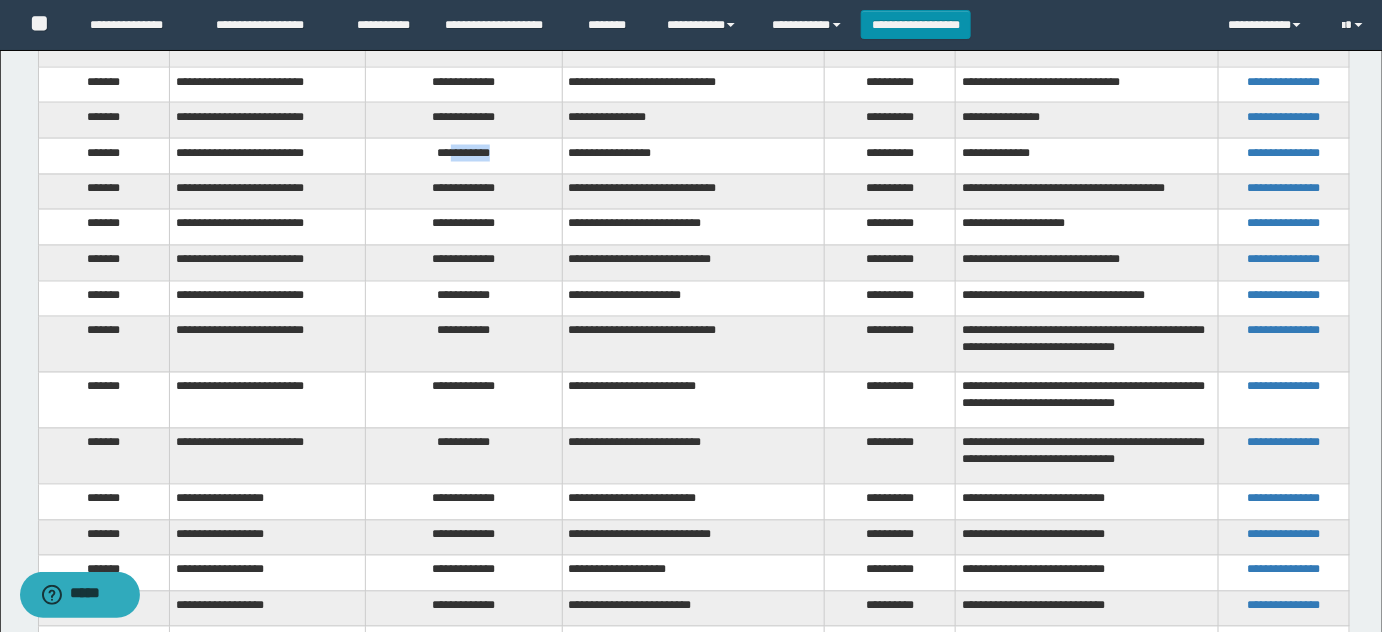 click on "**********" at bounding box center (464, 157) 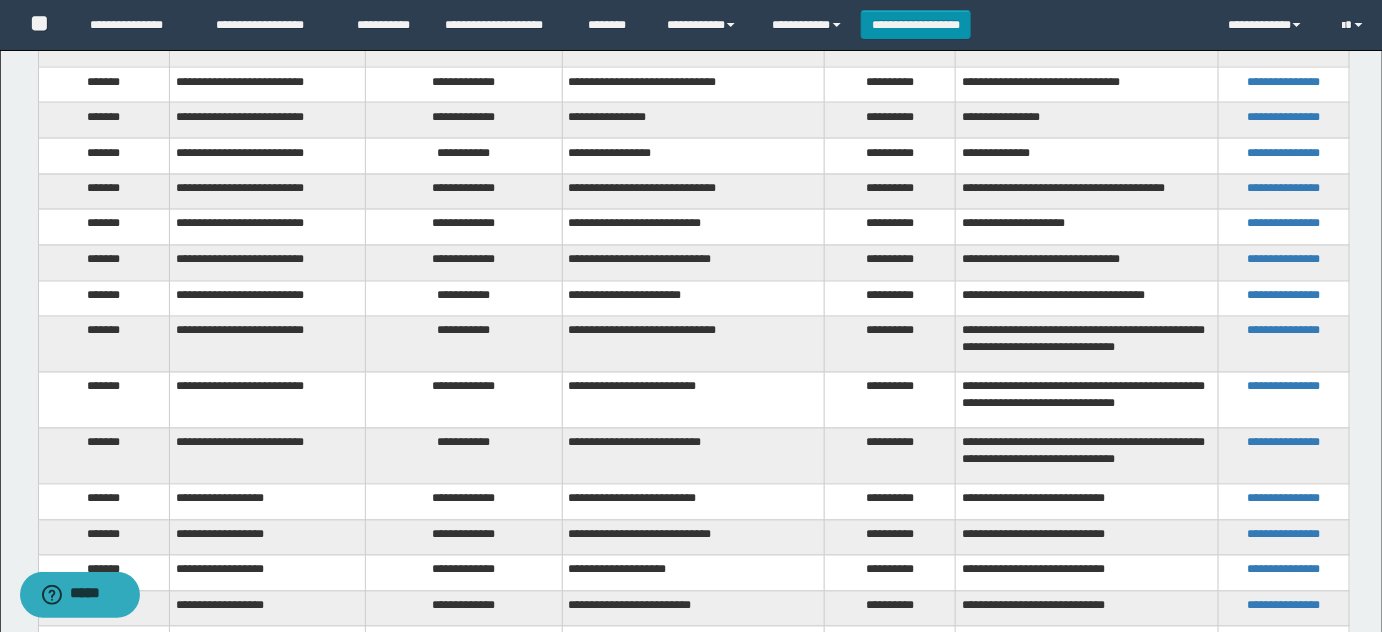 click on "**********" at bounding box center (464, 192) 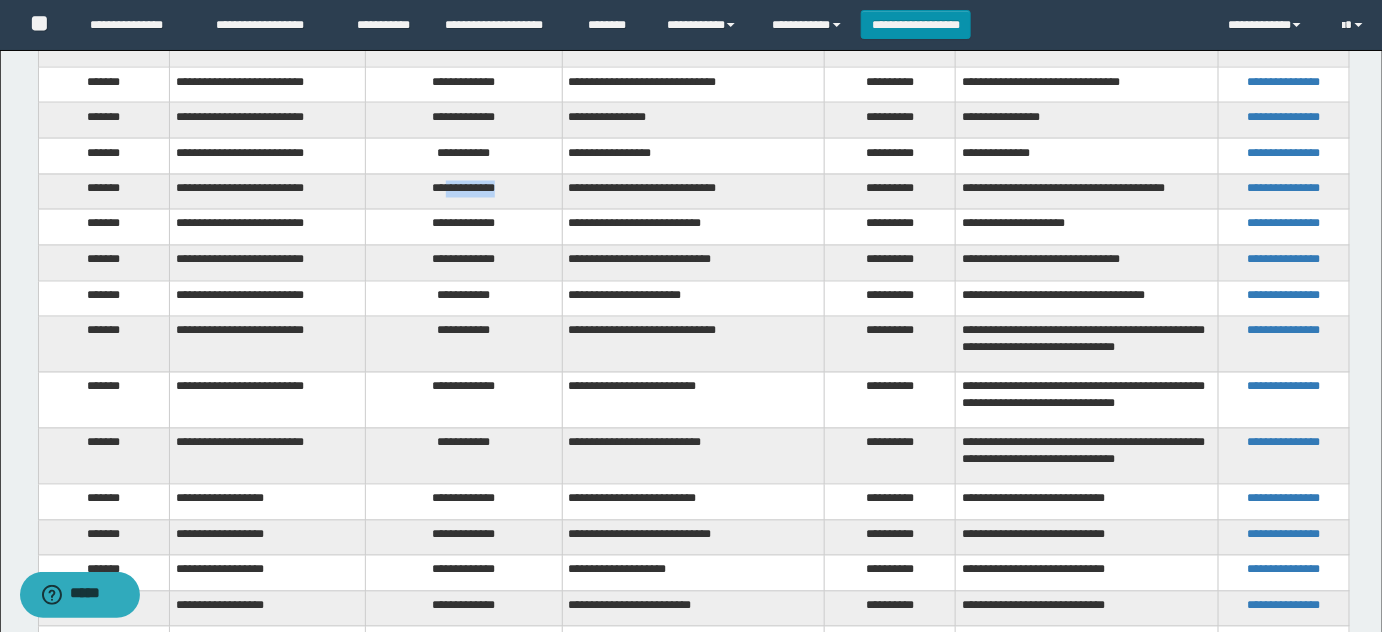 click on "**********" at bounding box center [464, 192] 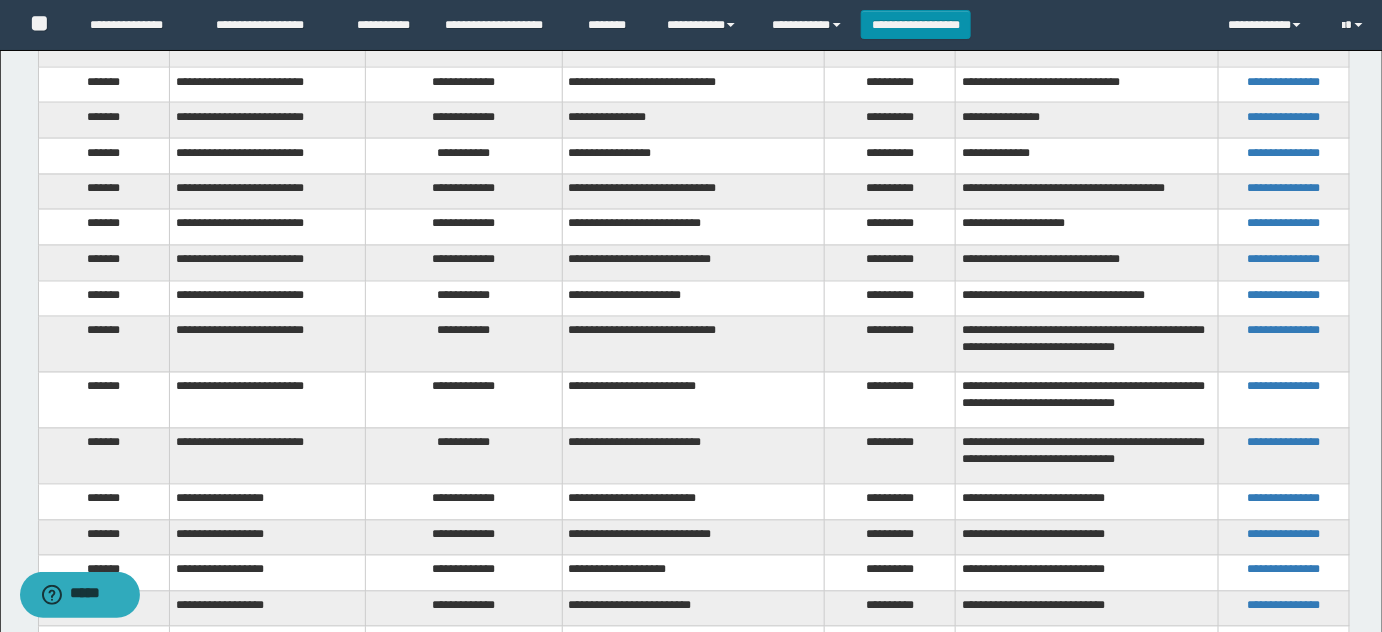 click on "**********" at bounding box center [464, 228] 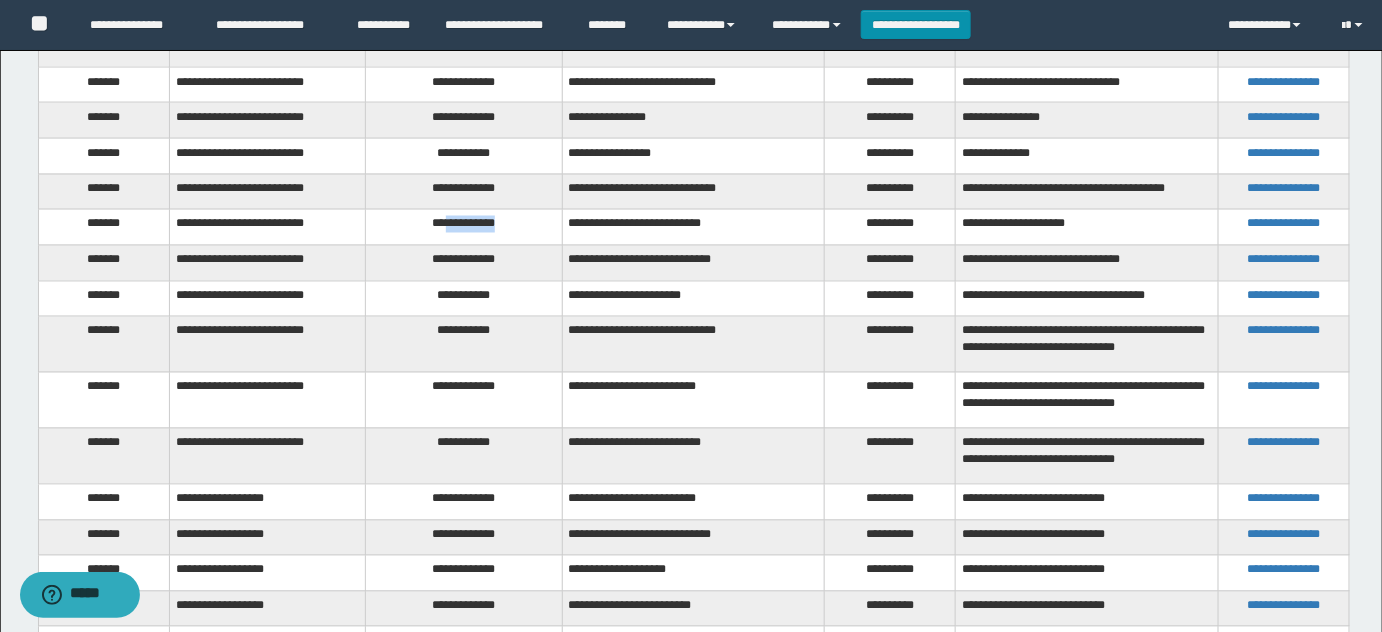 click on "**********" at bounding box center [464, 228] 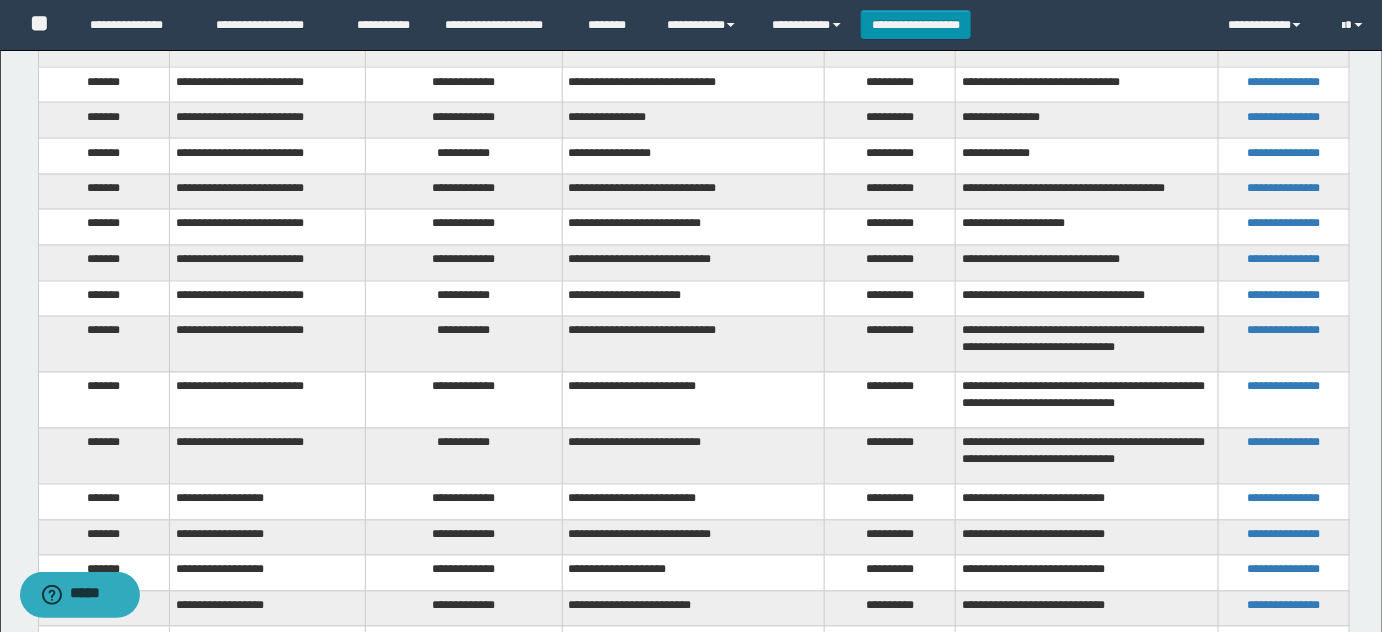 click on "**********" at bounding box center [464, 263] 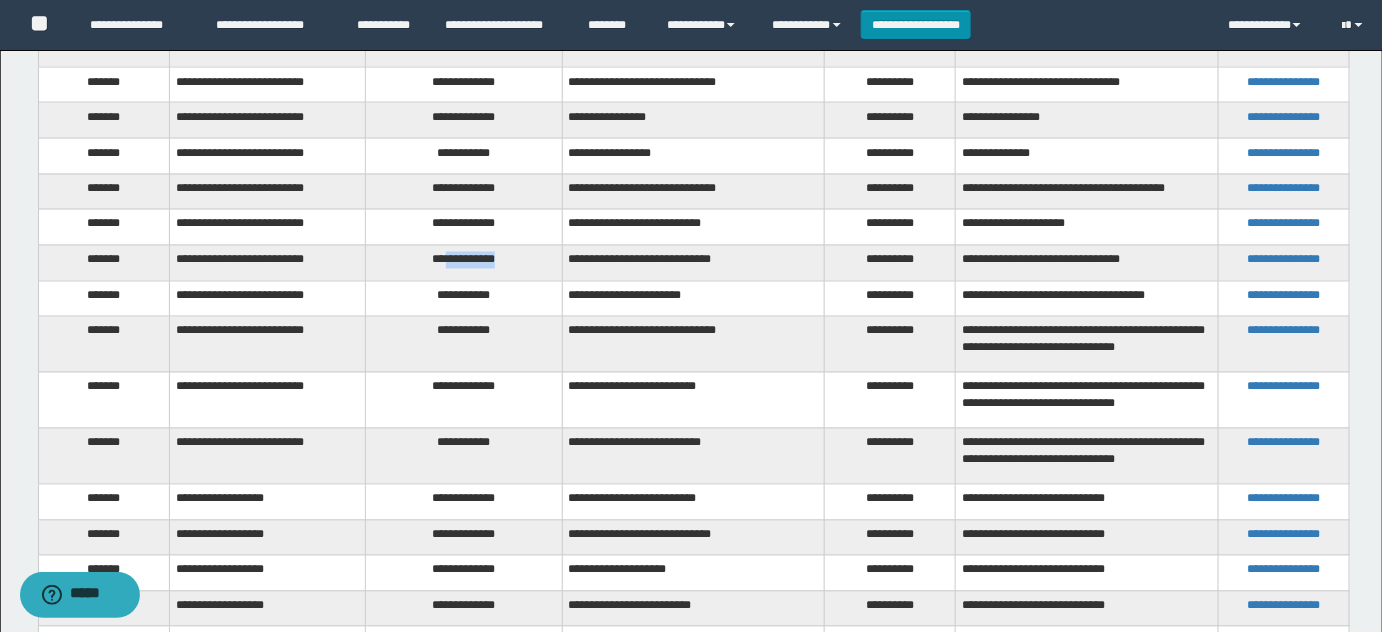 click on "**********" at bounding box center [464, 263] 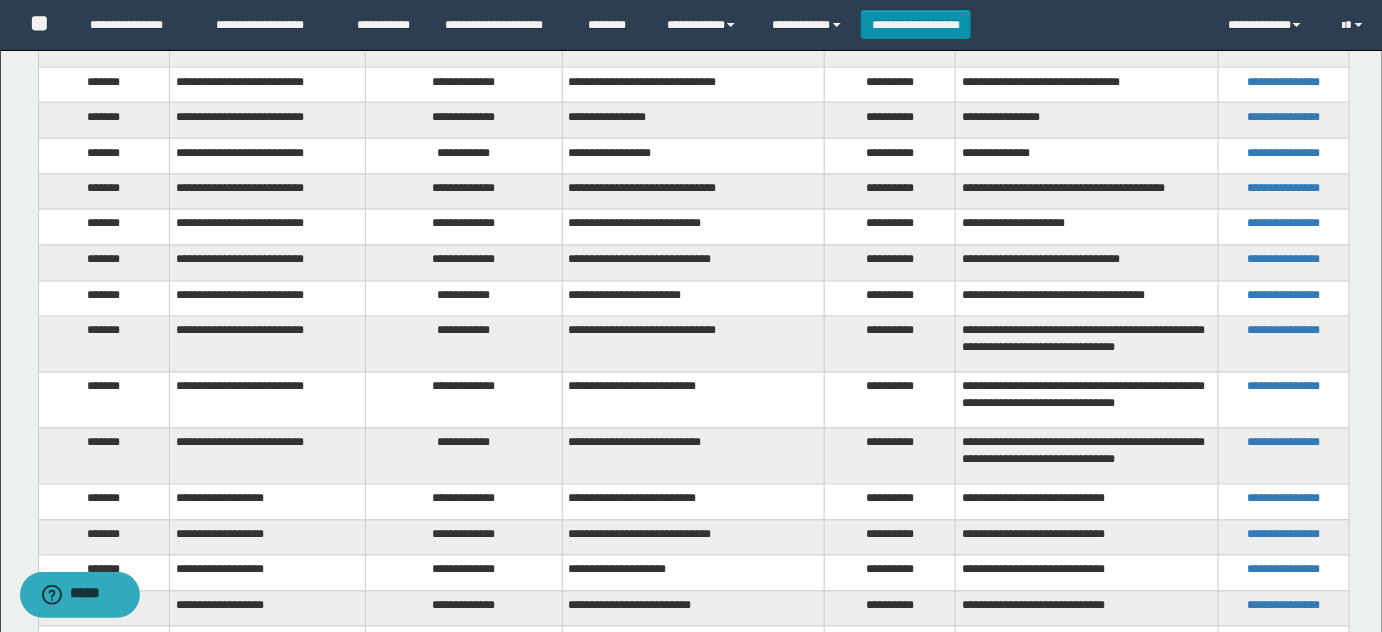 click on "**********" at bounding box center (464, 299) 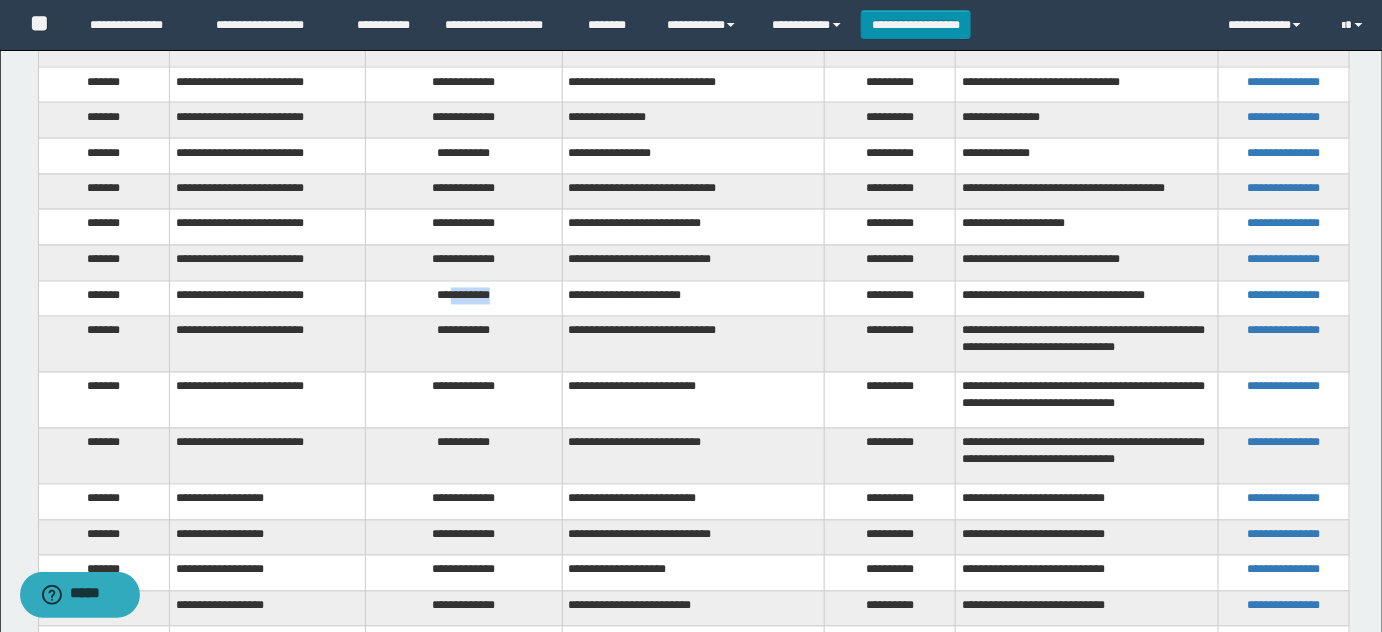 click on "**********" at bounding box center [464, 299] 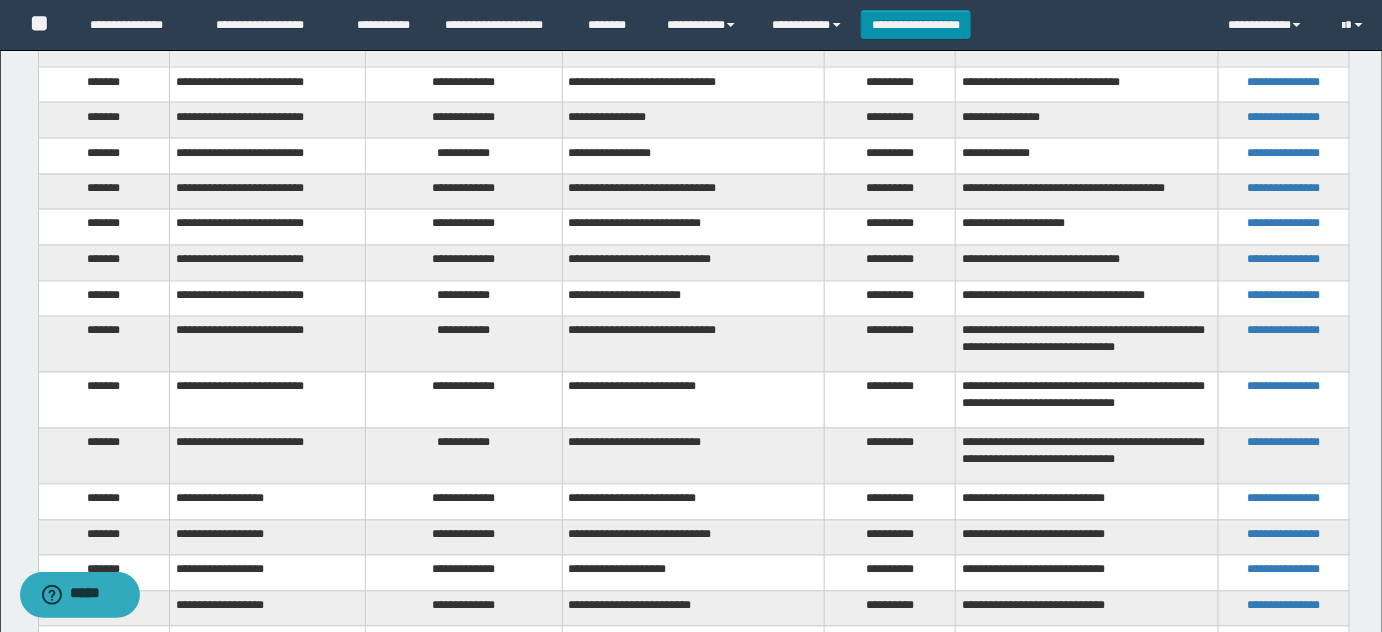 click on "**********" at bounding box center (464, 345) 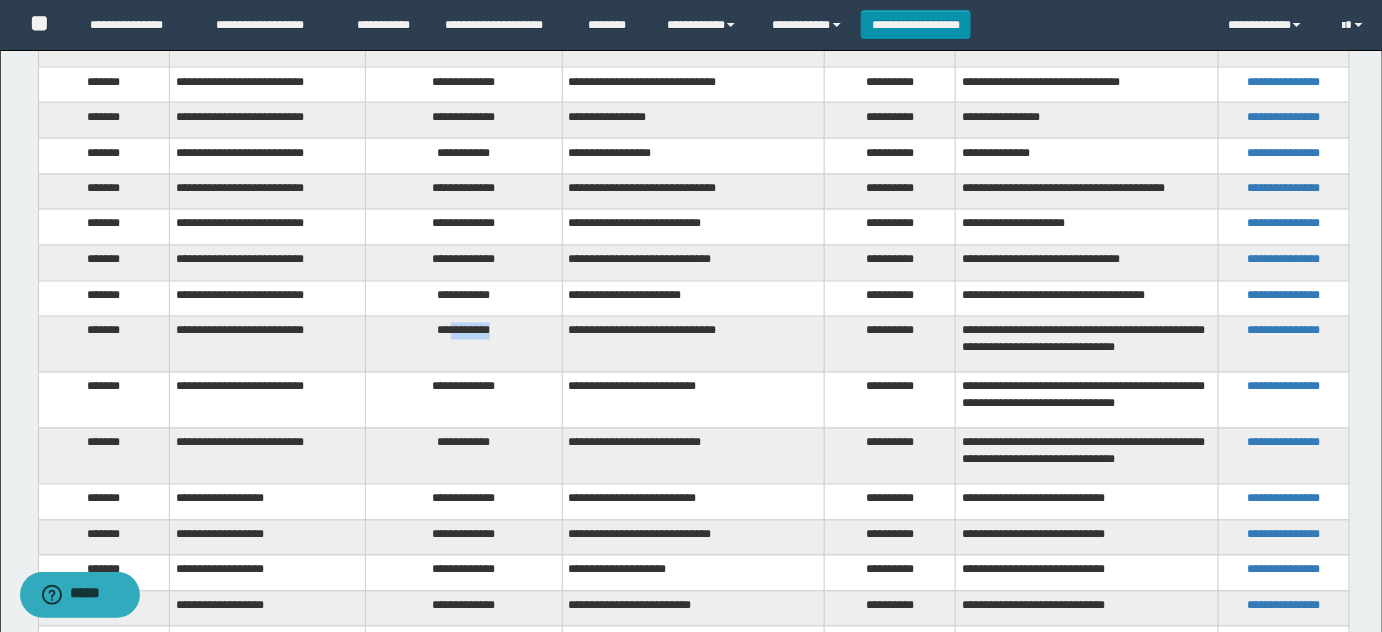 click on "**********" at bounding box center (464, 345) 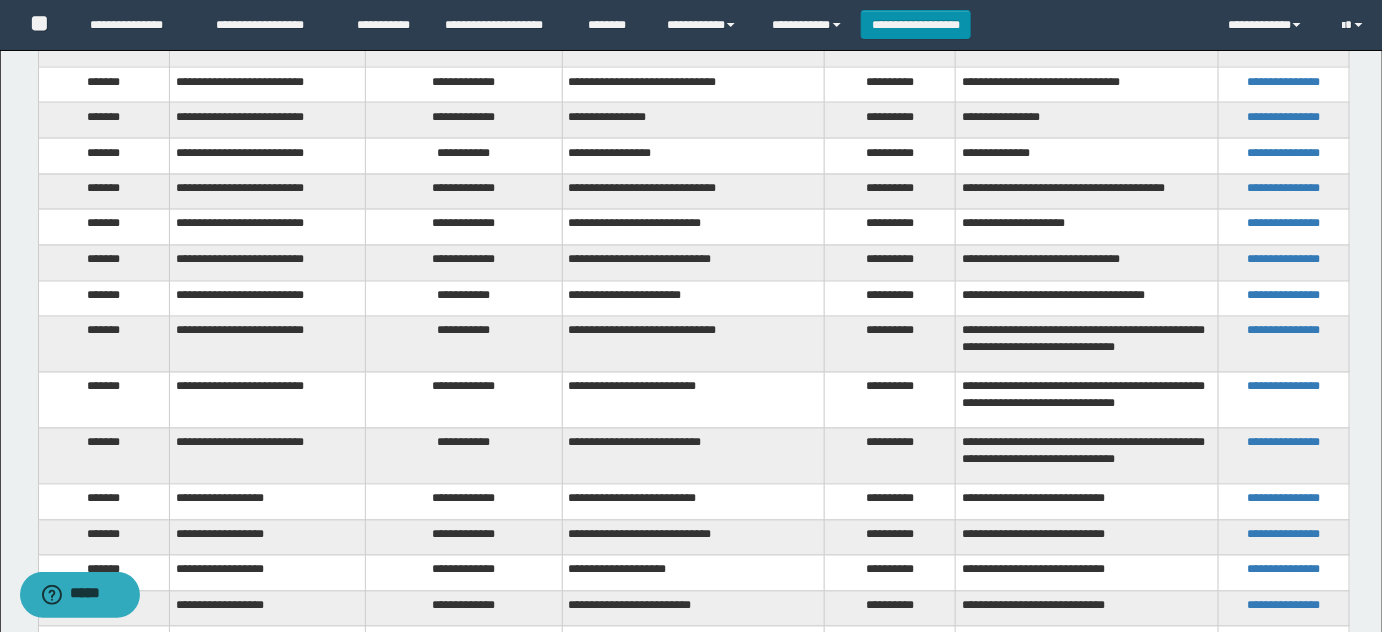 click on "**********" at bounding box center (464, 401) 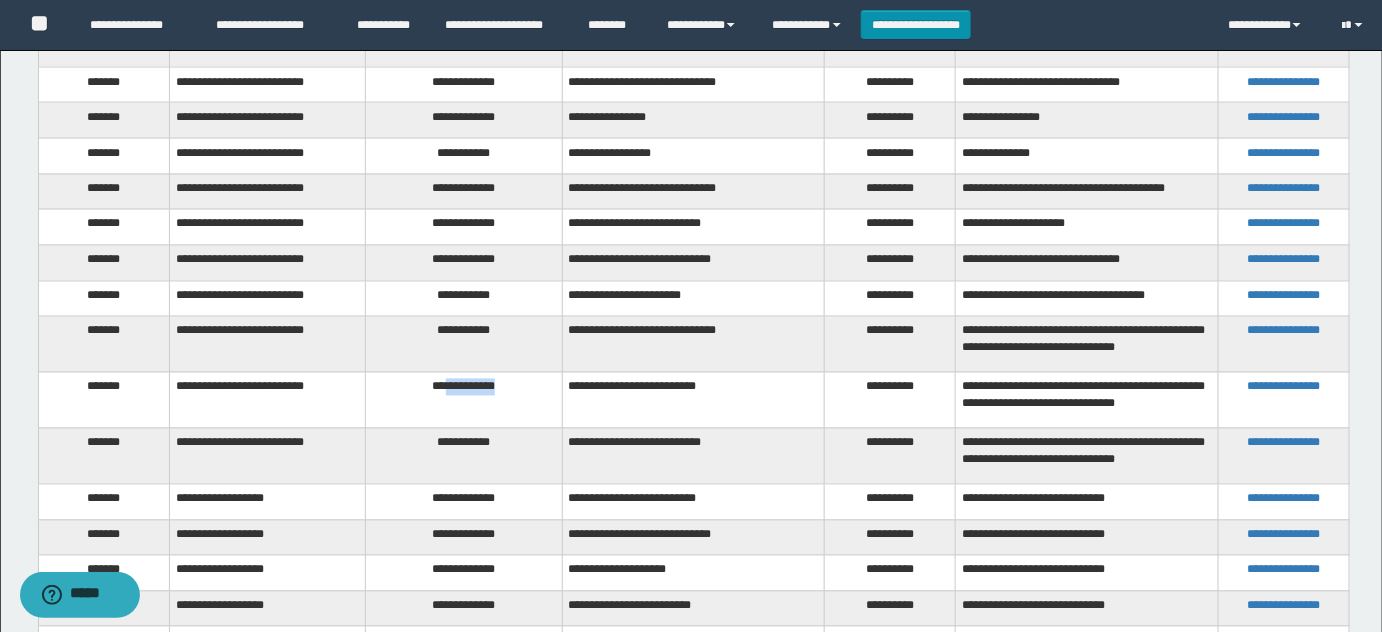 click on "**********" at bounding box center (464, 401) 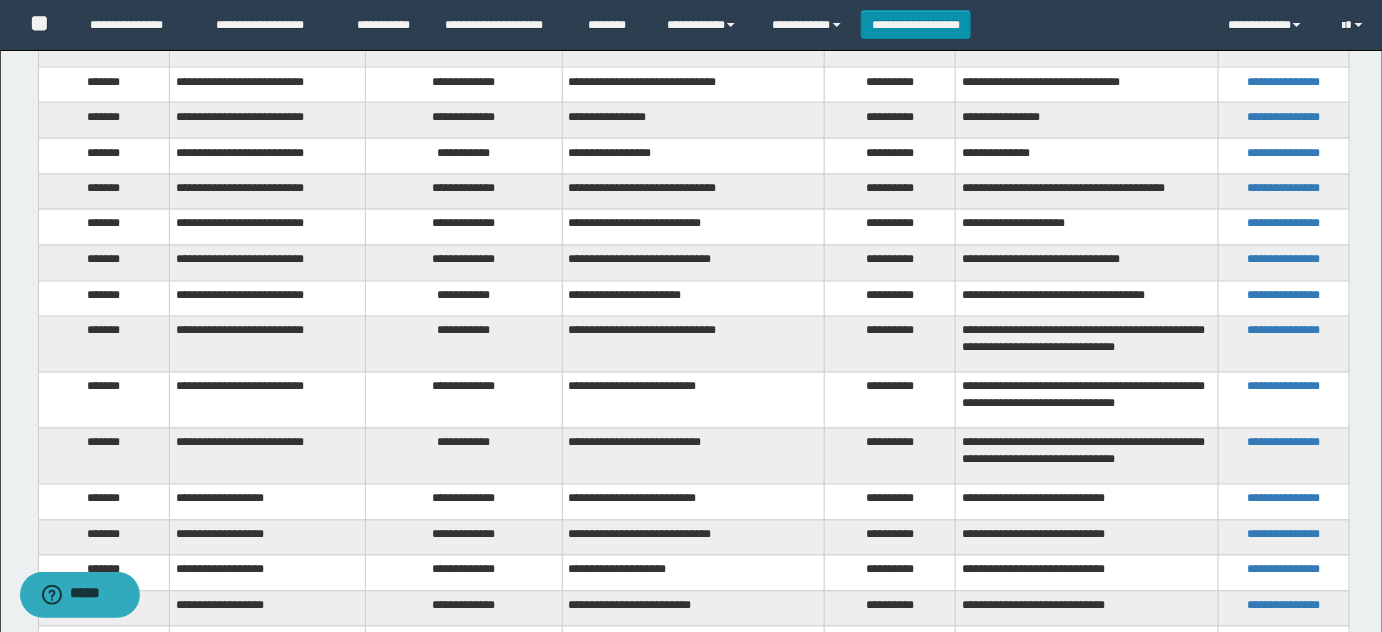 click on "**********" at bounding box center [464, 456] 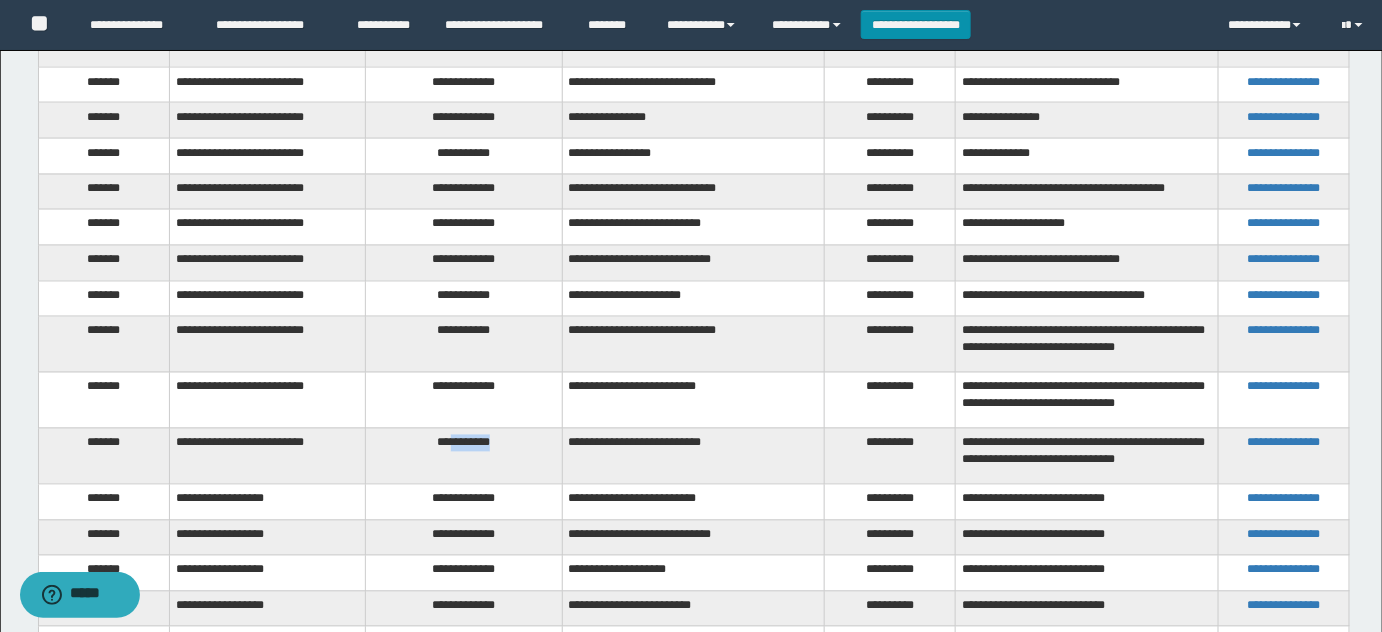 click on "**********" at bounding box center [464, 456] 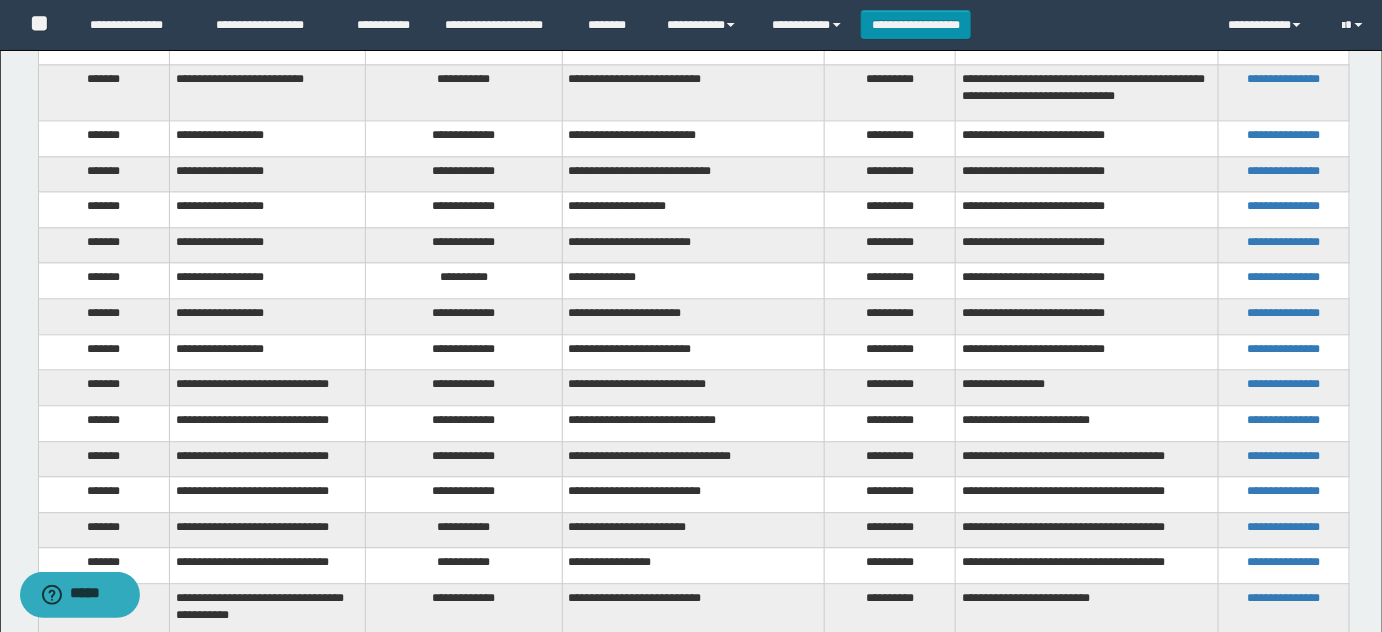 click on "**********" at bounding box center (464, 388) 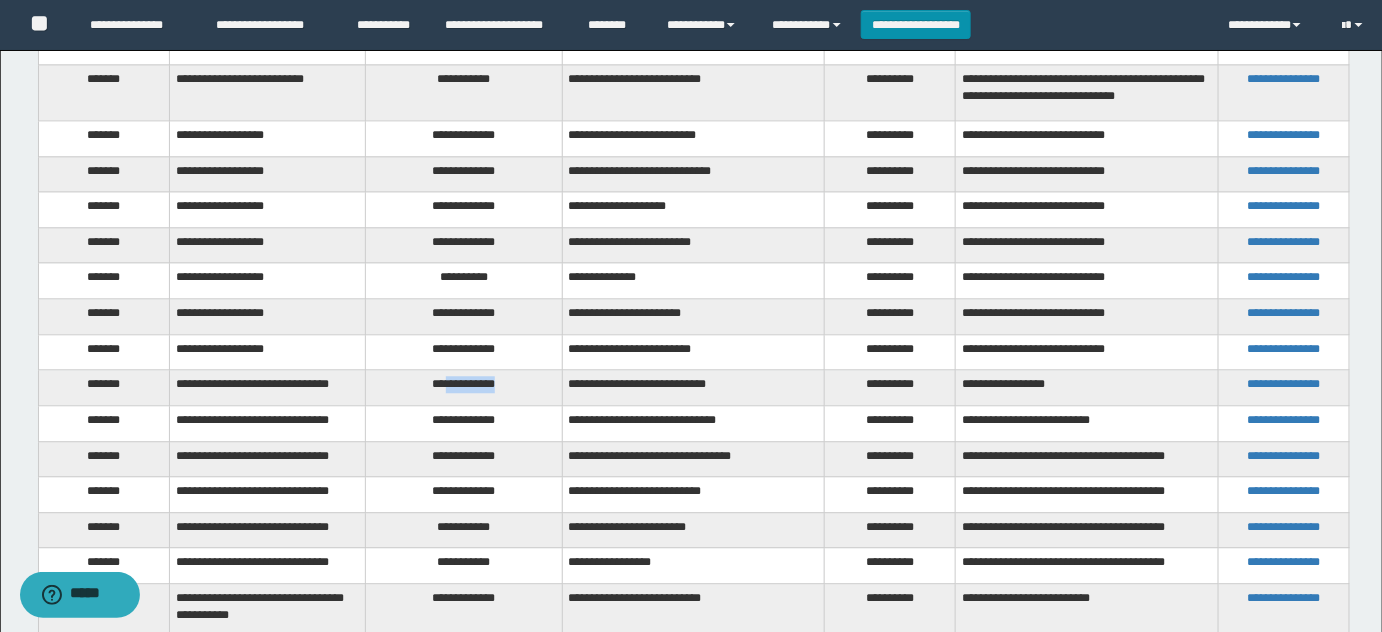 click on "**********" at bounding box center (464, 388) 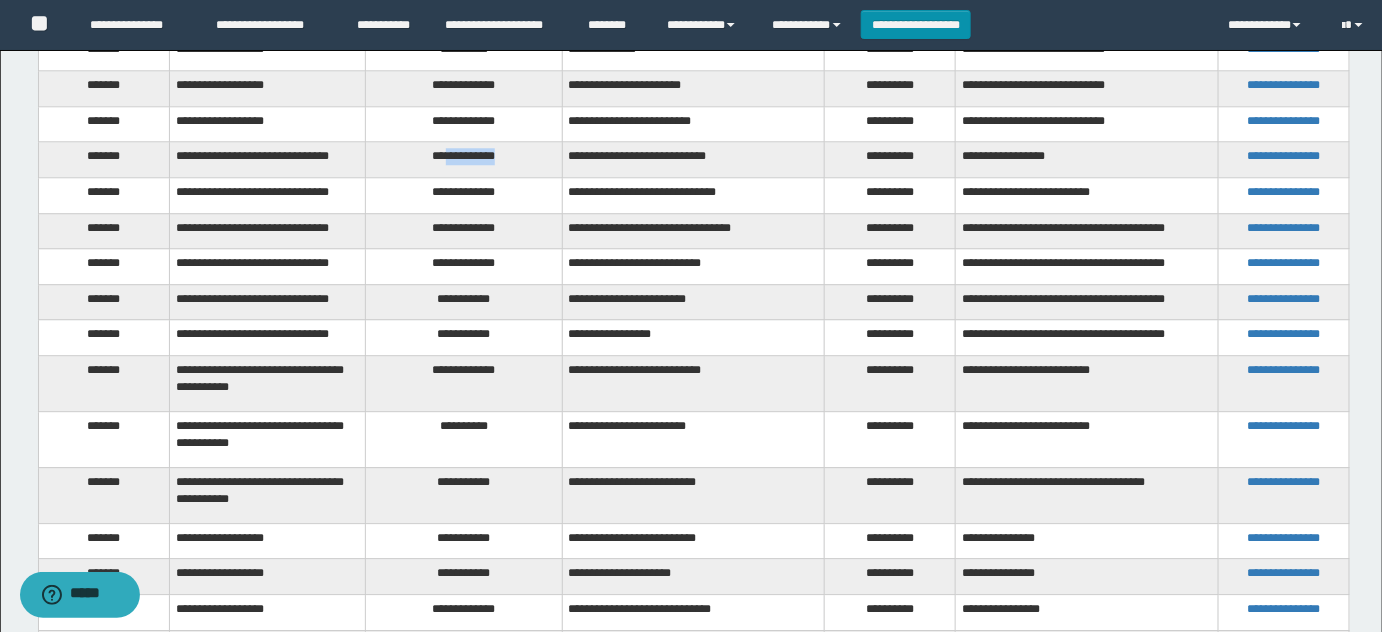 scroll, scrollTop: 1727, scrollLeft: 0, axis: vertical 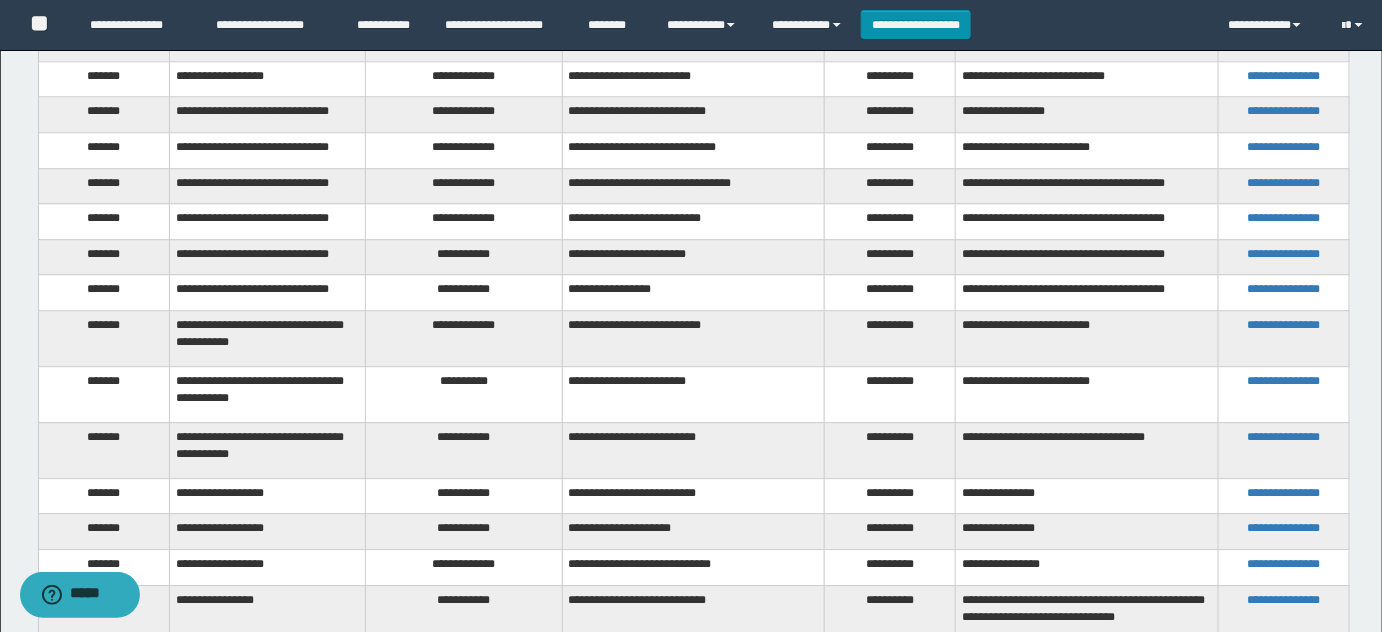 click on "**********" at bounding box center (464, 150) 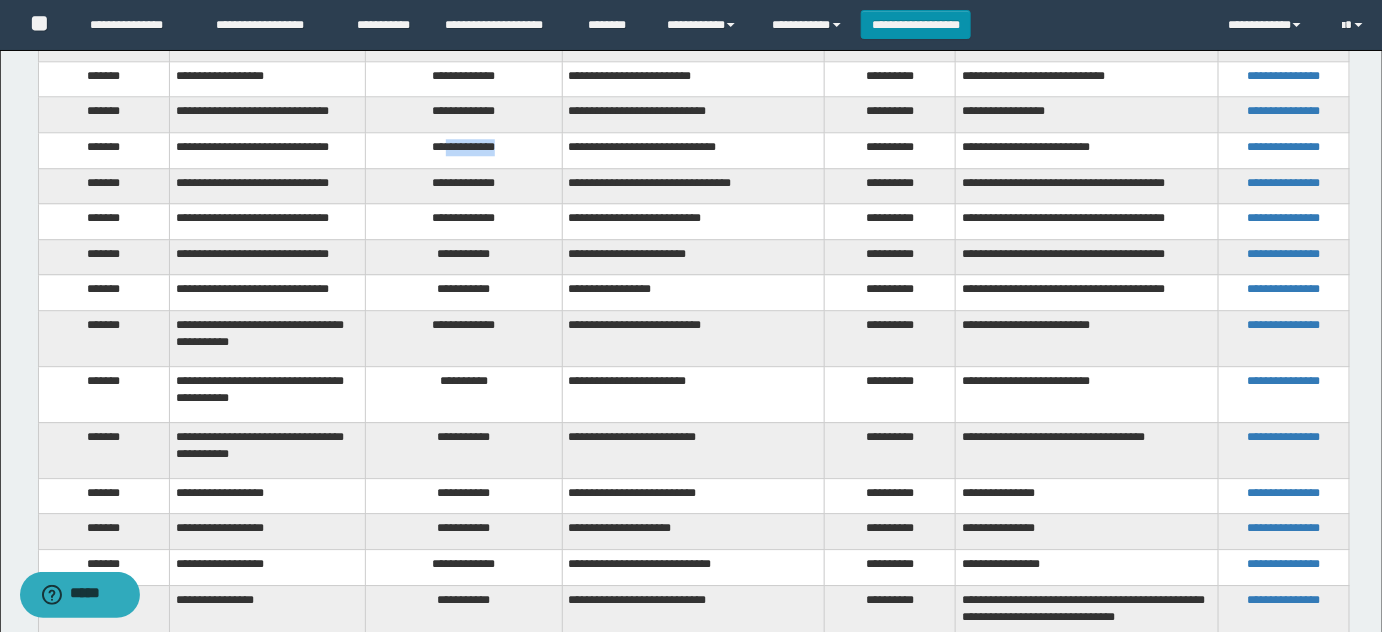 click on "**********" at bounding box center (464, 150) 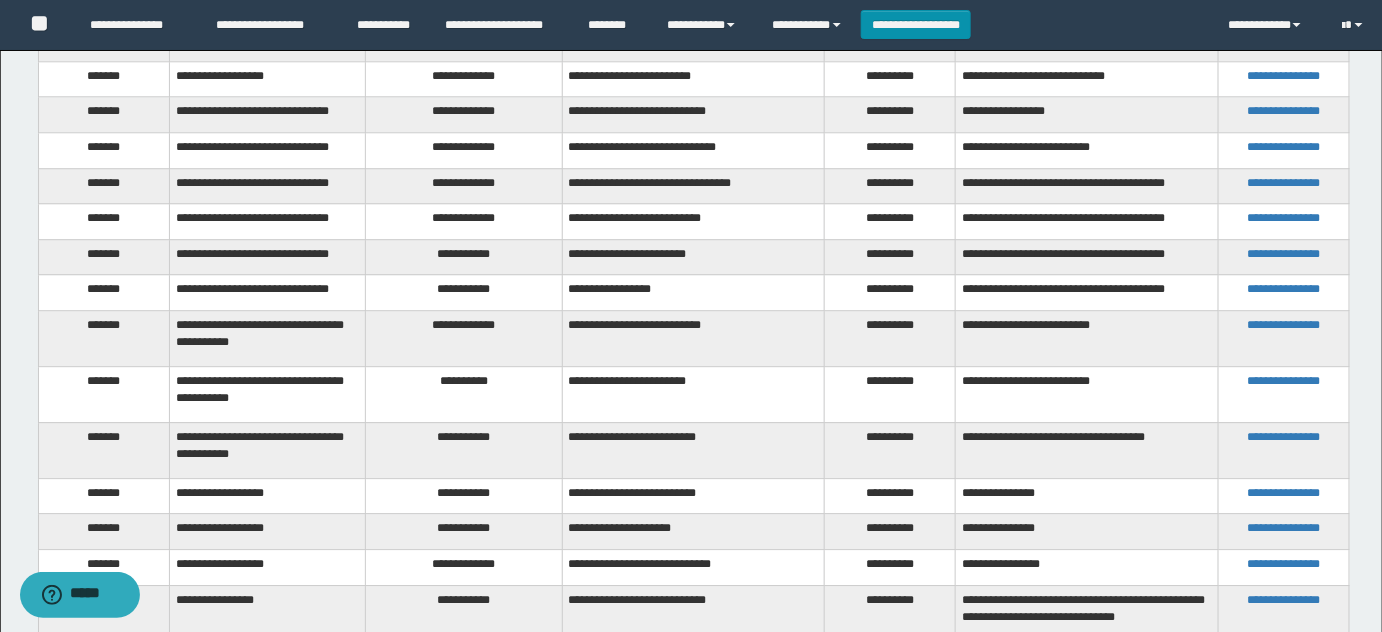 click on "**********" at bounding box center [464, 186] 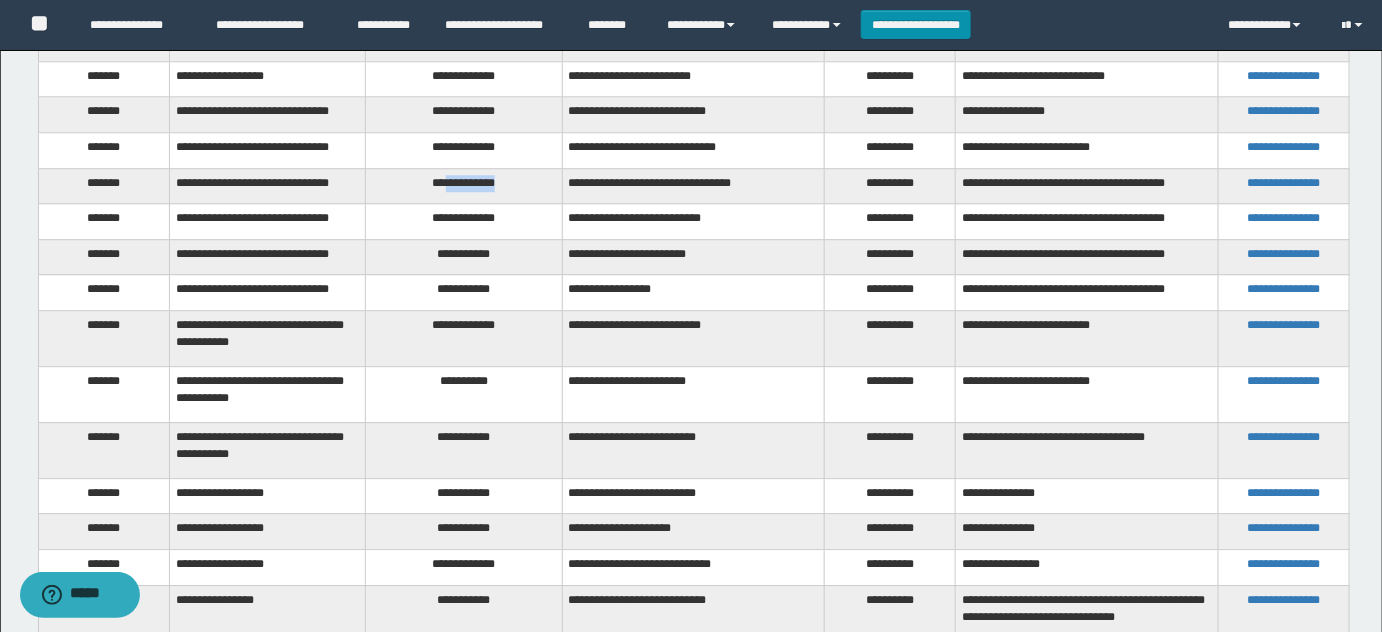 click on "**********" at bounding box center (464, 186) 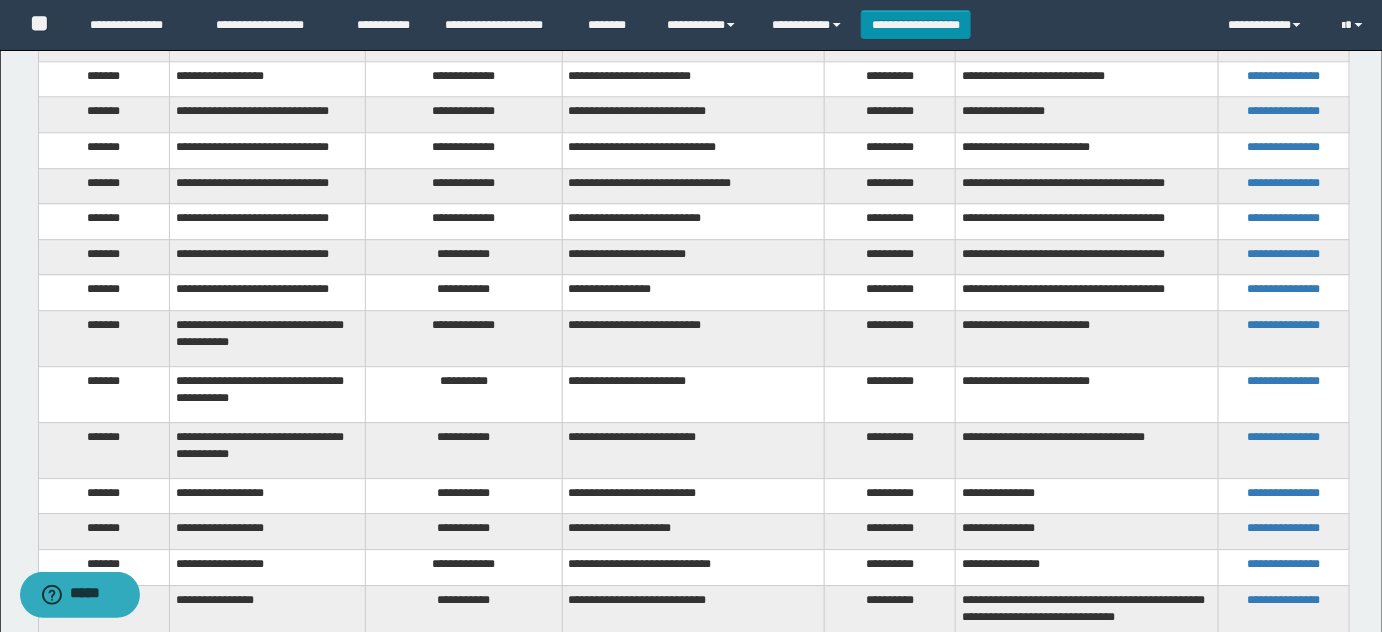 click on "**********" at bounding box center [464, 222] 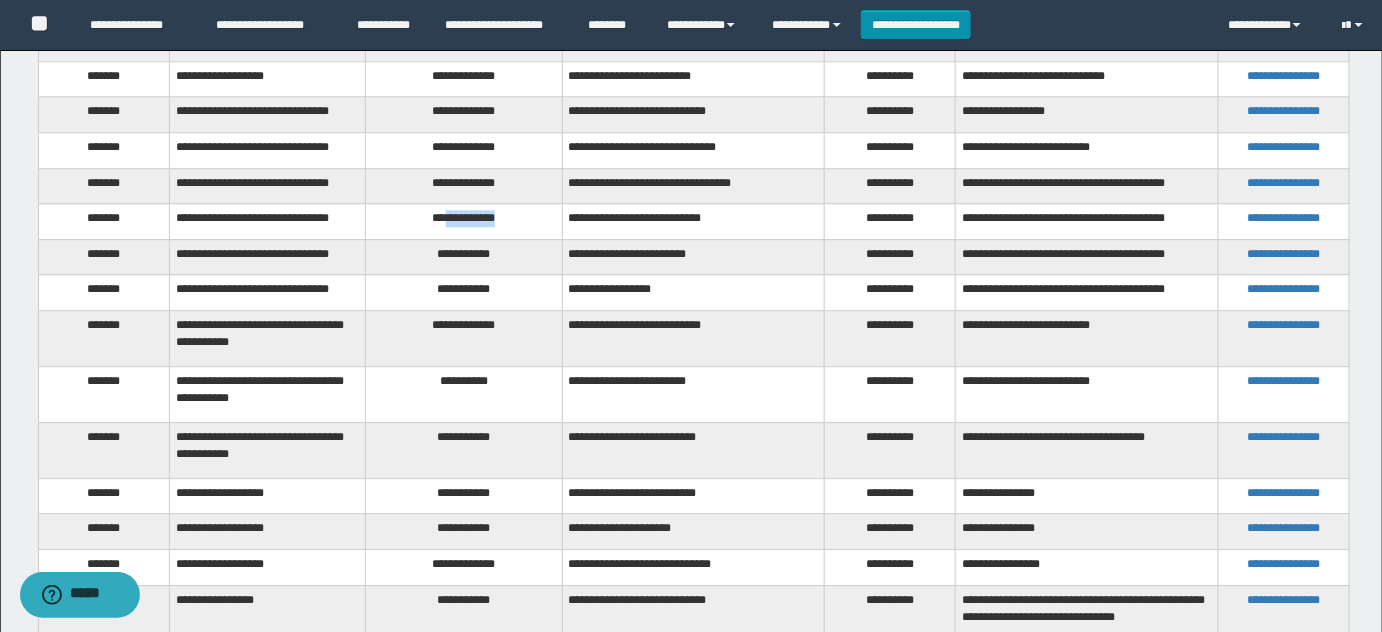click on "**********" at bounding box center [464, 222] 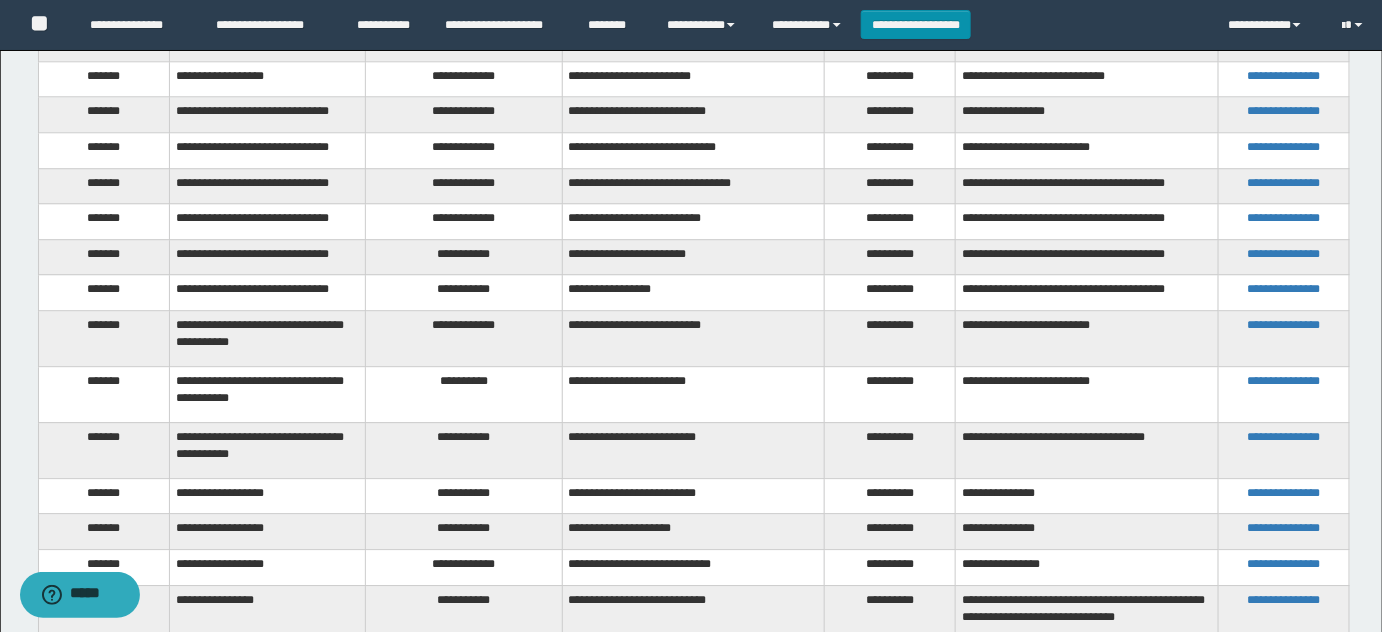 click on "**********" at bounding box center (464, 257) 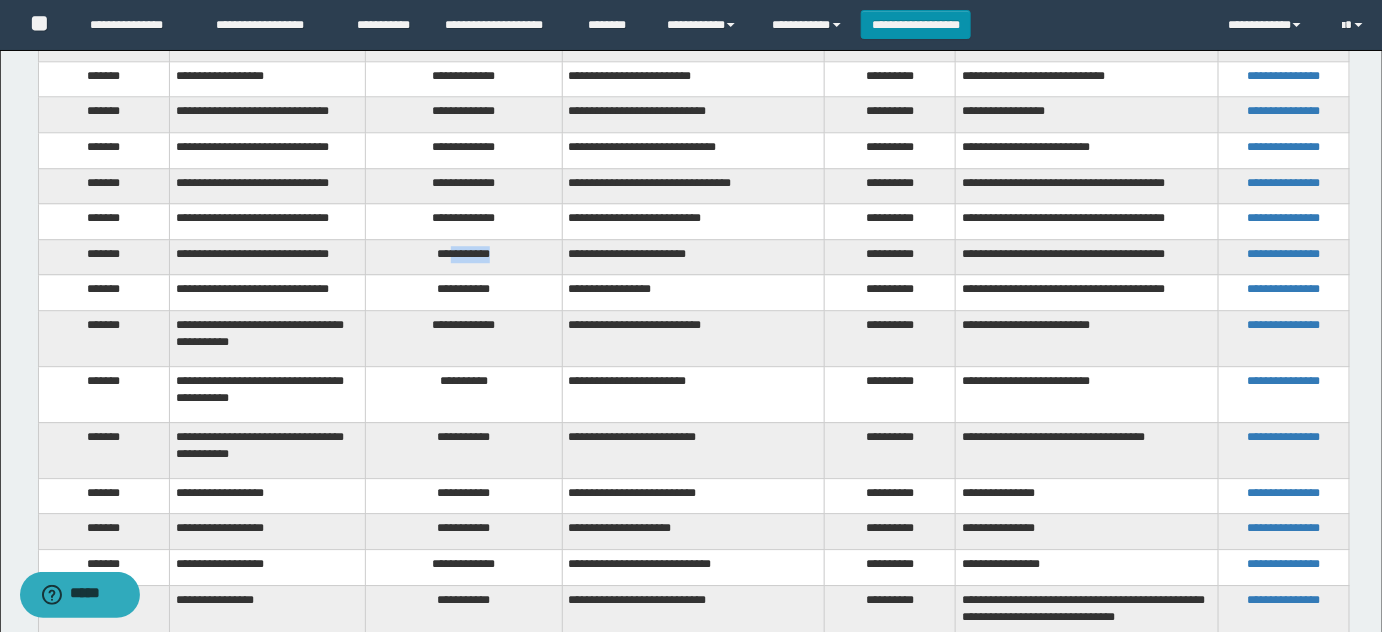 click on "**********" at bounding box center (464, 257) 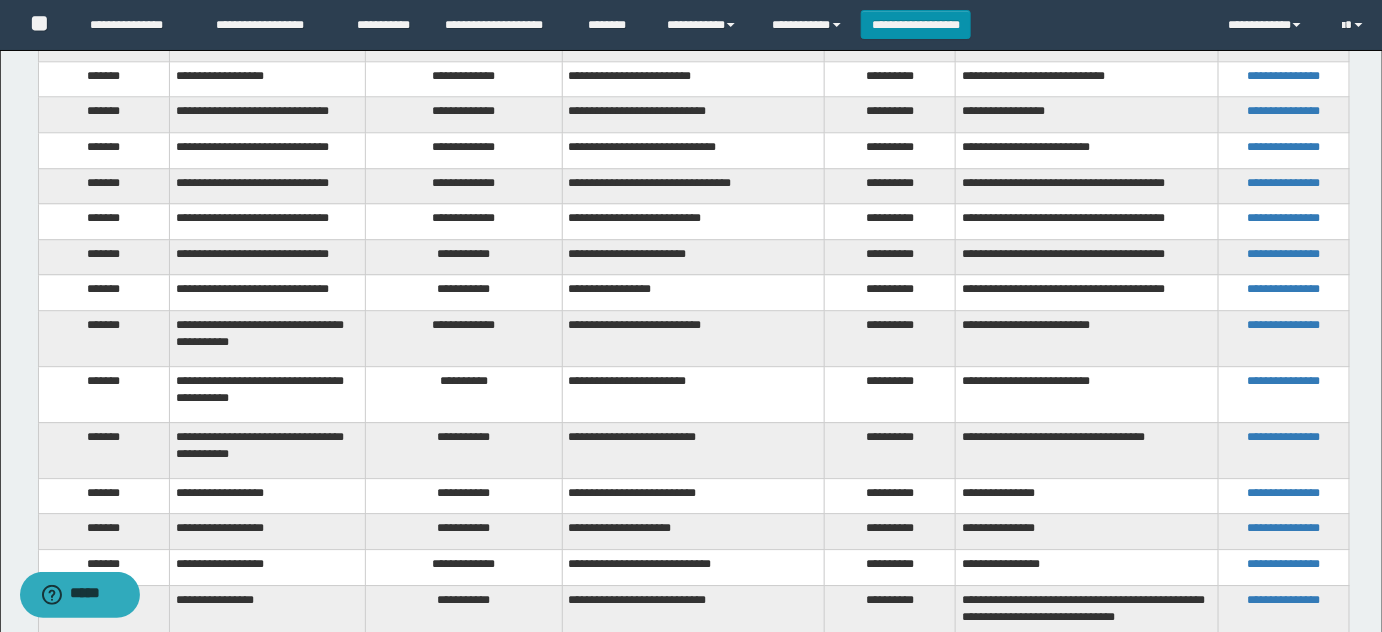 click on "**********" at bounding box center [464, 293] 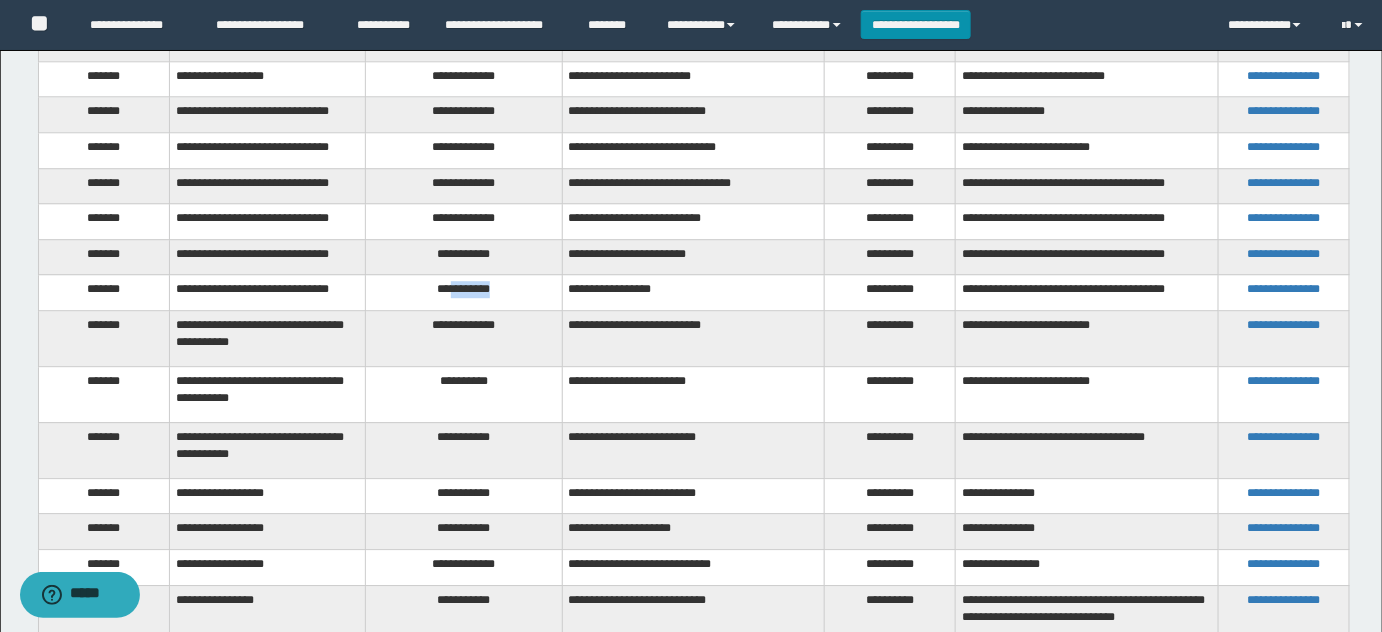 click on "**********" at bounding box center (464, 293) 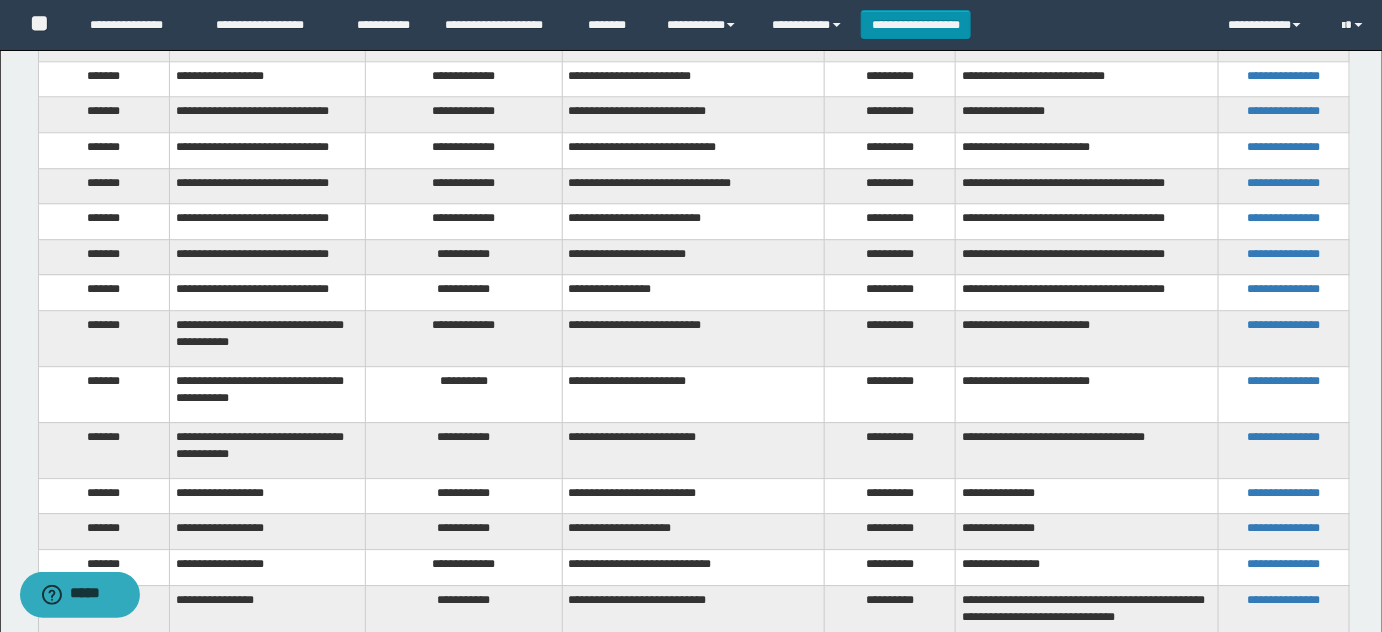 click on "**********" at bounding box center (464, 339) 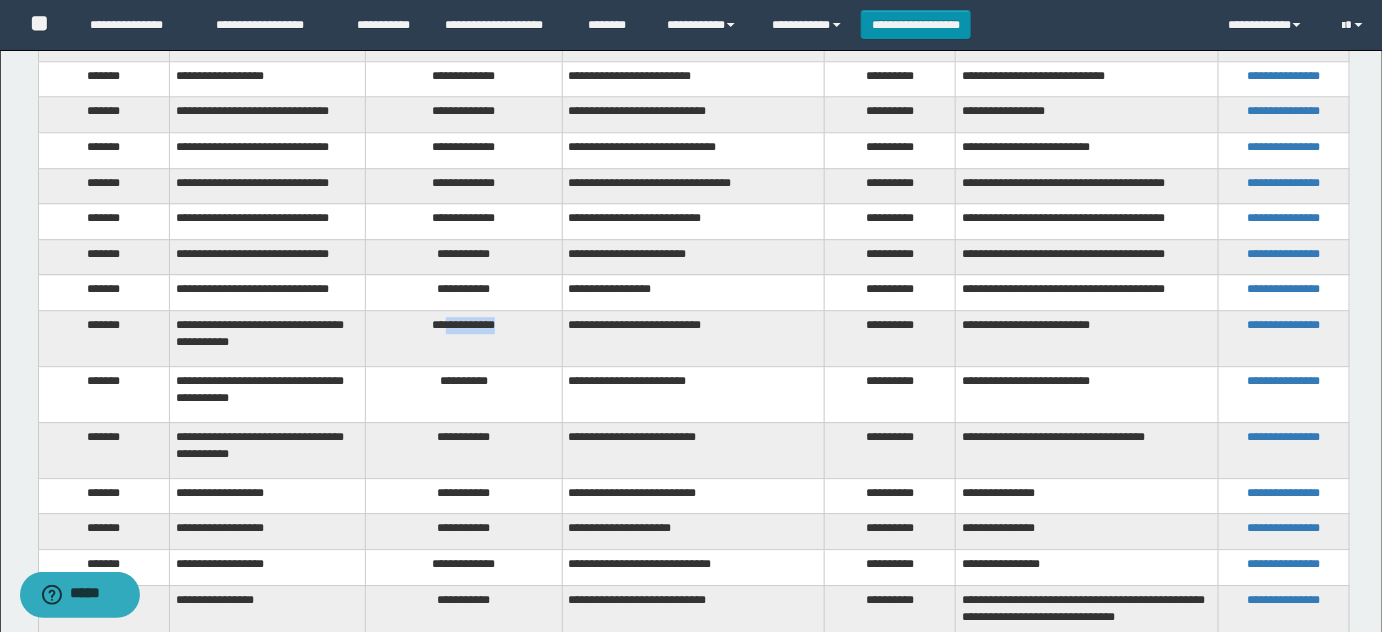 click on "**********" at bounding box center (464, 339) 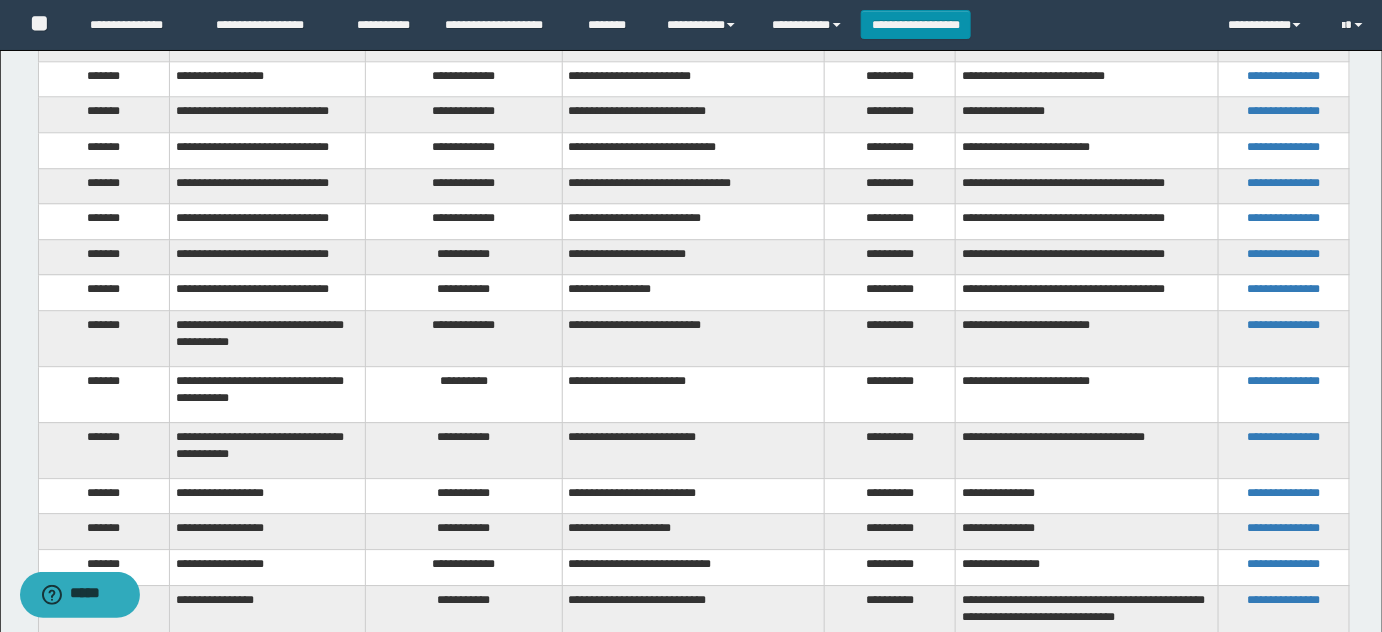 click on "**********" at bounding box center [464, 394] 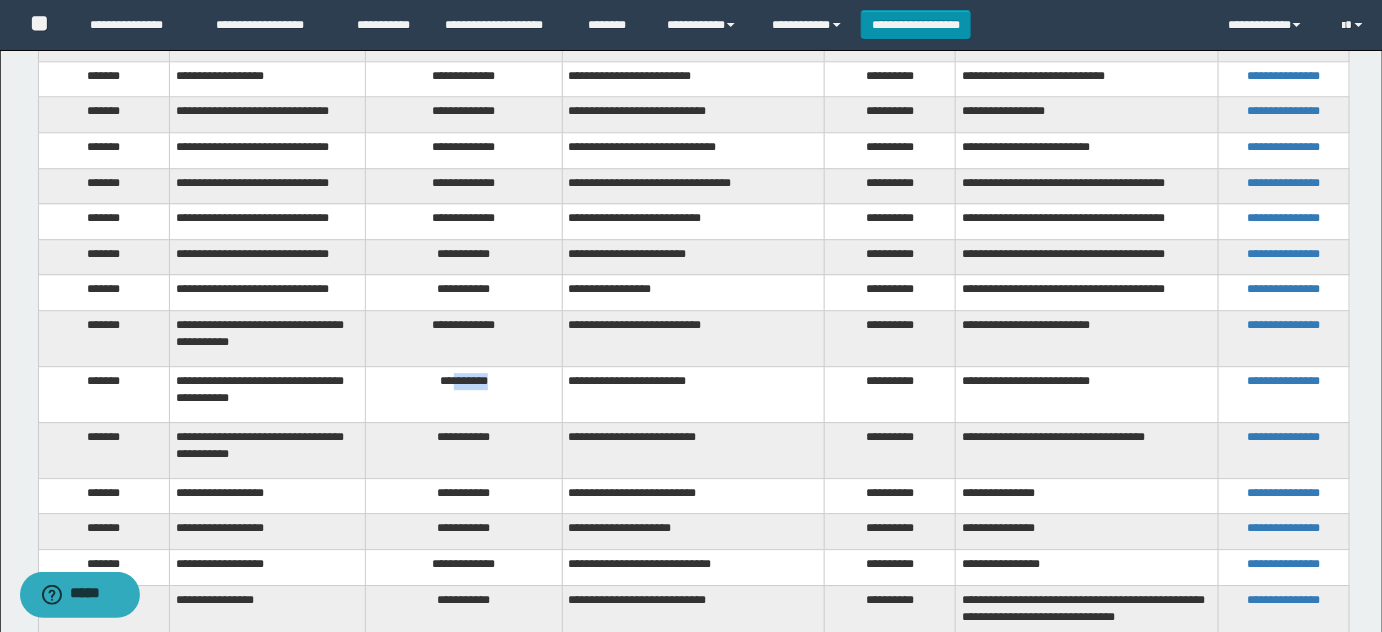 click on "**********" at bounding box center (464, 394) 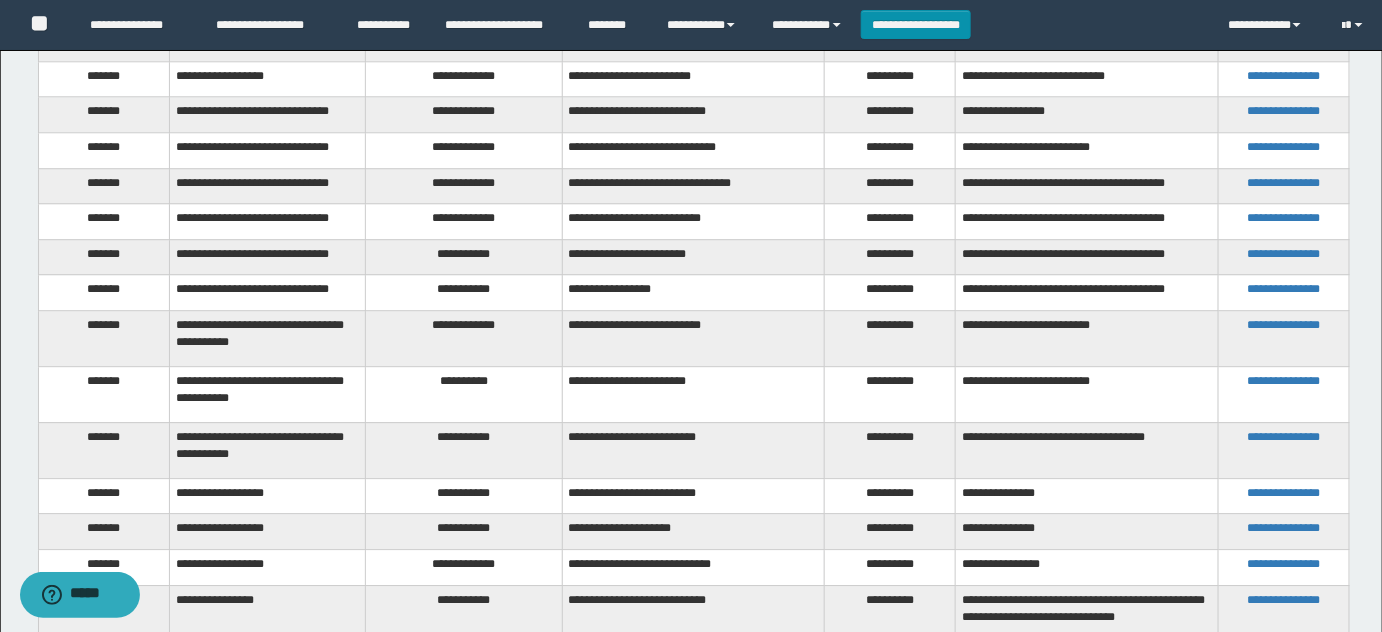 click on "**********" at bounding box center (464, 450) 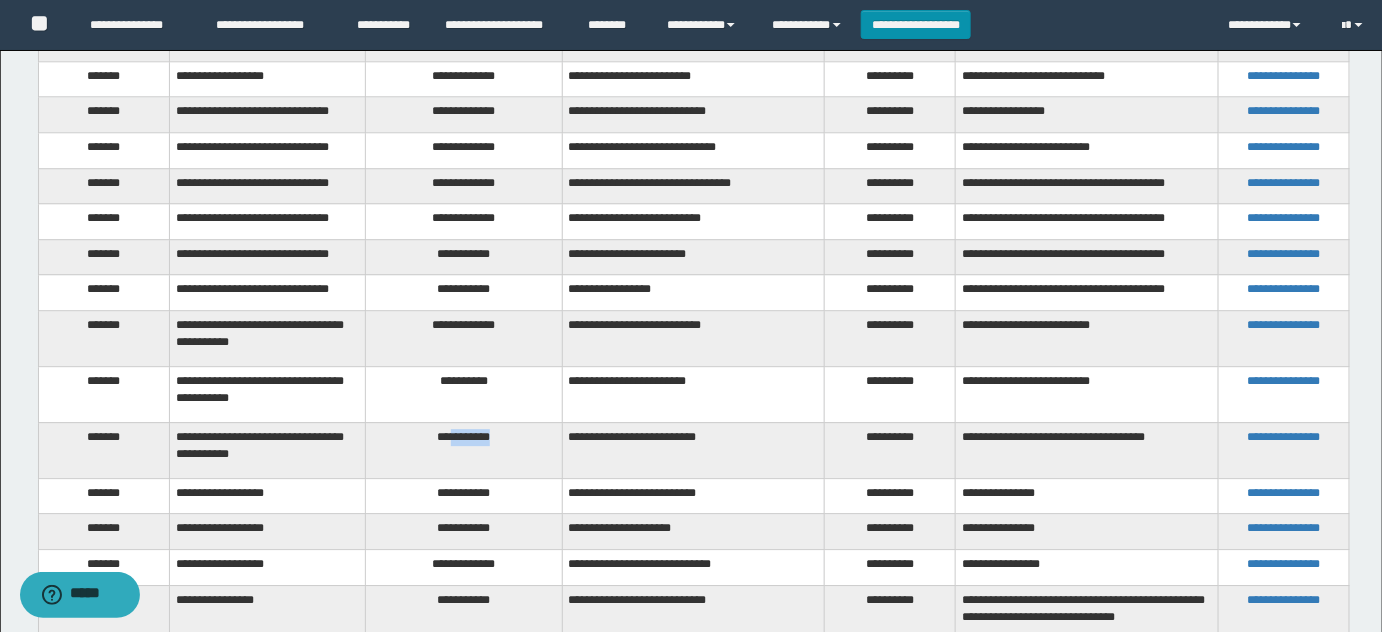 click on "**********" at bounding box center (464, 450) 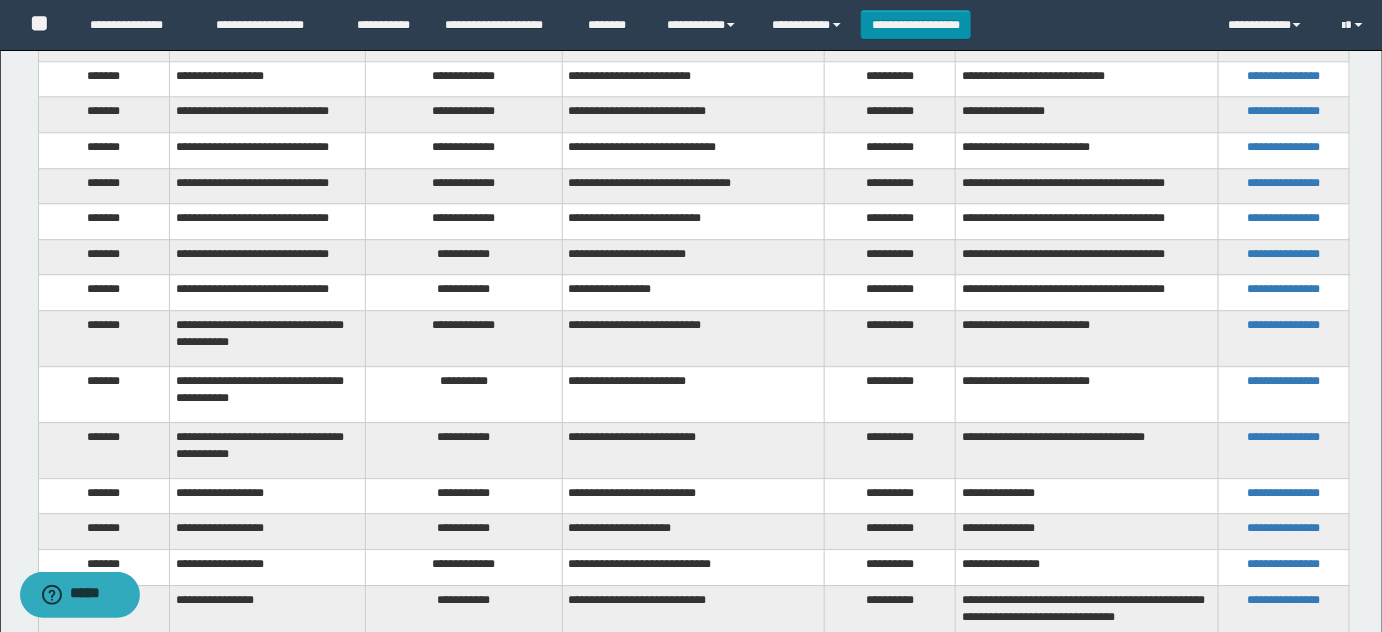 click on "**********" at bounding box center (464, 496) 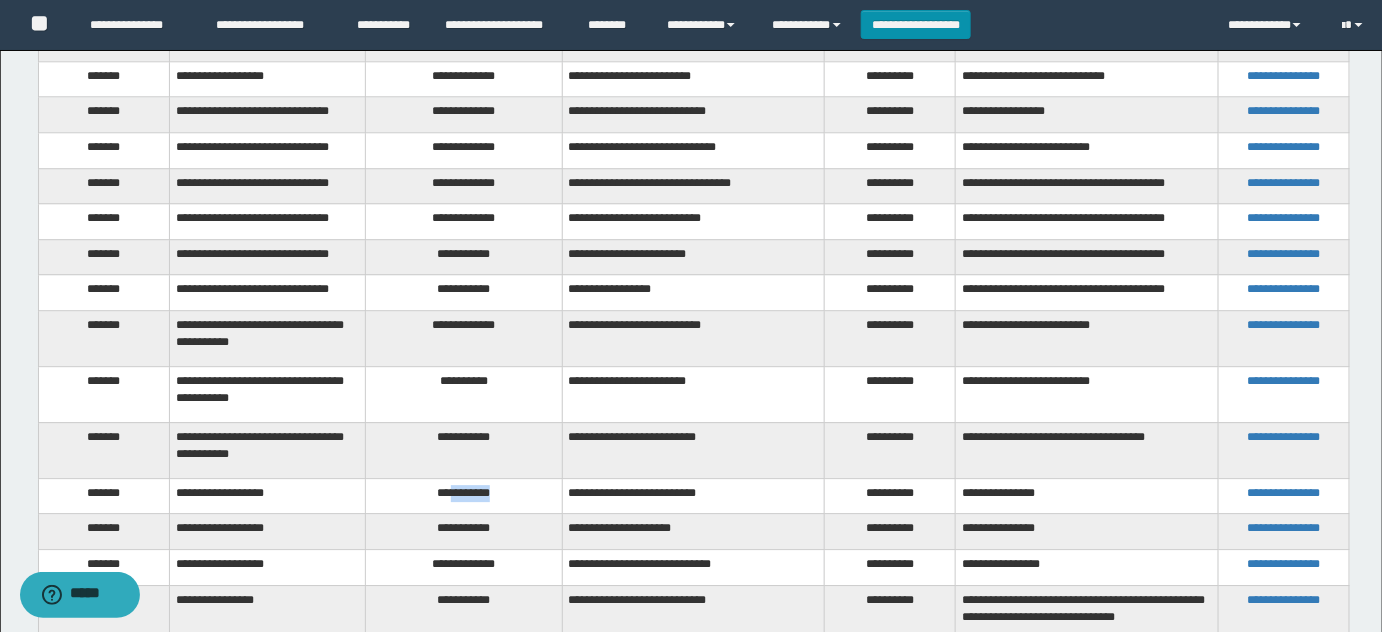 click on "**********" at bounding box center (464, 496) 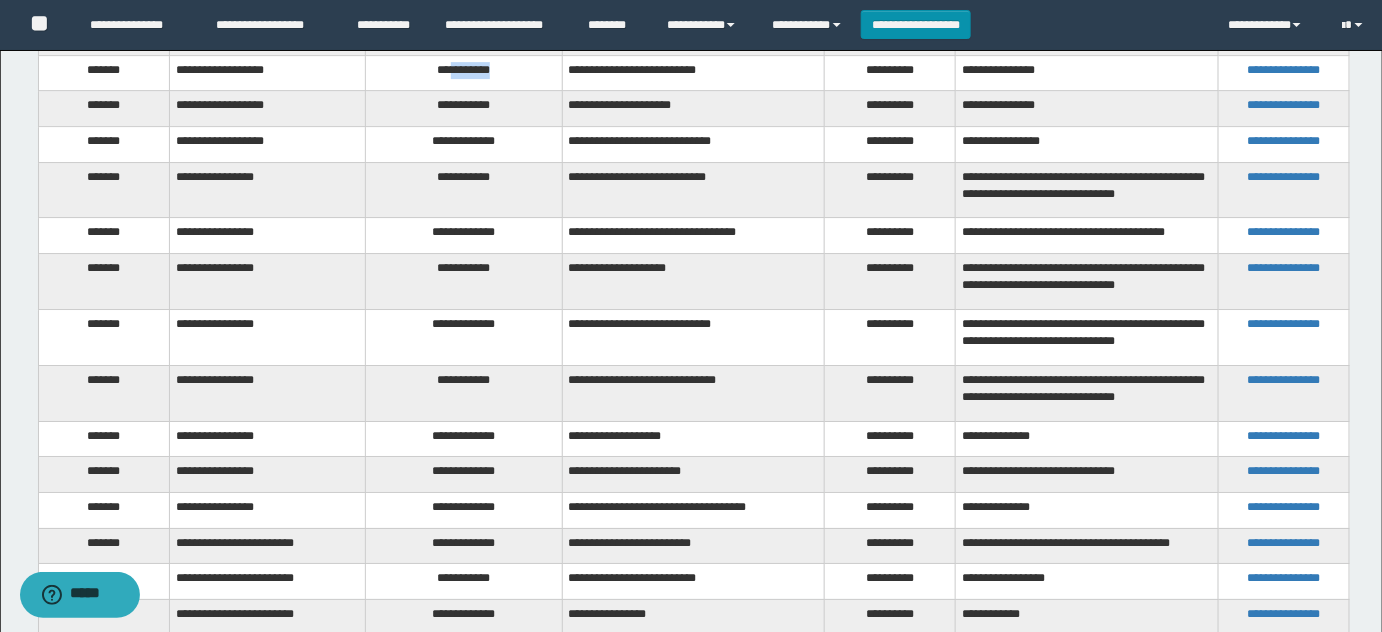 scroll, scrollTop: 2181, scrollLeft: 0, axis: vertical 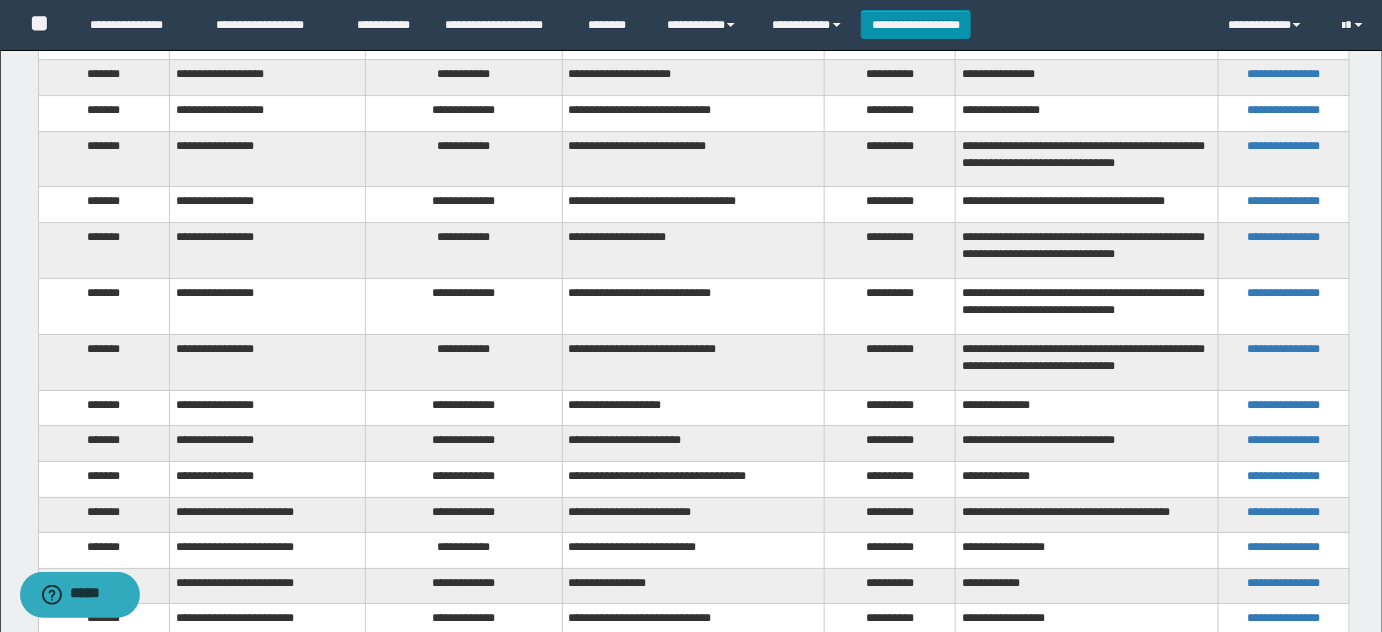 click on "**********" at bounding box center (464, 78) 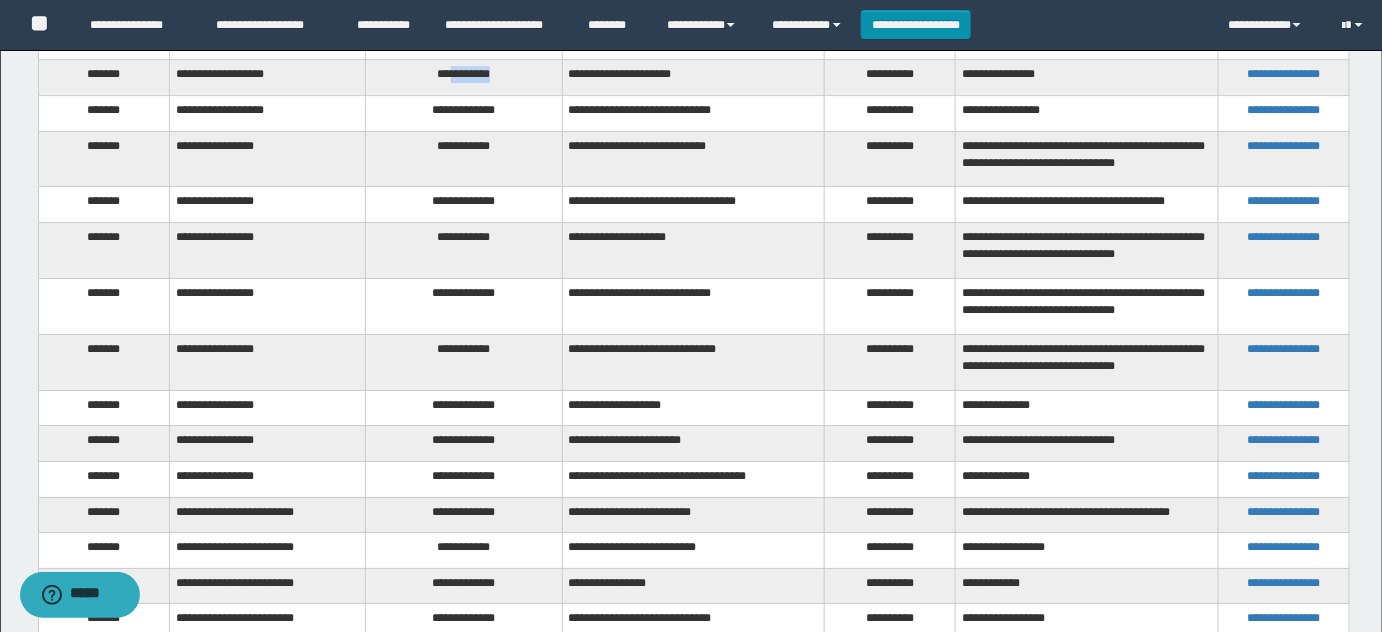 click on "**********" at bounding box center (464, 78) 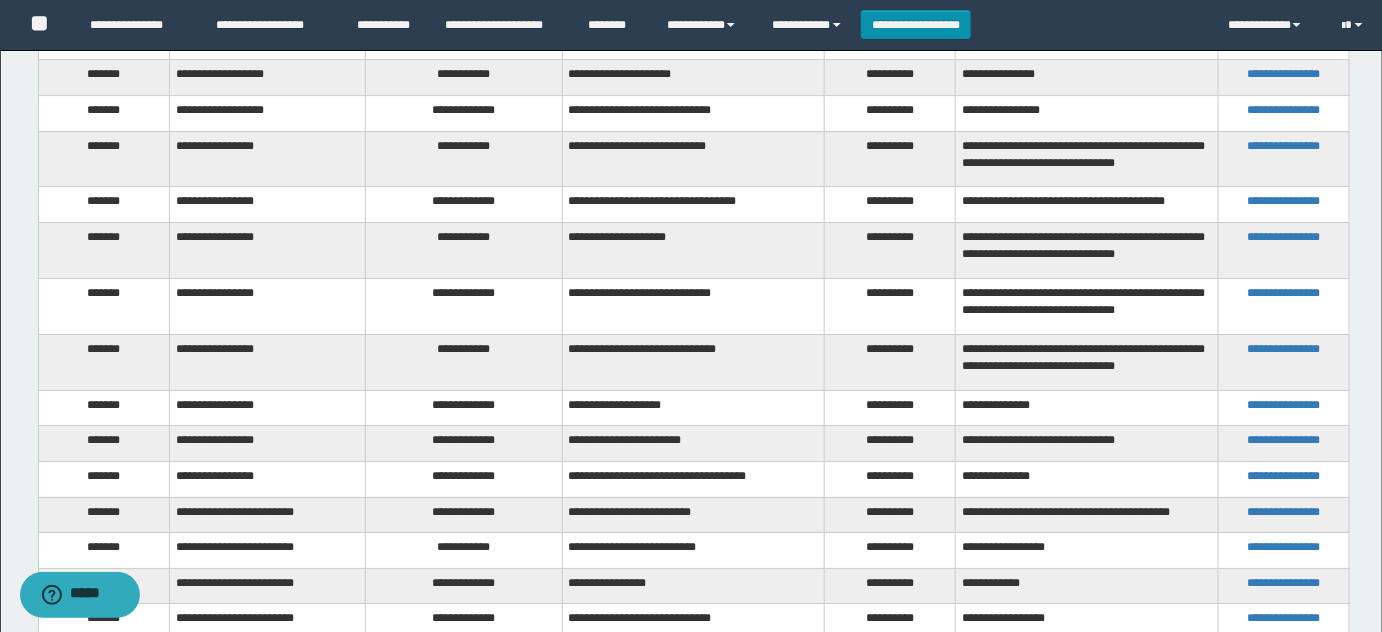 click on "**********" at bounding box center [464, 113] 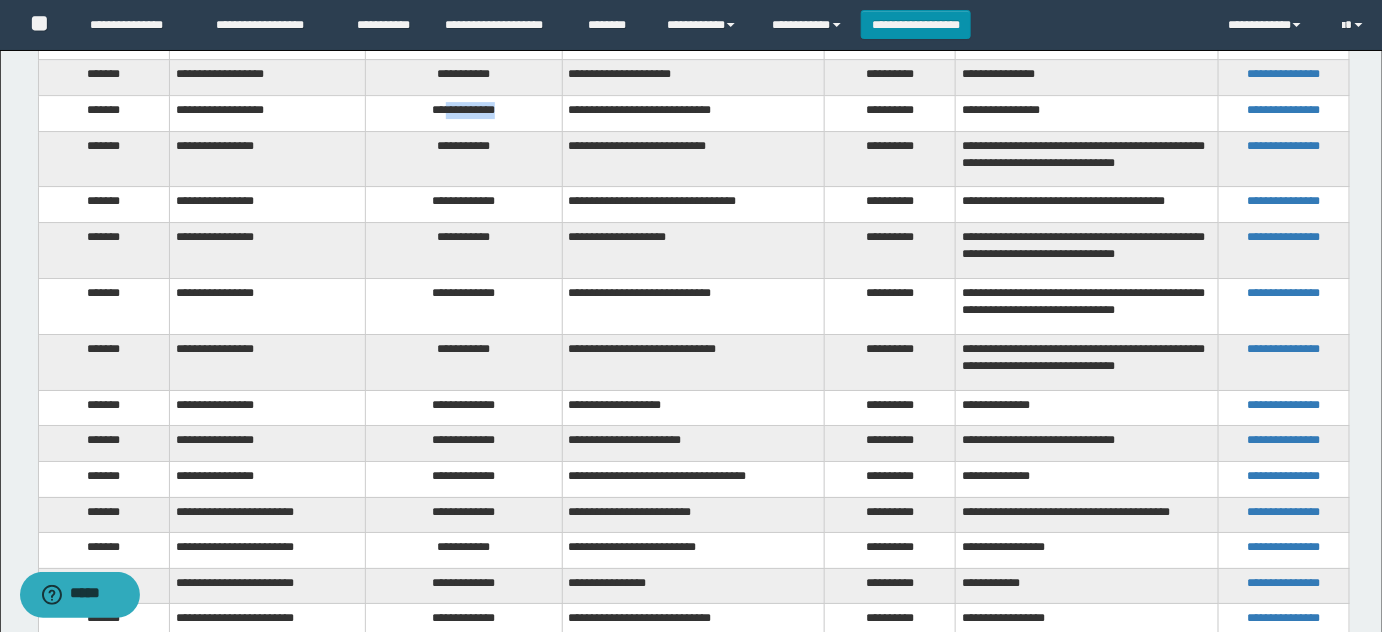 click on "**********" at bounding box center (464, 113) 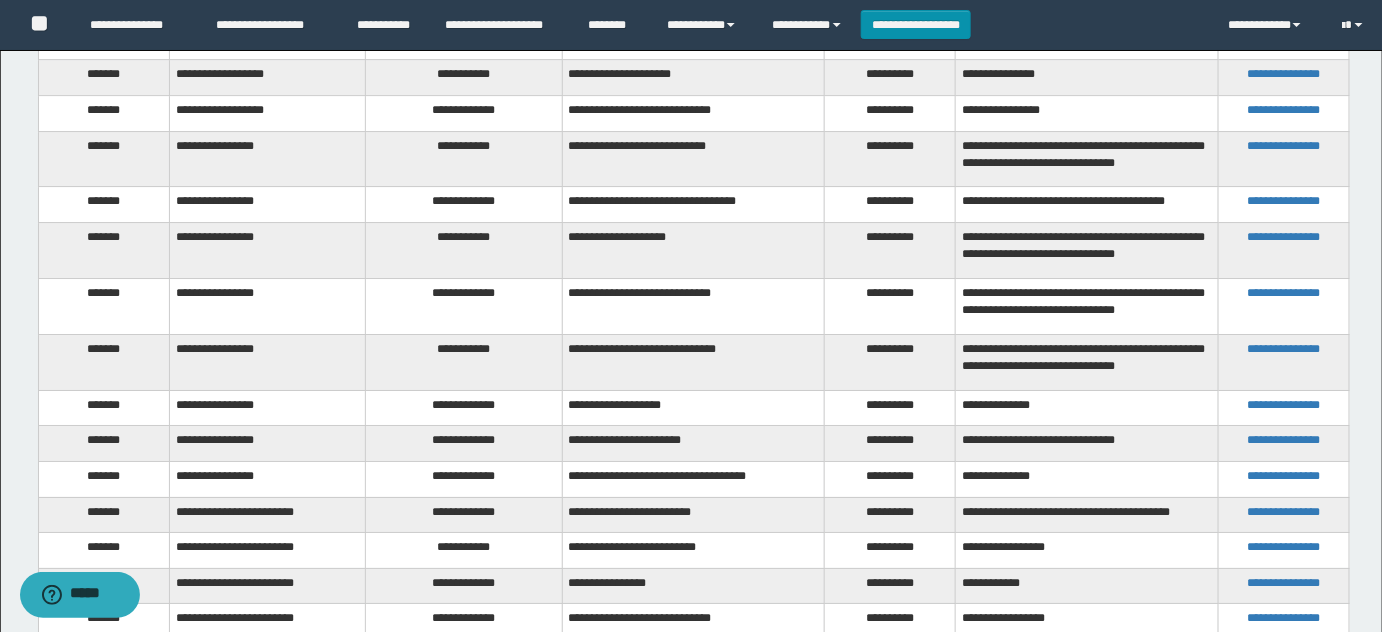 click on "**********" at bounding box center [464, 159] 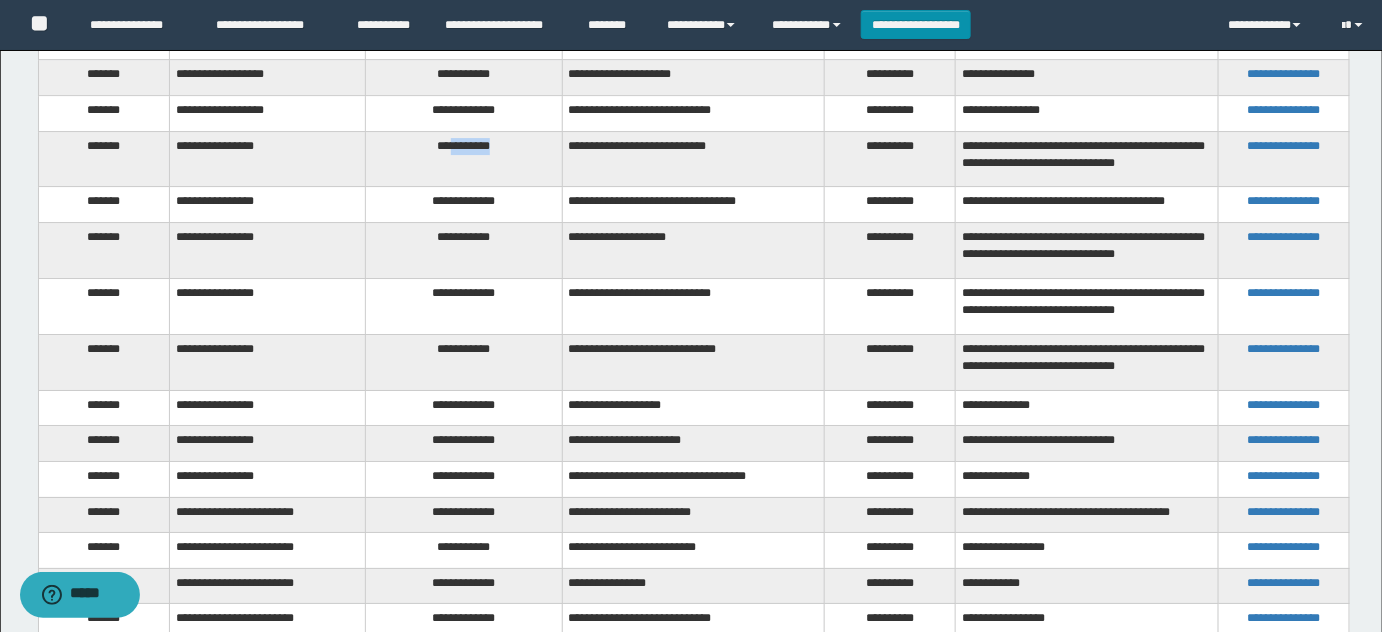 click on "**********" at bounding box center (464, 159) 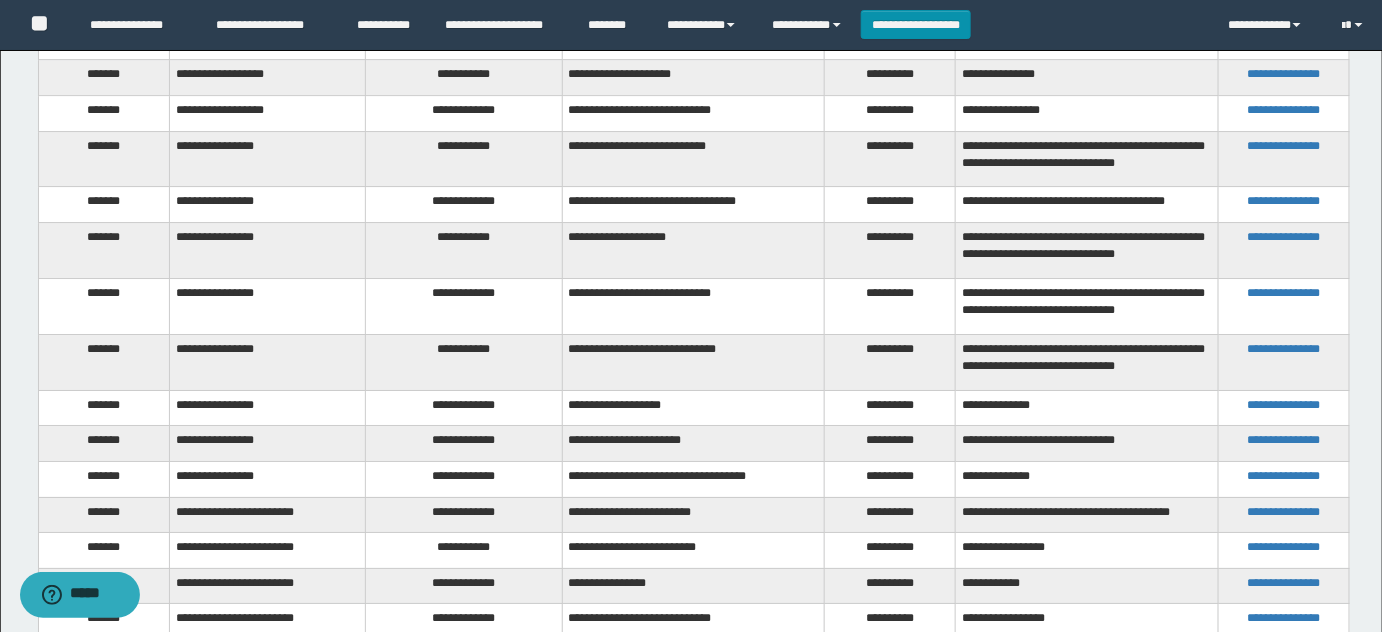 click on "**********" at bounding box center (464, 205) 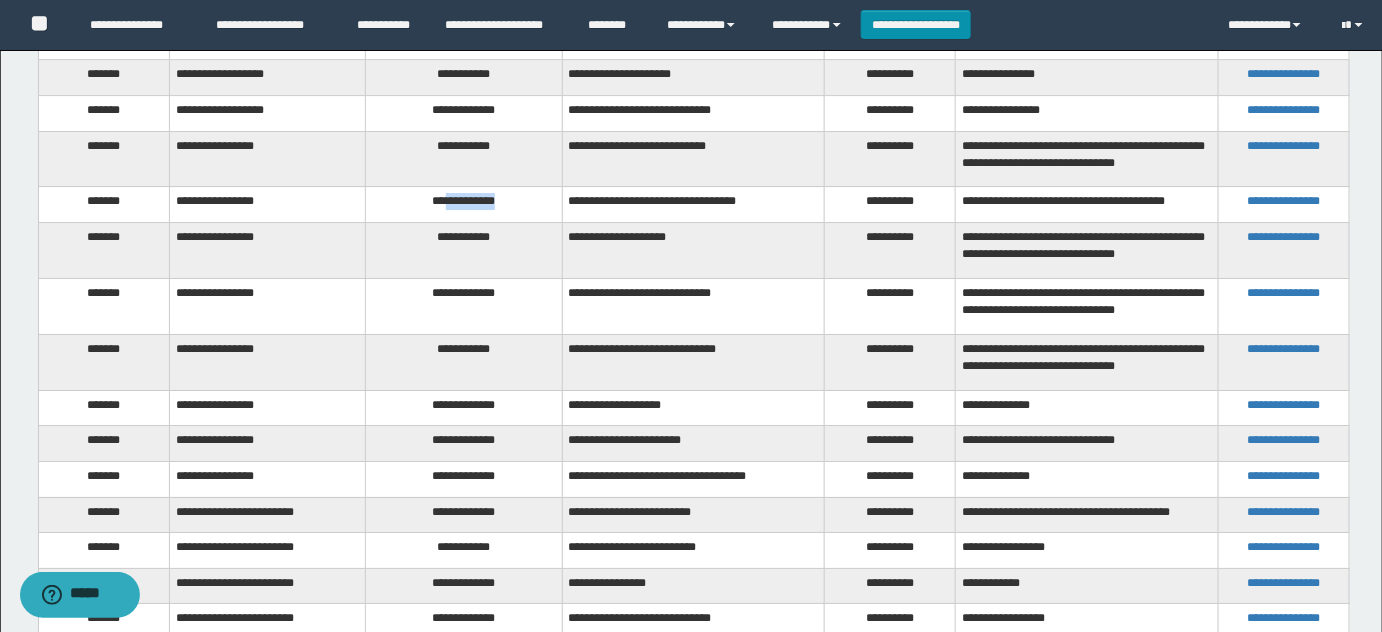 click on "**********" at bounding box center [464, 205] 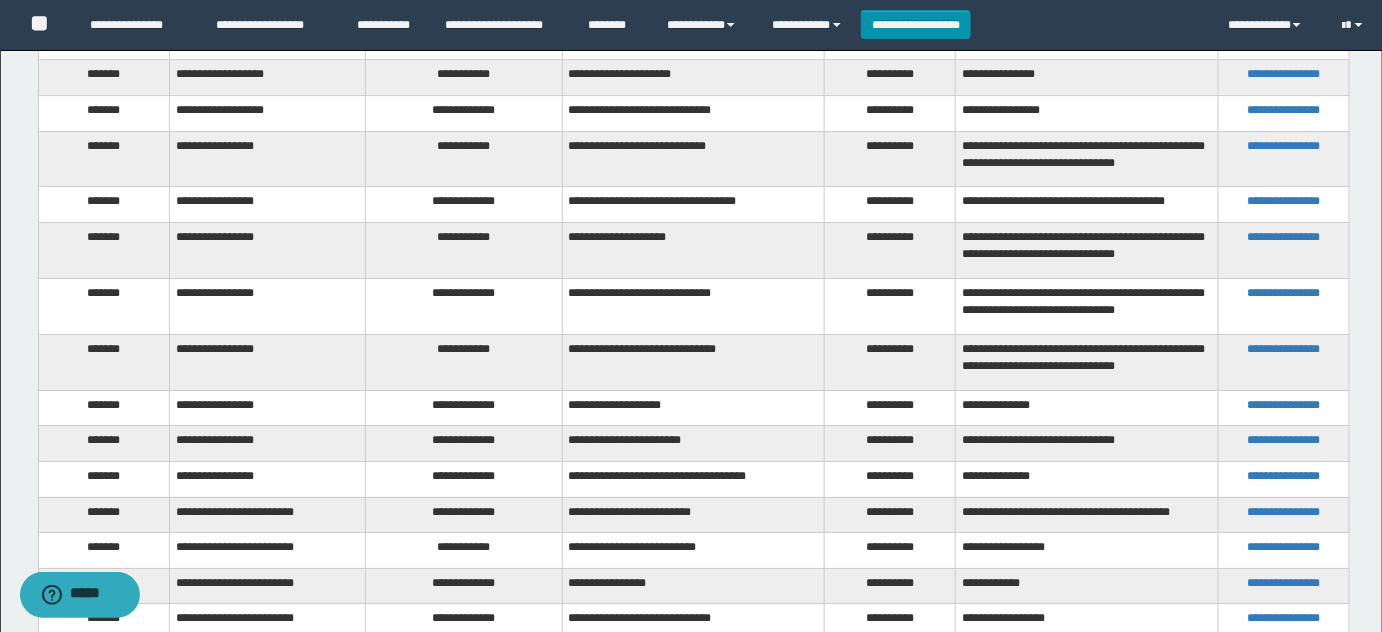 click on "**********" at bounding box center [464, 251] 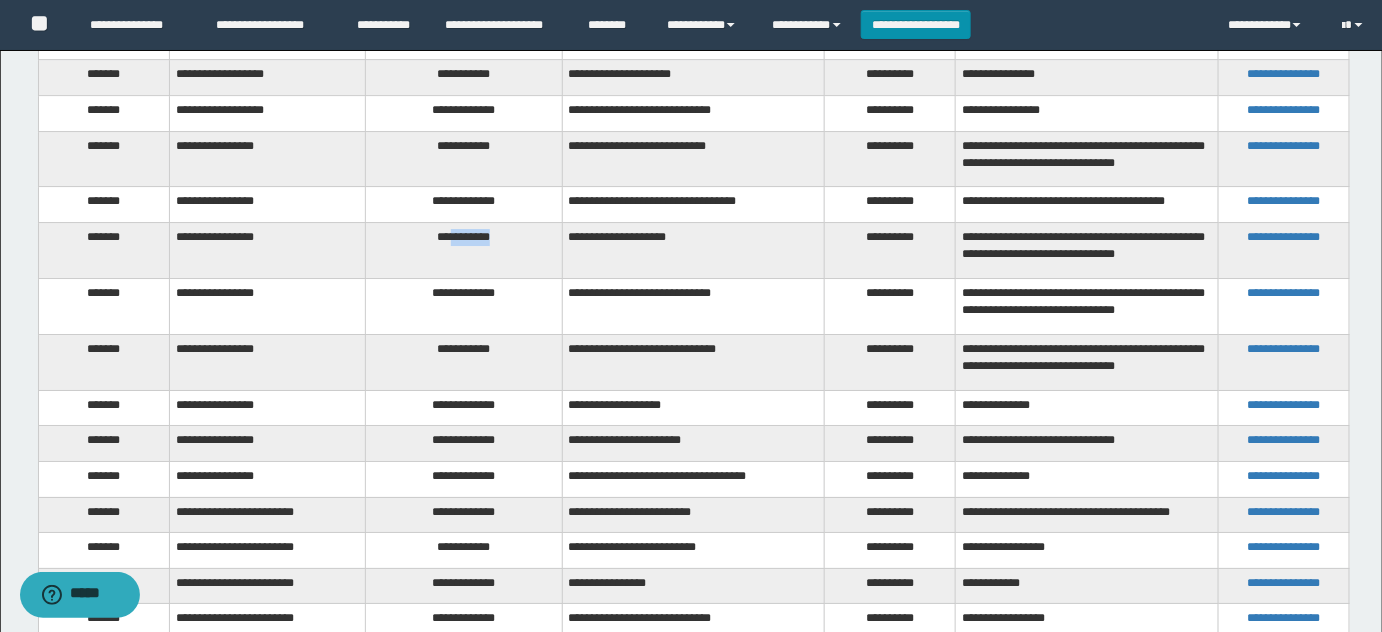 click on "**********" at bounding box center (464, 251) 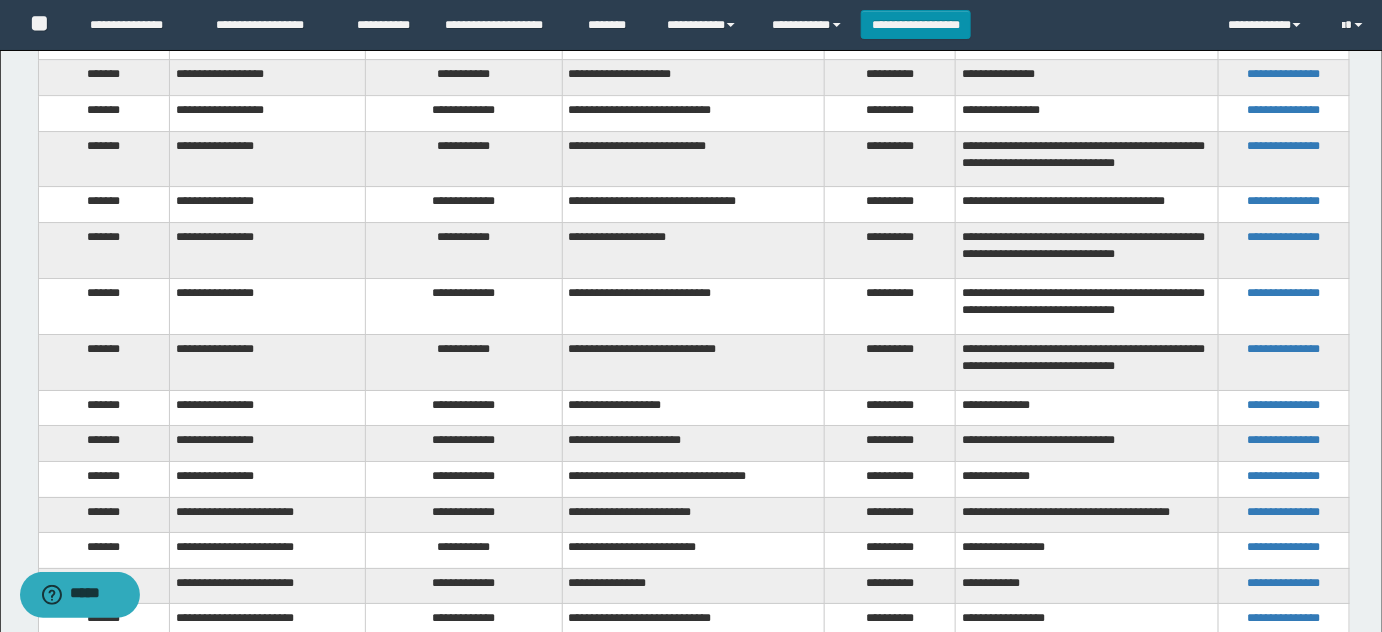 click on "**********" at bounding box center [464, 306] 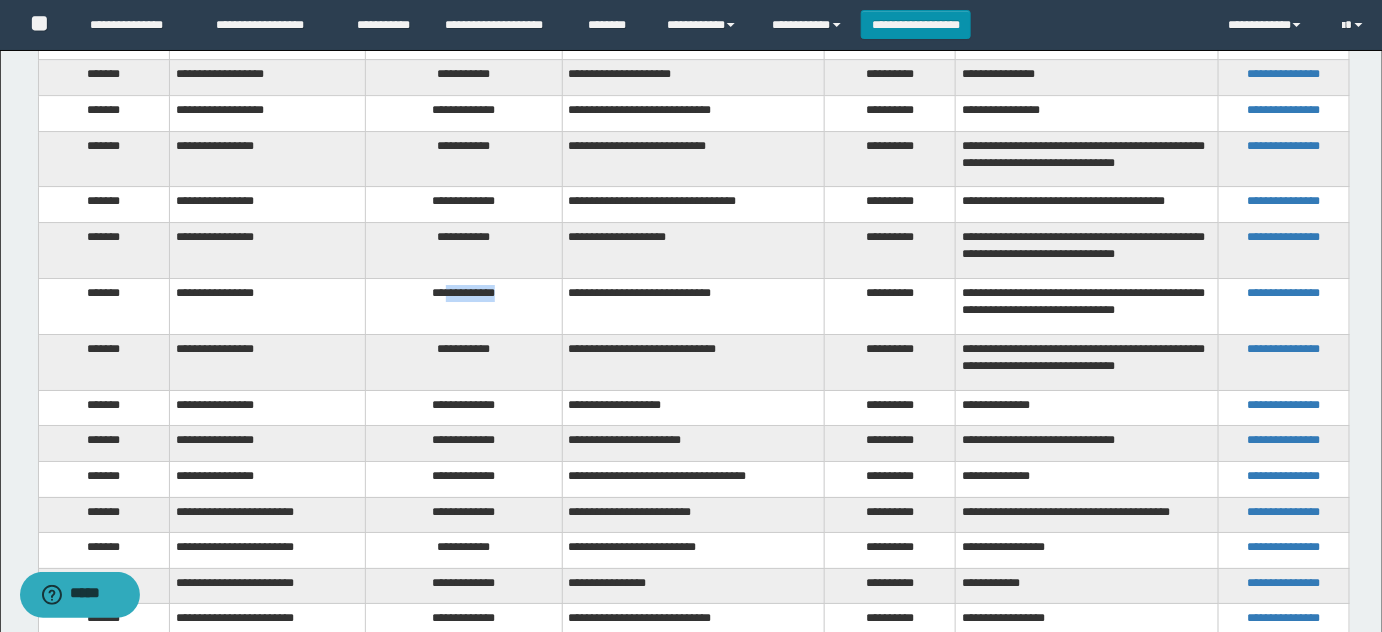 click on "**********" at bounding box center [464, 306] 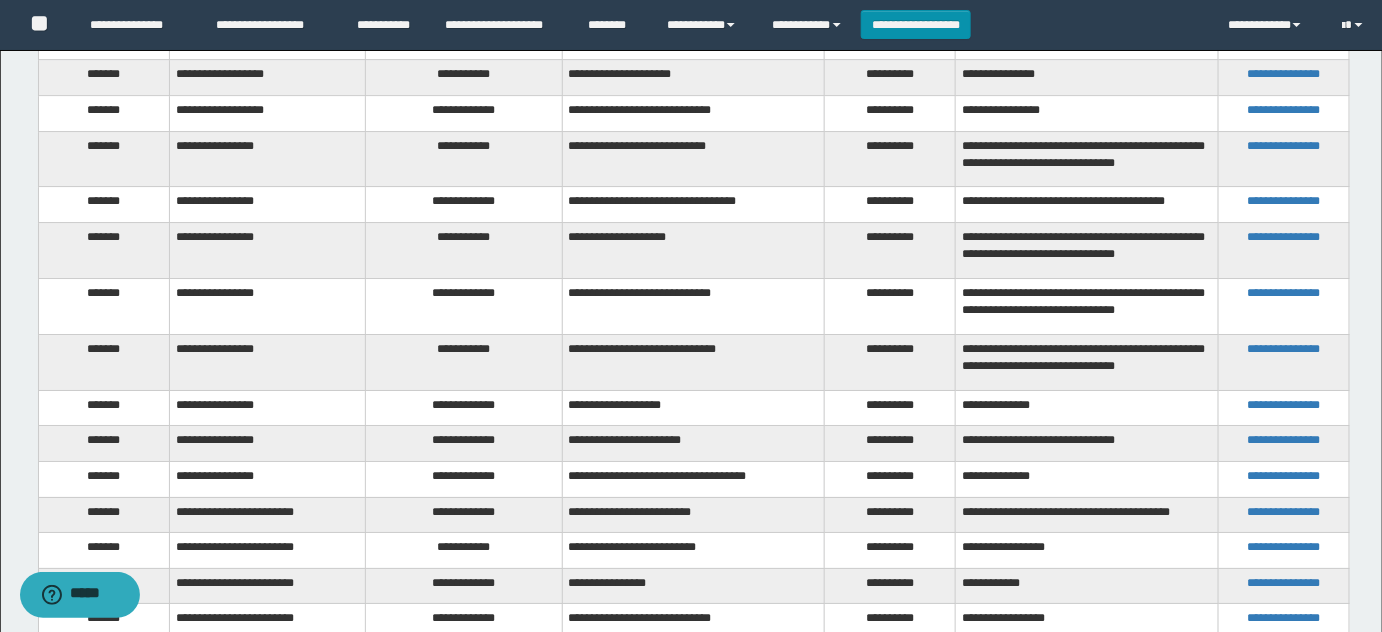 click on "**********" at bounding box center (464, 362) 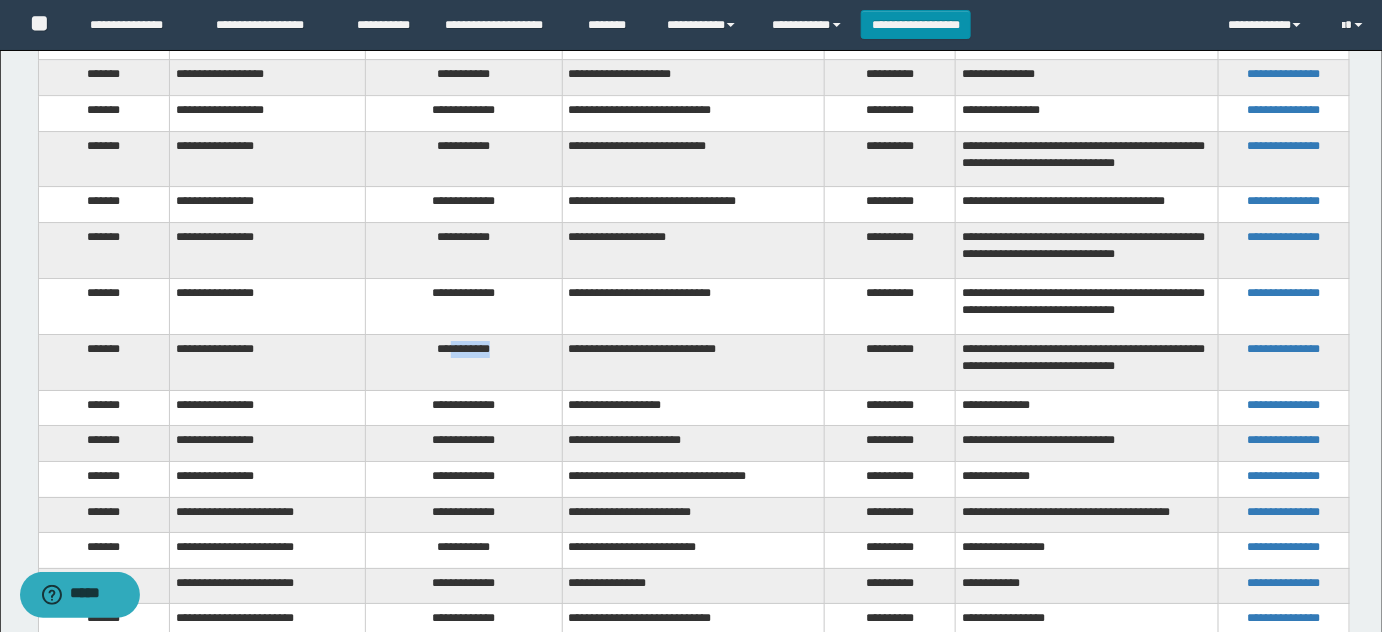 click on "**********" at bounding box center [464, 362] 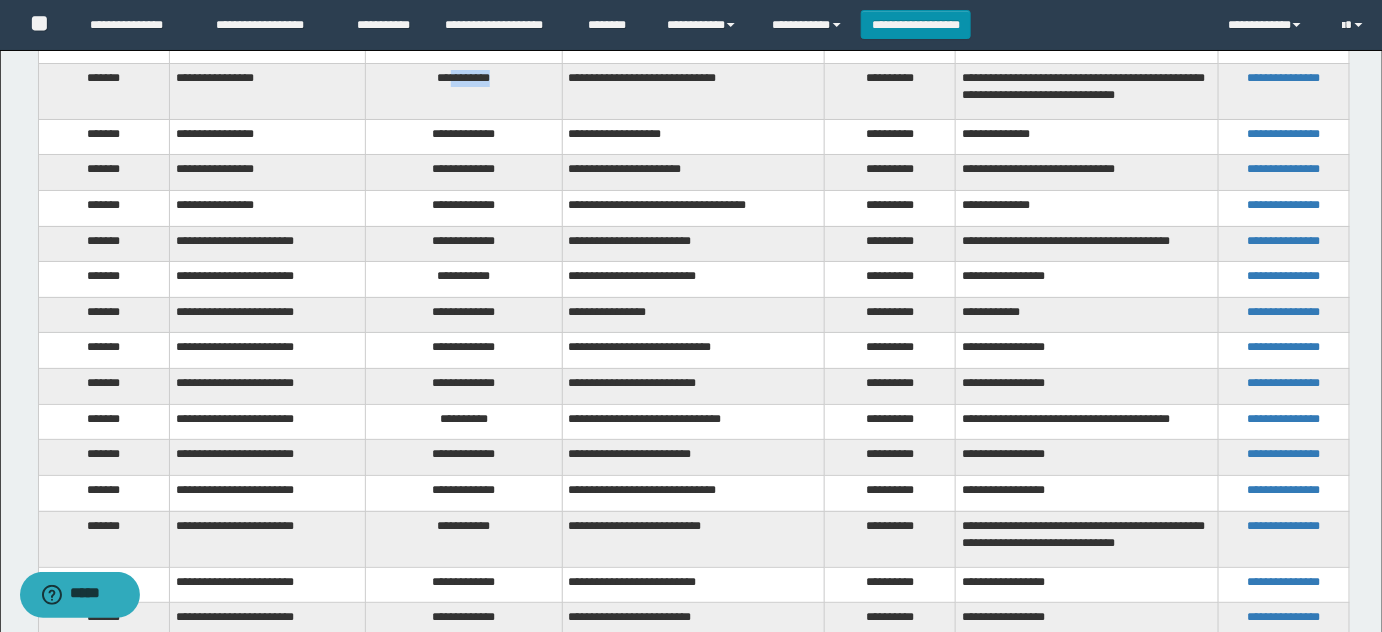scroll, scrollTop: 2454, scrollLeft: 0, axis: vertical 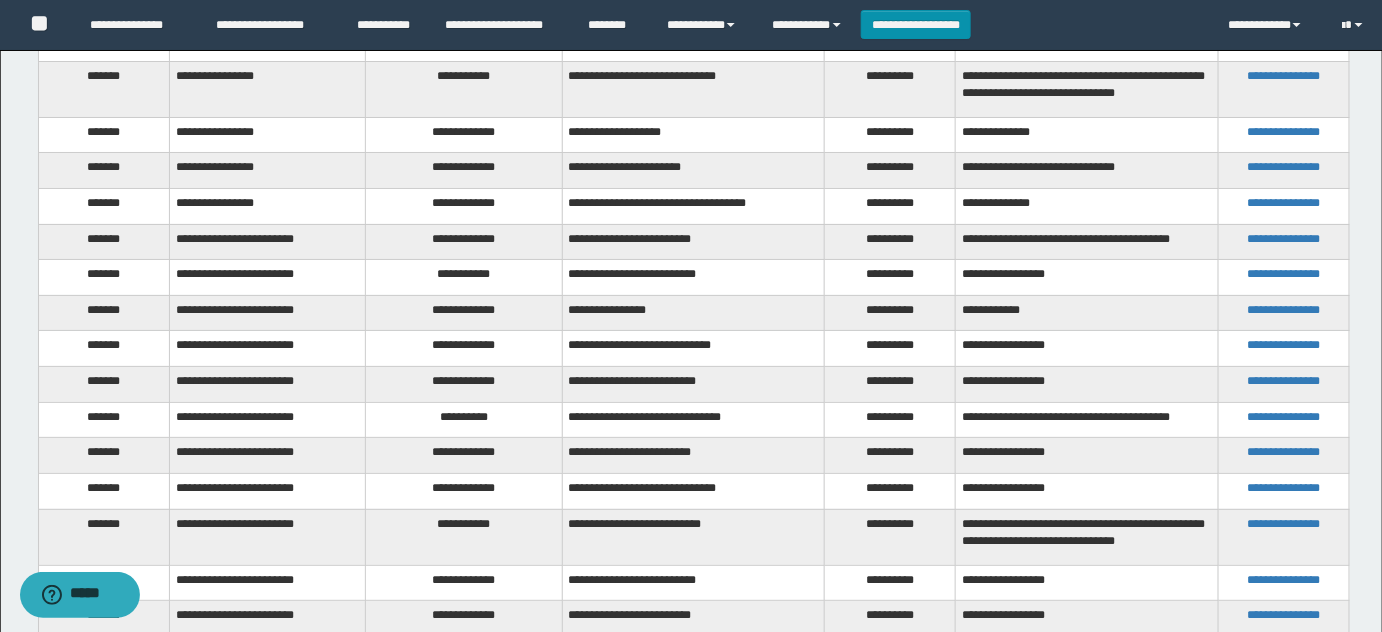 click on "**********" at bounding box center [464, 135] 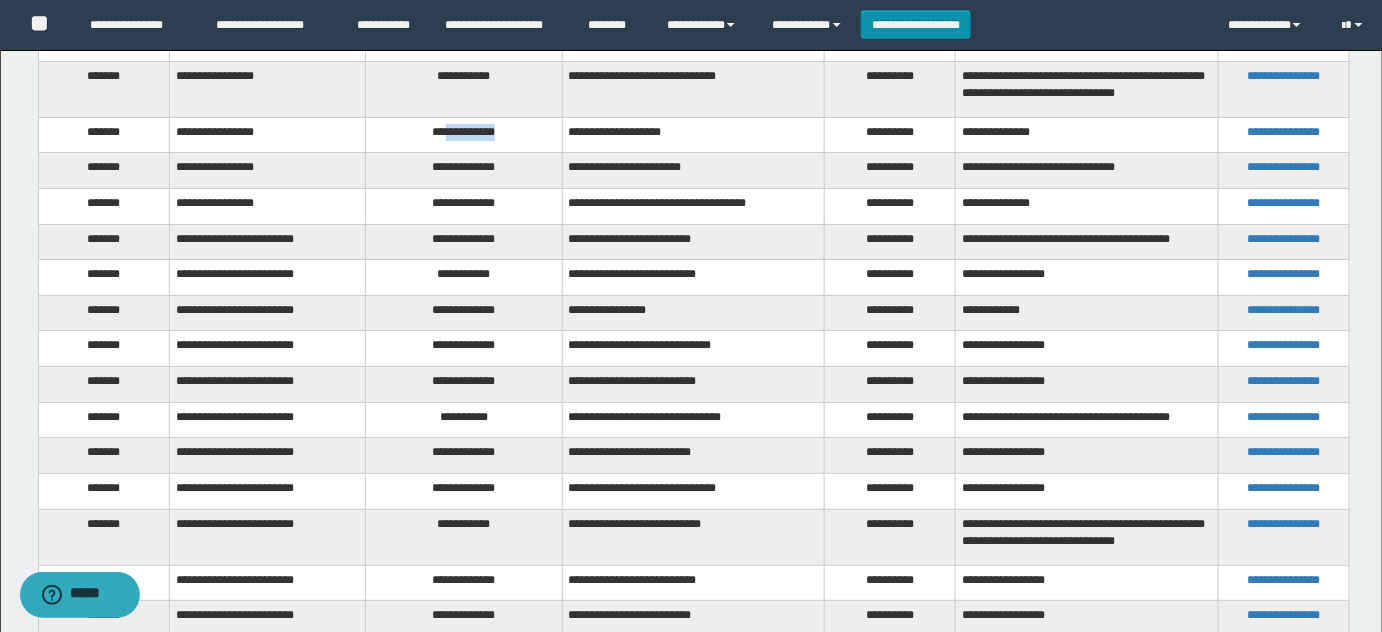 click on "**********" at bounding box center [464, 135] 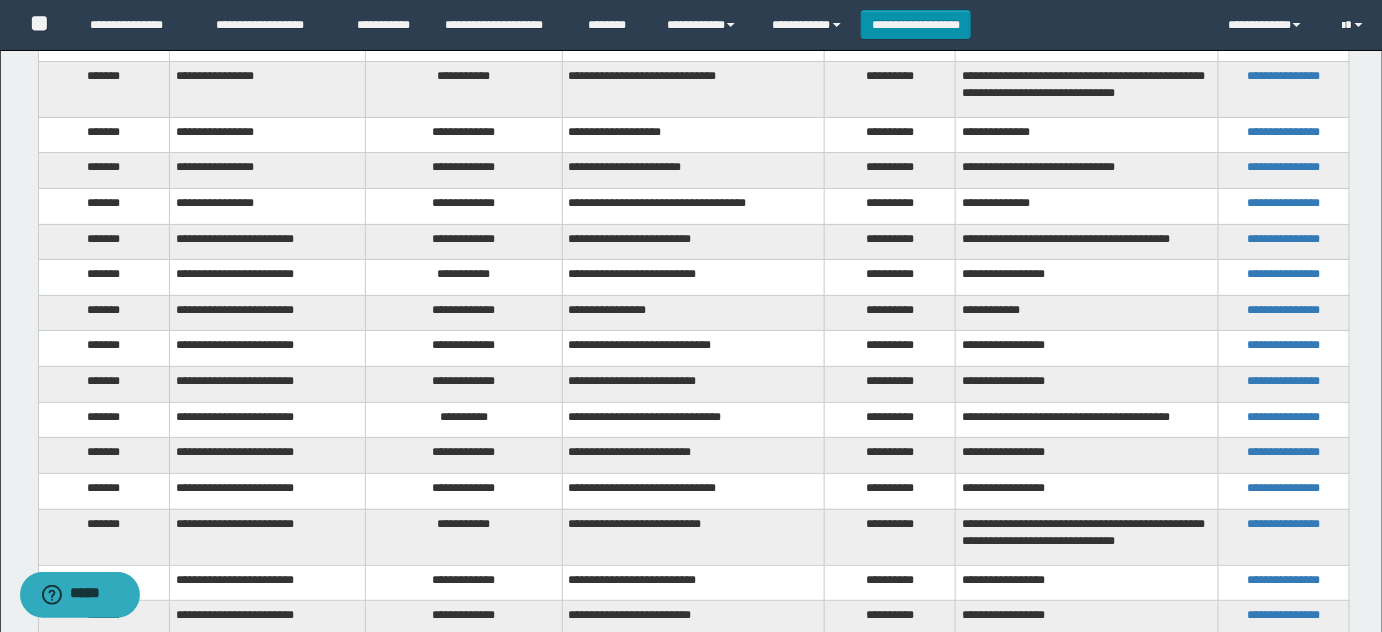 click on "**********" at bounding box center [693, 135] 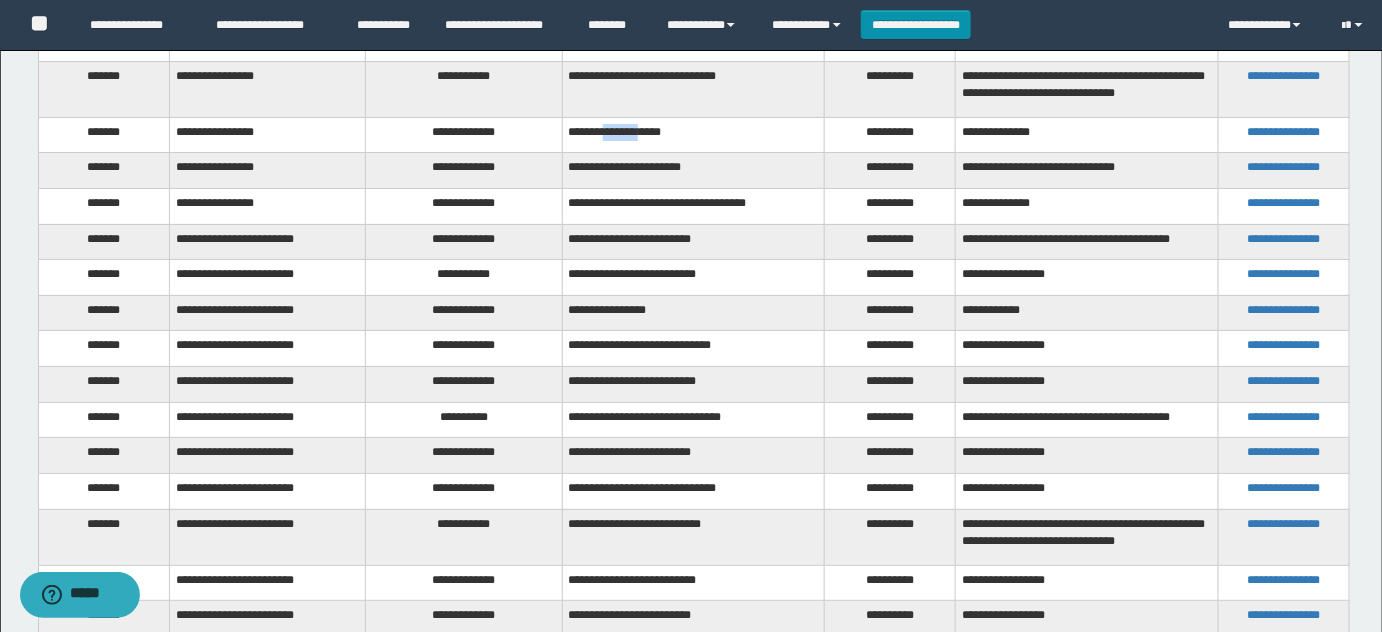 click on "**********" at bounding box center [693, 135] 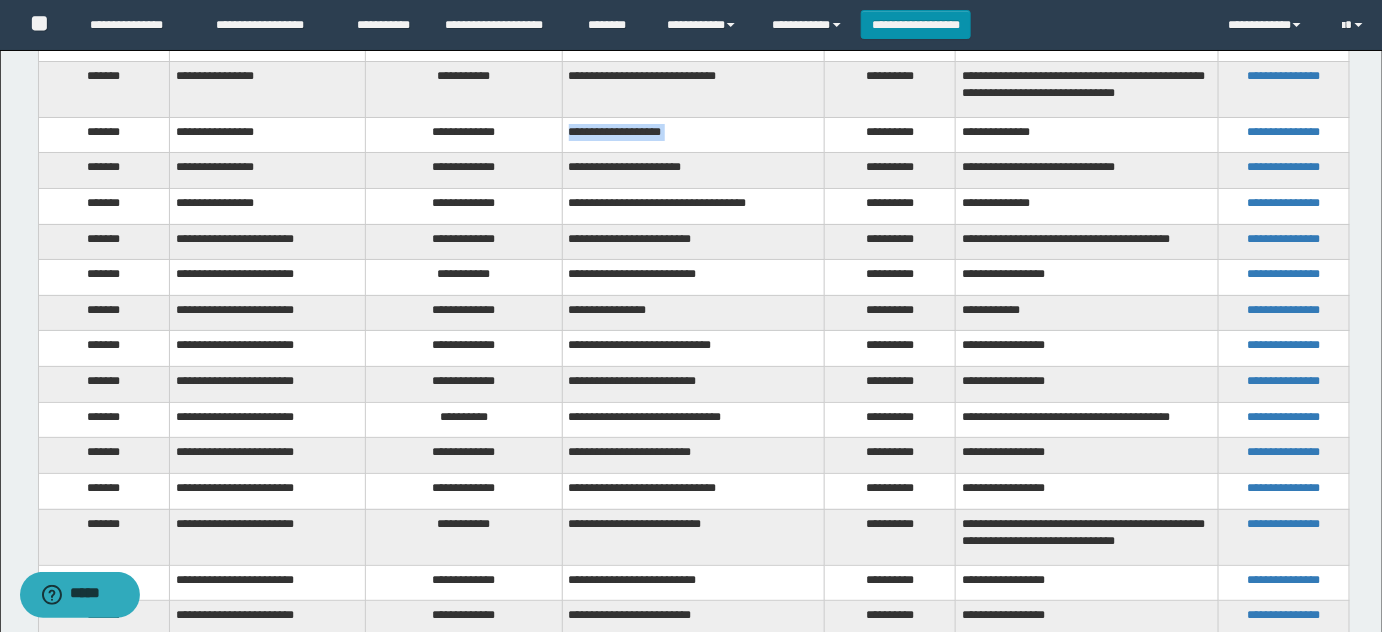 click on "**********" at bounding box center (693, 135) 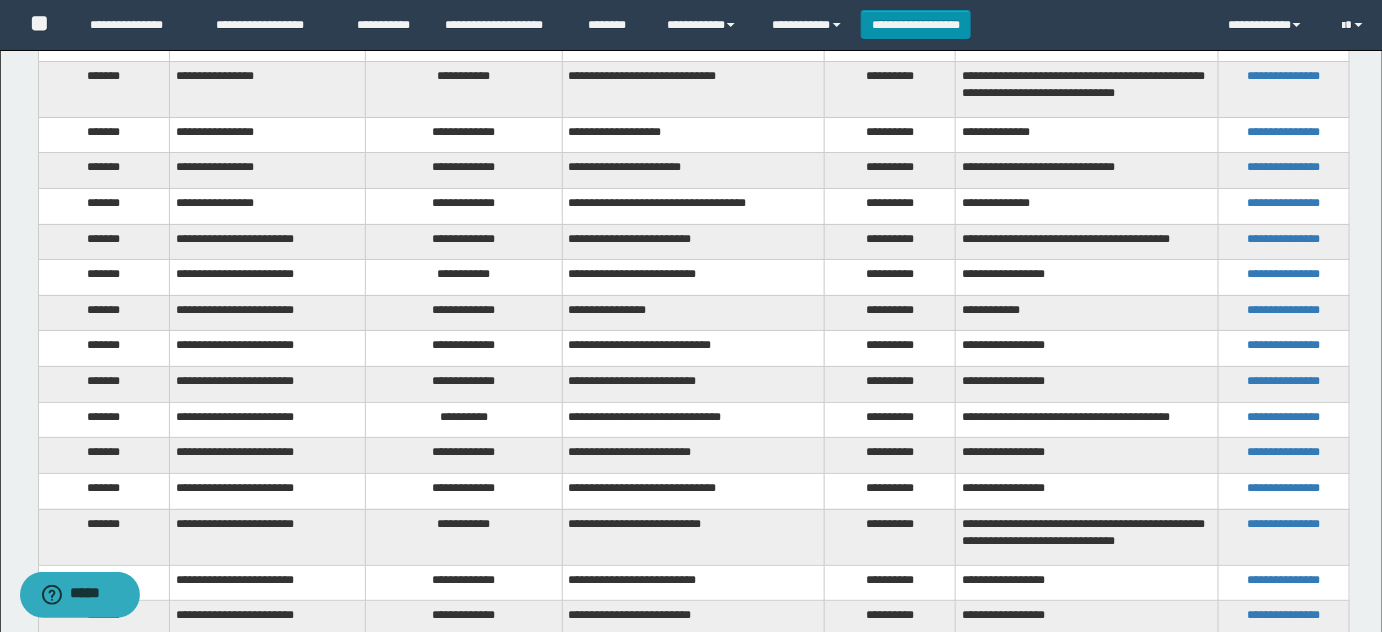 click on "**********" at bounding box center [464, 171] 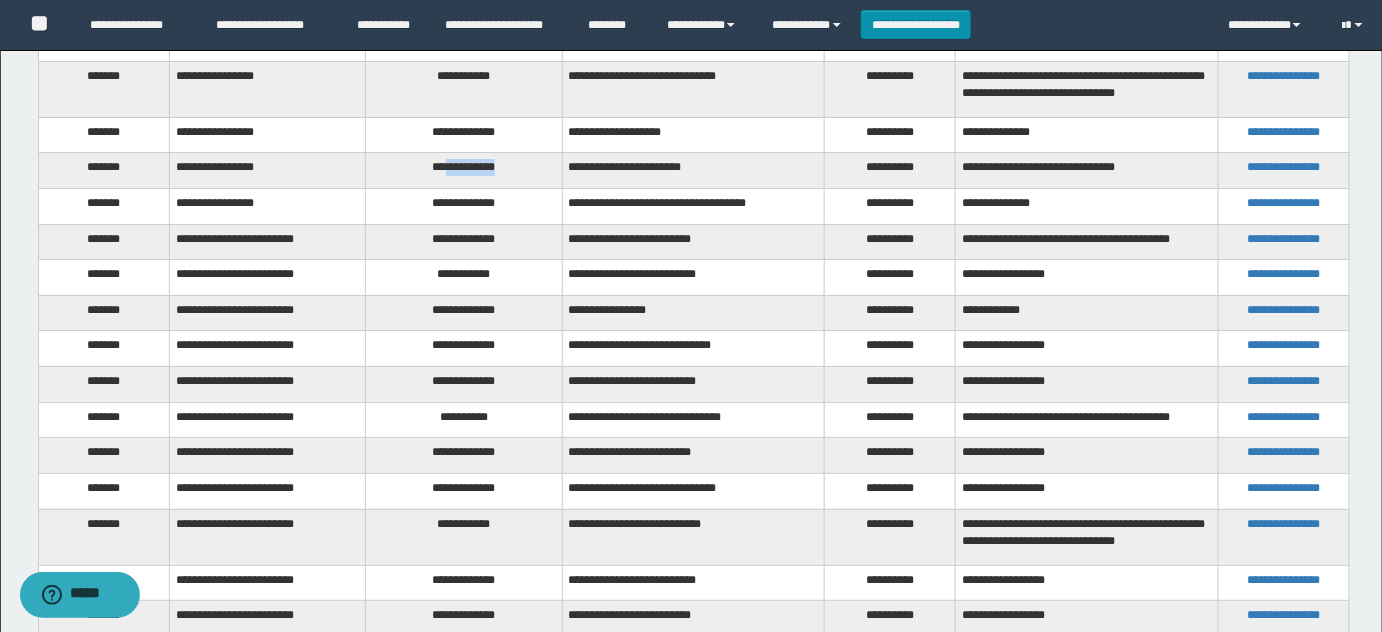 click on "**********" at bounding box center [464, 171] 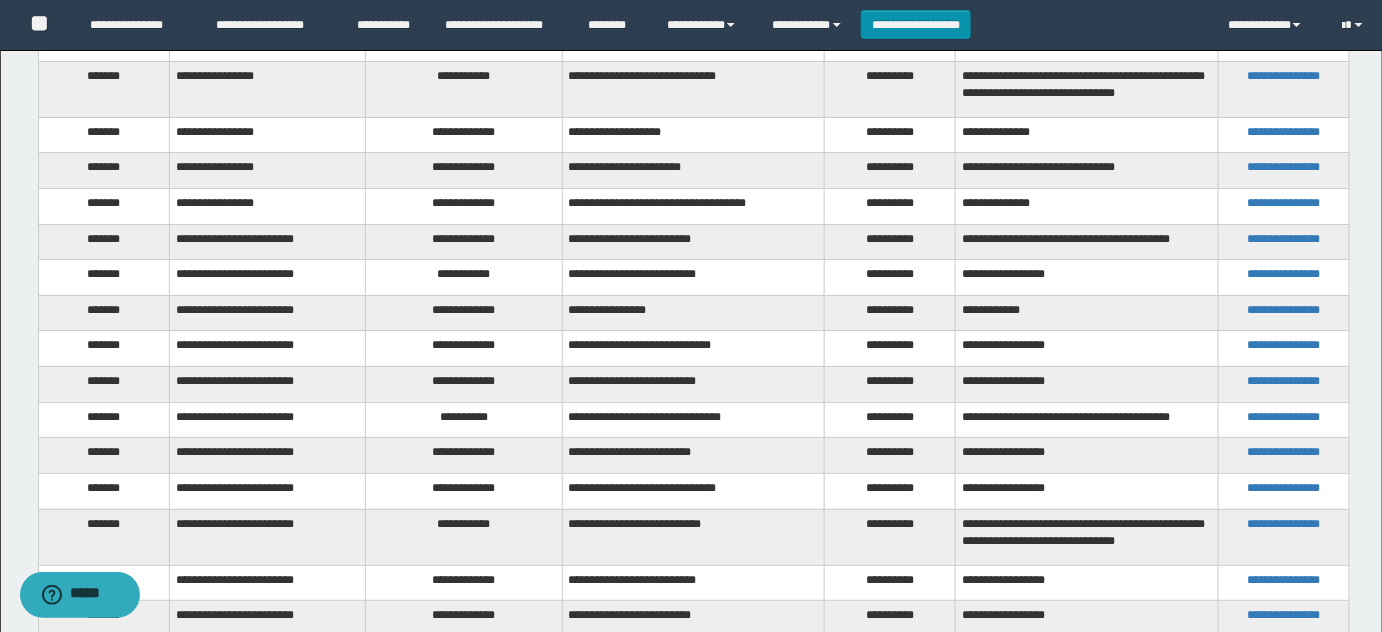 click on "**********" at bounding box center [464, 206] 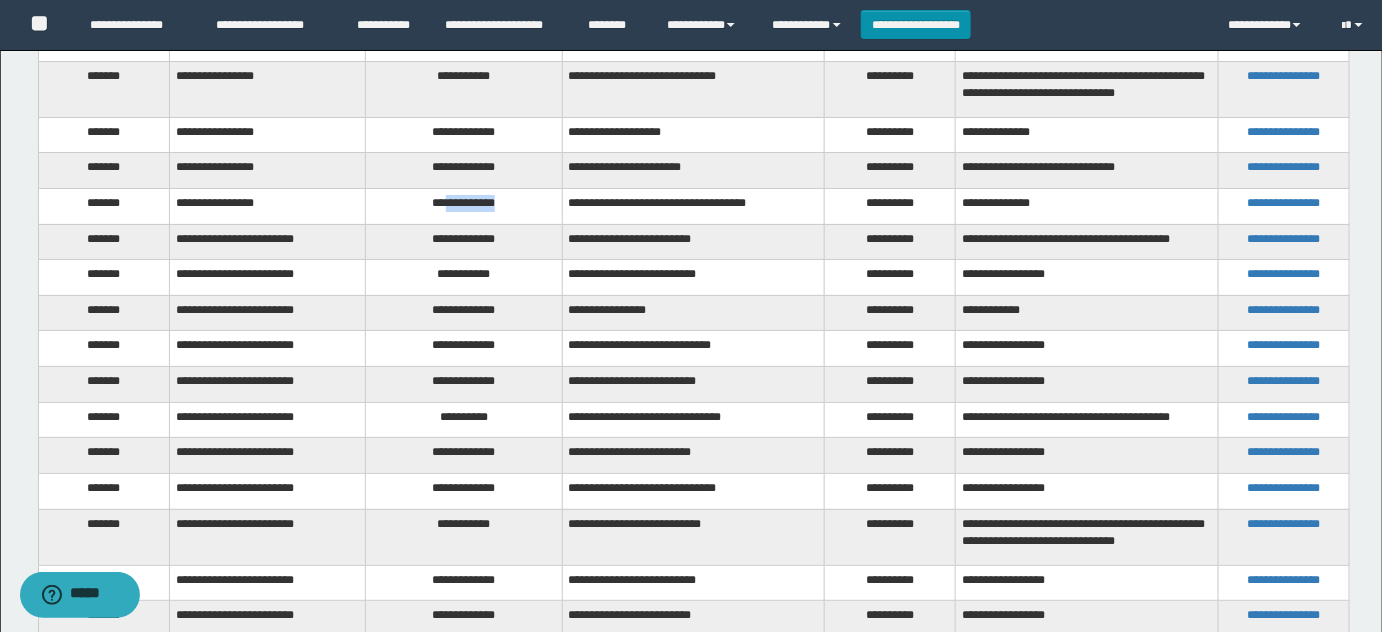 click on "**********" at bounding box center [464, 206] 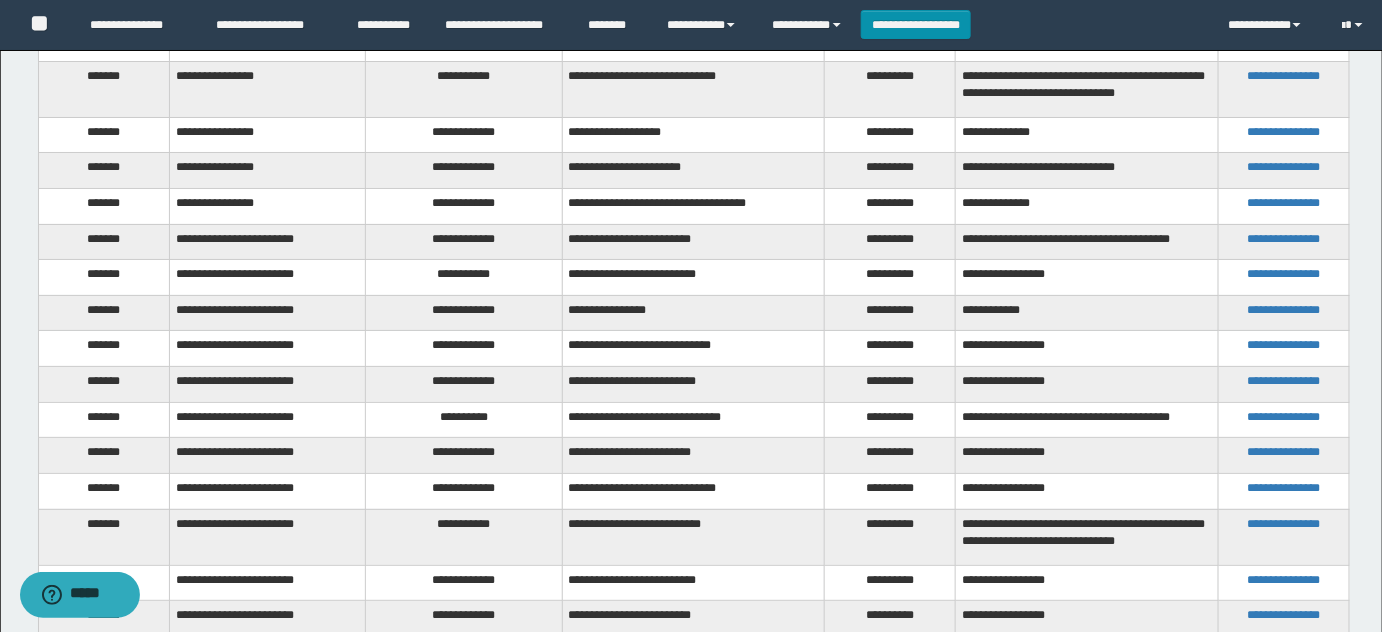 click on "**********" at bounding box center (464, 242) 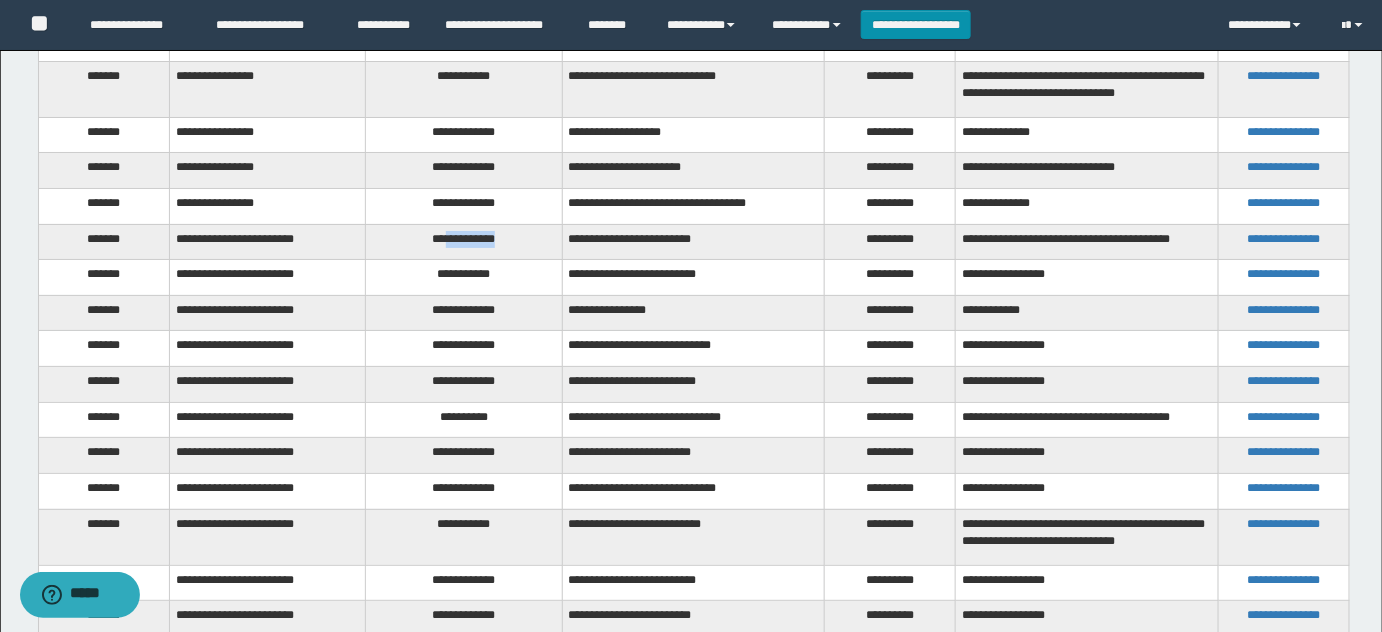 click on "**********" at bounding box center [464, 242] 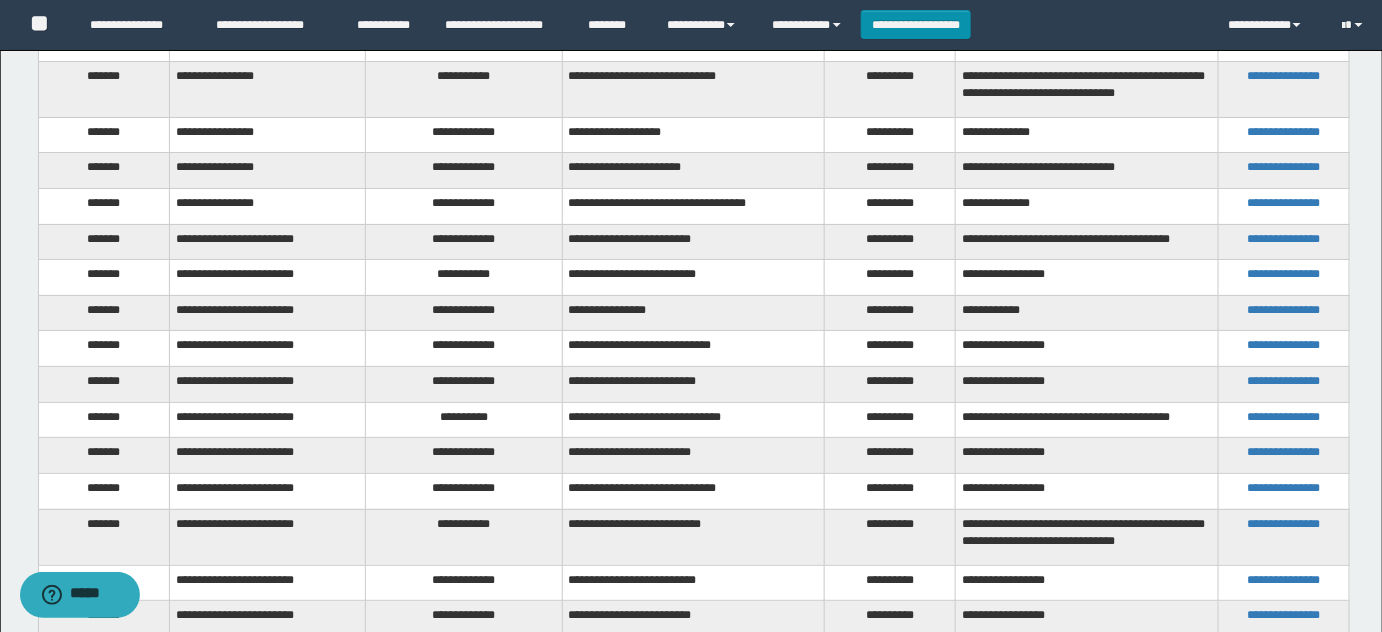 click on "**********" at bounding box center (464, 278) 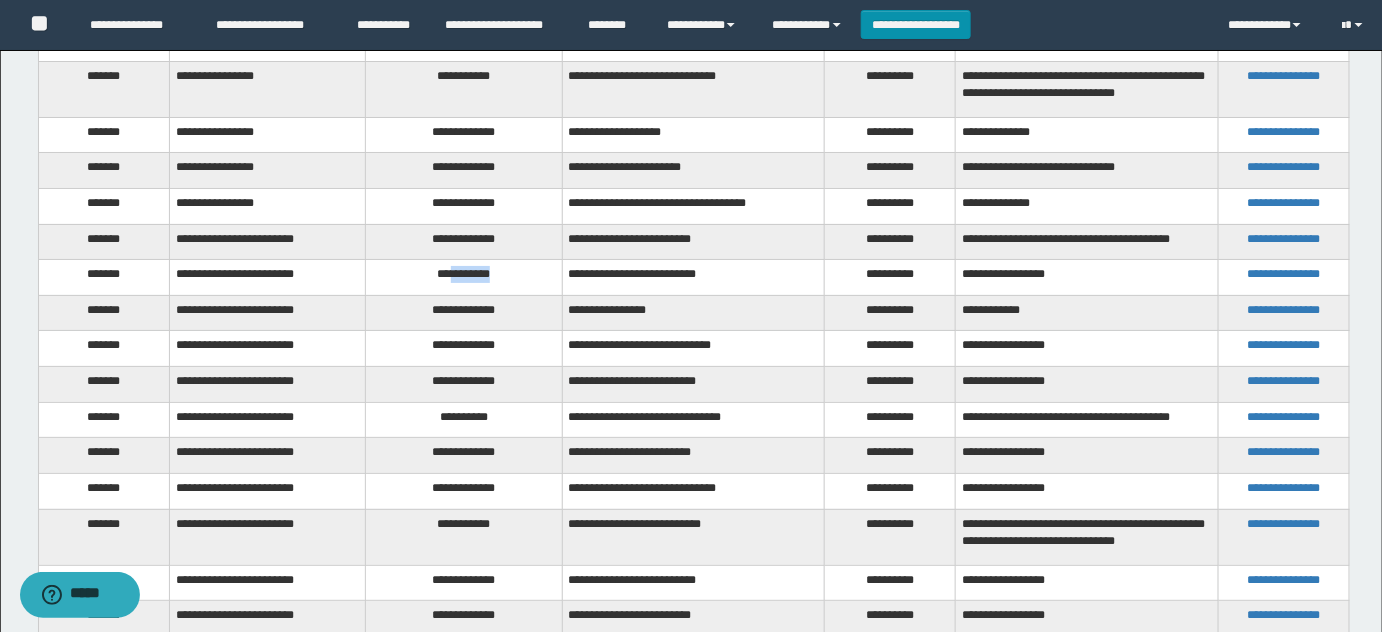 click on "**********" at bounding box center [464, 278] 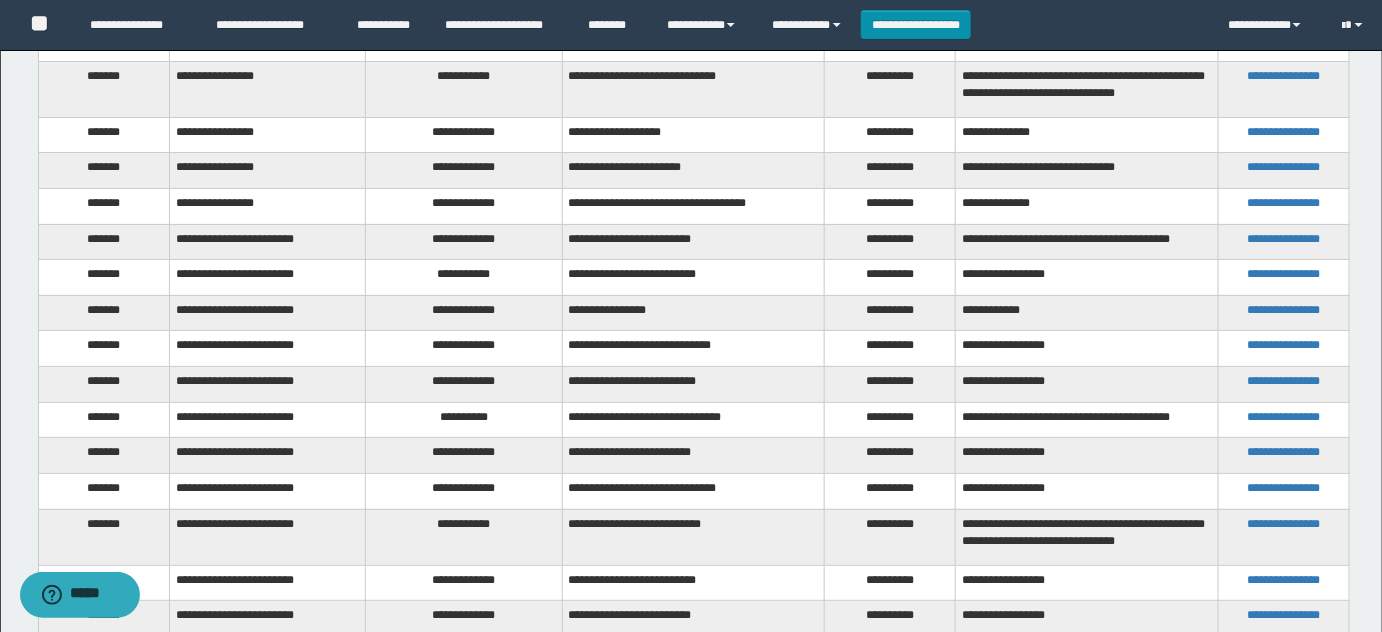 click on "**********" at bounding box center [464, 313] 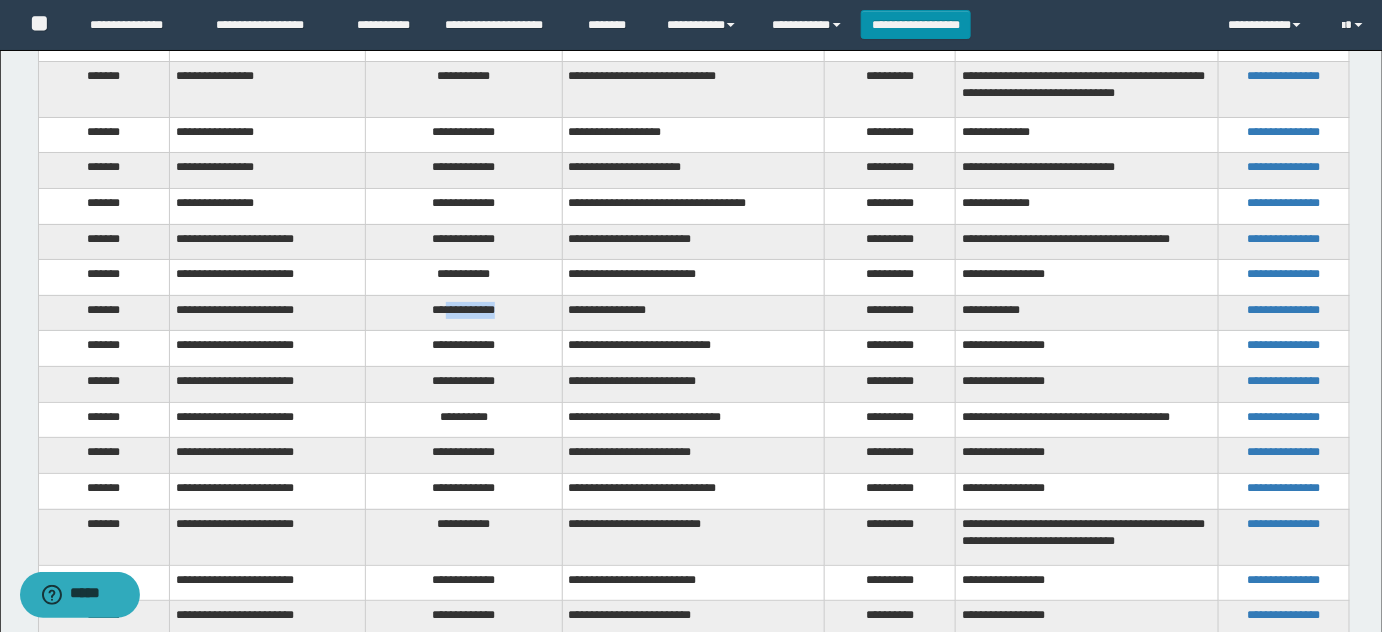 click on "**********" at bounding box center (464, 313) 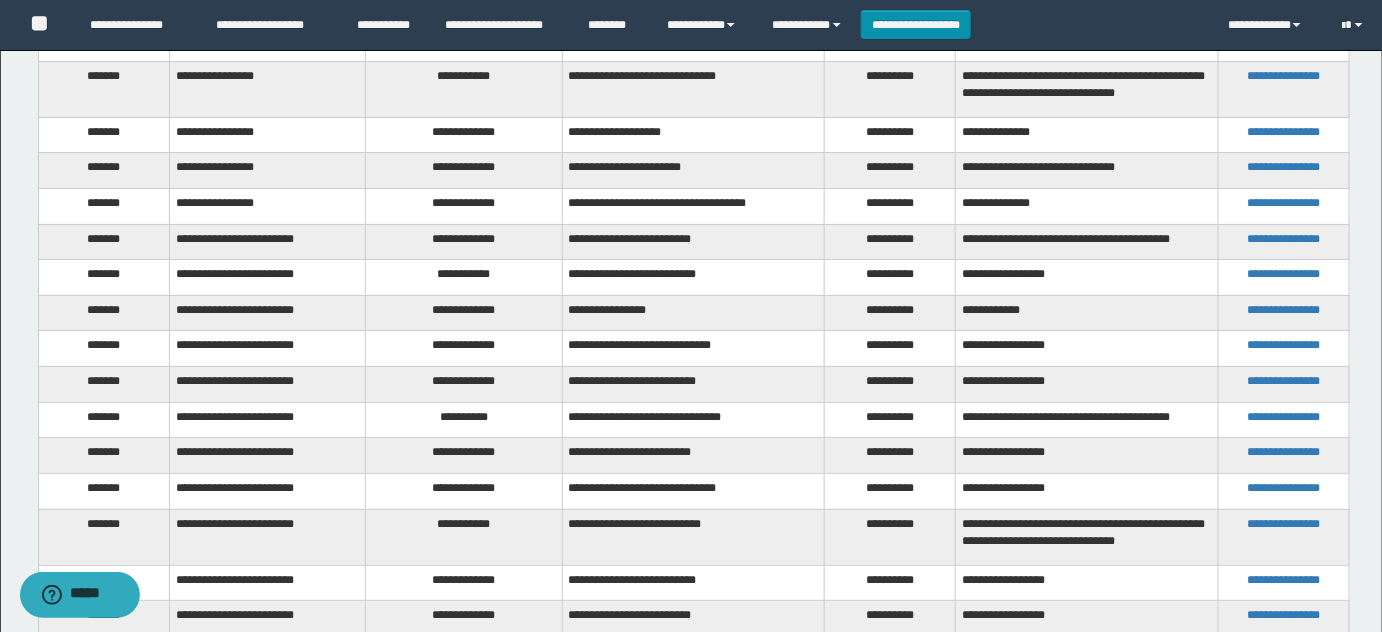 click on "**********" at bounding box center [464, 349] 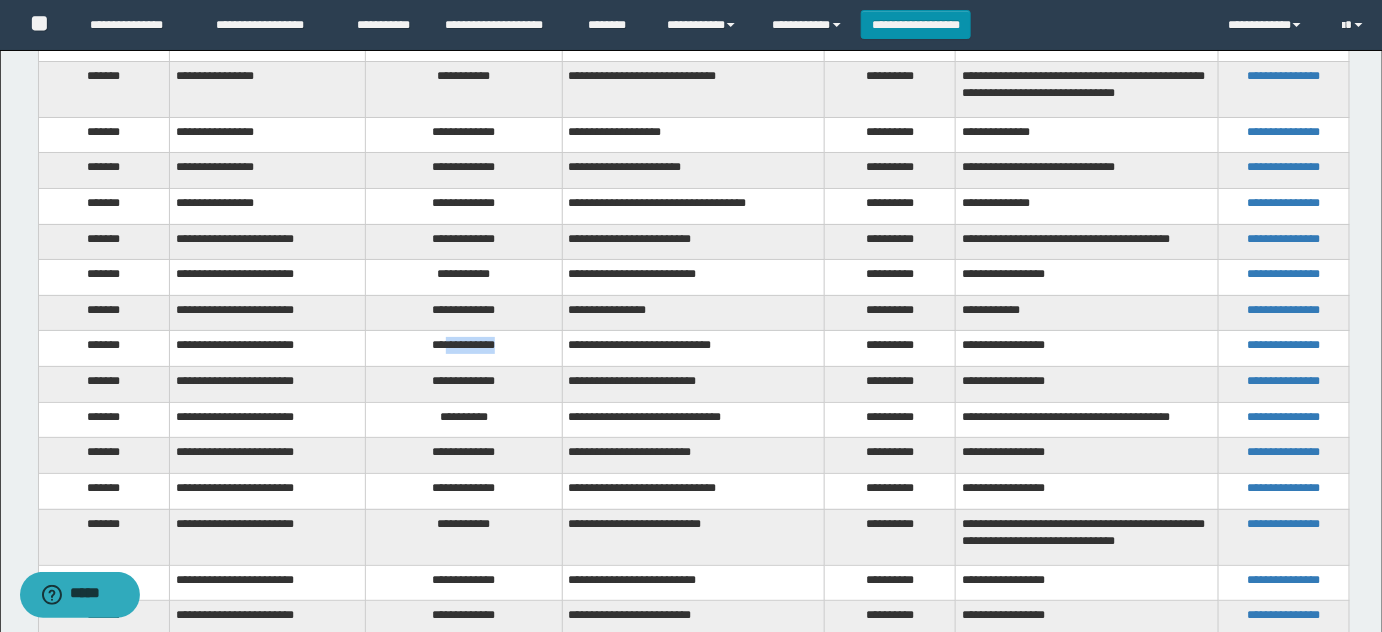 click on "**********" at bounding box center [464, 349] 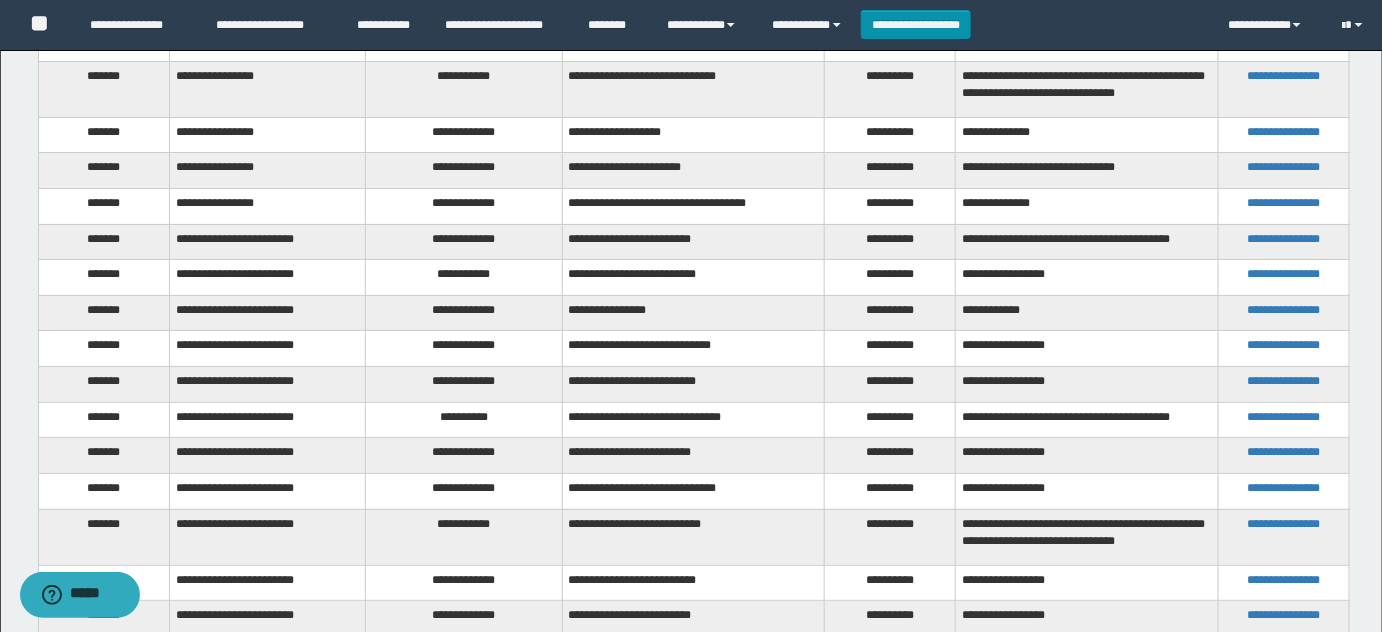 click on "**********" at bounding box center [464, 385] 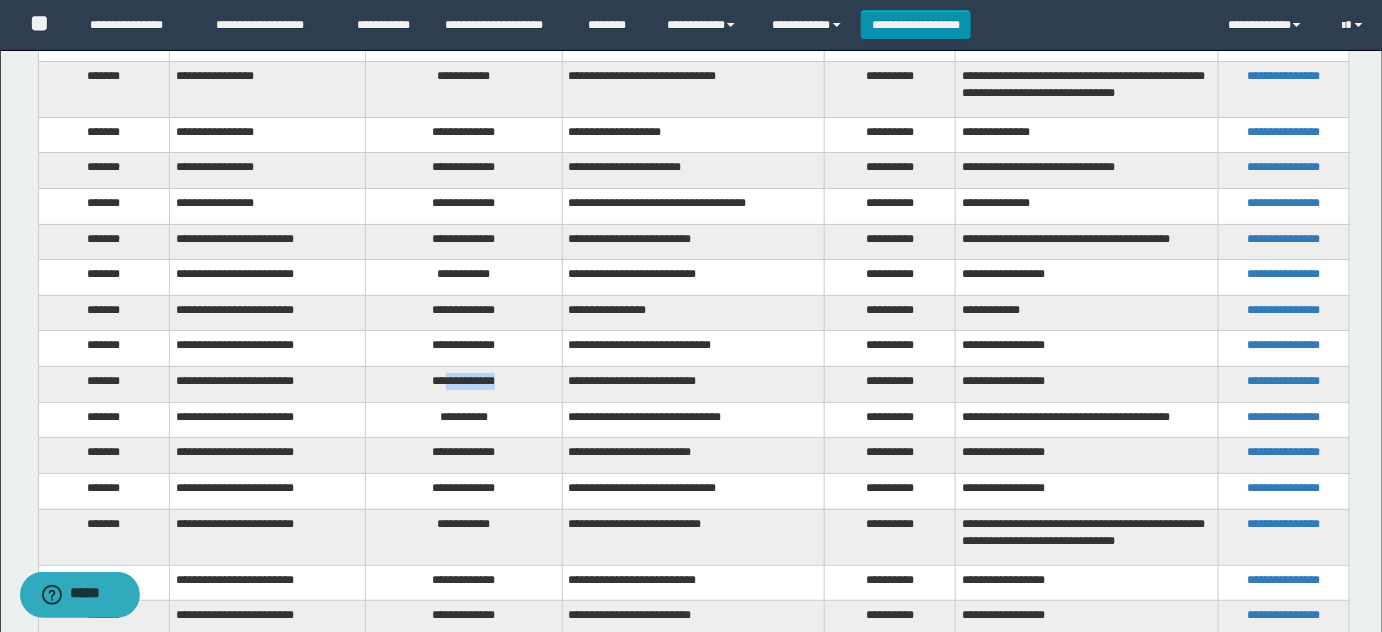 click on "**********" at bounding box center (464, 385) 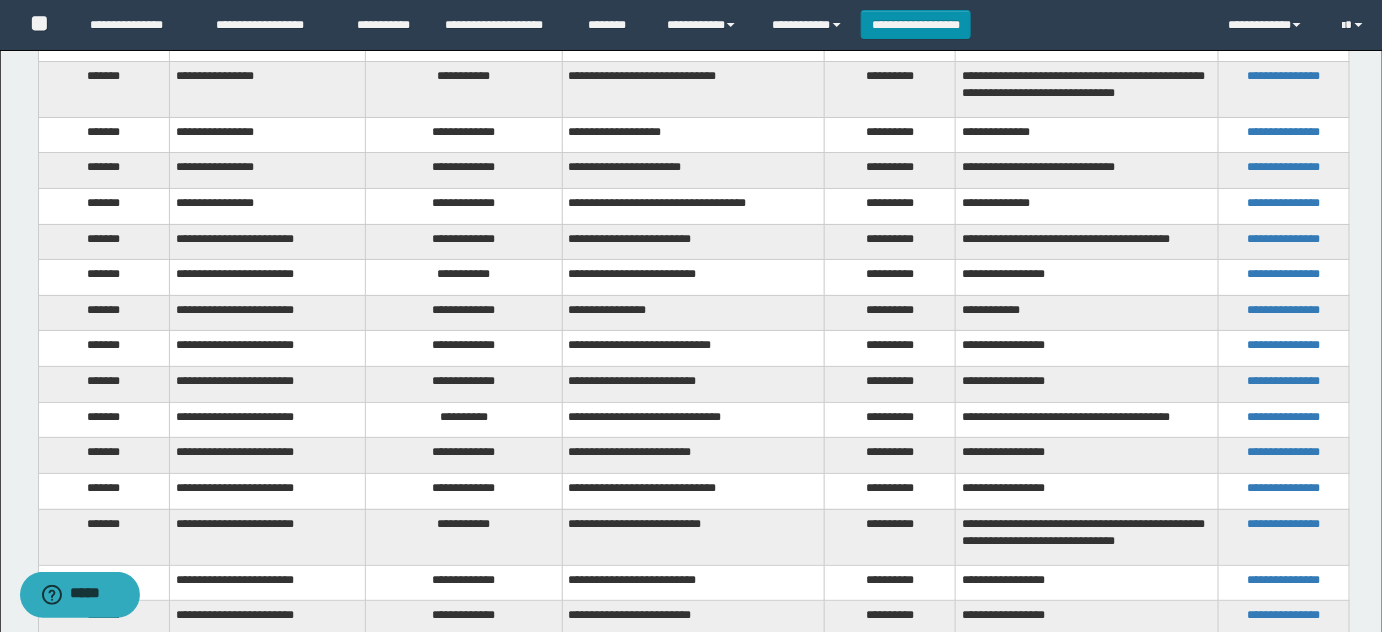 click on "**********" at bounding box center [464, 420] 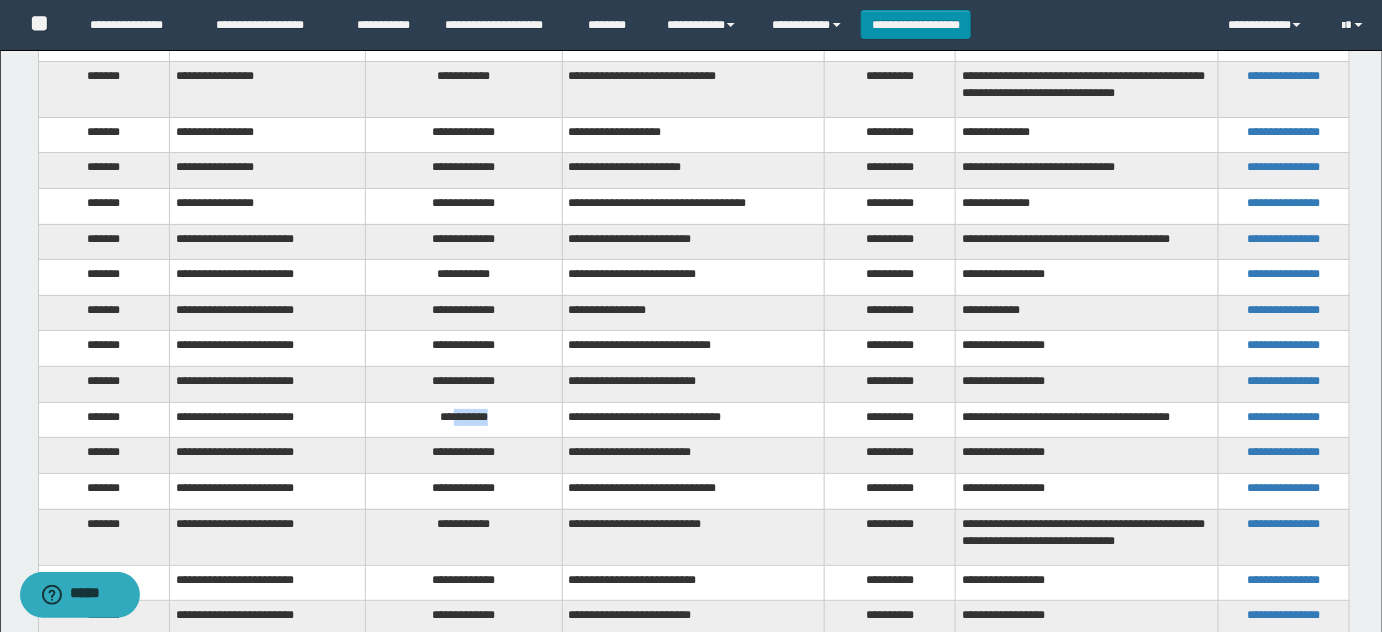 click on "**********" at bounding box center (464, 420) 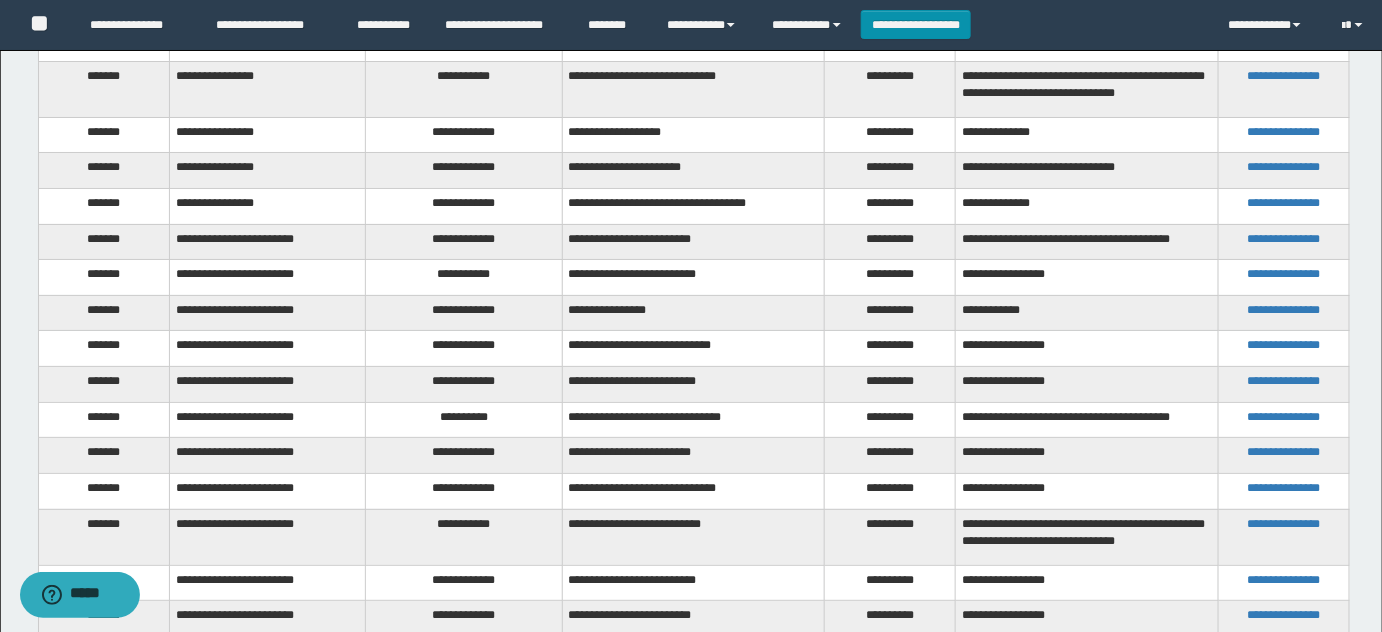 click on "**********" at bounding box center [464, 456] 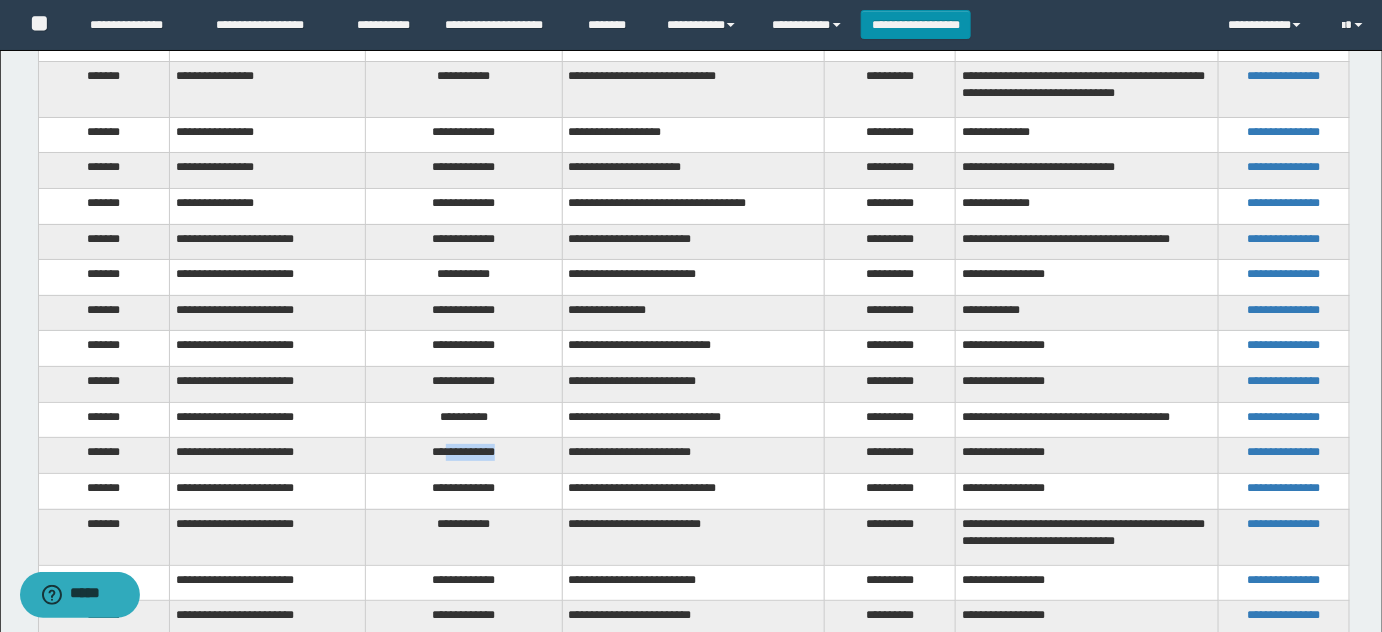 click on "**********" at bounding box center [464, 456] 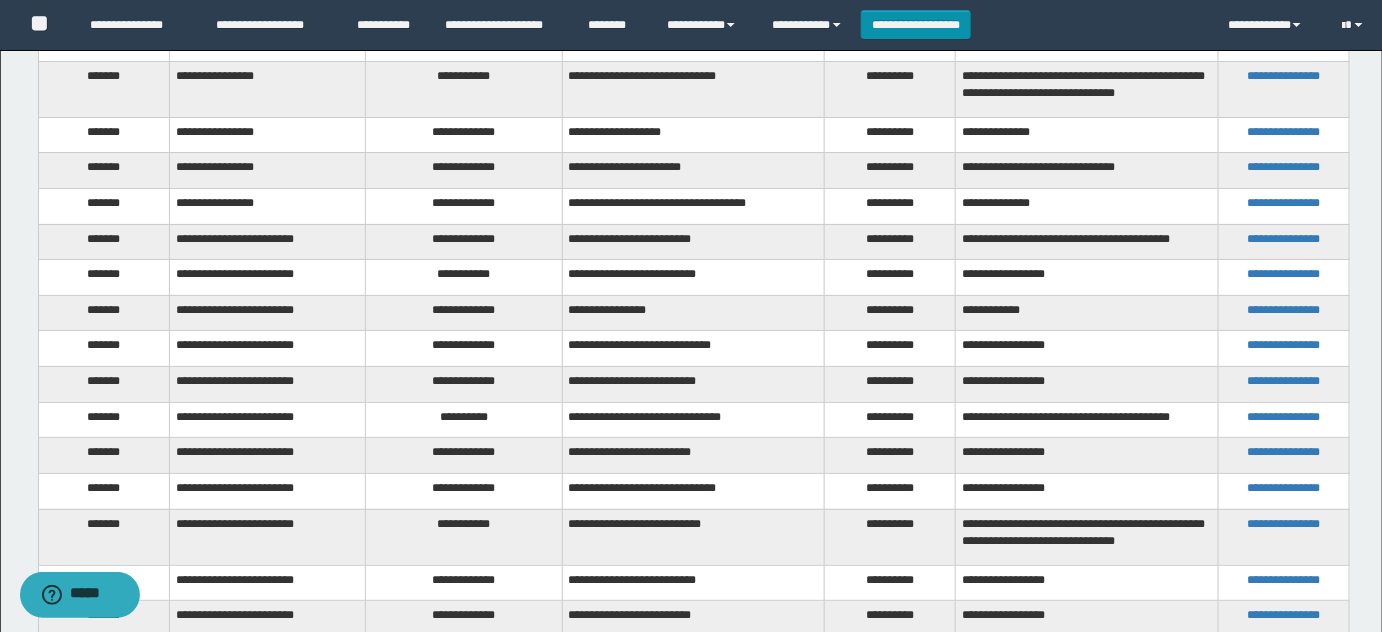 click on "**********" at bounding box center (464, 491) 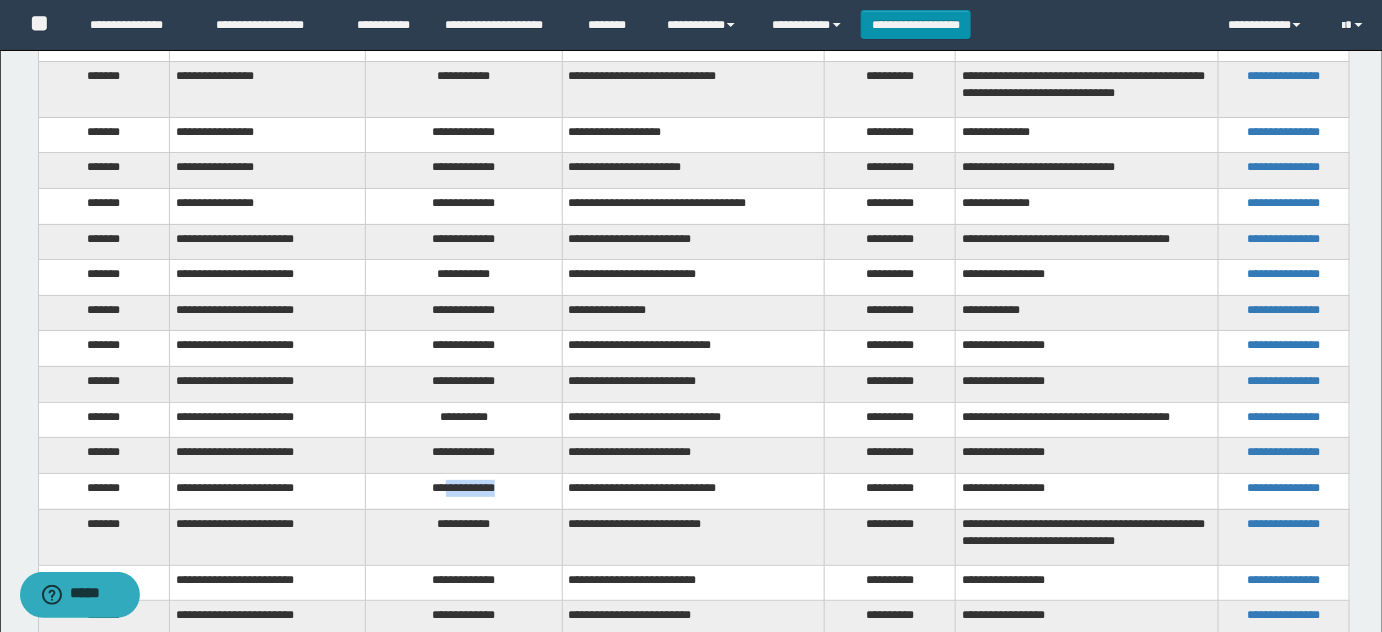click on "**********" at bounding box center (464, 491) 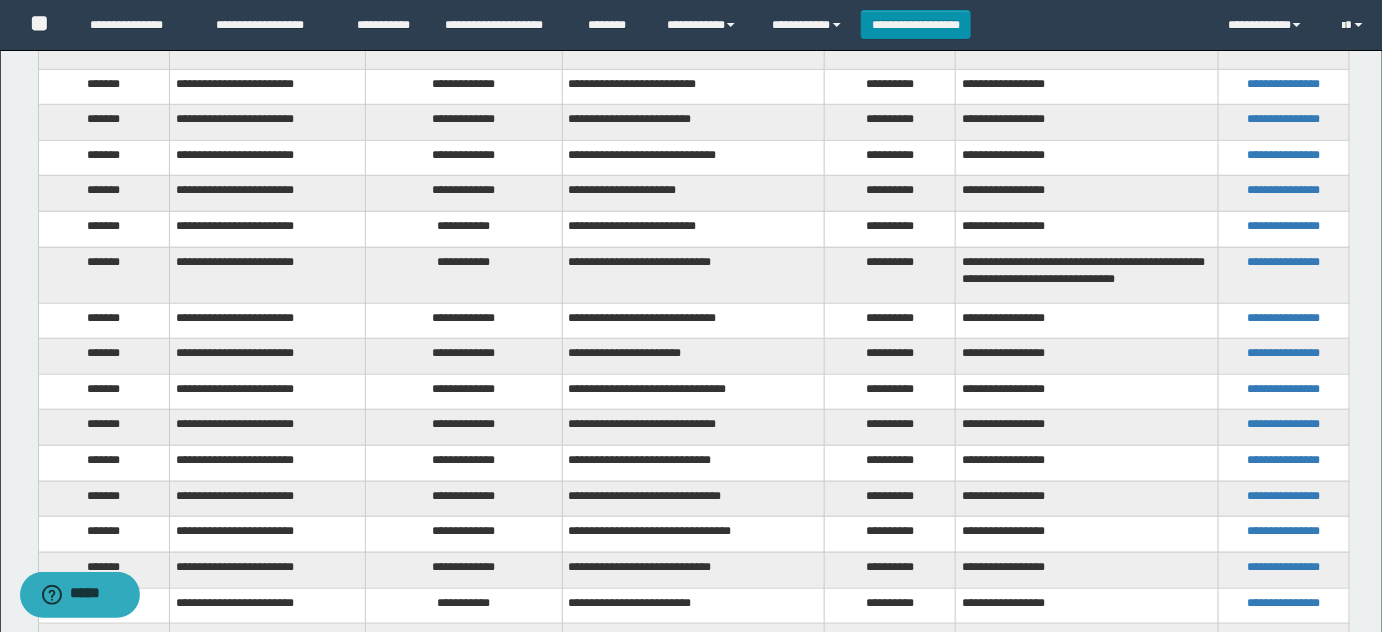 scroll, scrollTop: 2909, scrollLeft: 0, axis: vertical 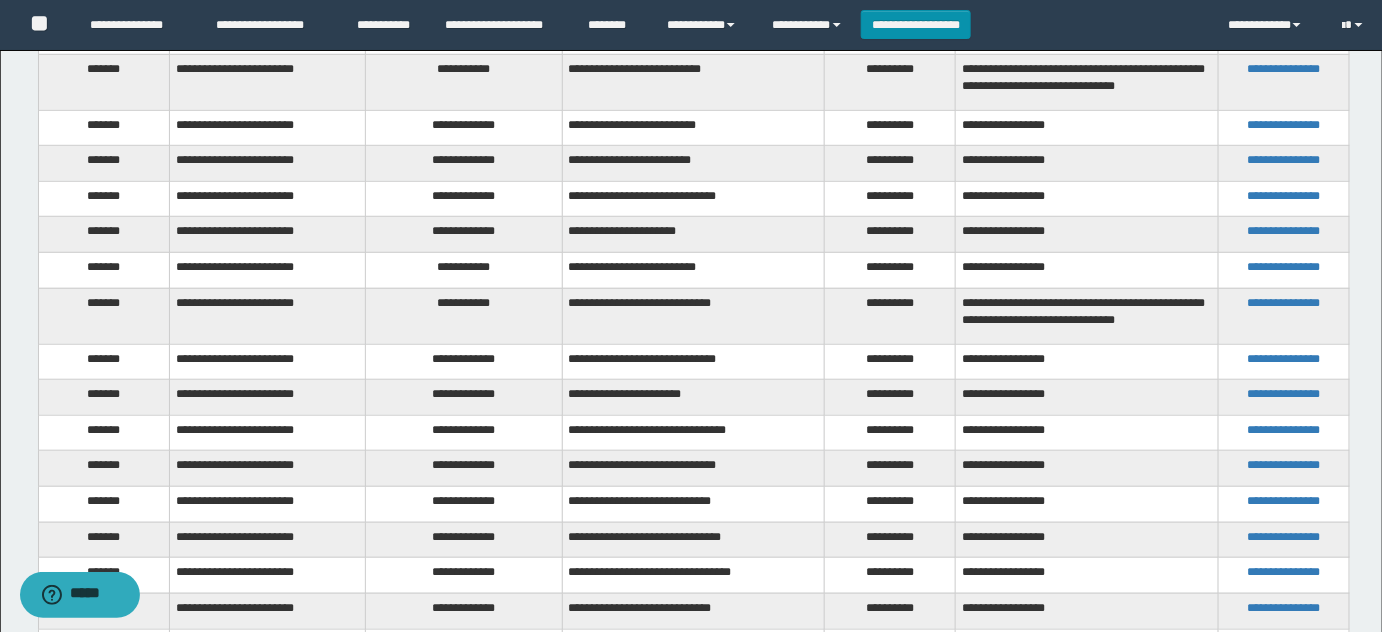 click on "**********" at bounding box center (464, 82) 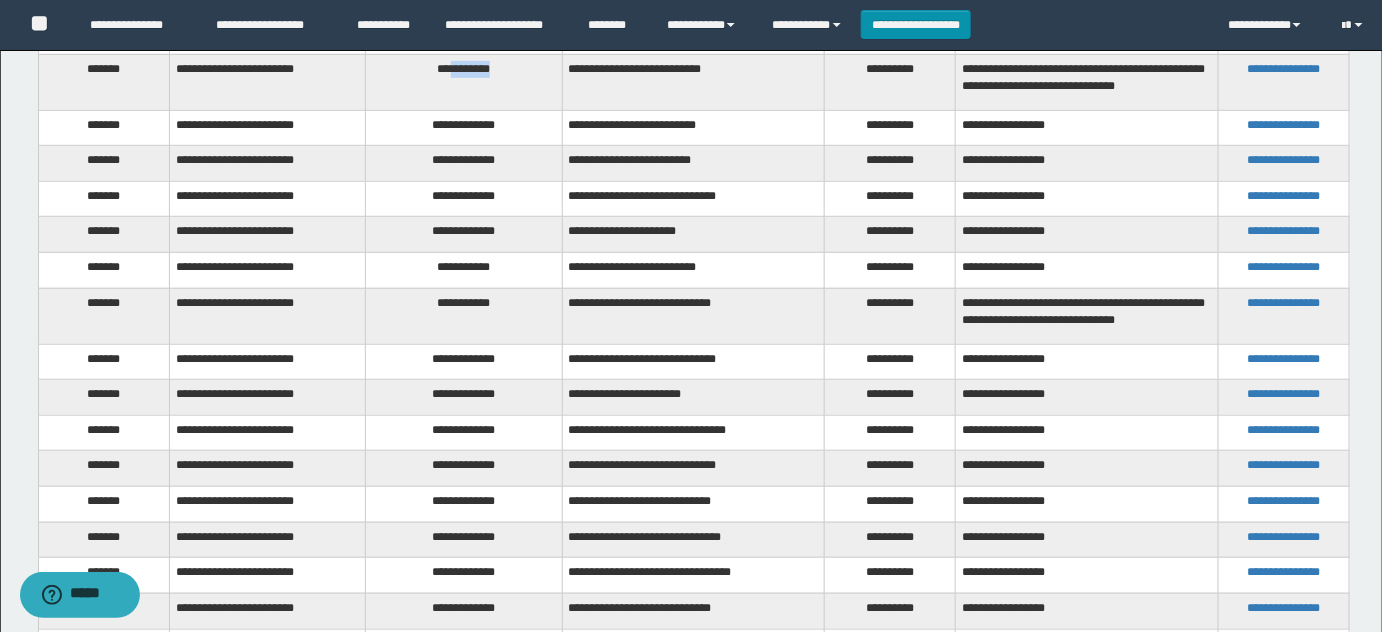 click on "**********" at bounding box center (464, 82) 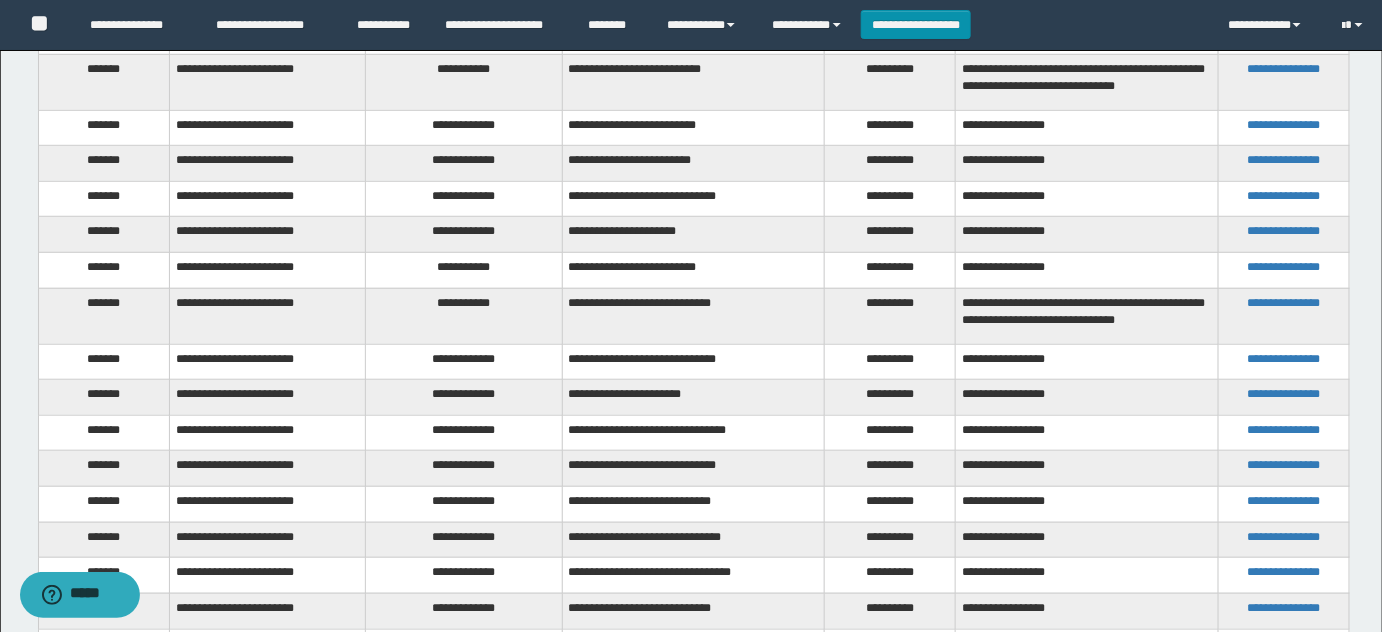 click on "**********" at bounding box center (464, 128) 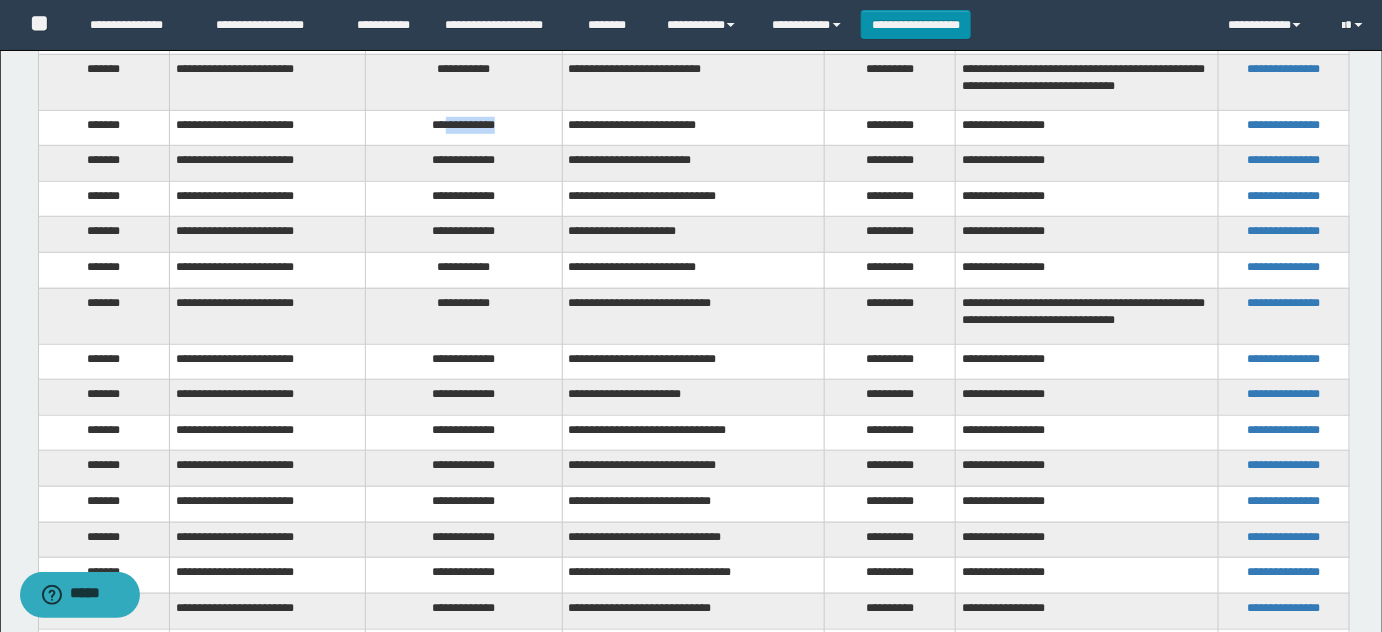 click on "**********" at bounding box center [464, 128] 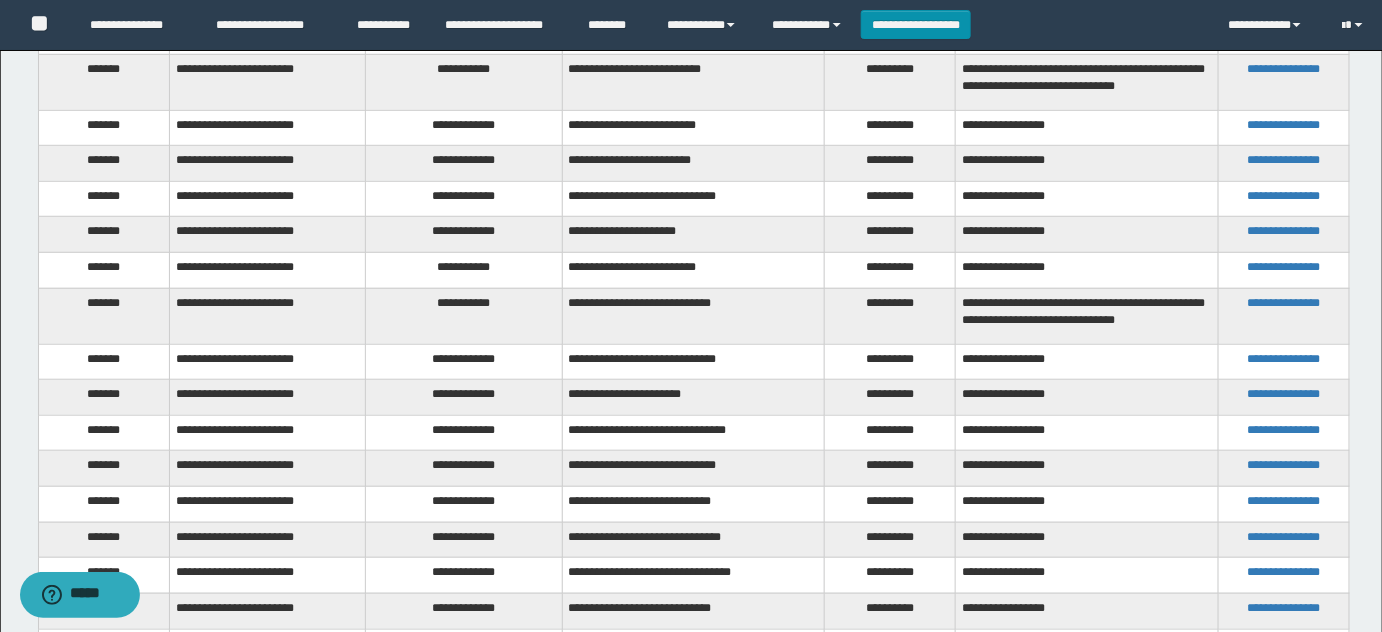click on "**********" at bounding box center (464, 164) 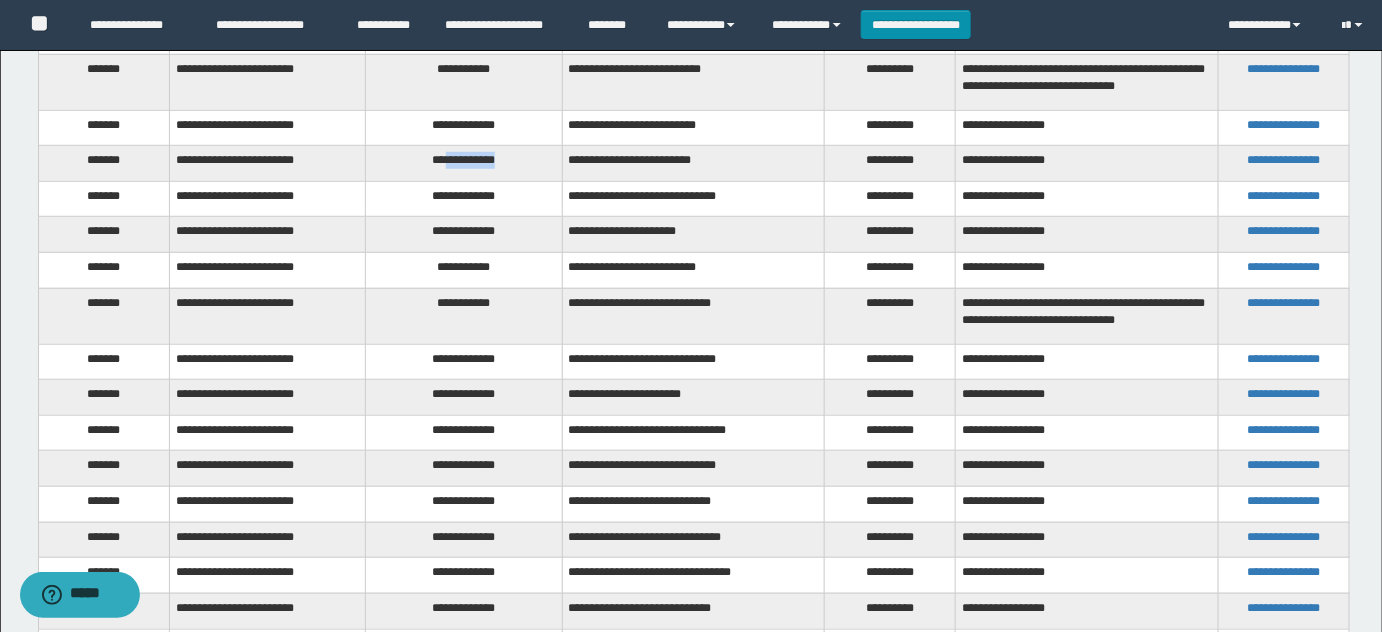 click on "**********" at bounding box center (464, 164) 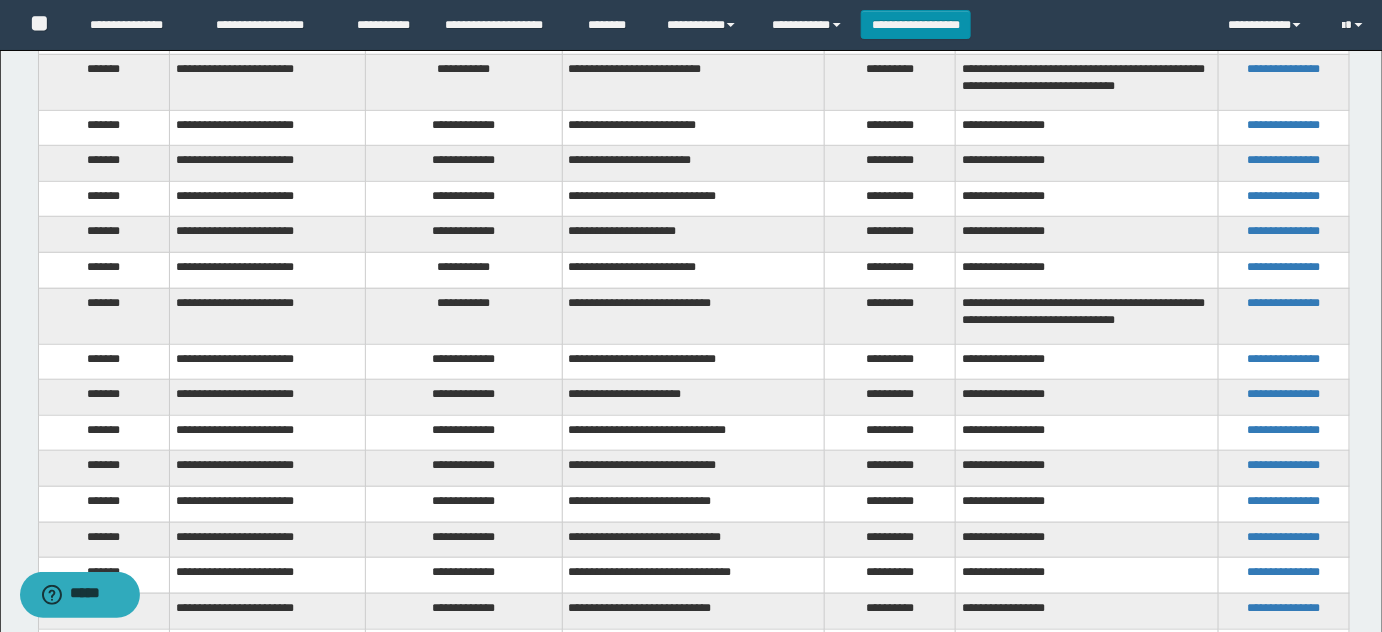 click on "**********" at bounding box center (464, 199) 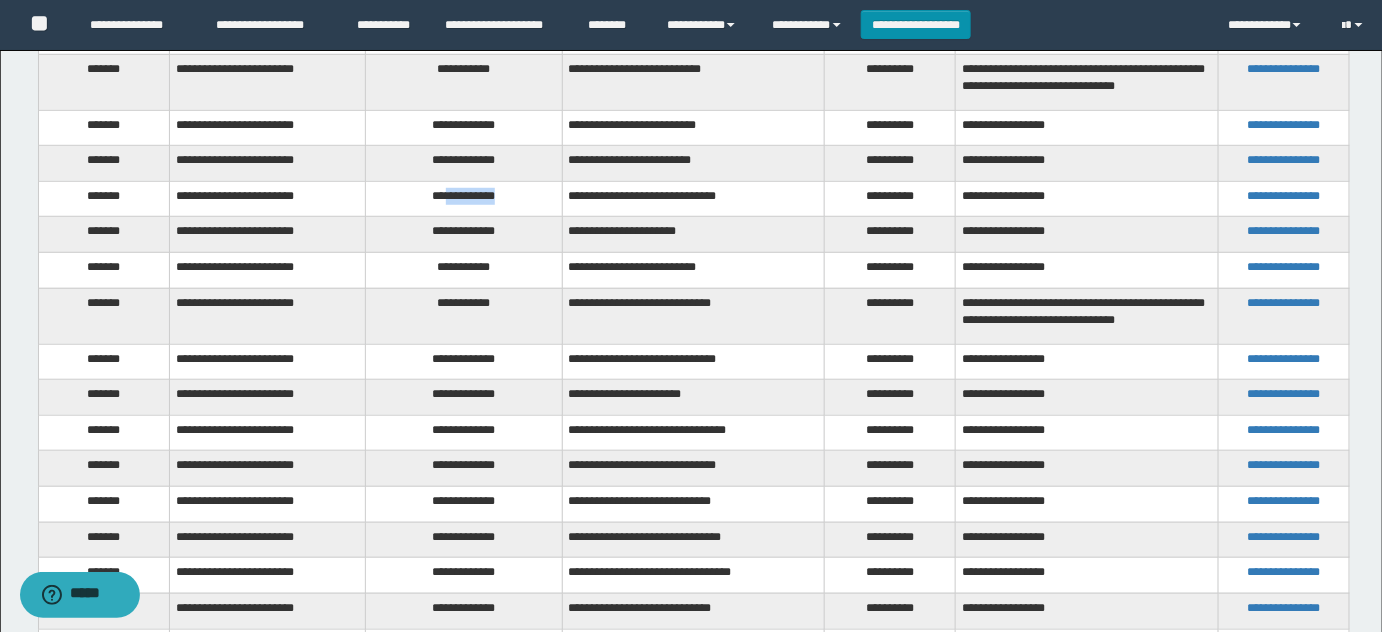 click on "**********" at bounding box center [464, 199] 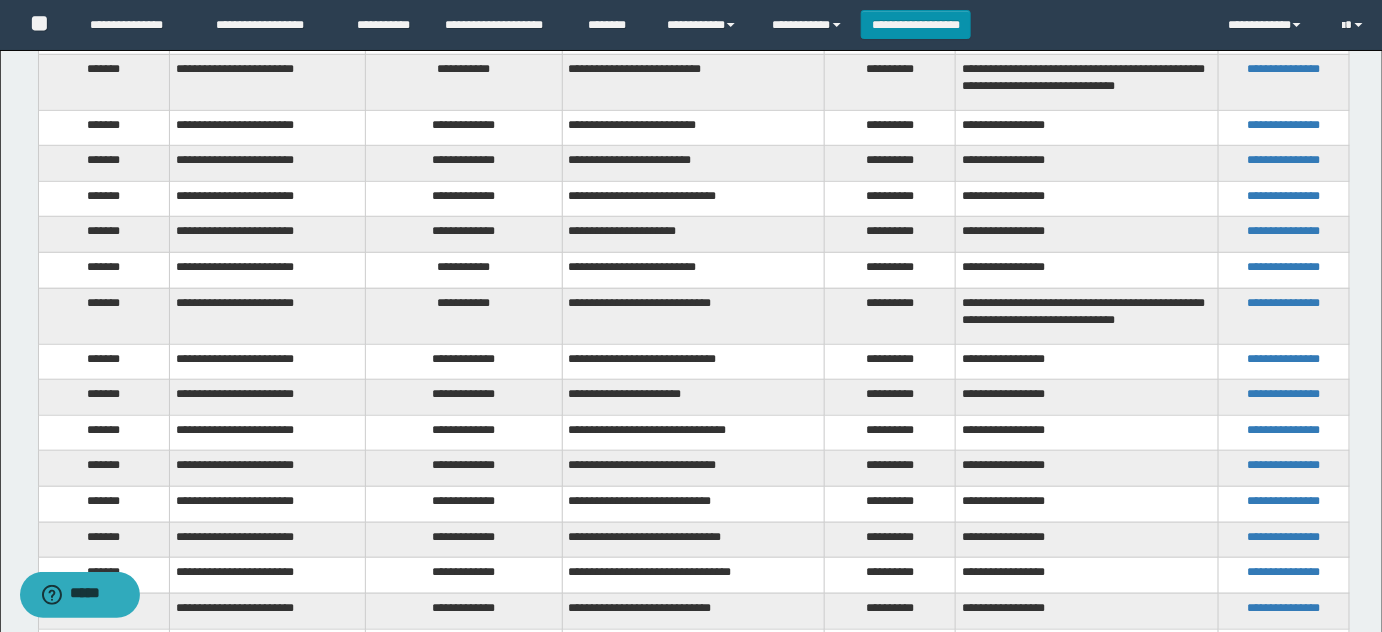 click on "**********" at bounding box center (464, 235) 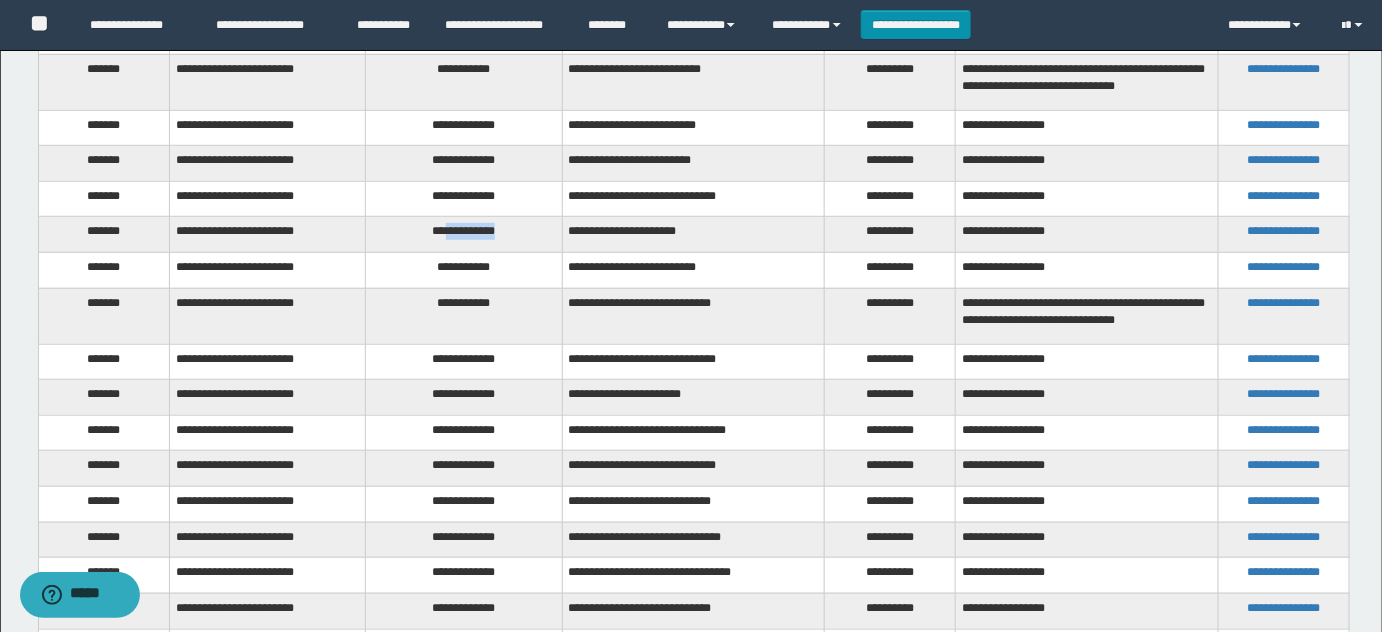 click on "**********" at bounding box center [464, 235] 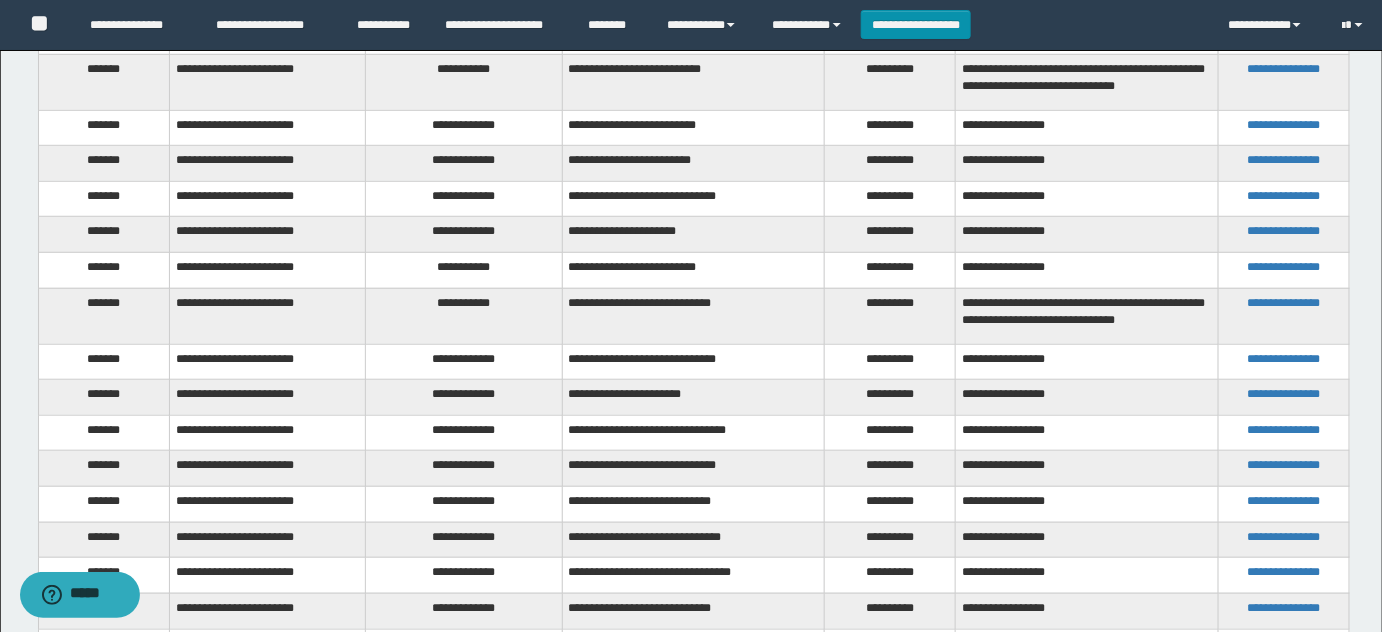 click on "**********" at bounding box center (464, 271) 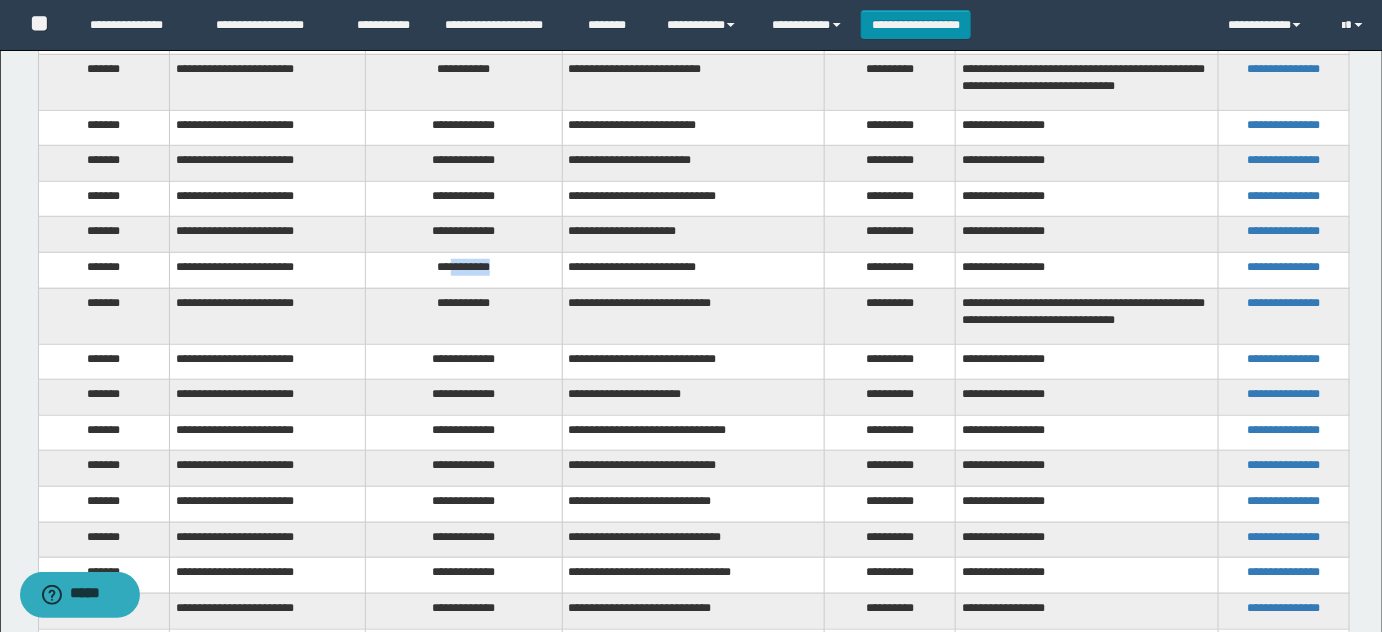click on "**********" at bounding box center (464, 271) 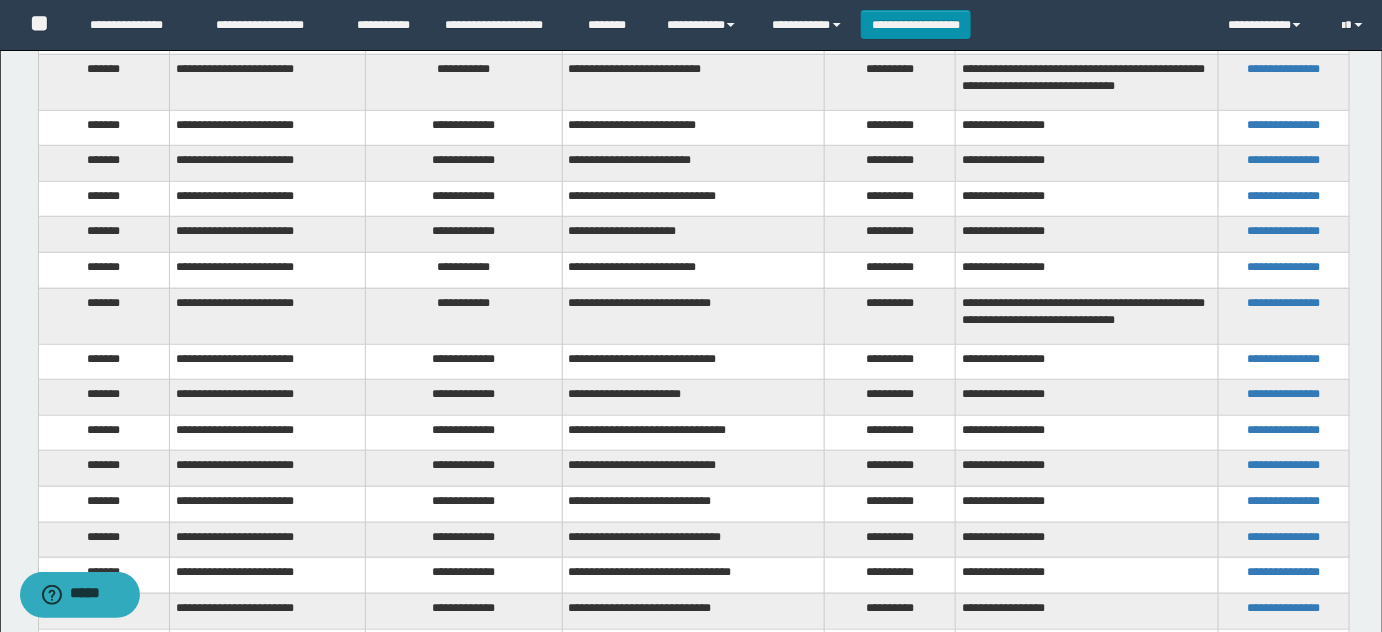 click on "**********" at bounding box center [464, 316] 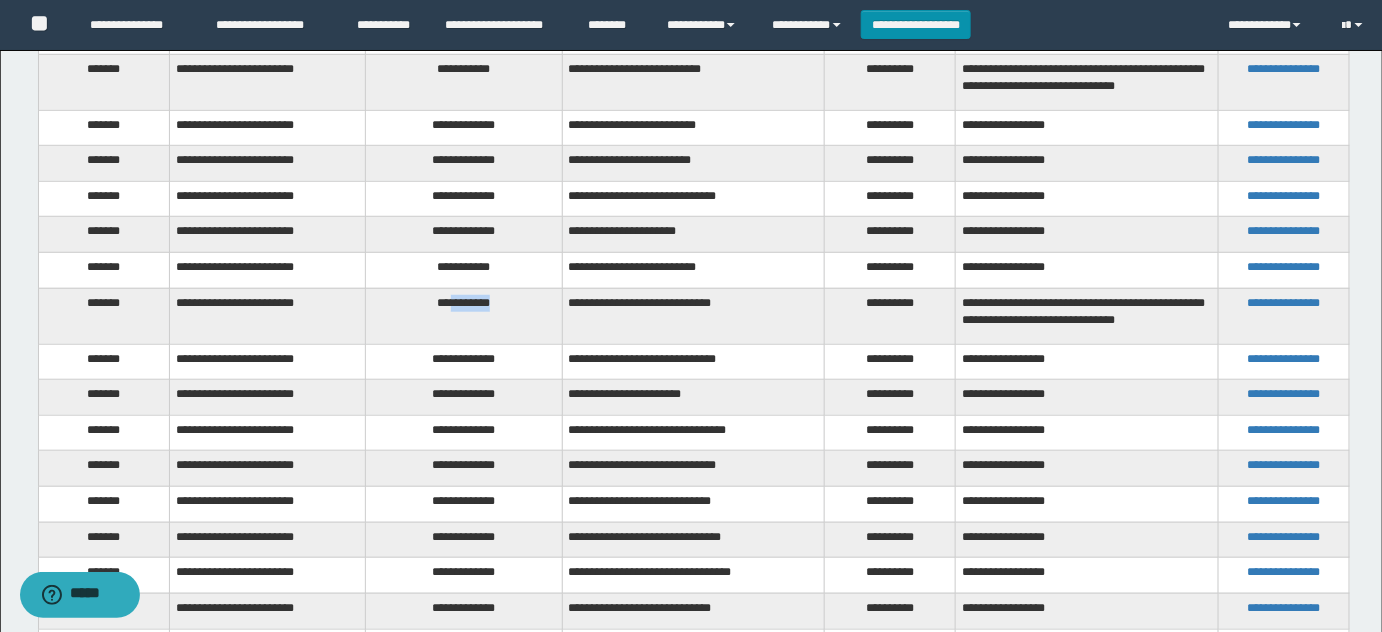 click on "**********" at bounding box center [464, 316] 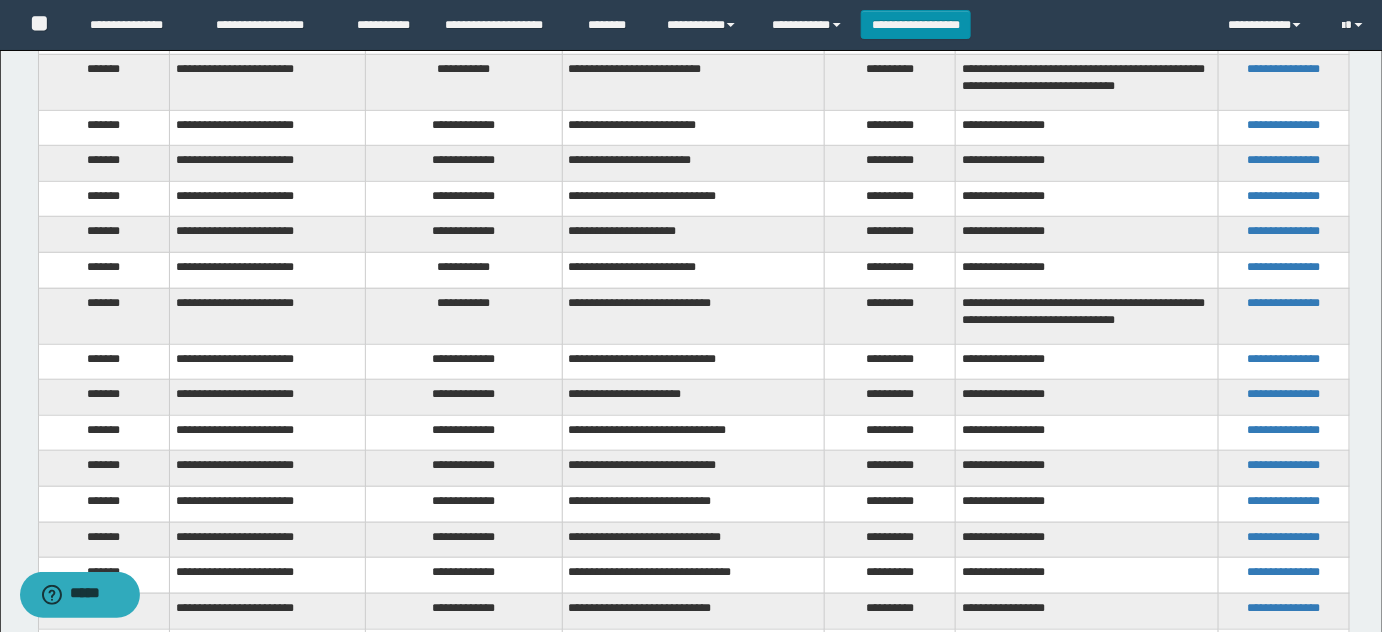click on "**********" at bounding box center (464, 362) 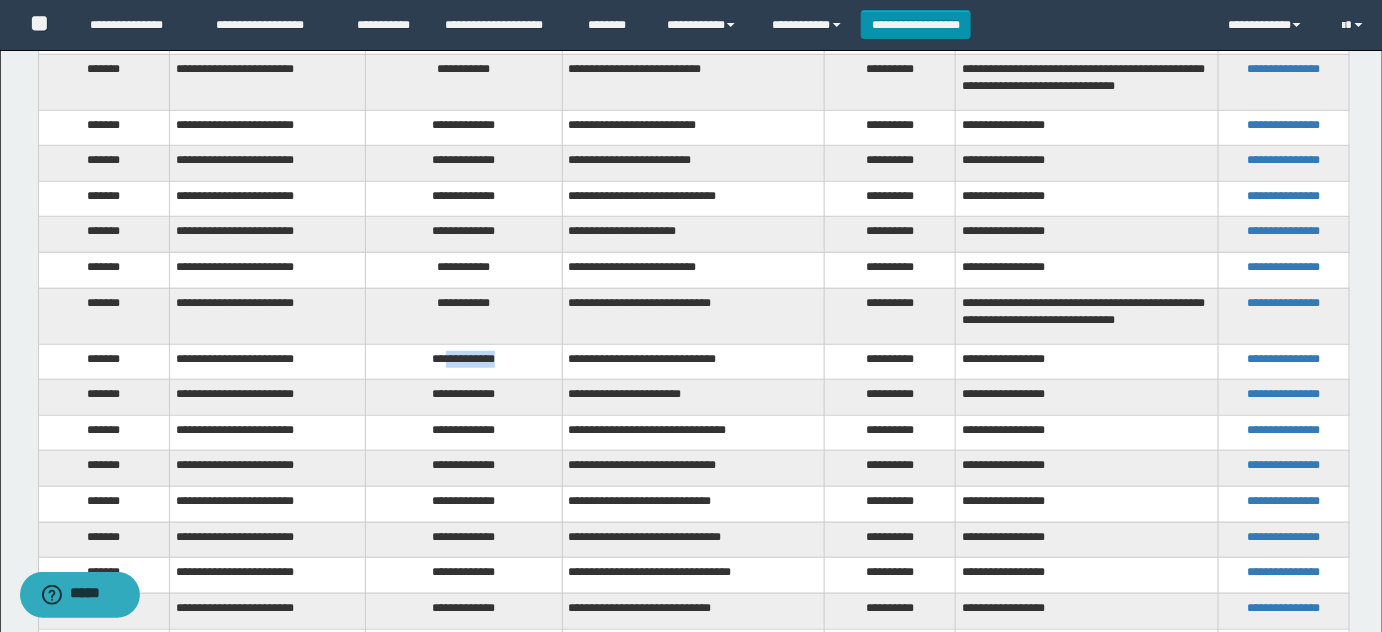 click on "**********" at bounding box center [464, 362] 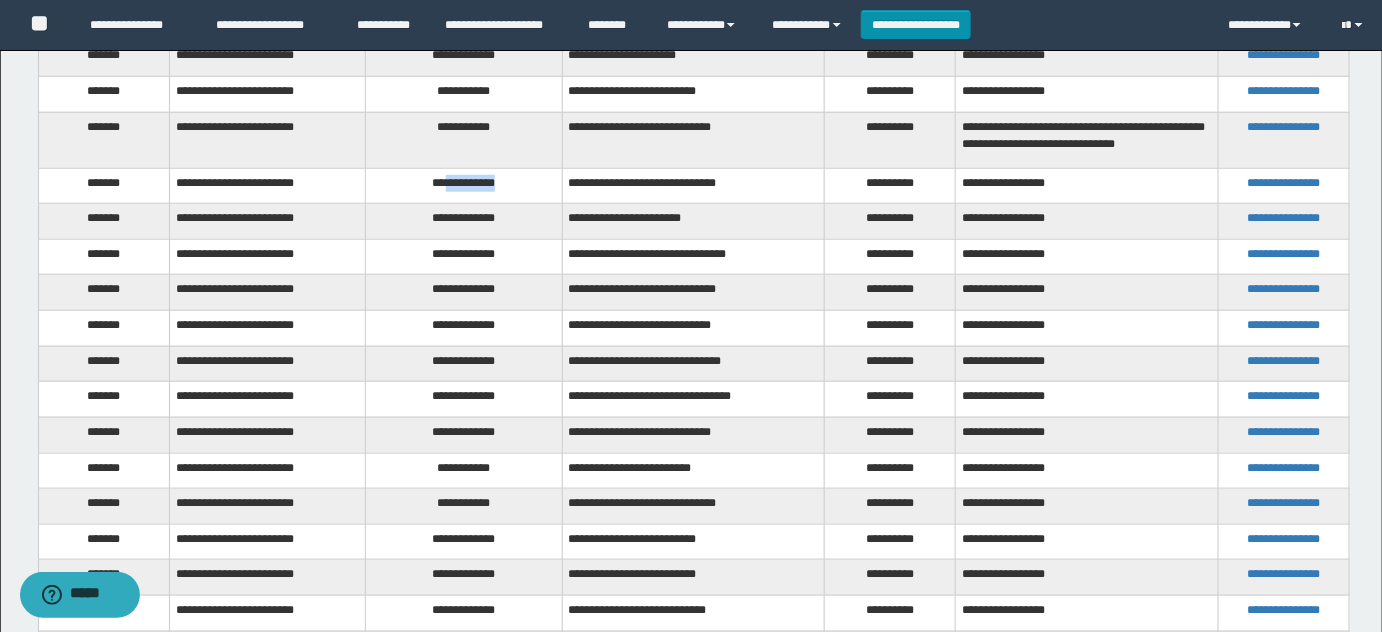 scroll, scrollTop: 3272, scrollLeft: 0, axis: vertical 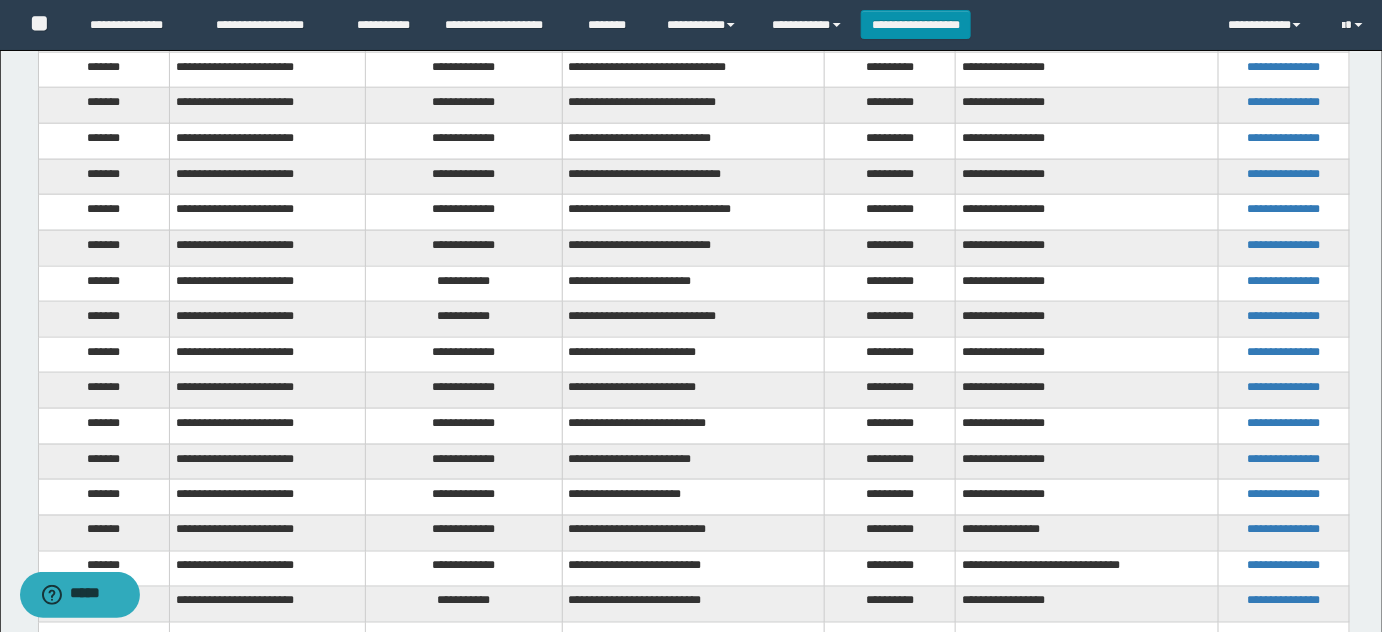 click on "**********" at bounding box center (464, 35) 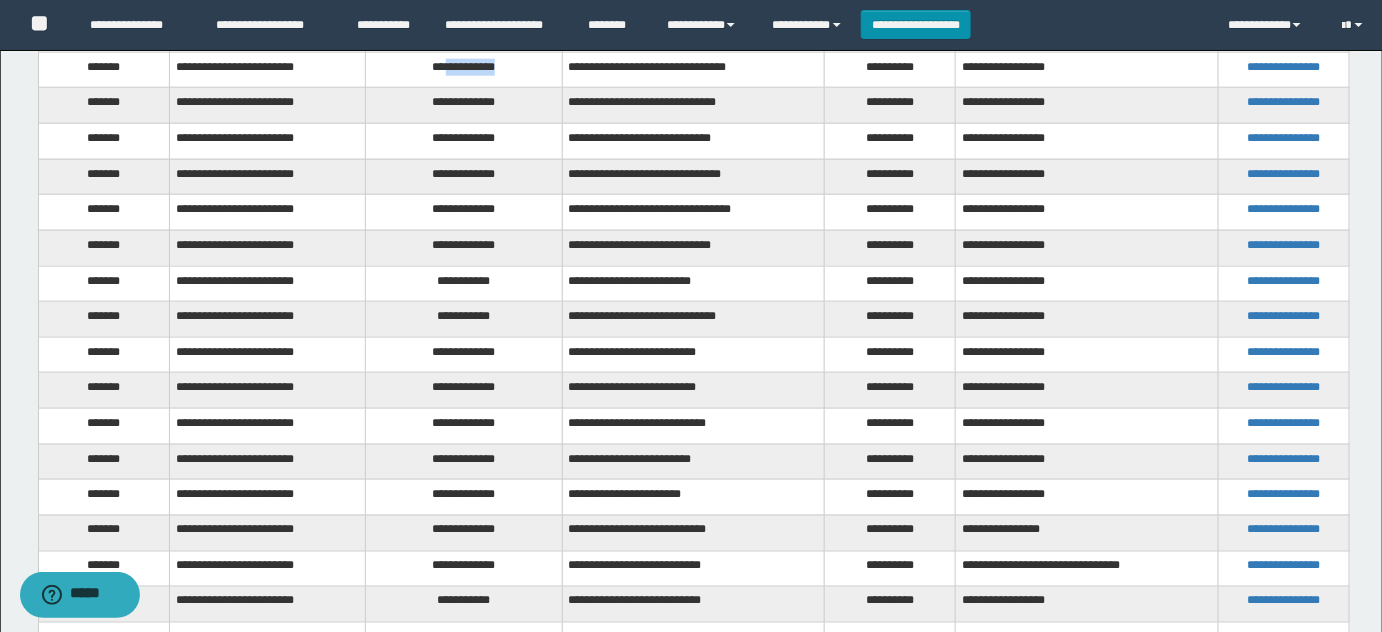 click on "**********" at bounding box center (464, 70) 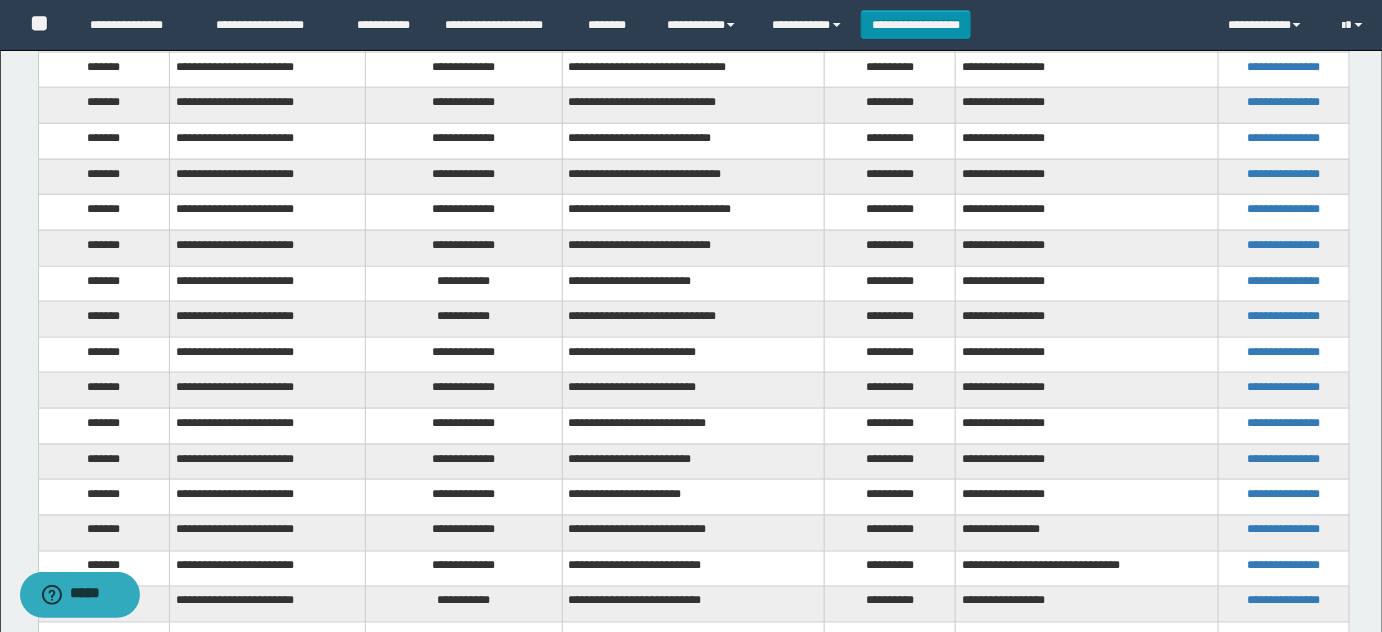 click on "**********" at bounding box center [464, 106] 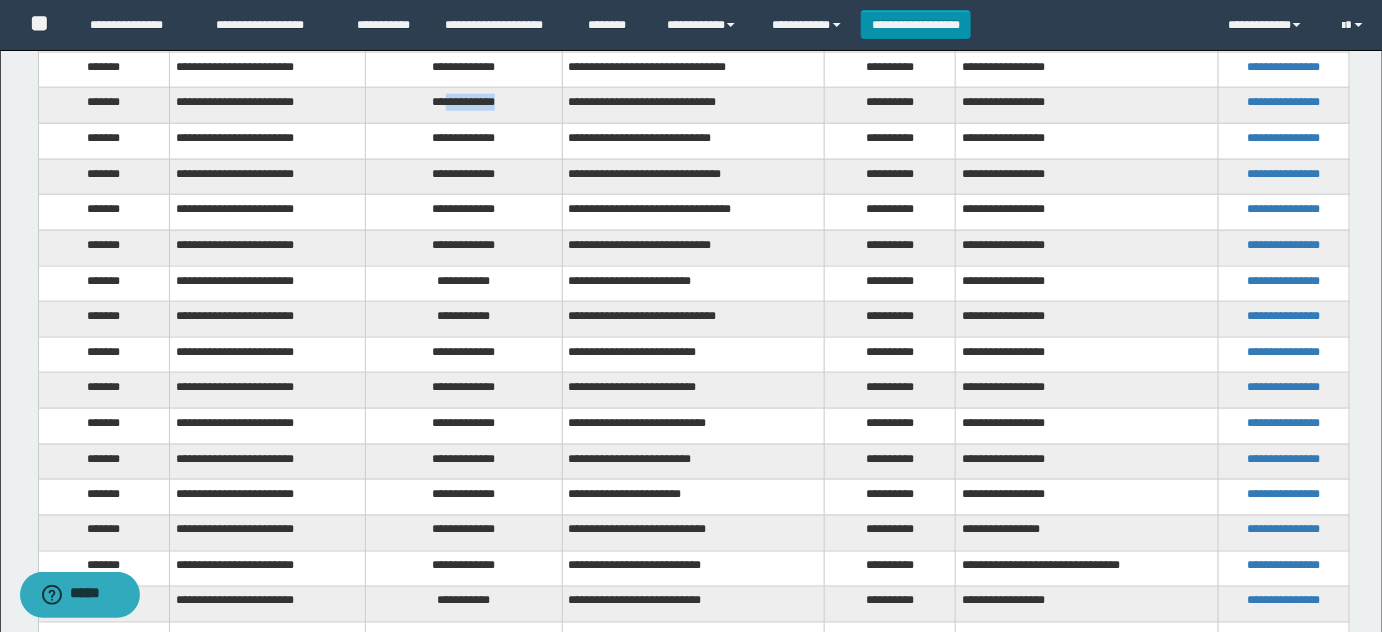 click on "**********" at bounding box center (464, 106) 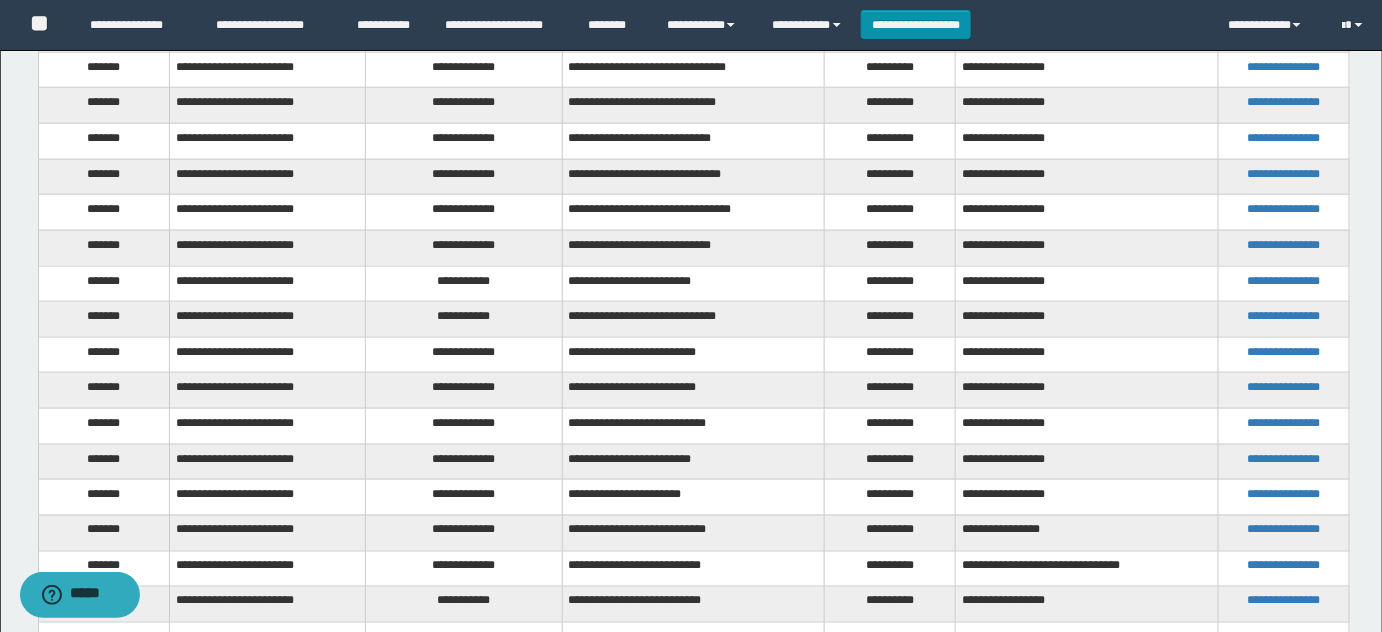 click on "**********" at bounding box center (464, 142) 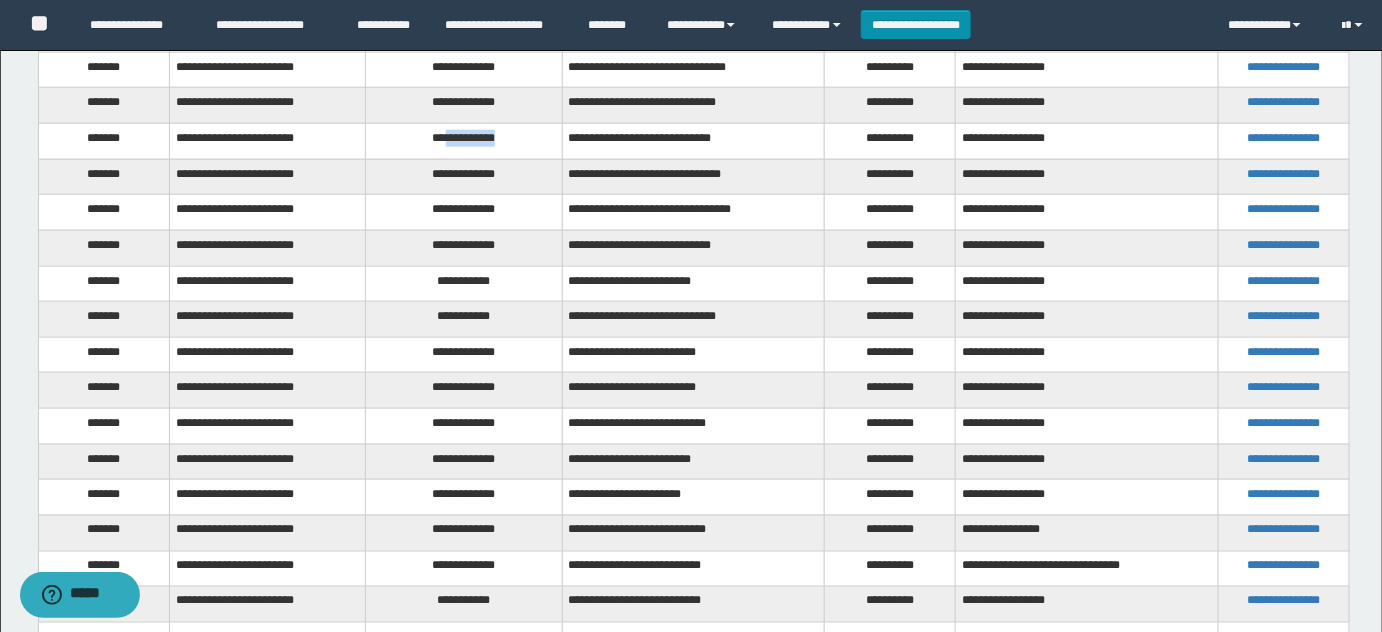 click on "**********" at bounding box center [464, 142] 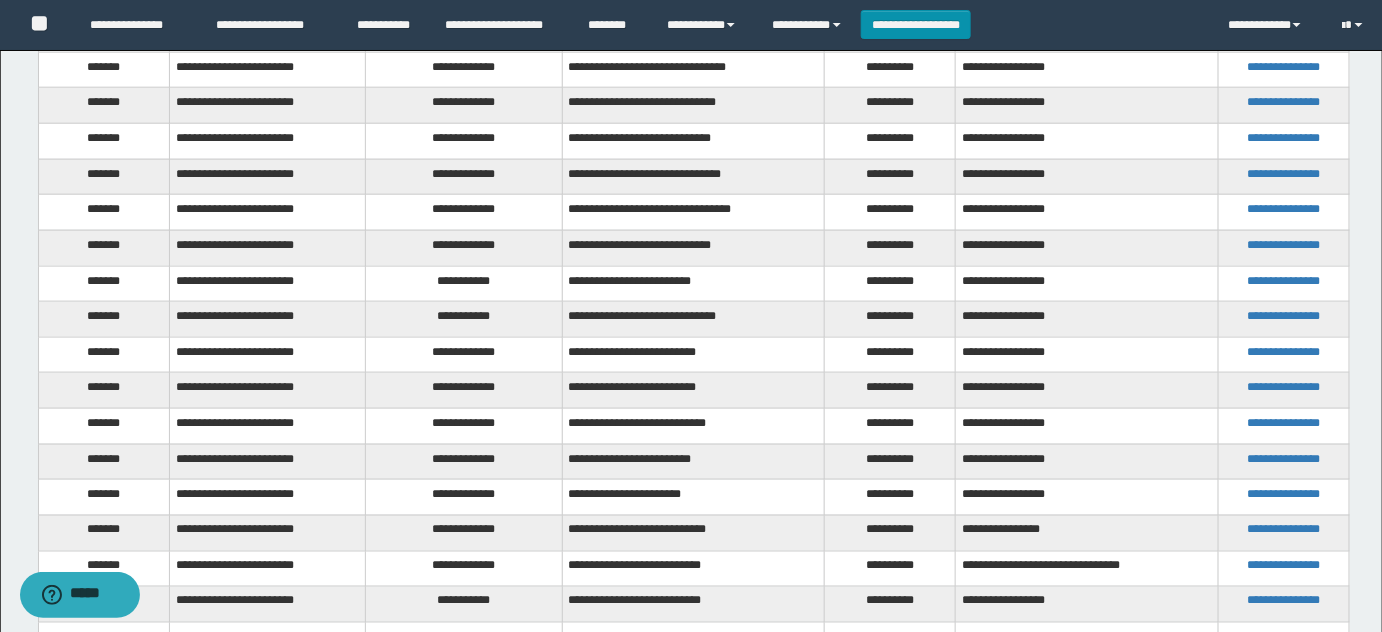 click on "**********" at bounding box center (464, 177) 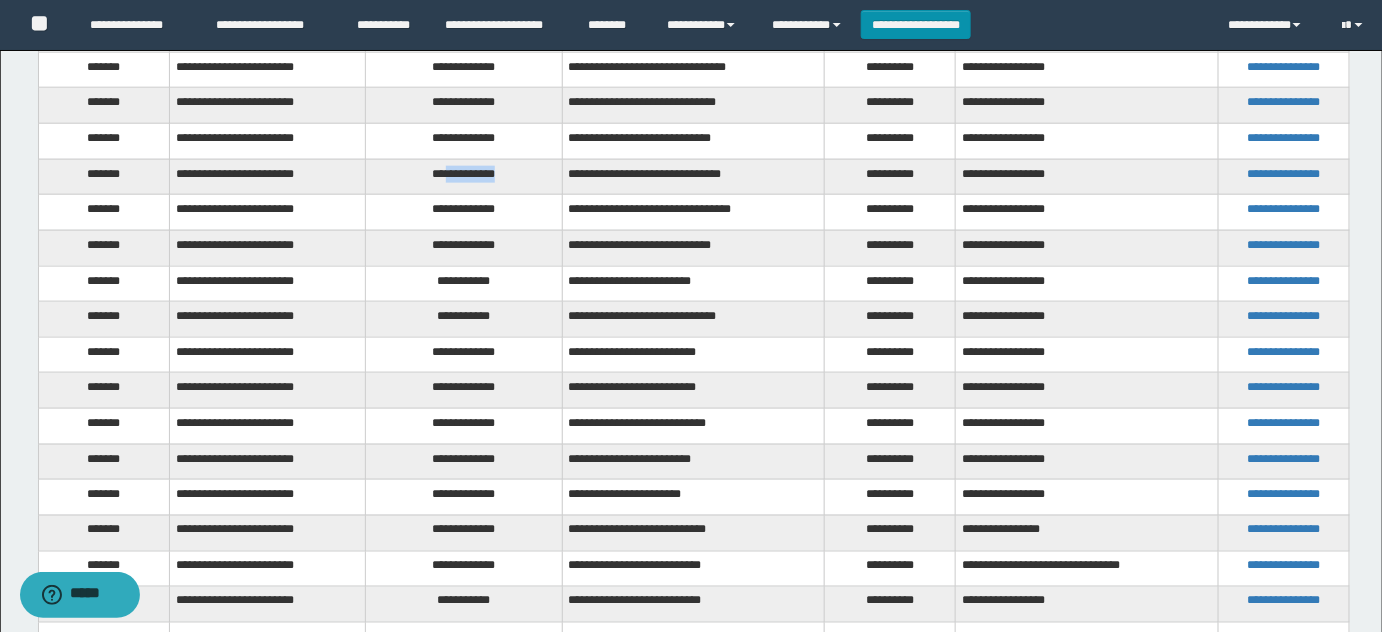 click on "**********" at bounding box center [464, 177] 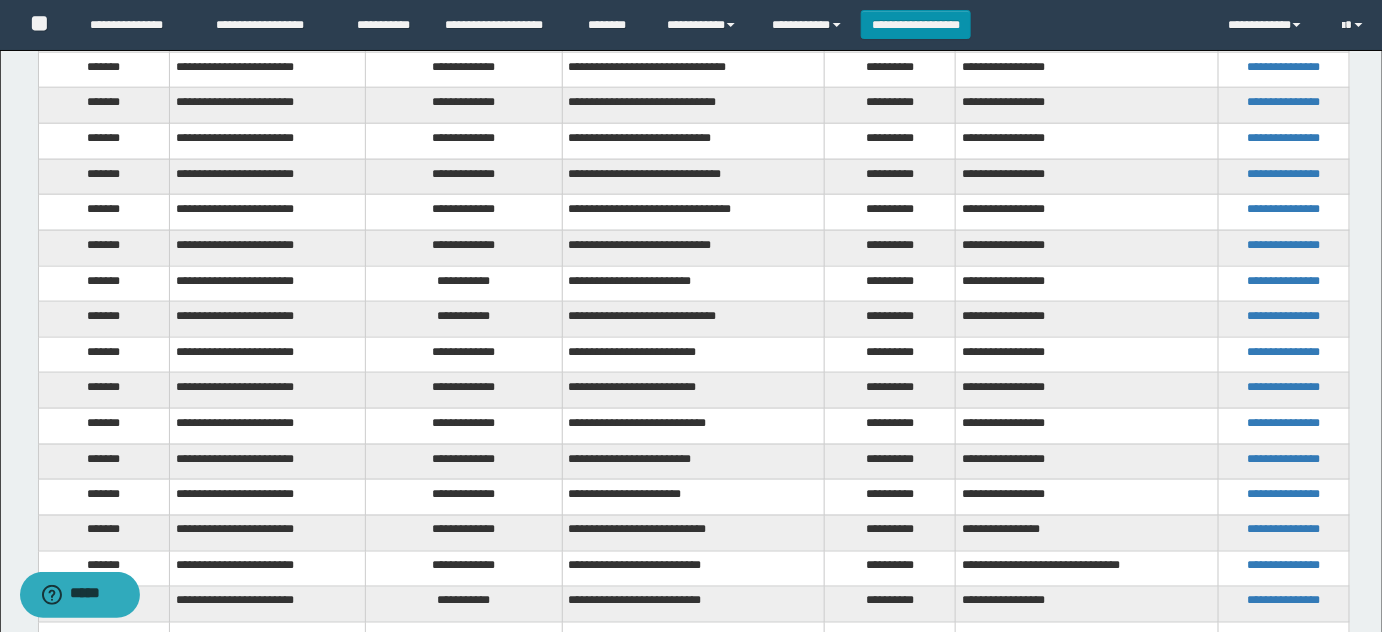 click on "**********" at bounding box center (464, 213) 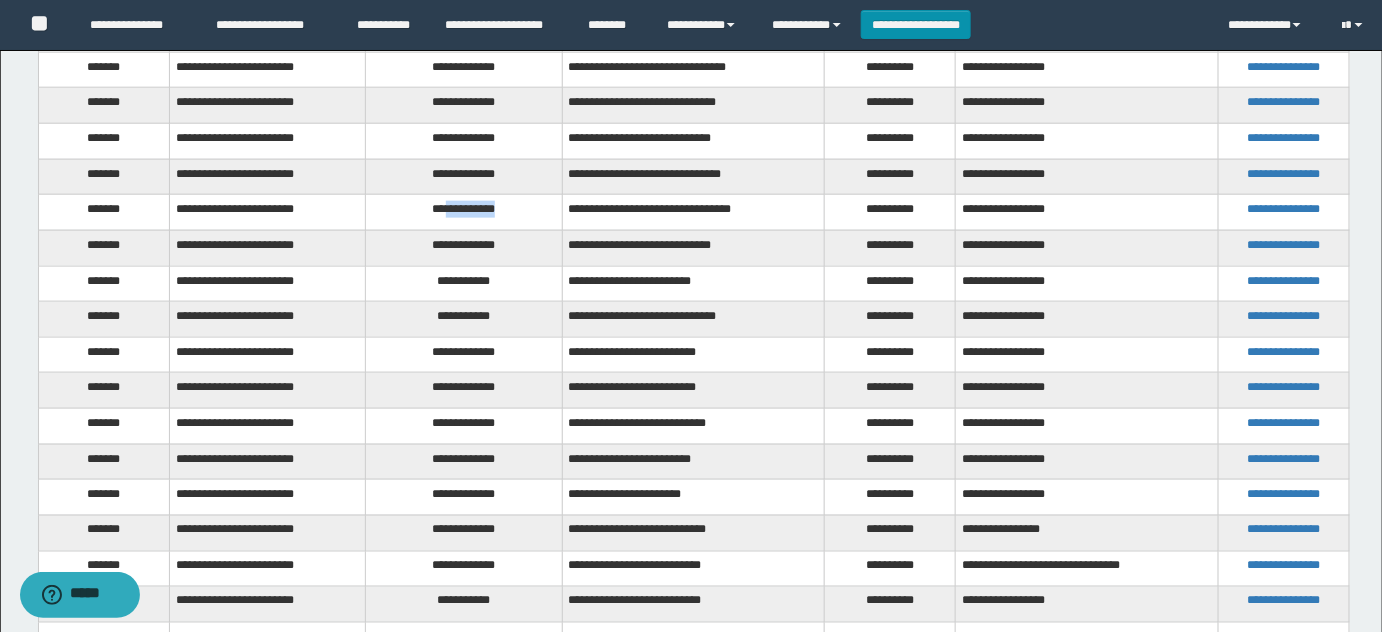 click on "**********" at bounding box center [464, 213] 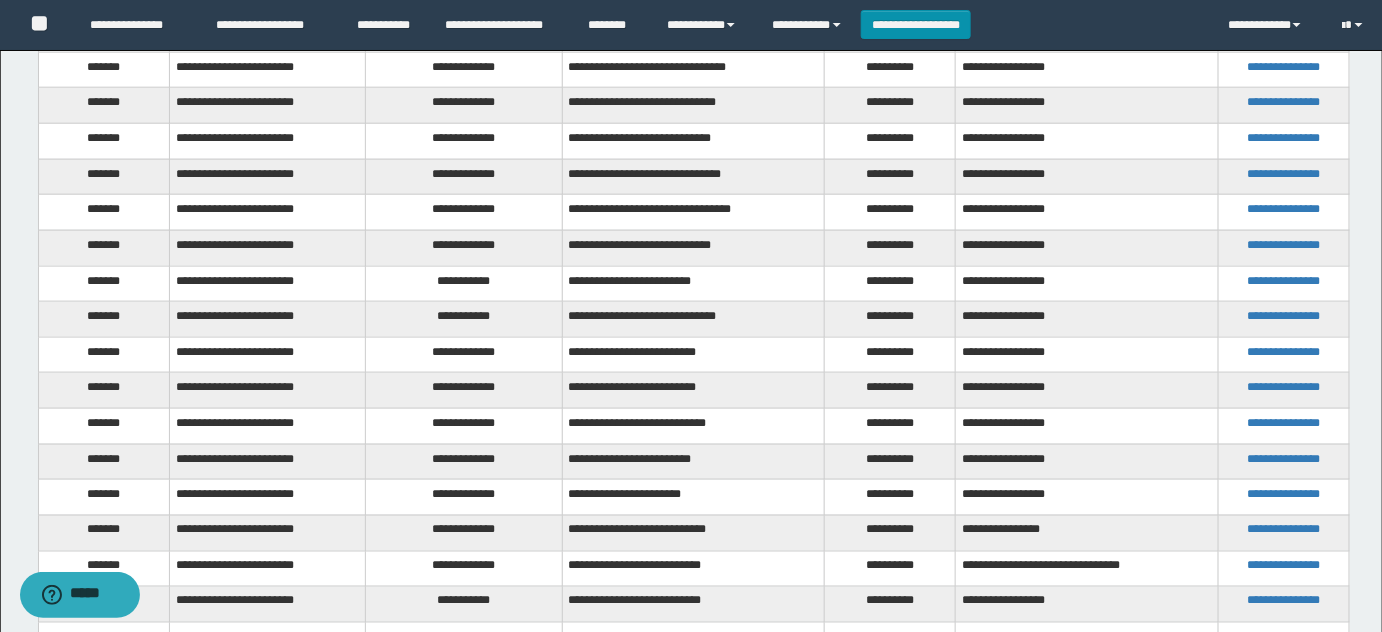 click on "**********" at bounding box center (464, 248) 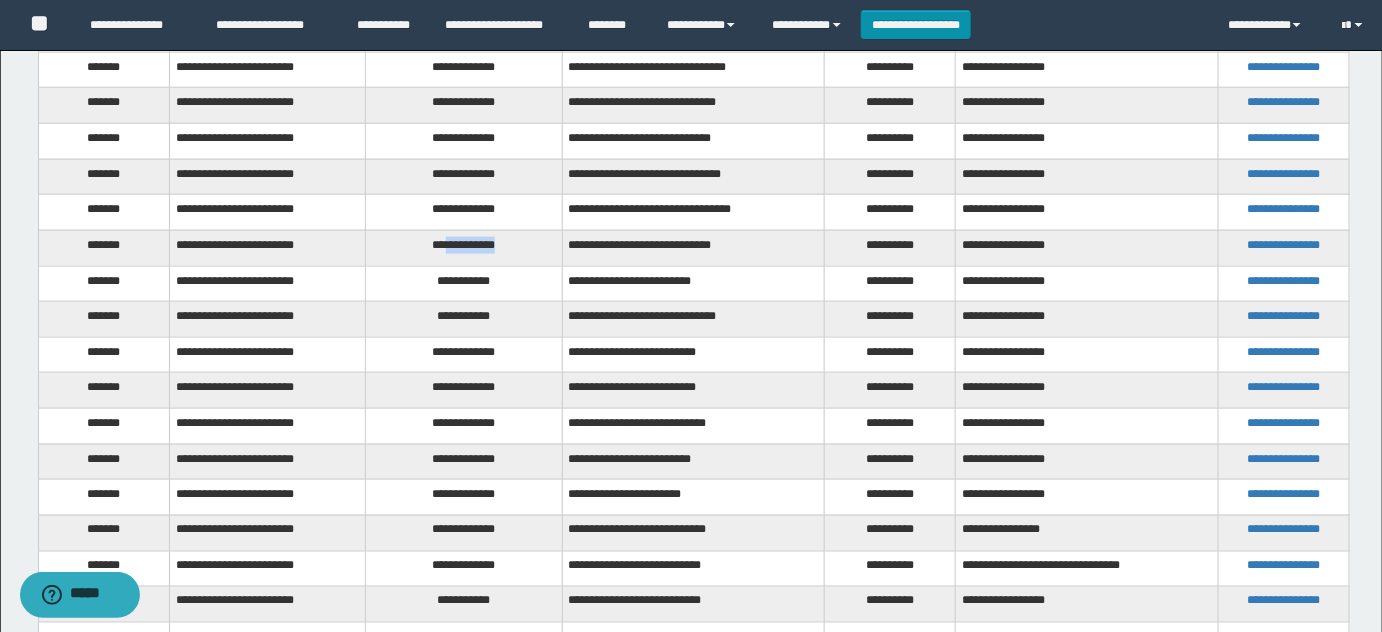 click on "**********" at bounding box center (464, 248) 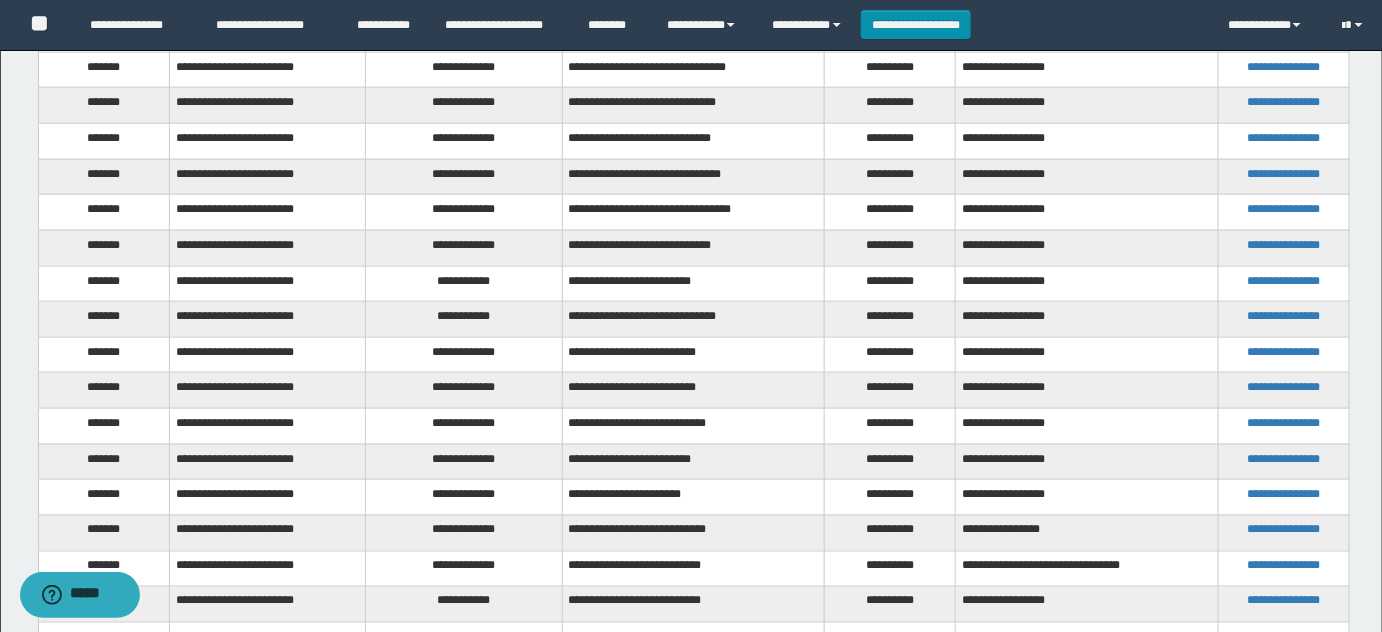 click on "**********" at bounding box center (464, 284) 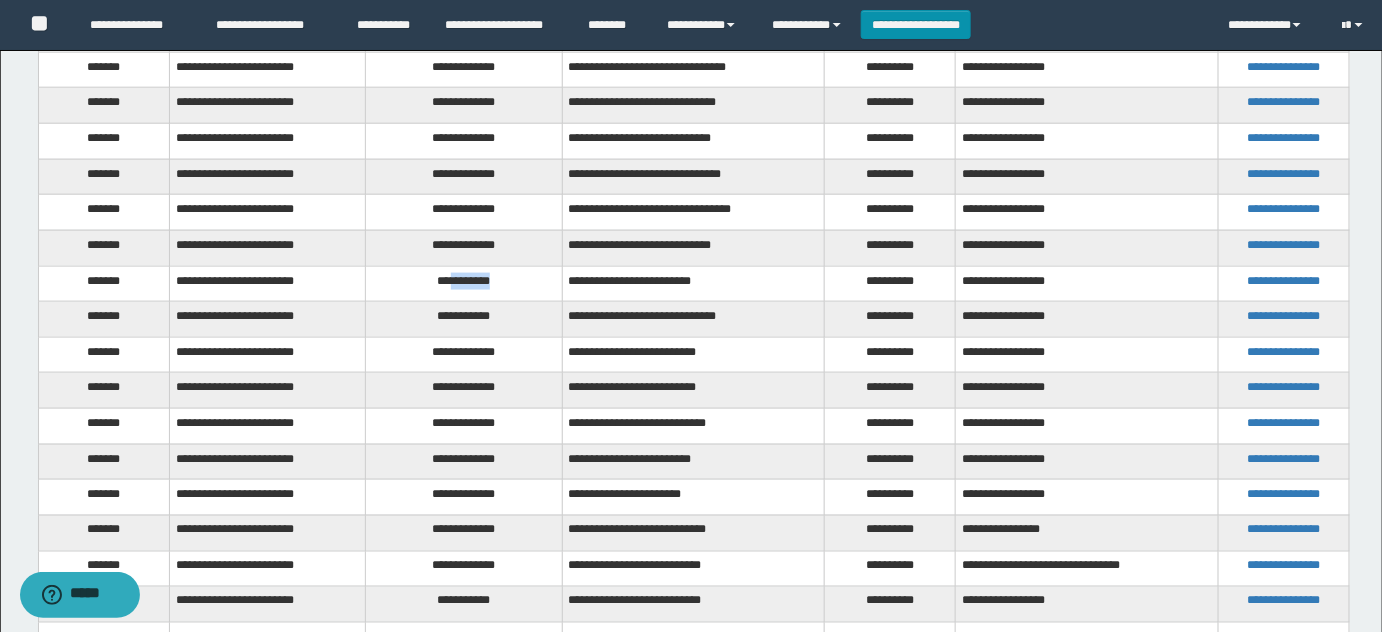 click on "**********" at bounding box center [464, 284] 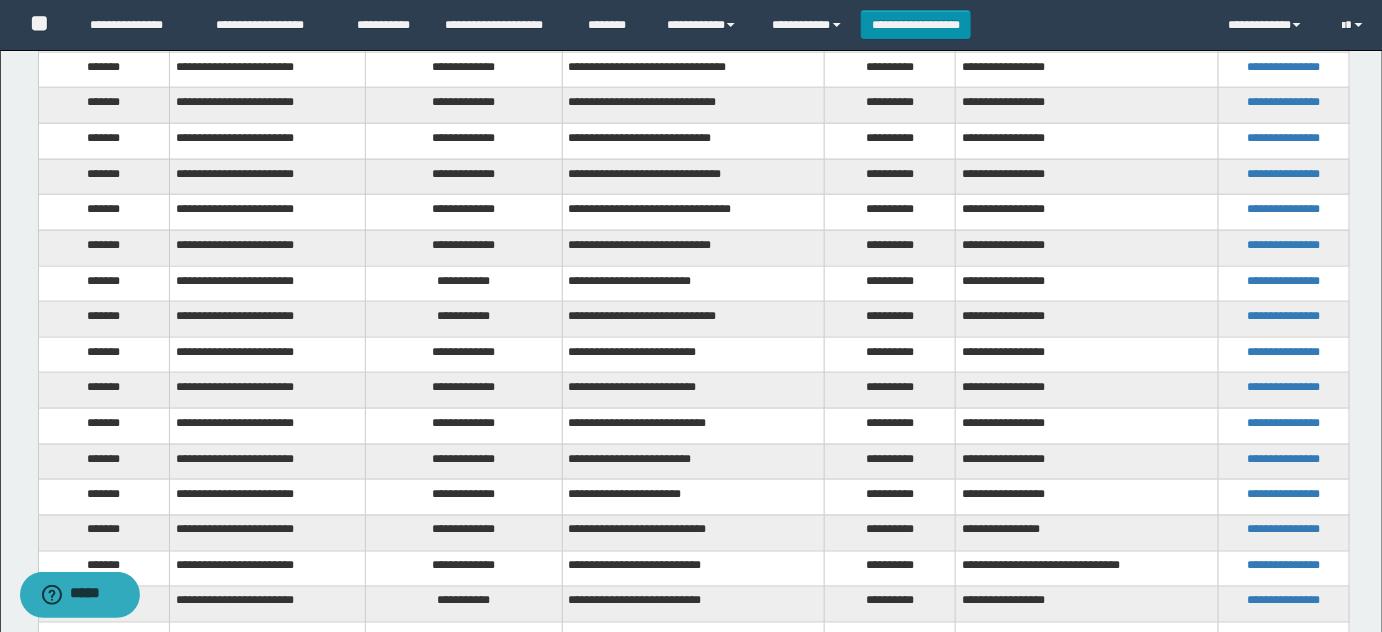 click on "**********" at bounding box center [464, 320] 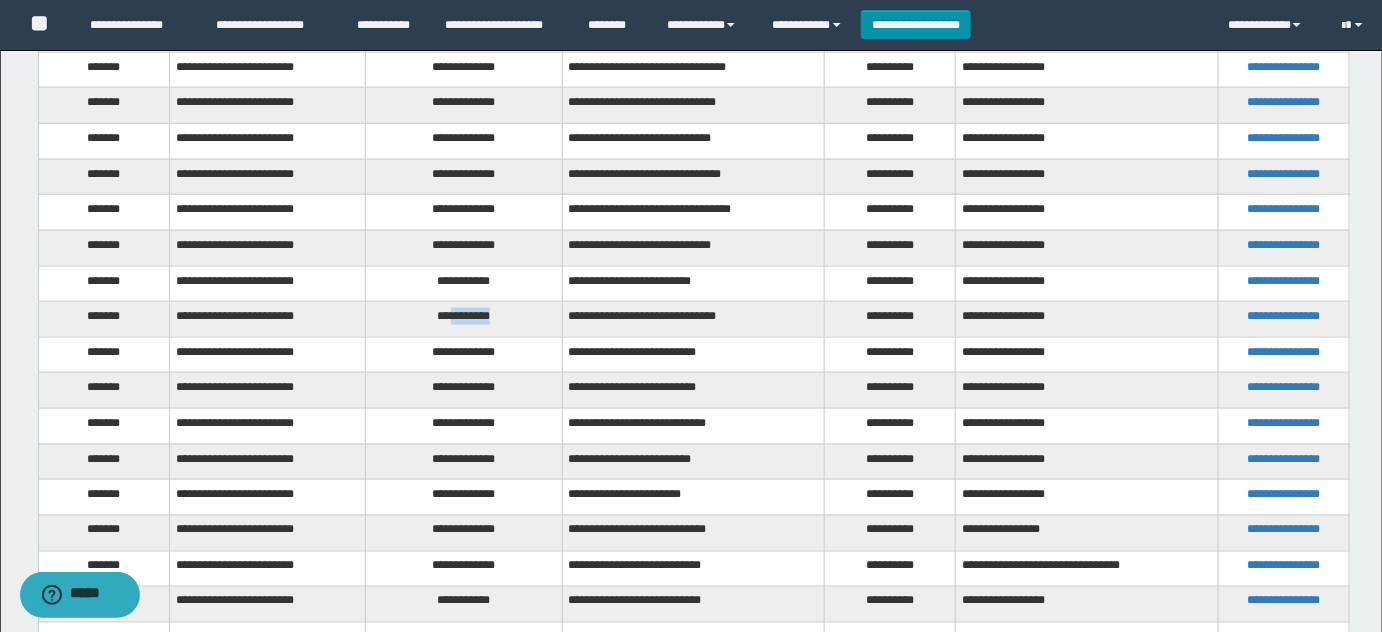 click on "**********" at bounding box center [464, 320] 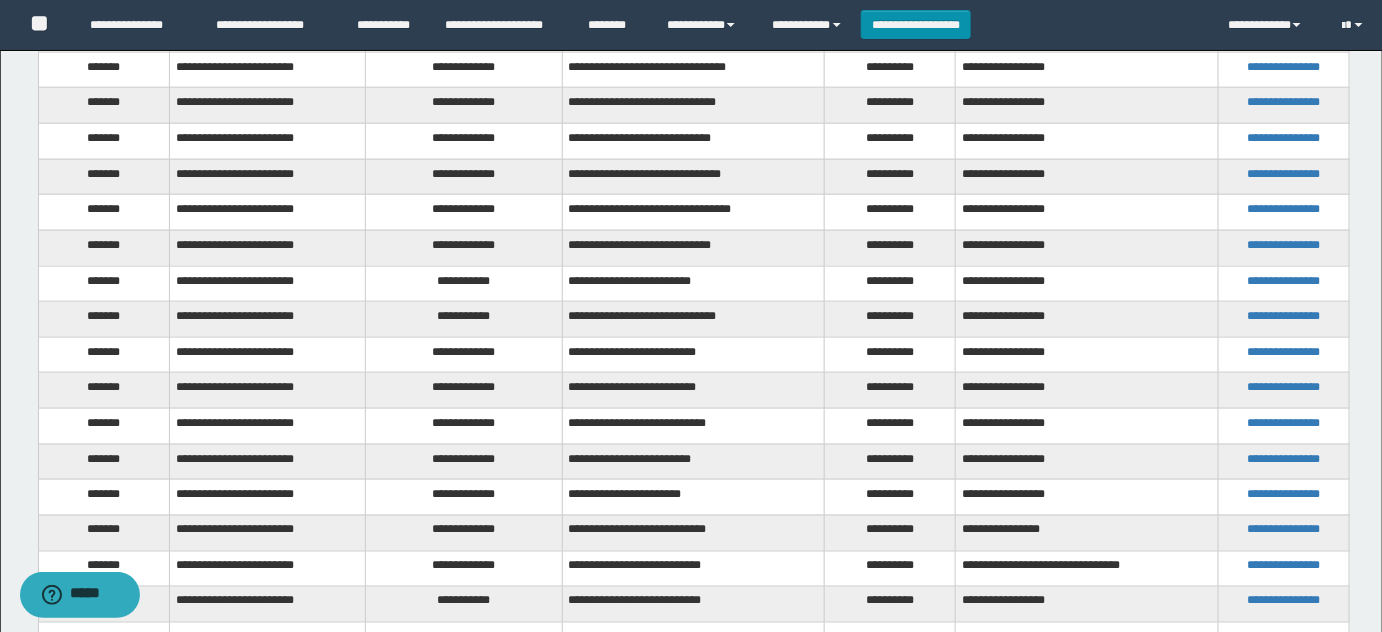 click on "**********" at bounding box center (464, 355) 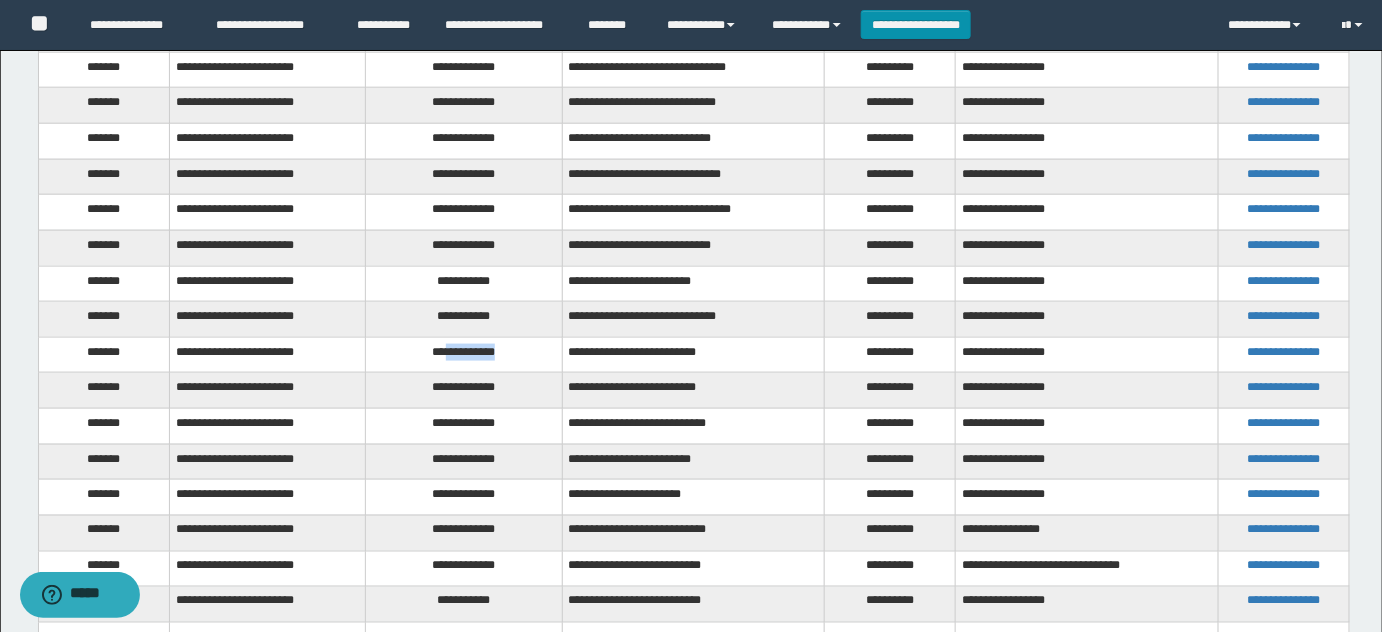 click on "**********" at bounding box center [464, 355] 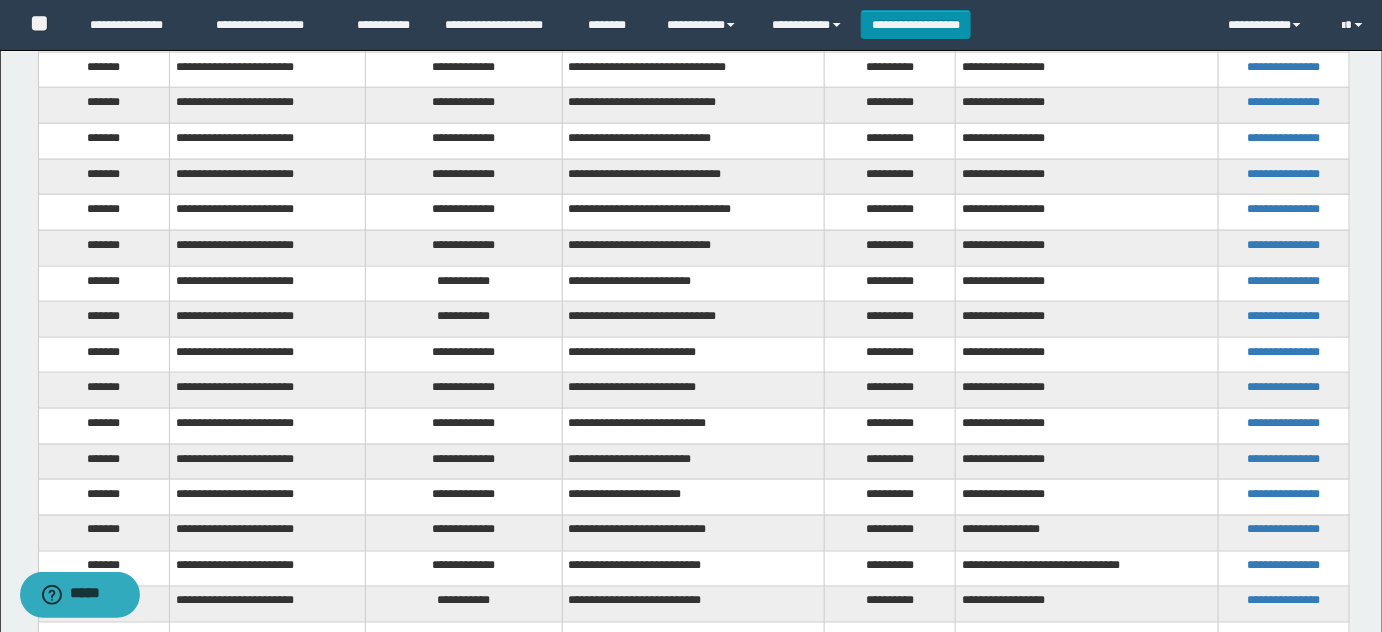 click on "**********" at bounding box center (464, 391) 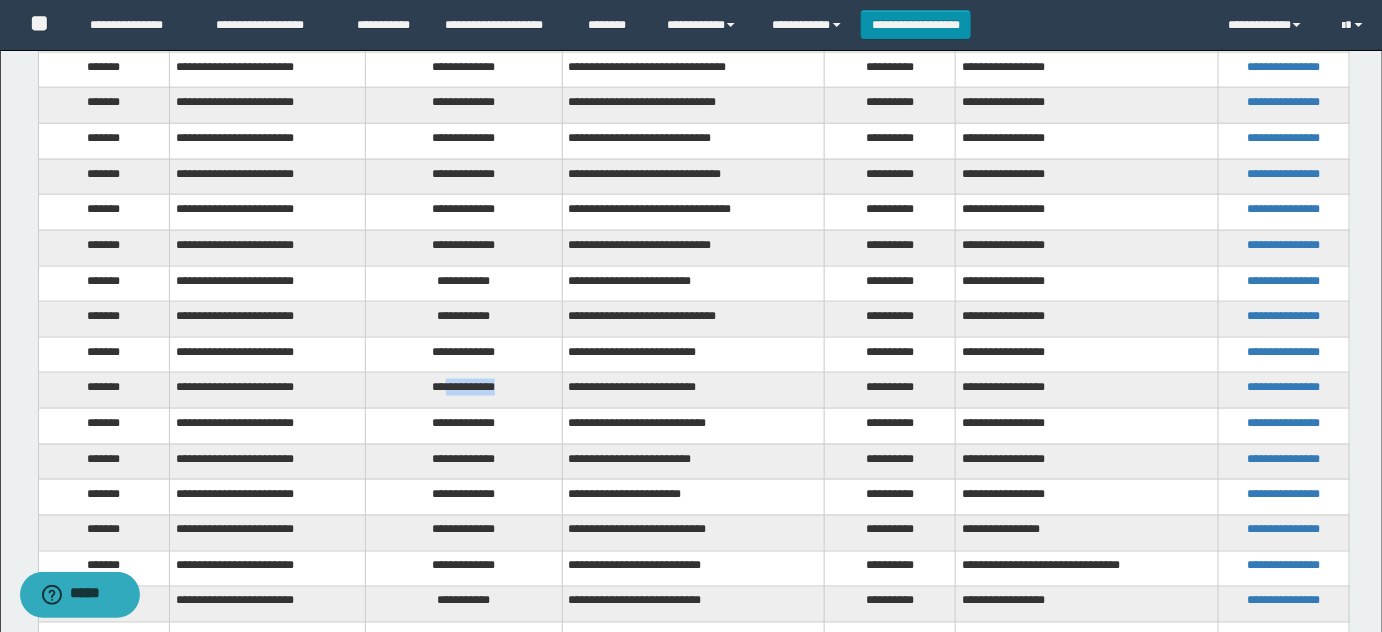 click on "**********" at bounding box center [464, 391] 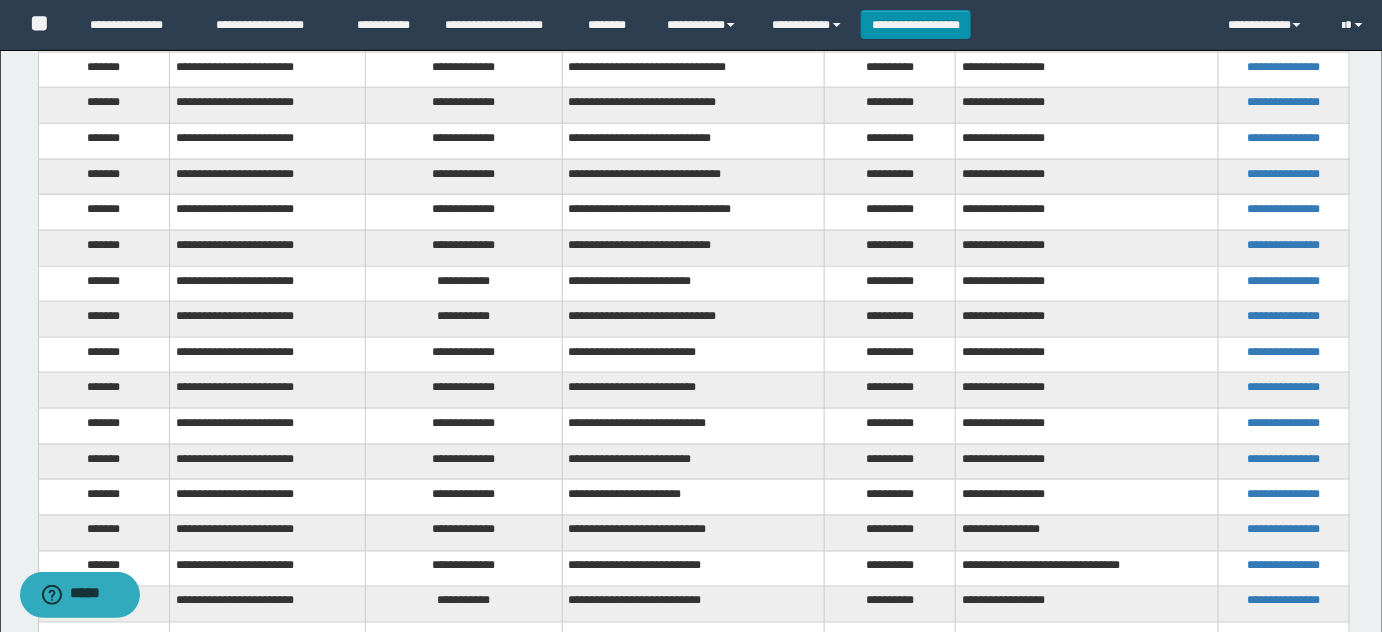 click on "**********" at bounding box center [464, 462] 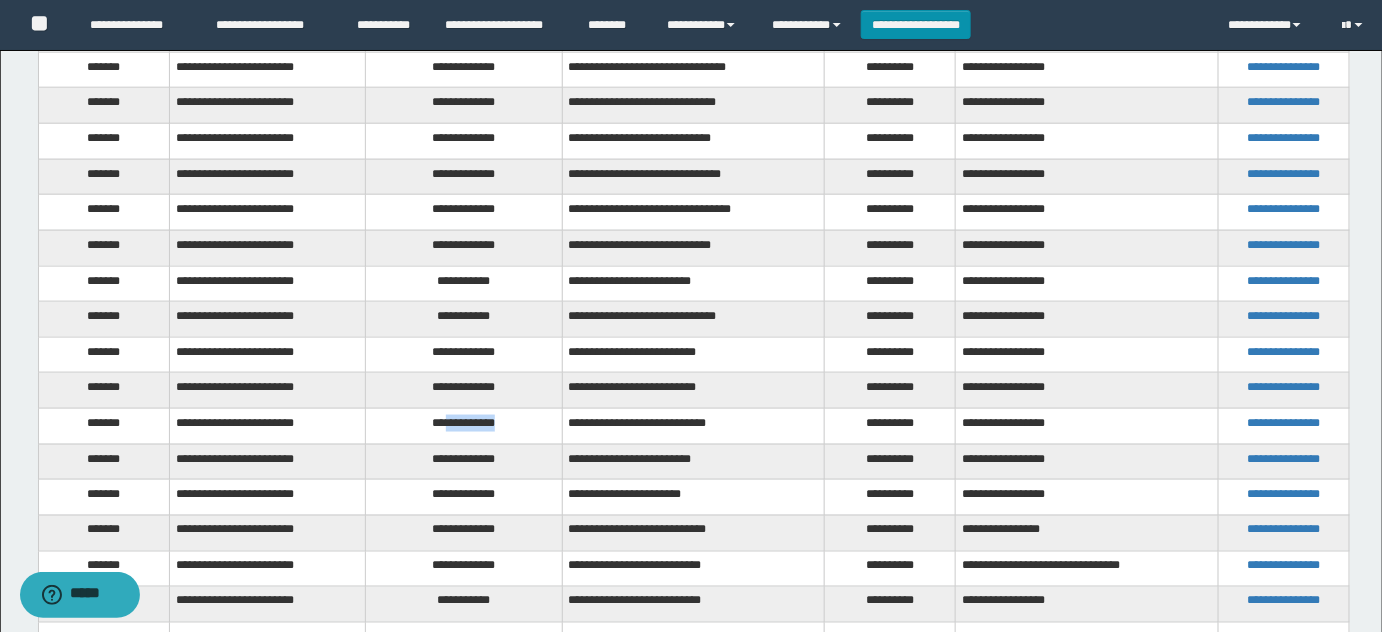 click on "**********" at bounding box center [464, 427] 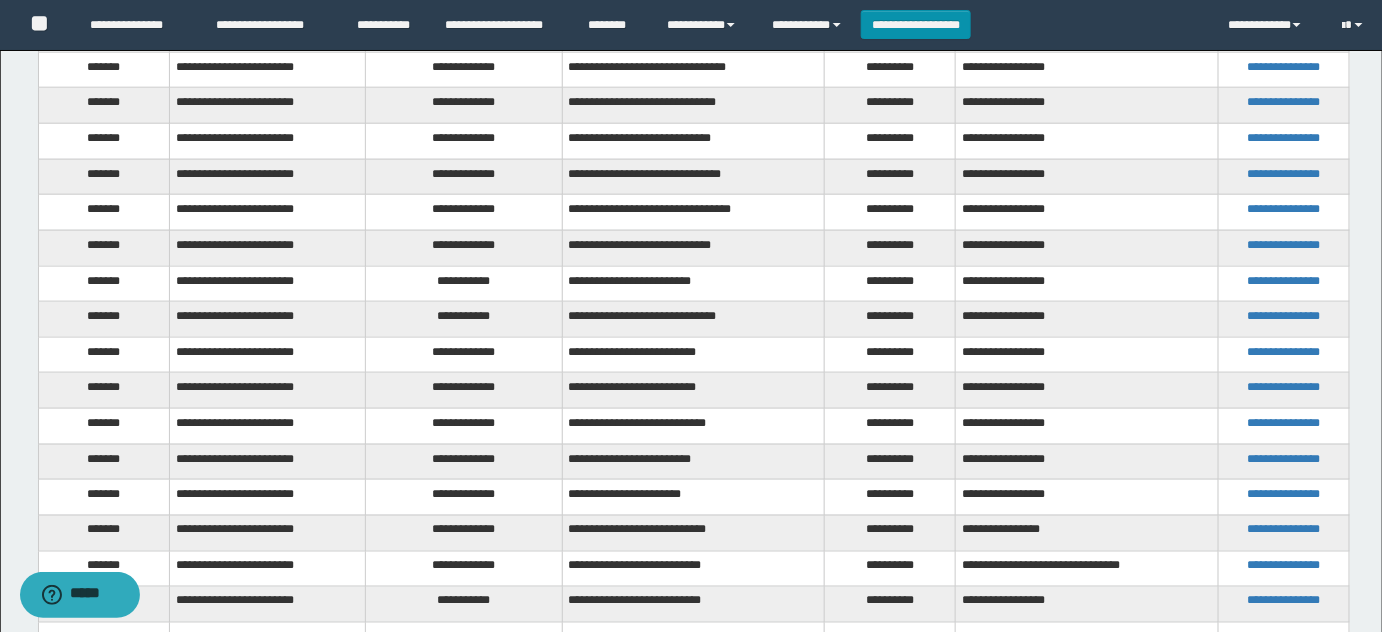 click on "**********" at bounding box center [464, 462] 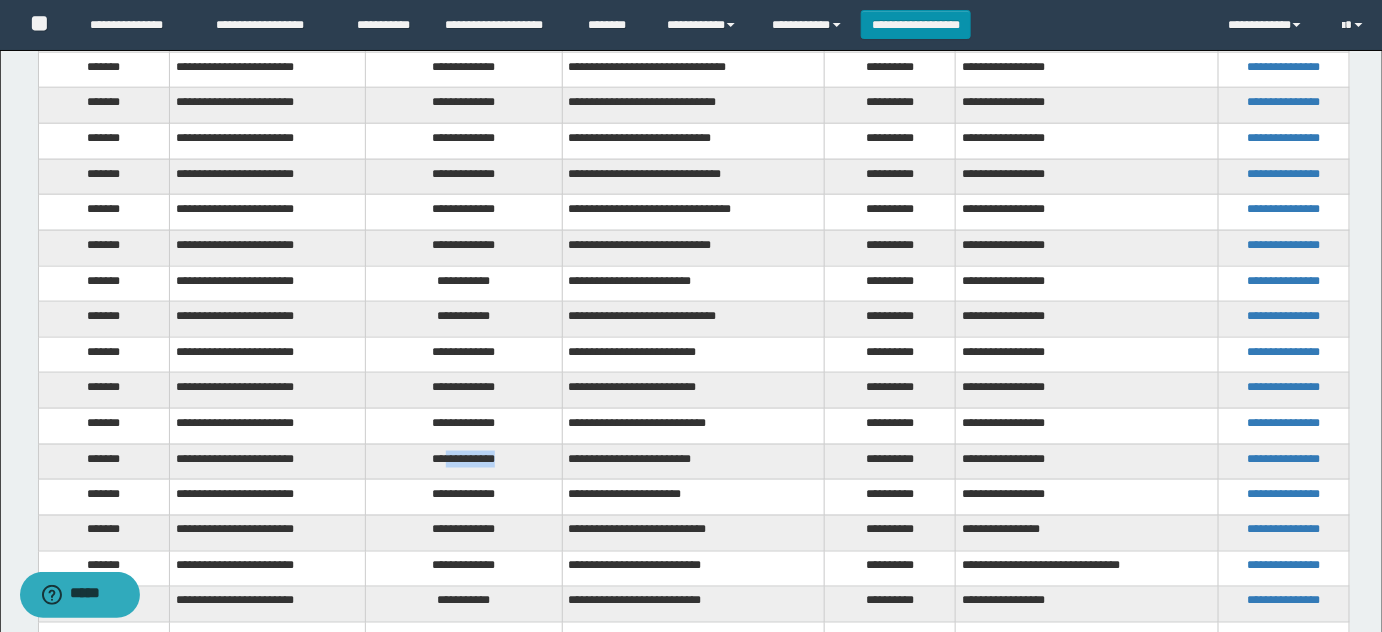 click on "**********" at bounding box center (464, 462) 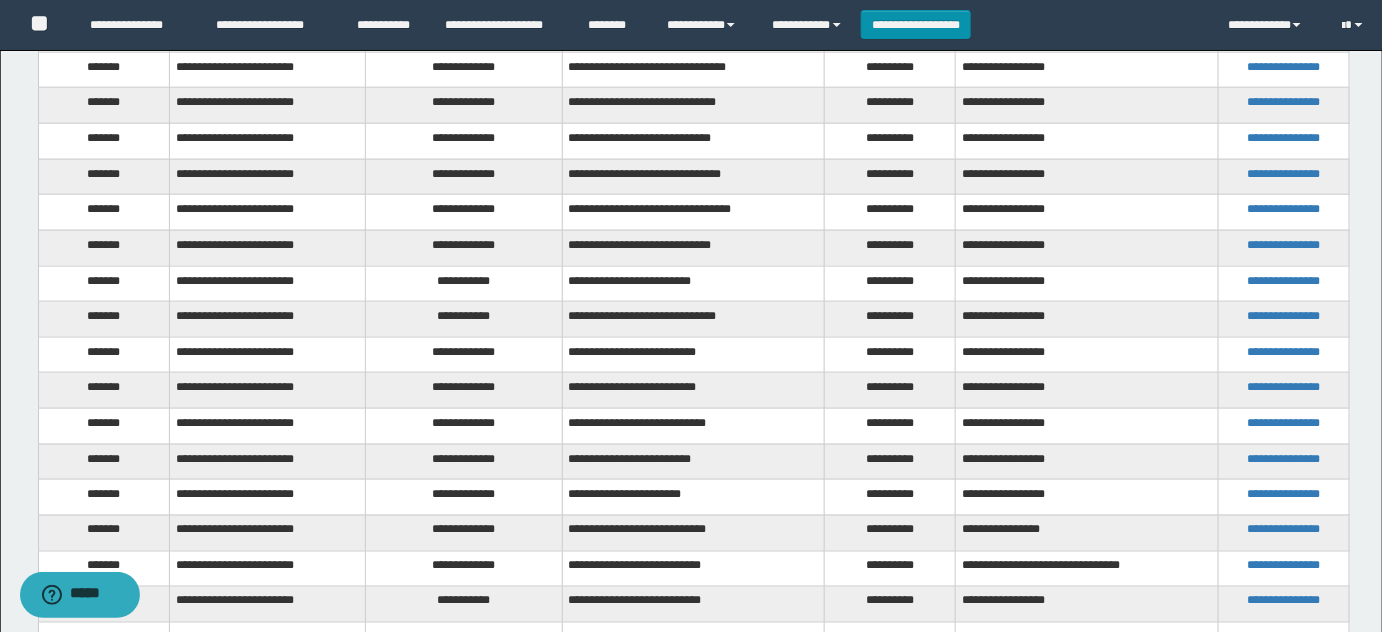 click on "**********" at bounding box center (464, 498) 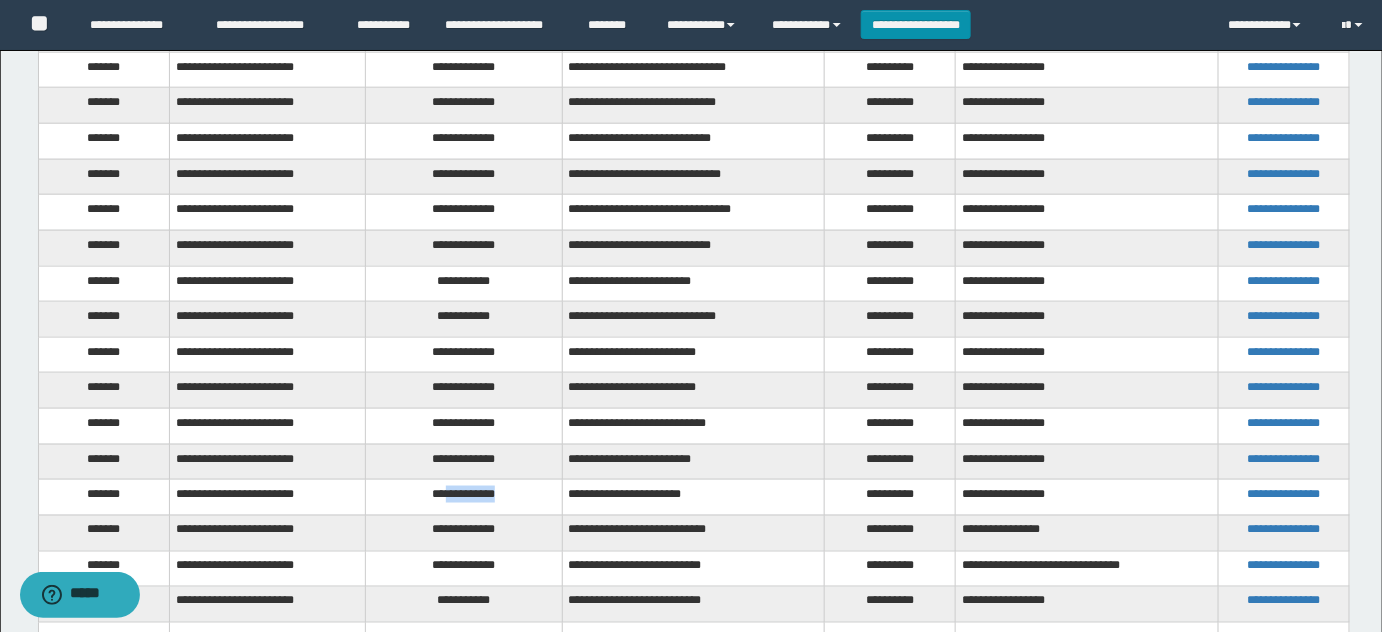 click on "**********" at bounding box center (464, 498) 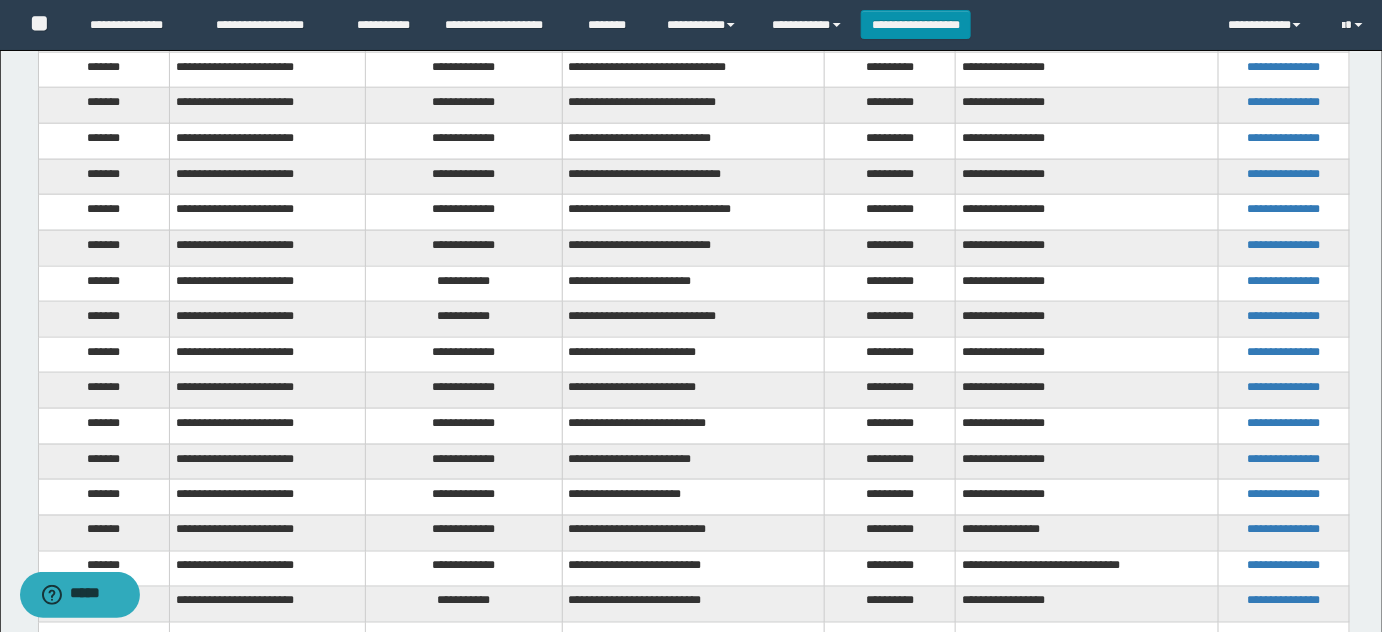 click on "**********" at bounding box center [464, 533] 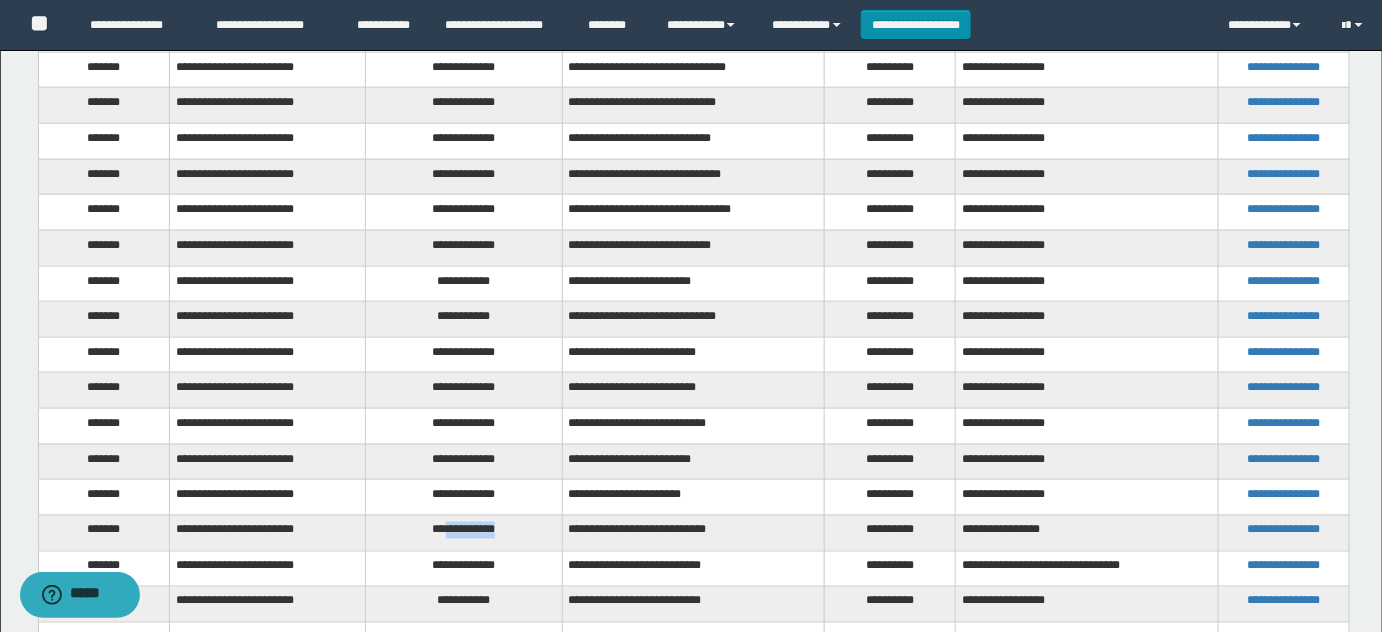 click on "**********" at bounding box center [464, 533] 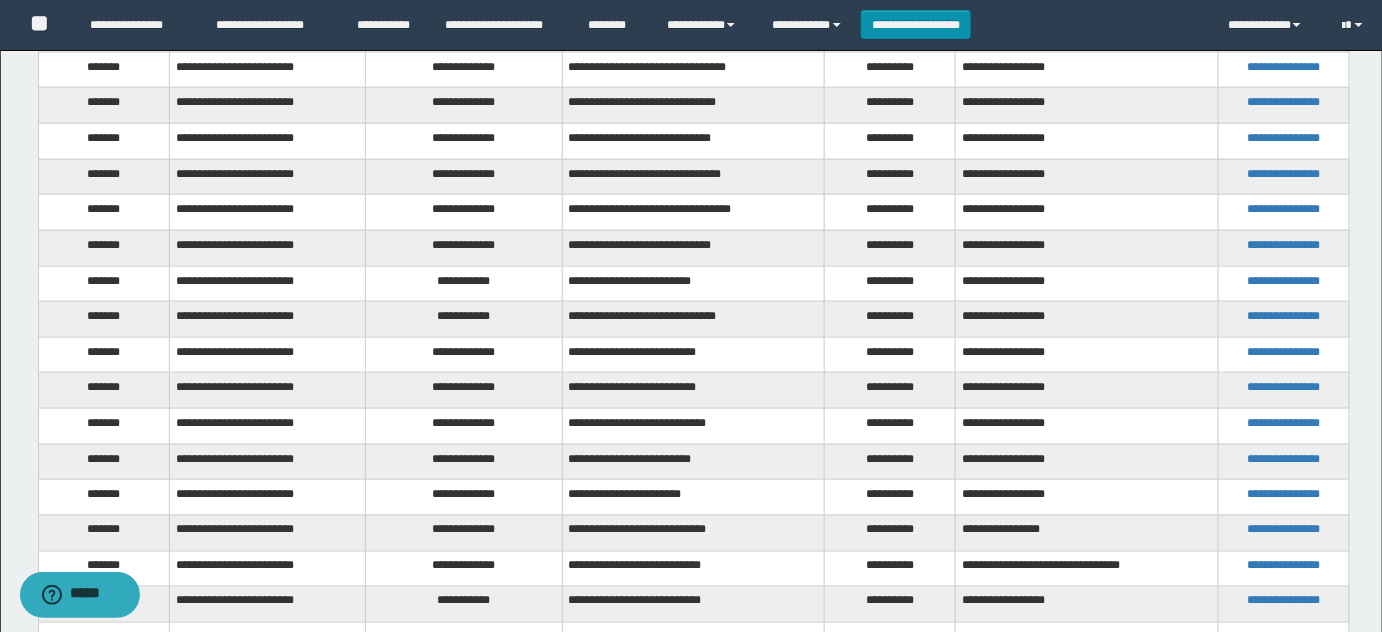 click on "**********" at bounding box center (464, 569) 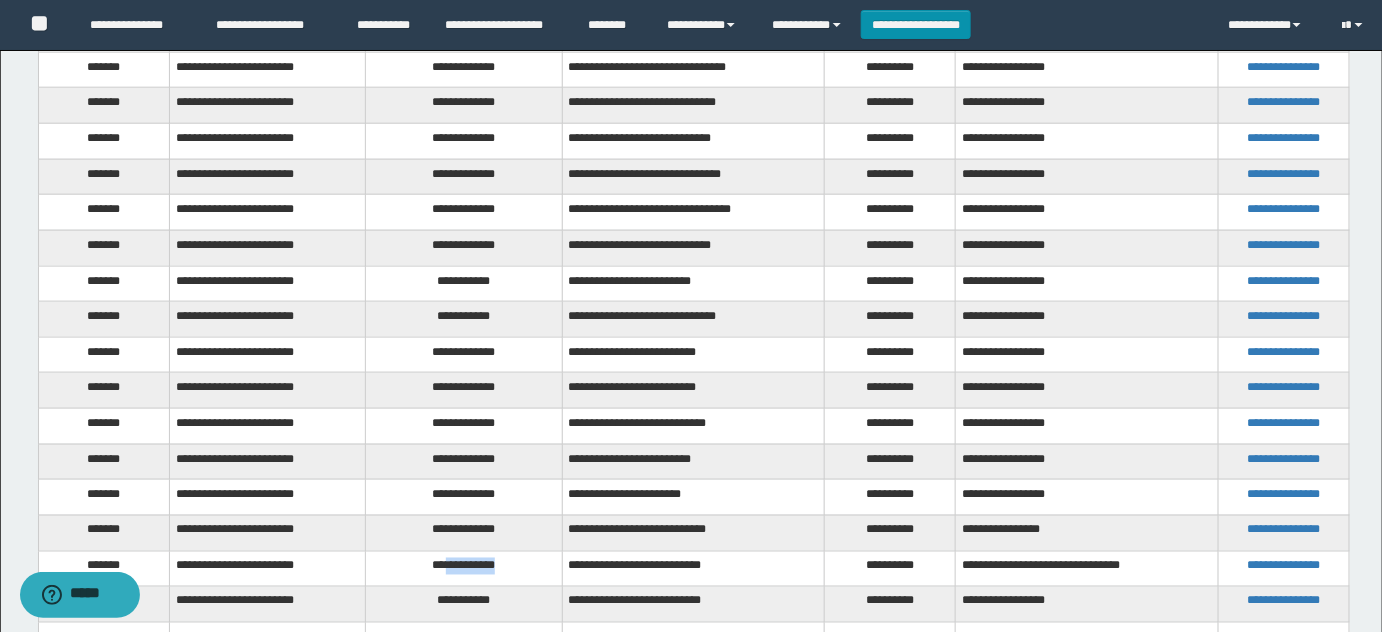 click on "**********" at bounding box center [464, 569] 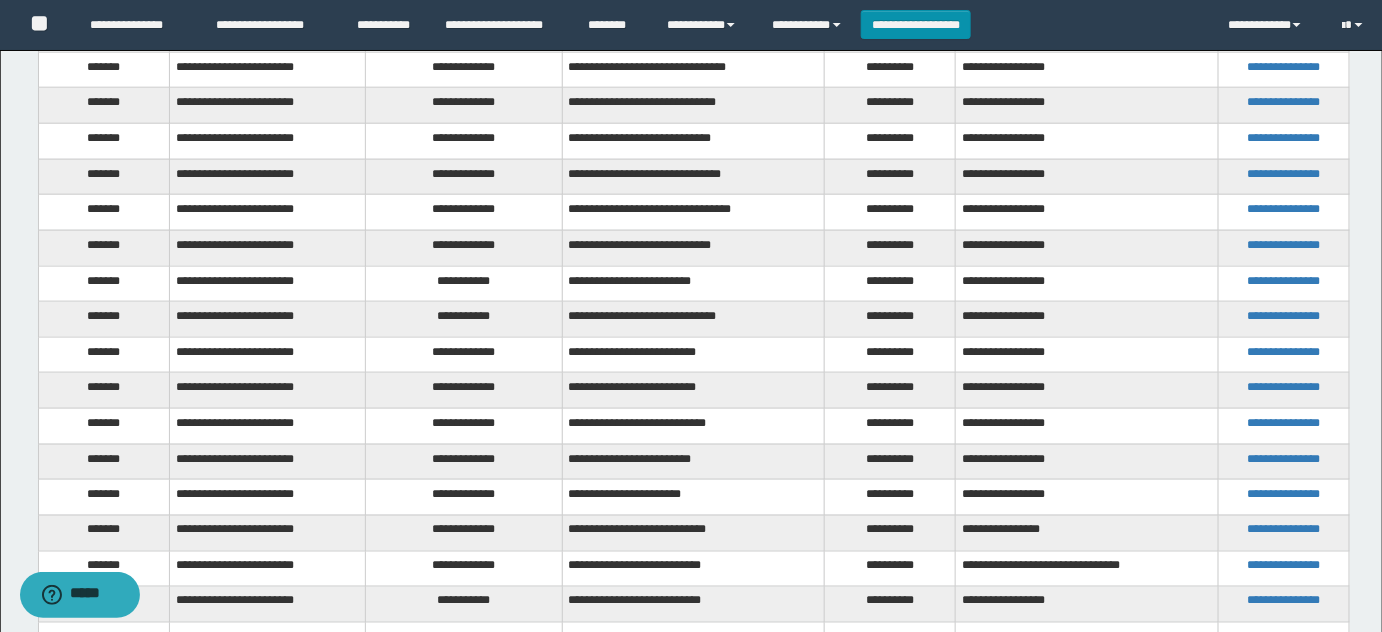 click on "**********" at bounding box center (464, 605) 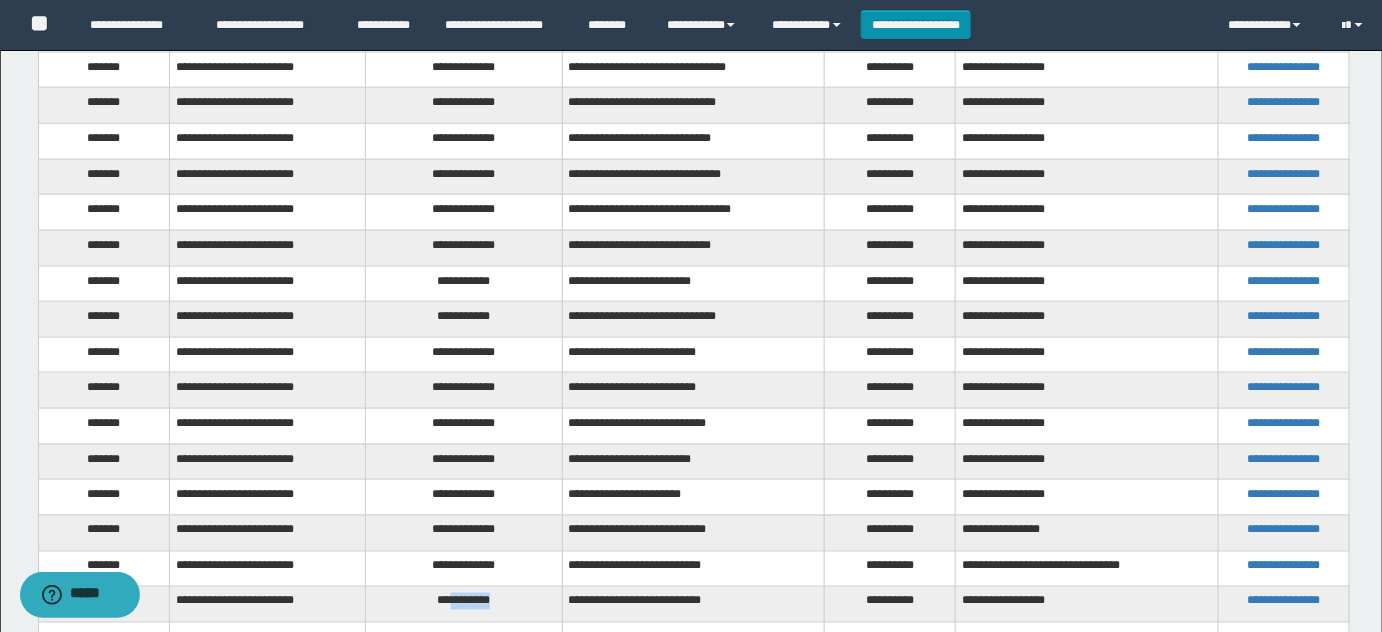 click on "**********" at bounding box center [464, 605] 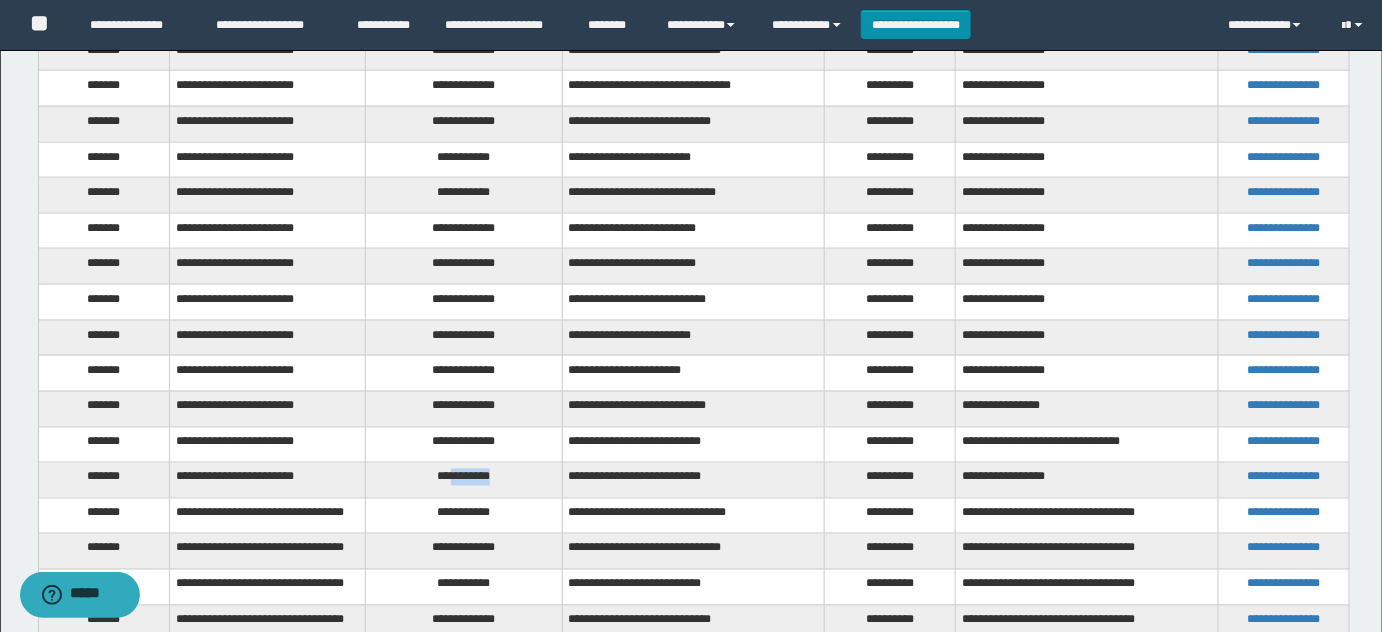 scroll, scrollTop: 3545, scrollLeft: 0, axis: vertical 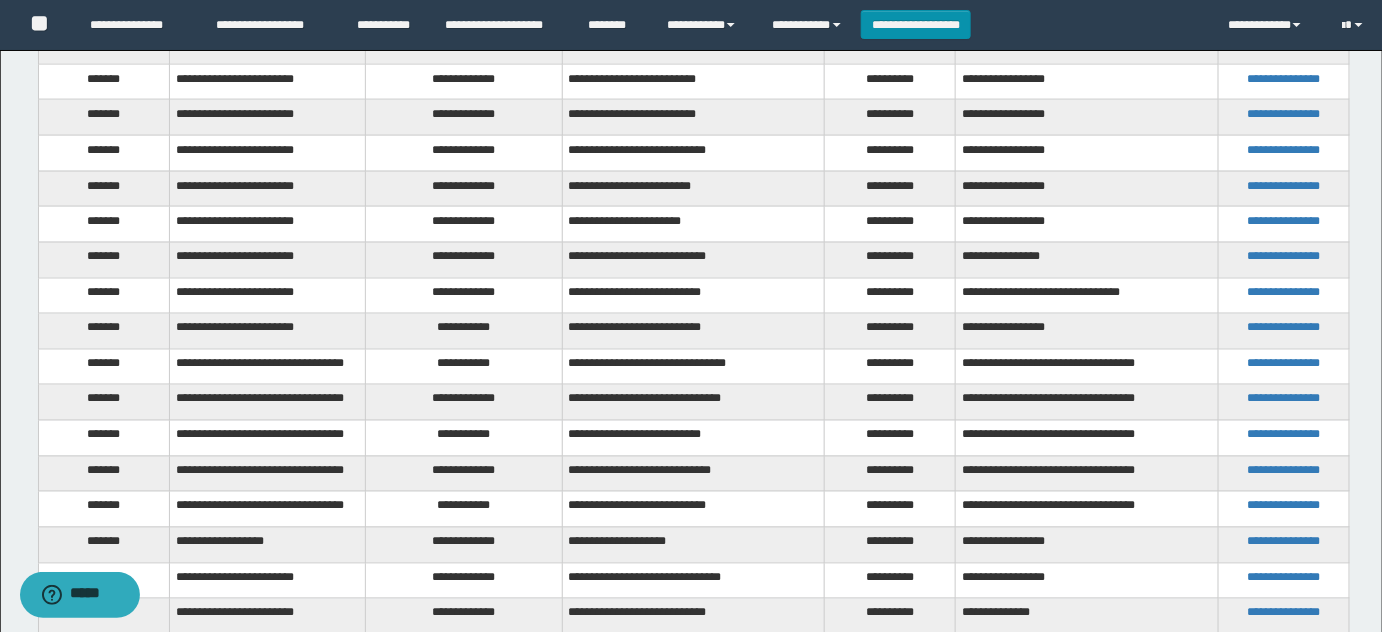 click on "**********" at bounding box center (464, 367) 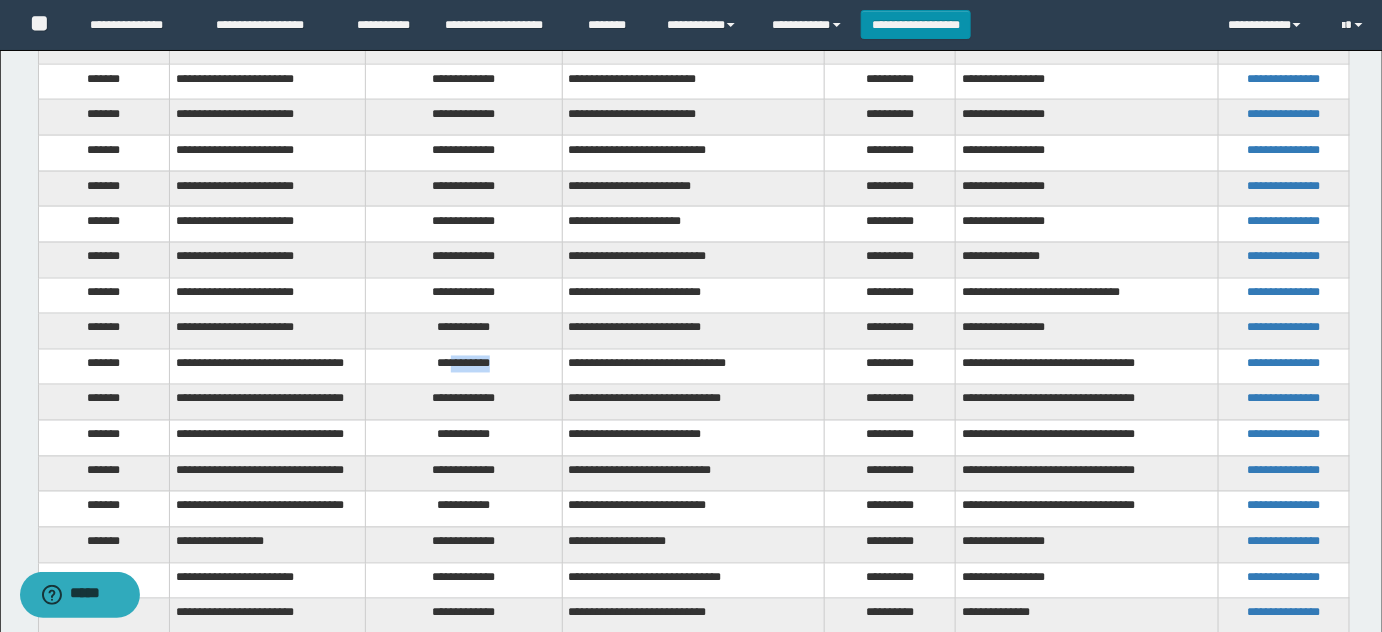 click on "**********" at bounding box center (464, 367) 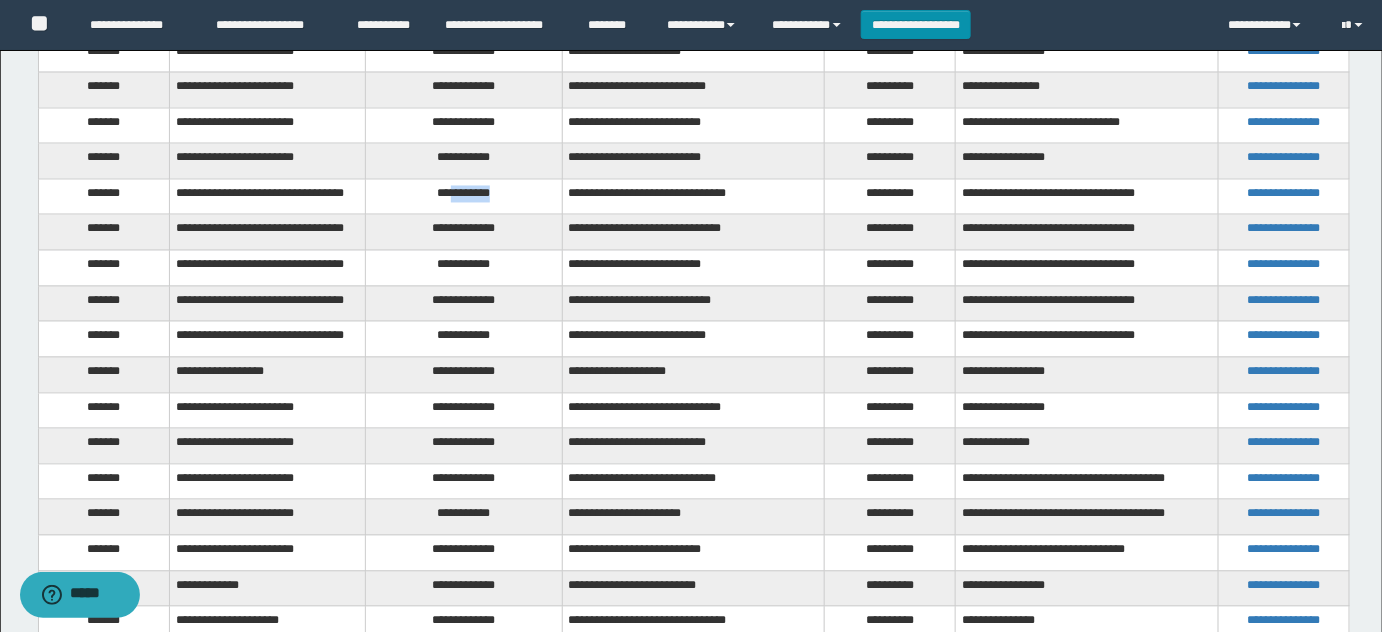 scroll, scrollTop: 3818, scrollLeft: 0, axis: vertical 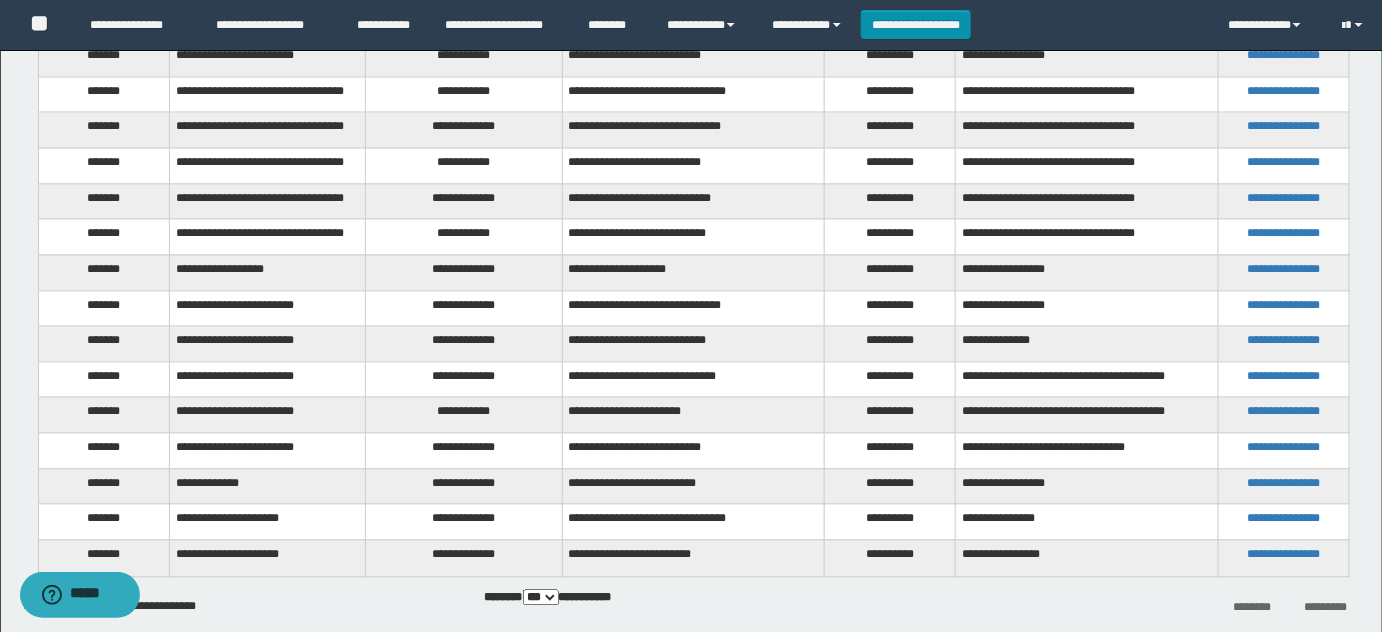click on "**********" at bounding box center [464, 130] 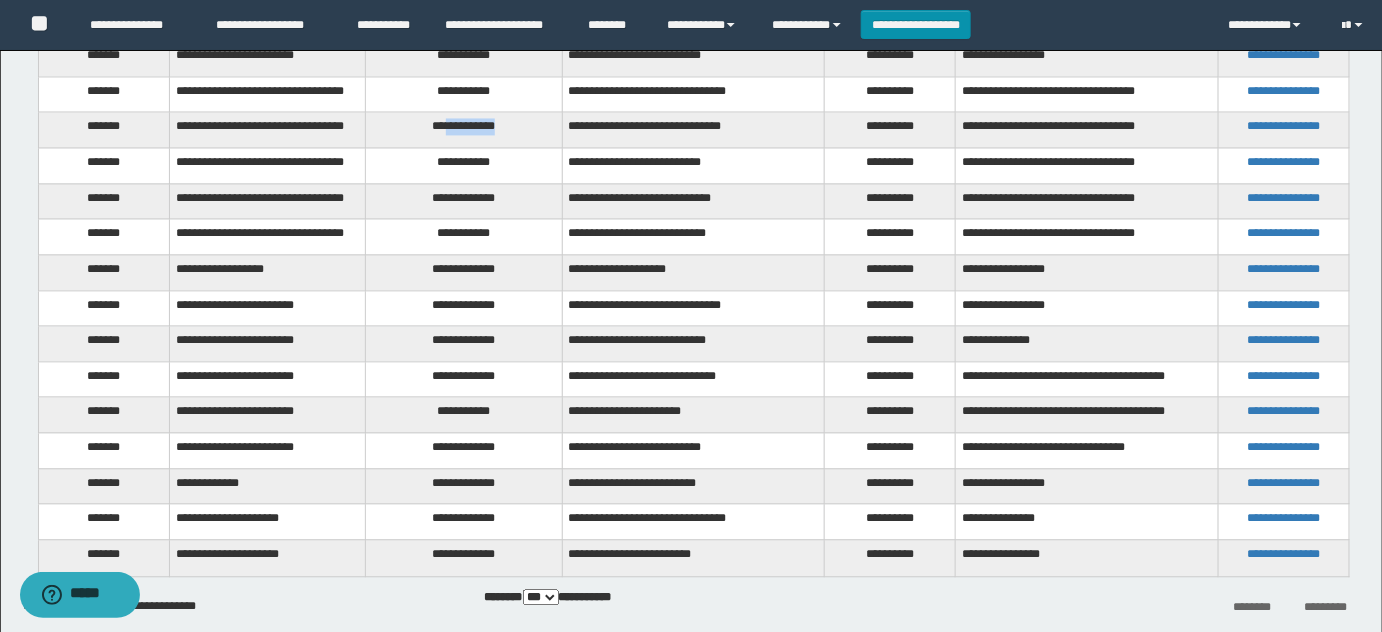 click on "**********" at bounding box center (464, 130) 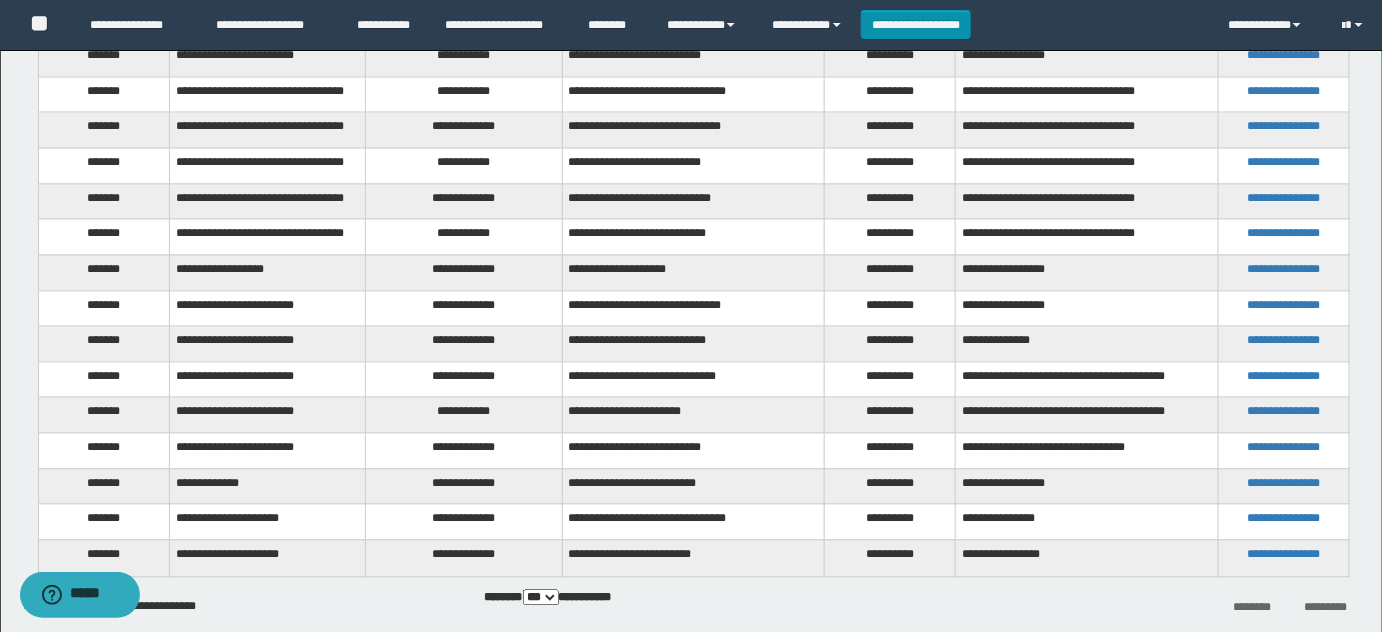 click on "**********" at bounding box center (464, 166) 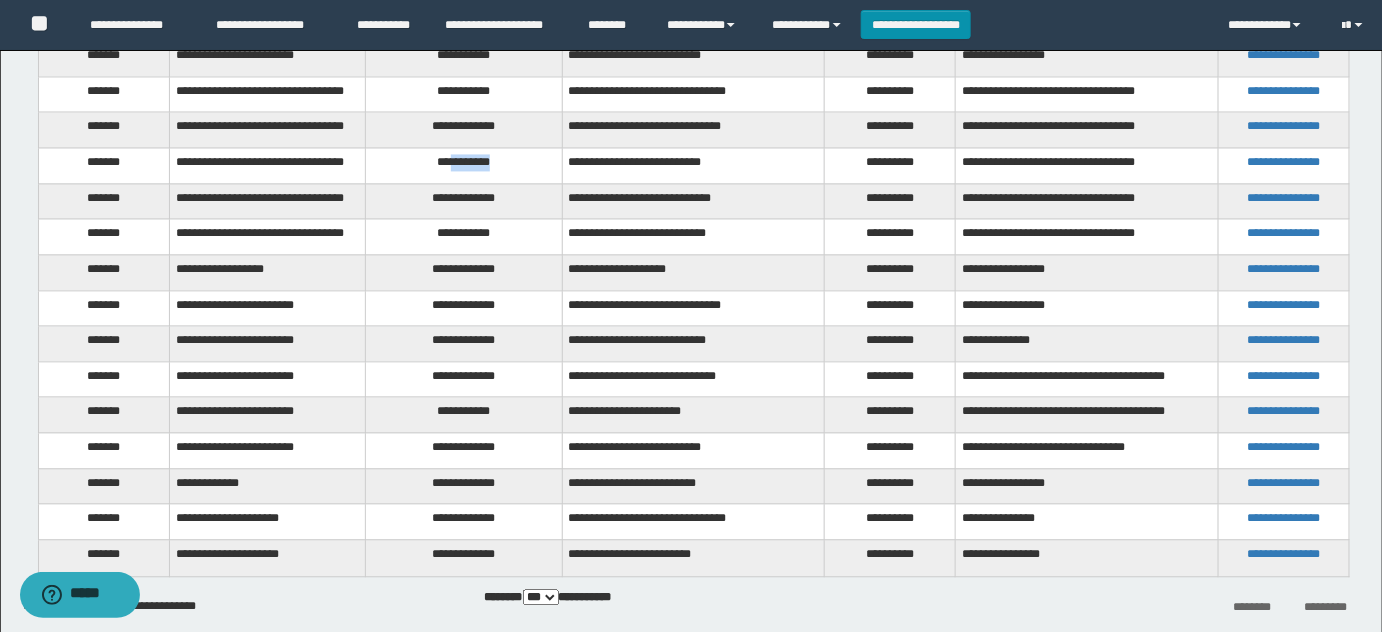 click on "**********" at bounding box center (464, 166) 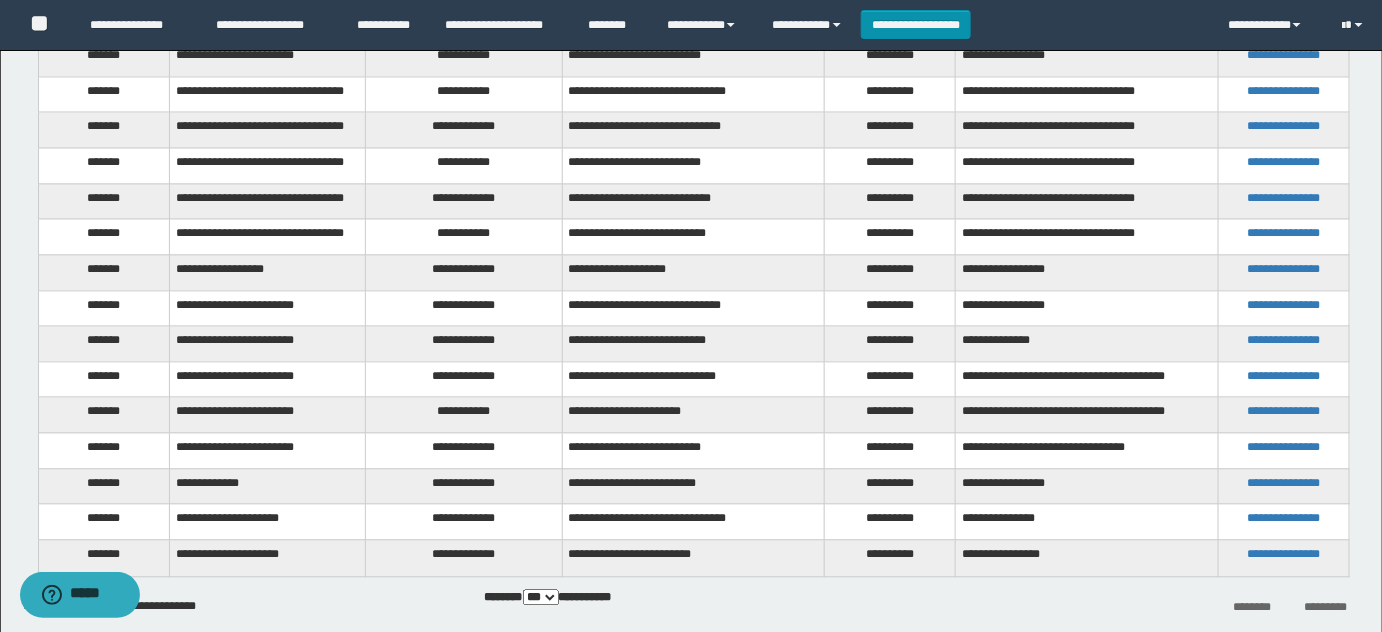 click on "**********" at bounding box center [464, 201] 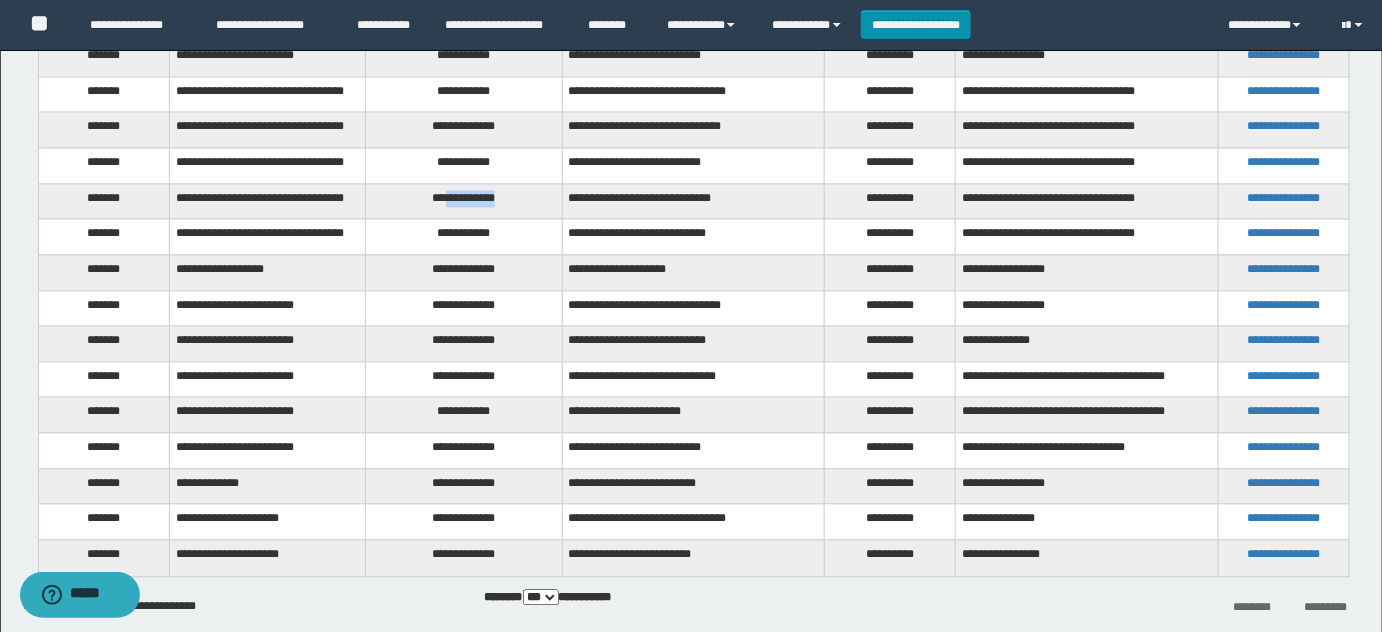click on "**********" at bounding box center [464, 201] 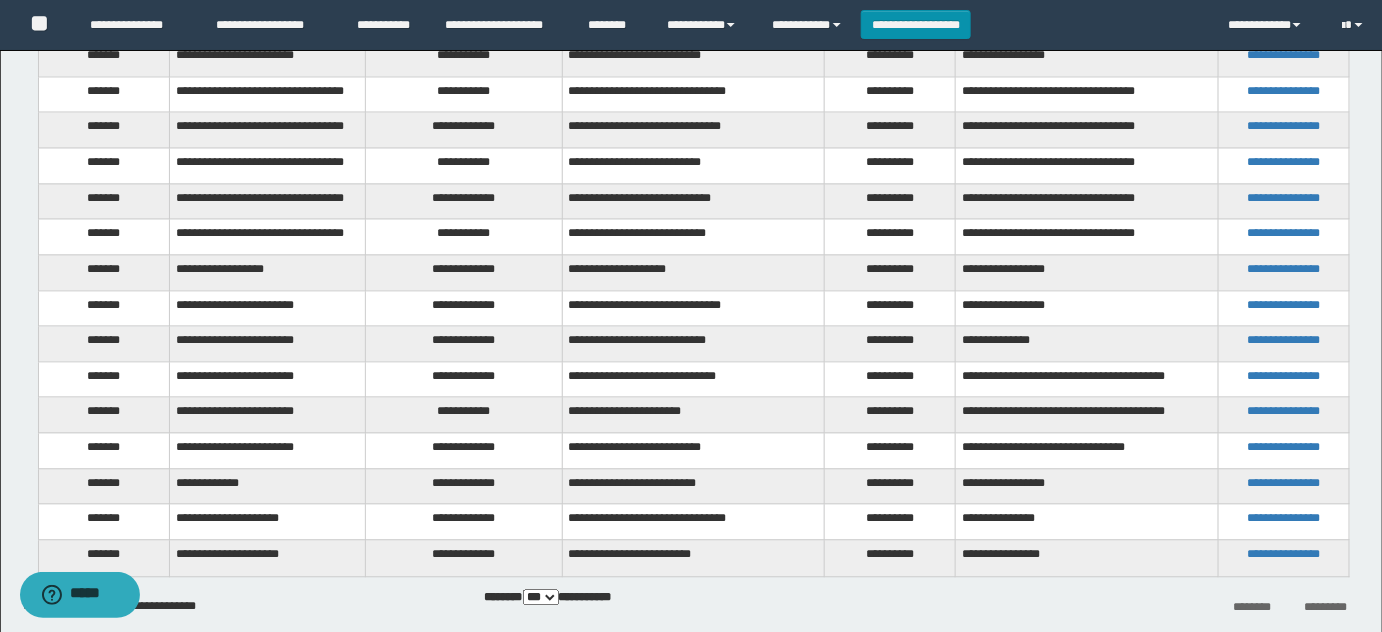 click on "**********" at bounding box center (464, 237) 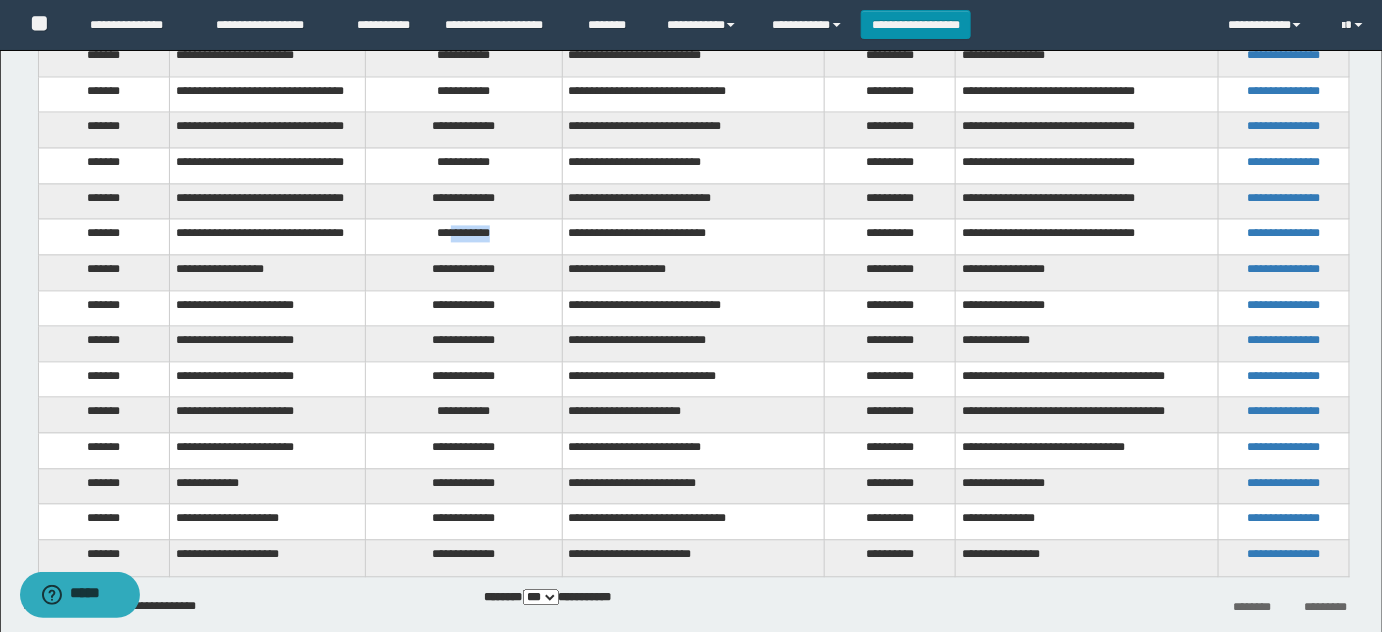 click on "**********" at bounding box center (464, 237) 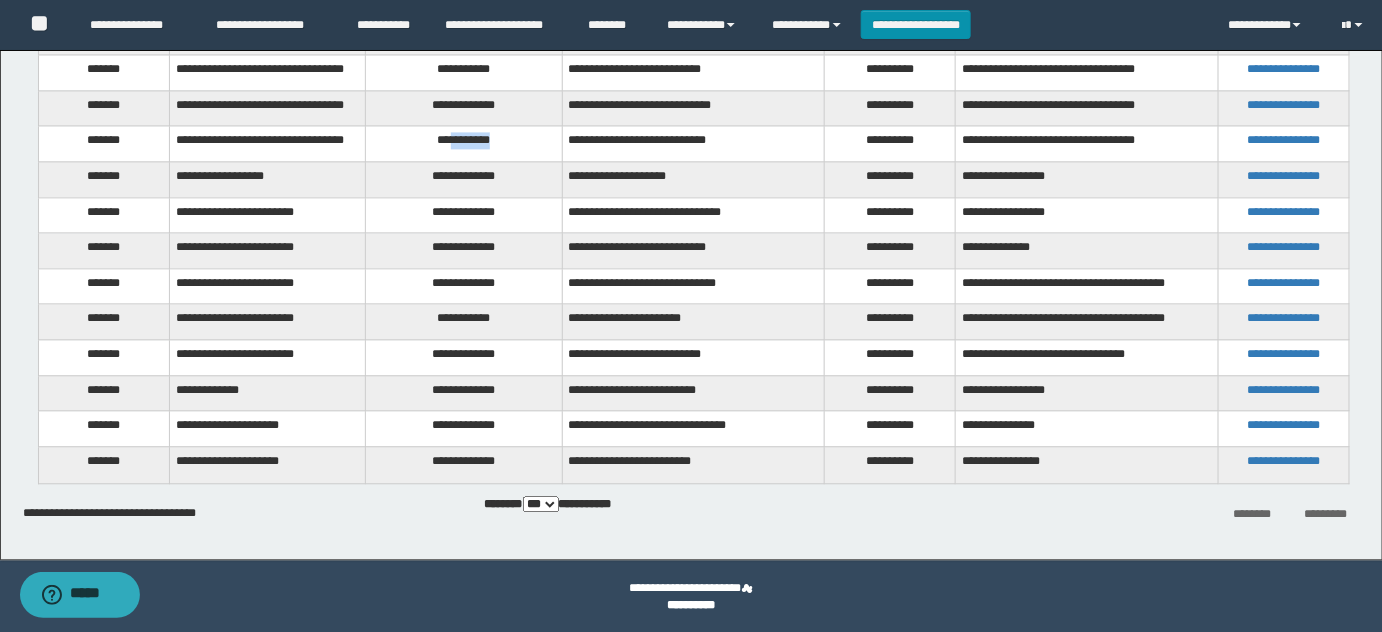 scroll, scrollTop: 3912, scrollLeft: 0, axis: vertical 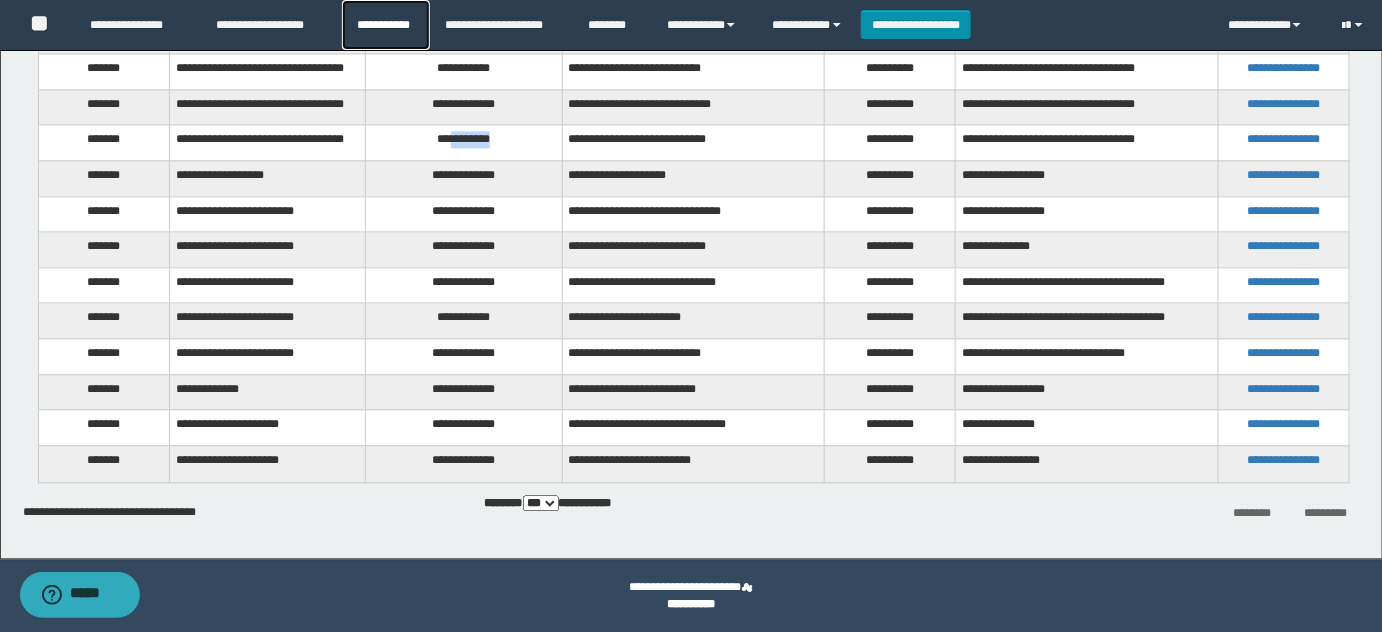 click on "**********" at bounding box center [386, 25] 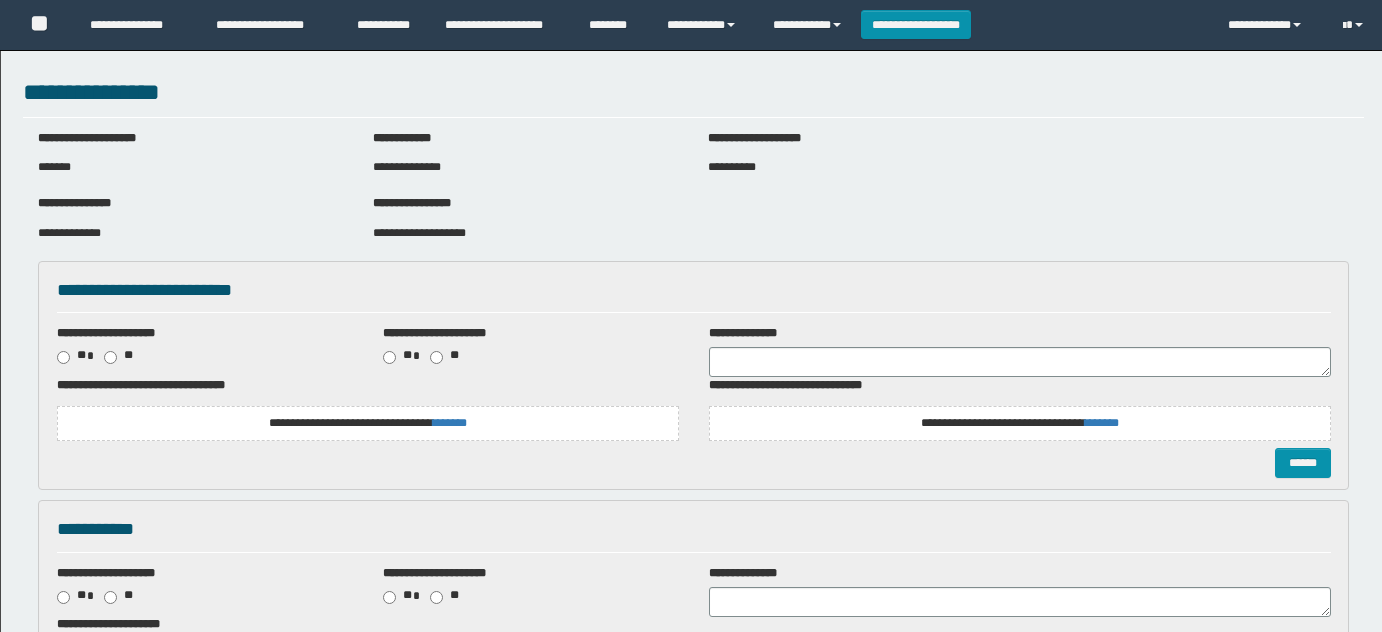 scroll, scrollTop: 0, scrollLeft: 0, axis: both 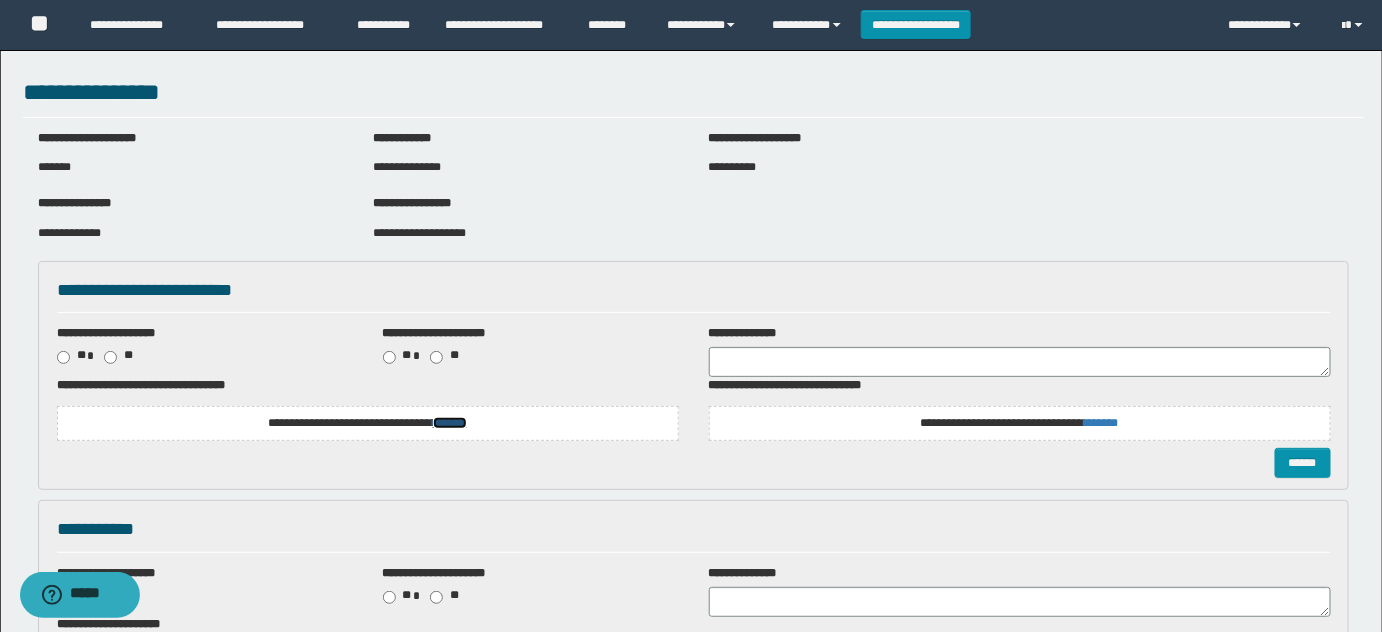 click on "*******" at bounding box center [450, 423] 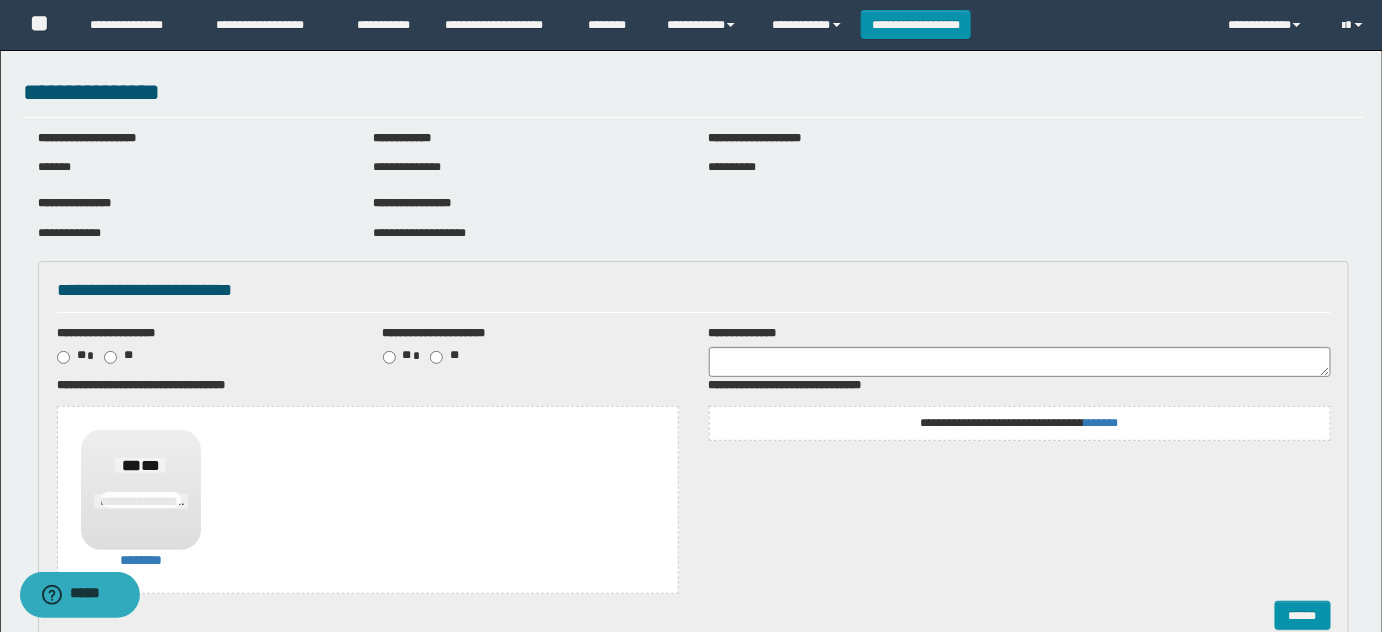 click on "**********" at bounding box center (1020, 412) 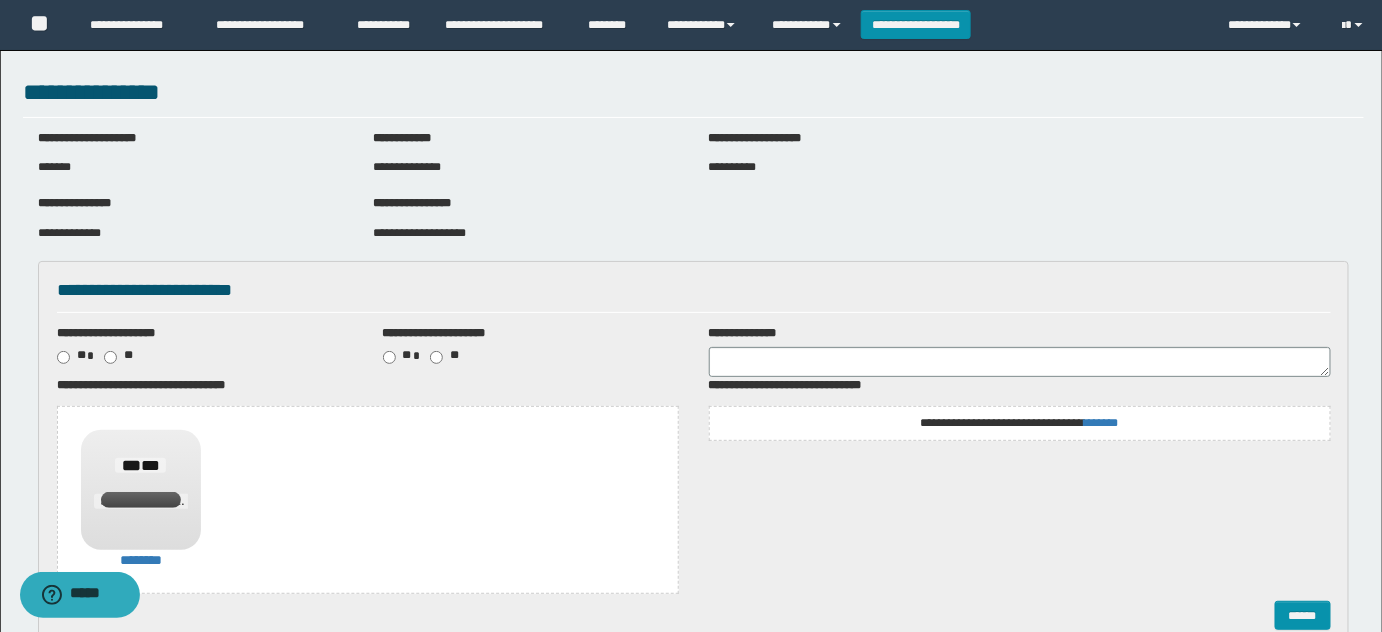 click on "**********" at bounding box center [1020, 423] 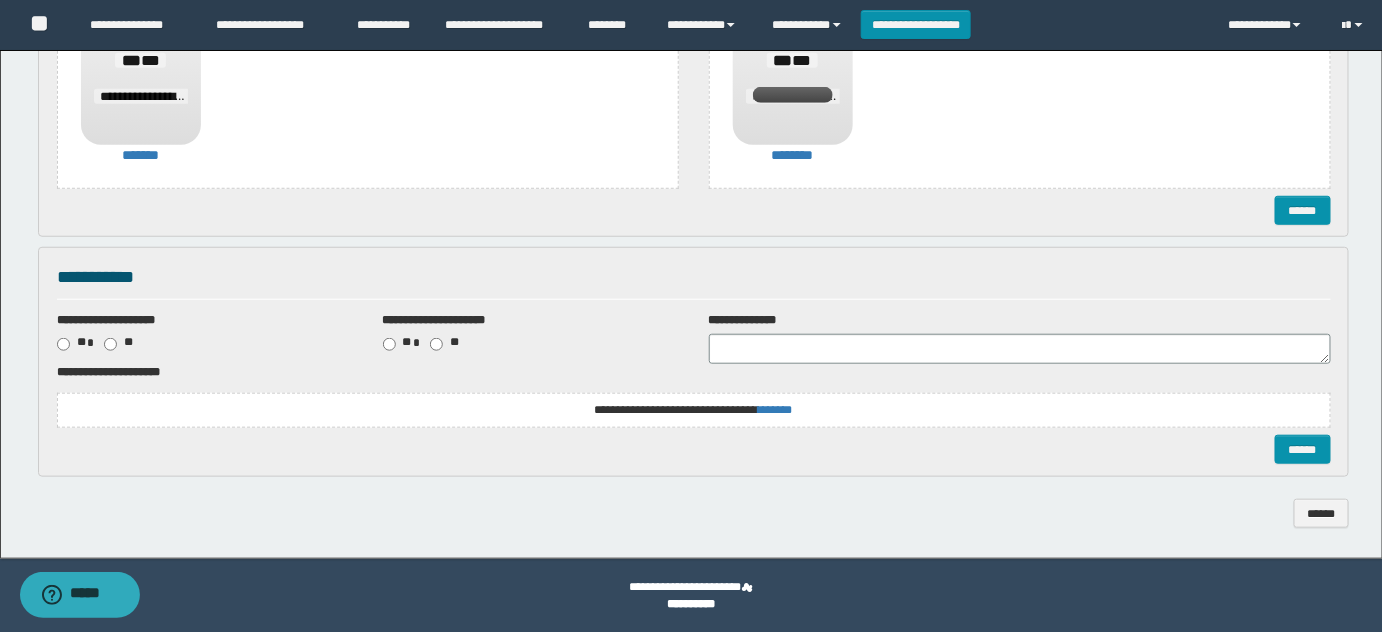 scroll, scrollTop: 405, scrollLeft: 0, axis: vertical 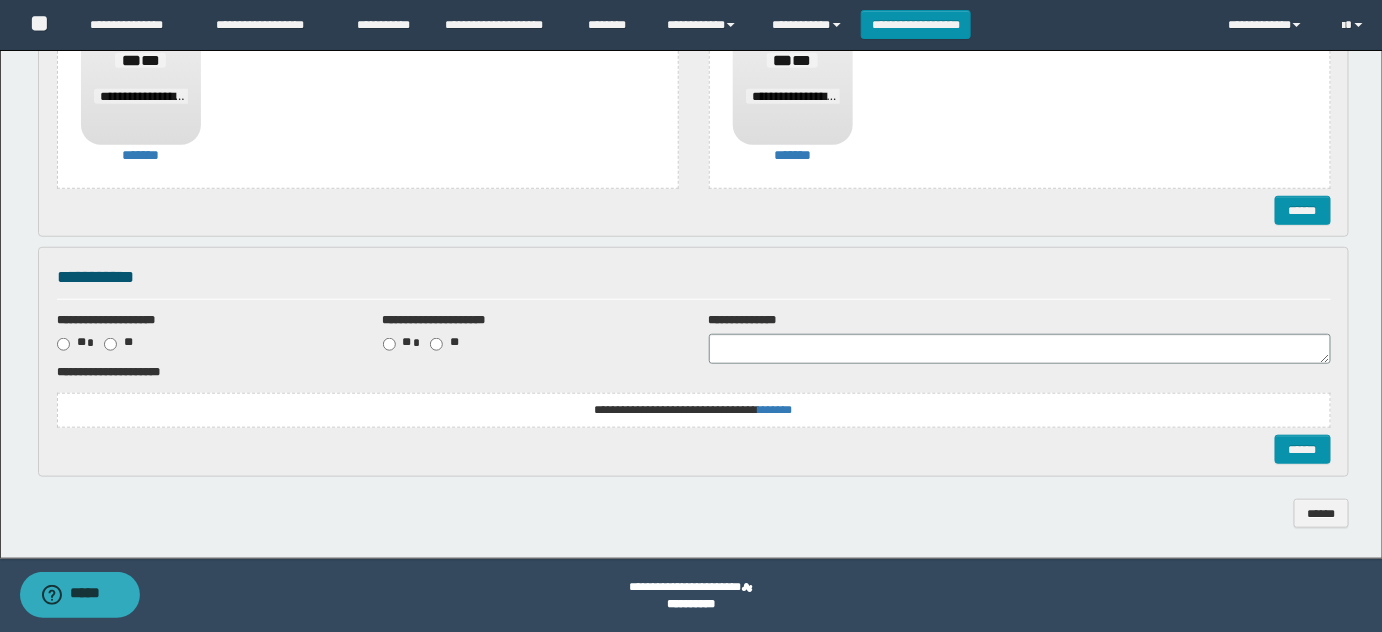 click on "**********" at bounding box center (693, 410) 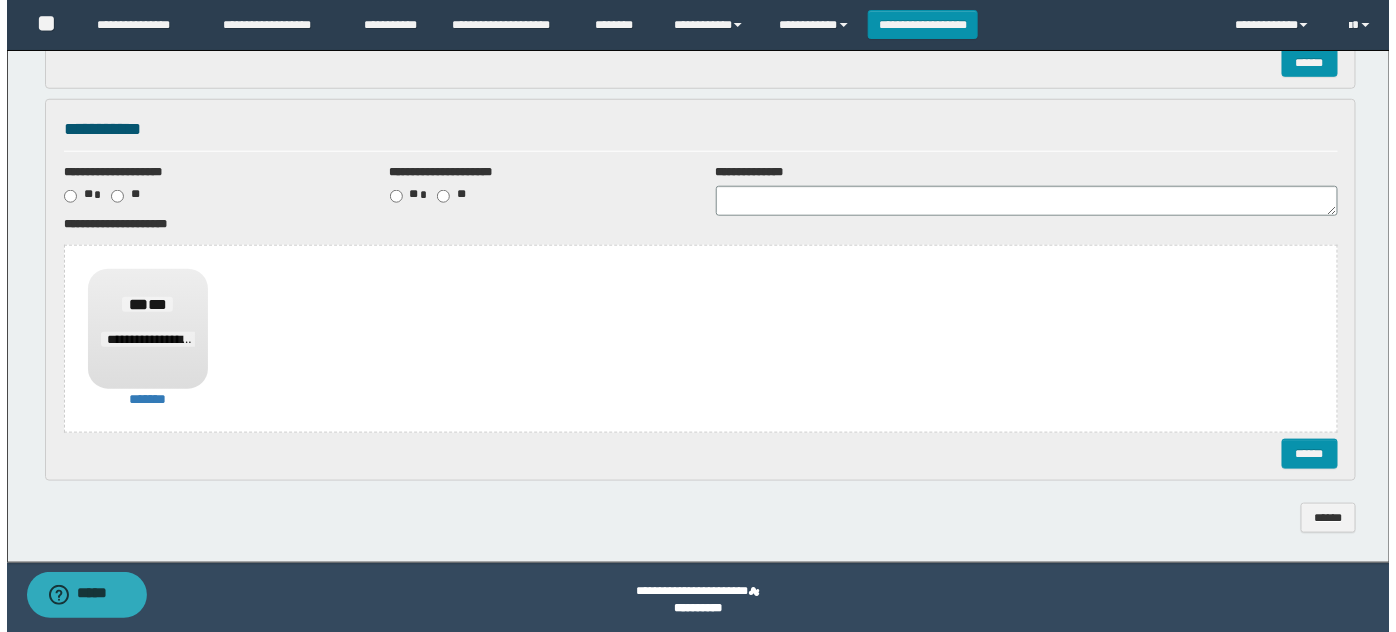 scroll, scrollTop: 558, scrollLeft: 0, axis: vertical 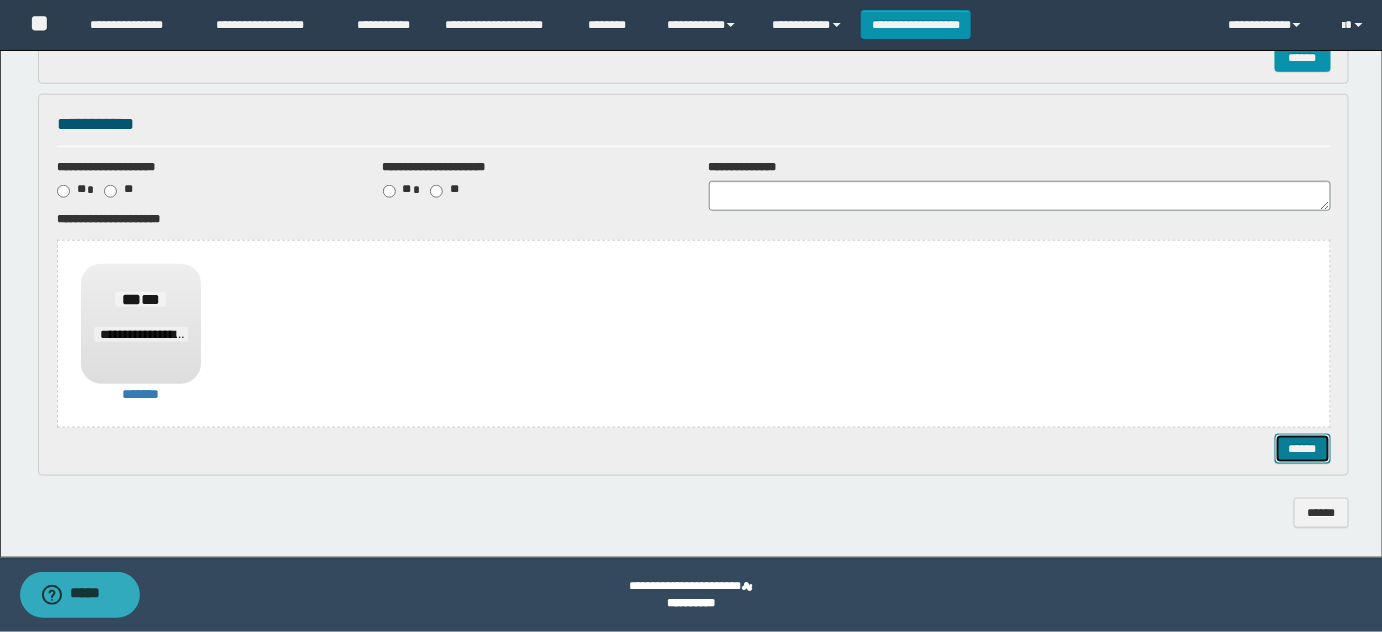 click on "******" at bounding box center (1302, 448) 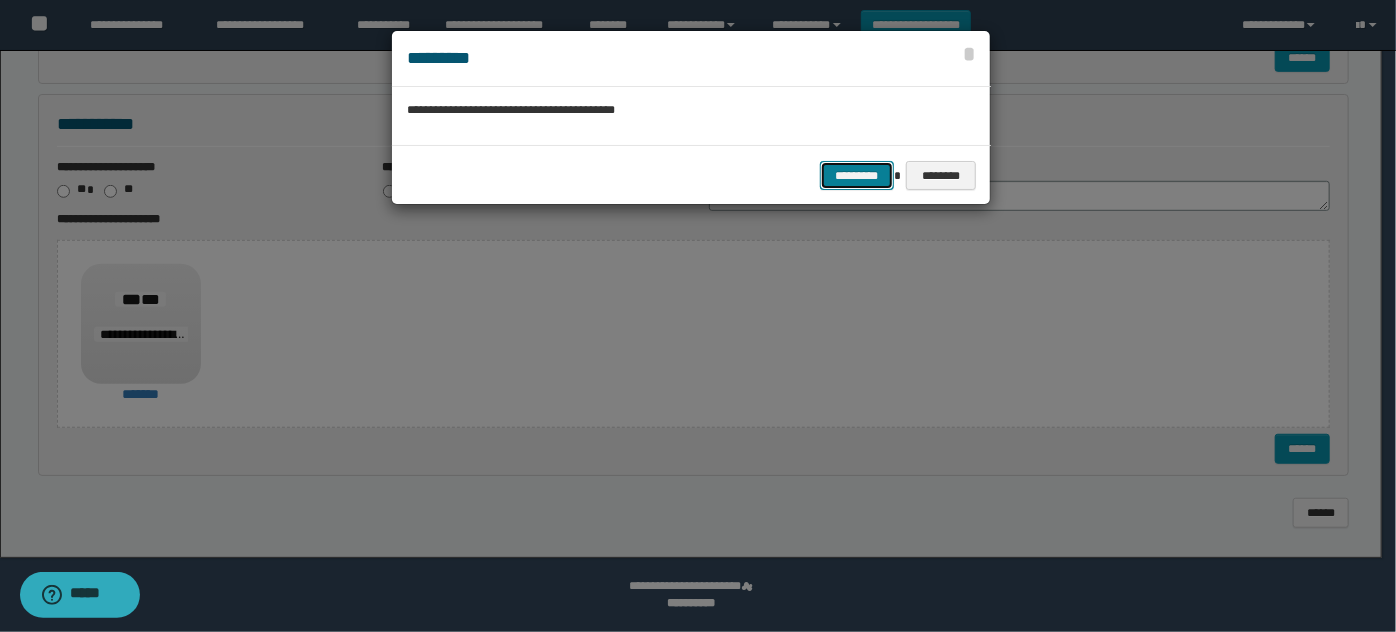 click on "*********" at bounding box center [857, 175] 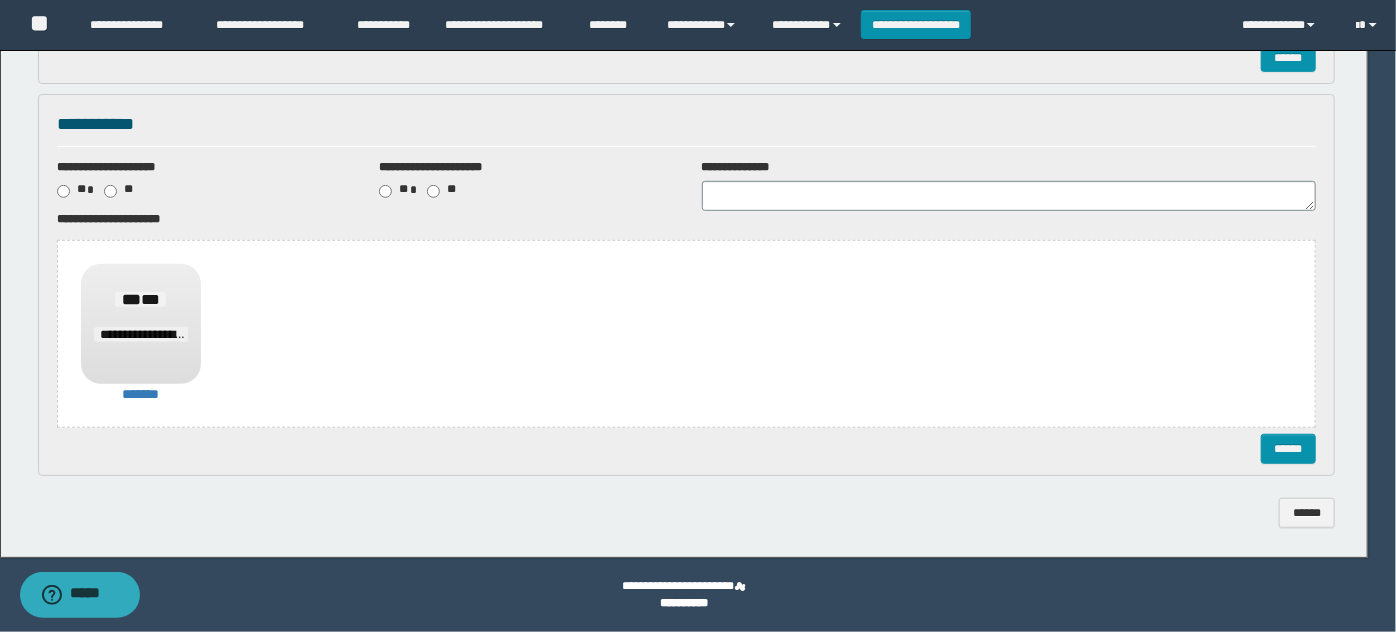 scroll, scrollTop: 0, scrollLeft: 0, axis: both 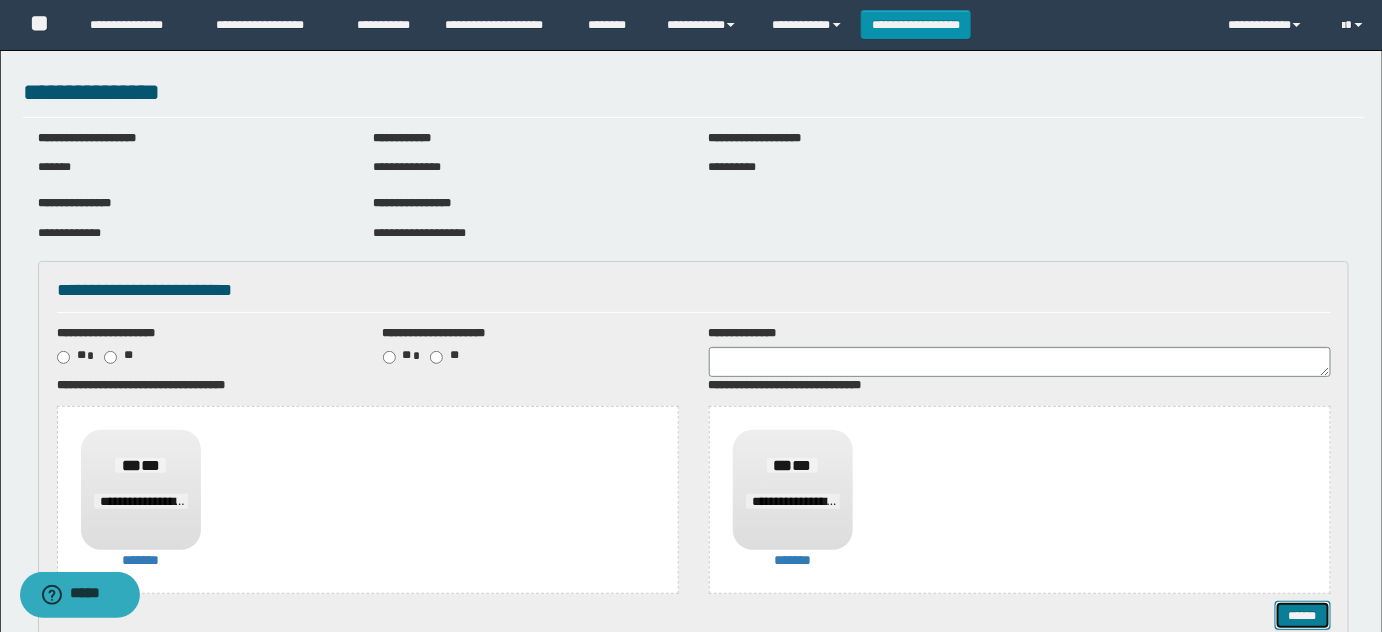 click on "******" at bounding box center [1302, 615] 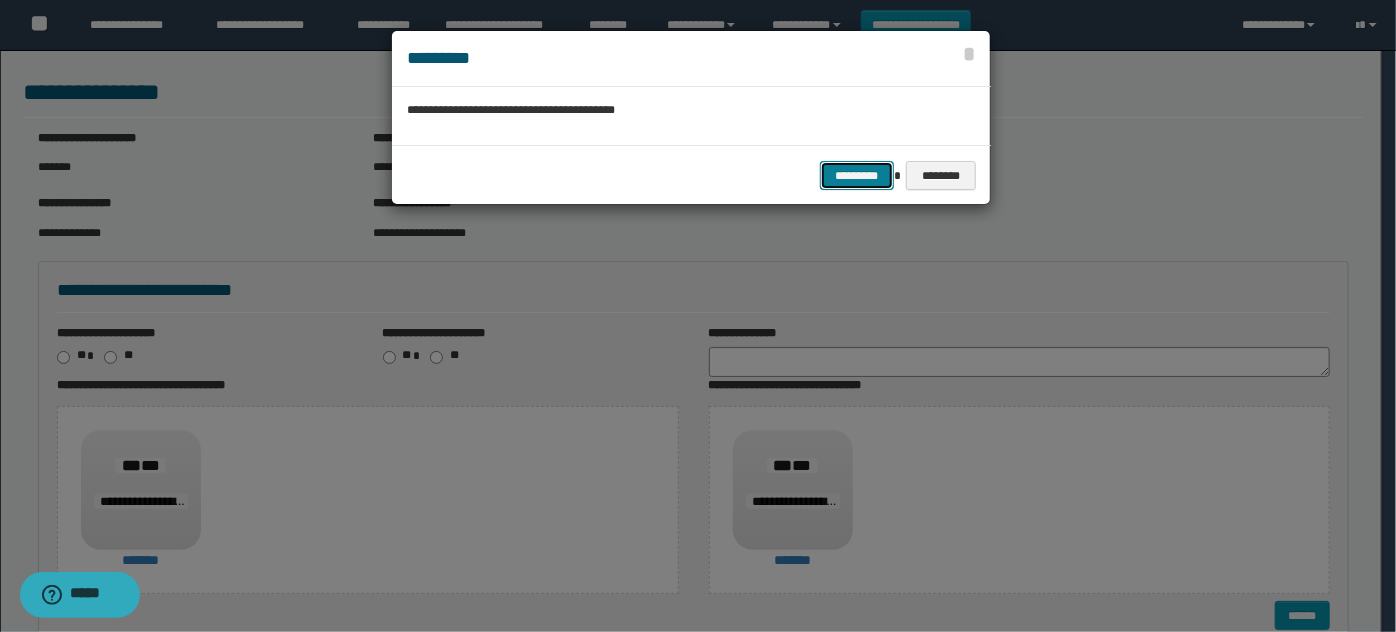 click on "*********" at bounding box center [857, 175] 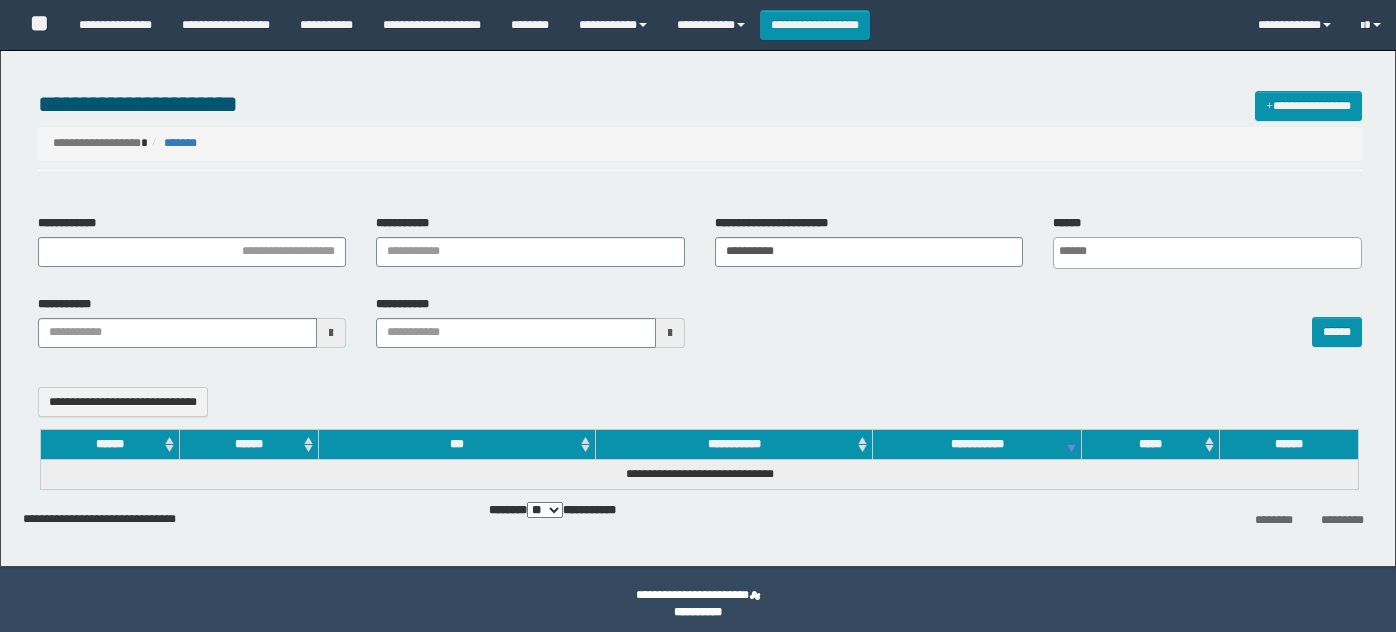 select 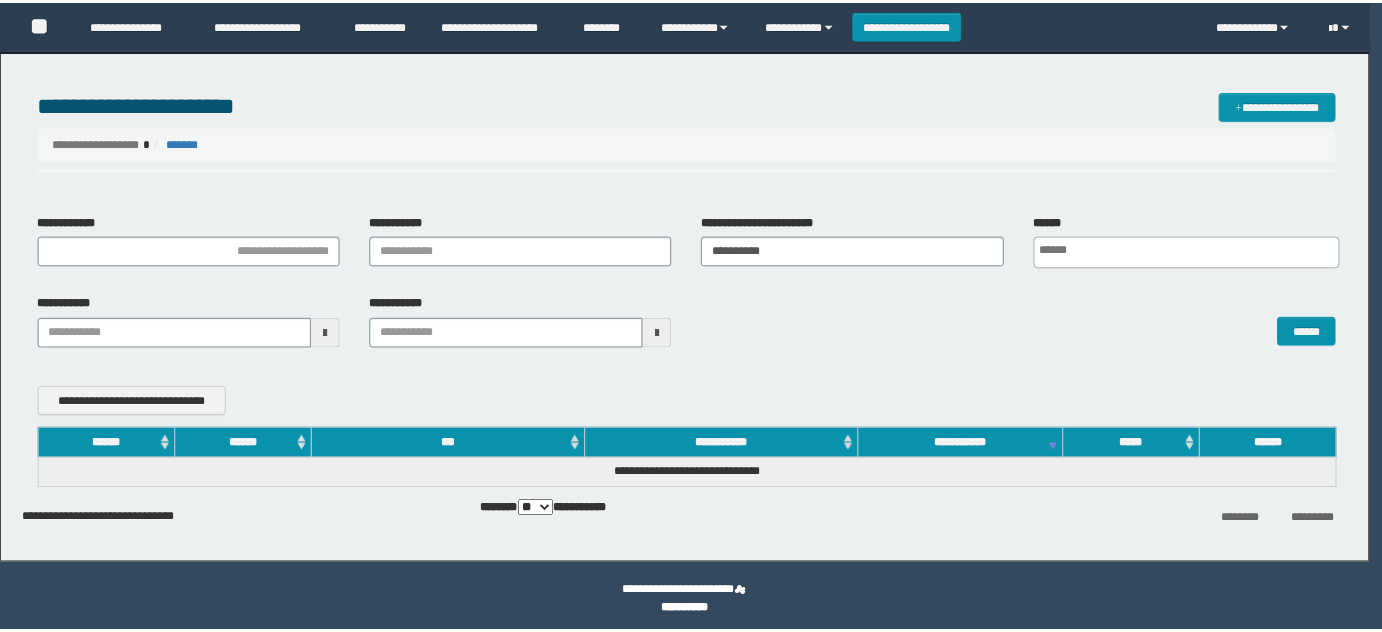 scroll, scrollTop: 0, scrollLeft: 0, axis: both 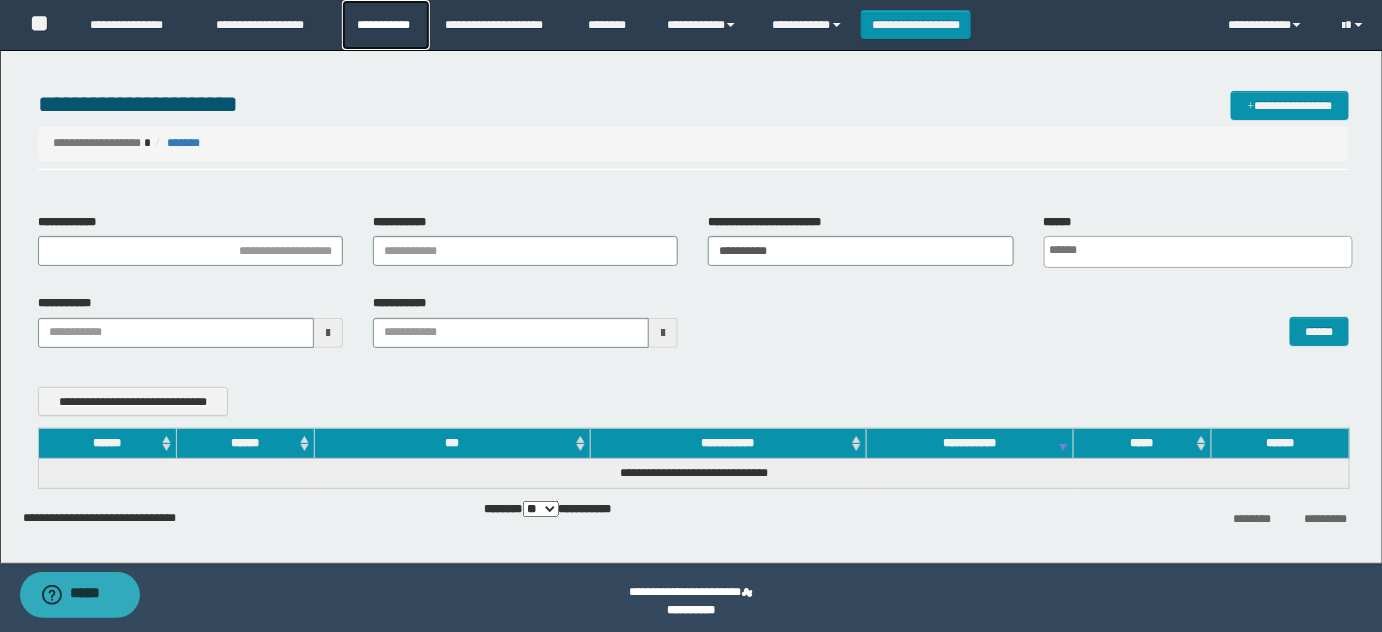 click on "**********" at bounding box center (386, 25) 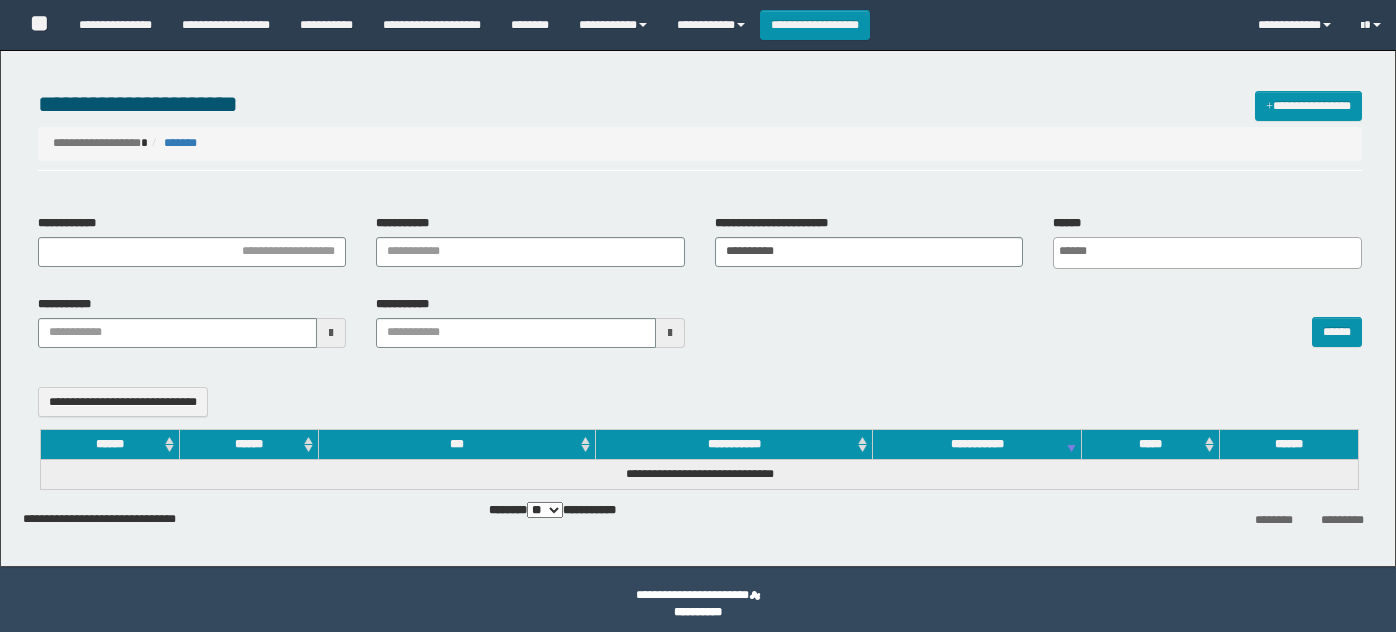 select 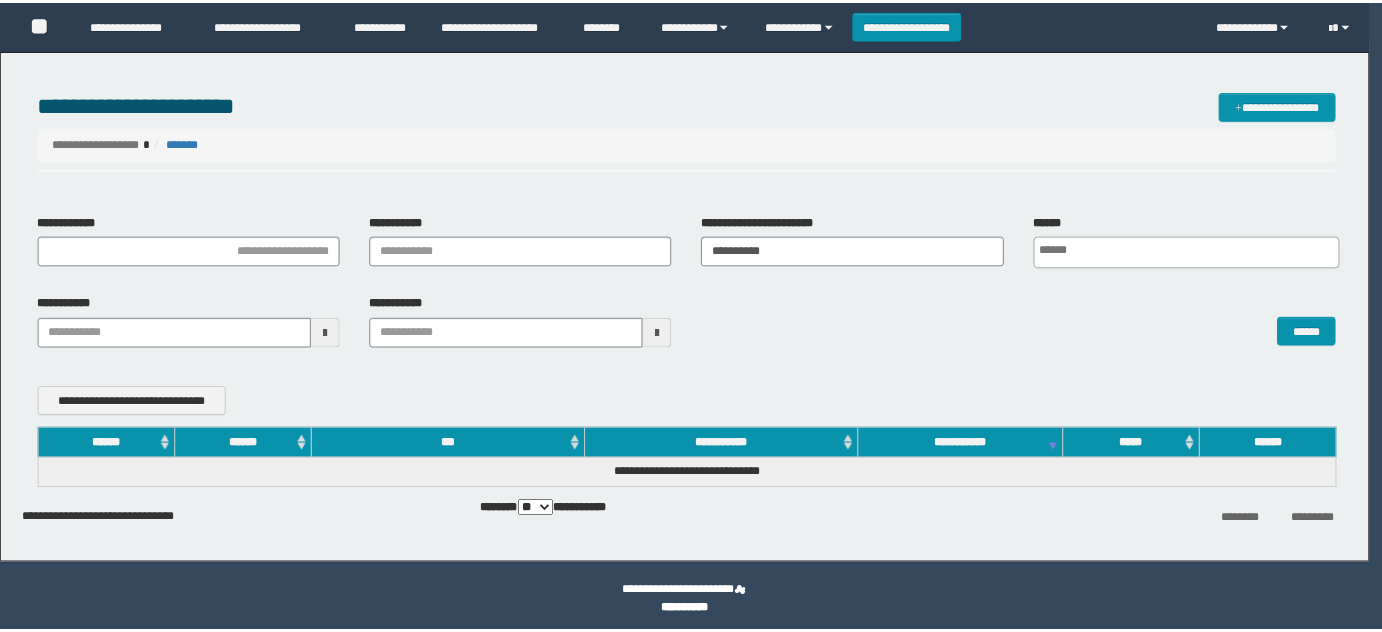scroll, scrollTop: 0, scrollLeft: 0, axis: both 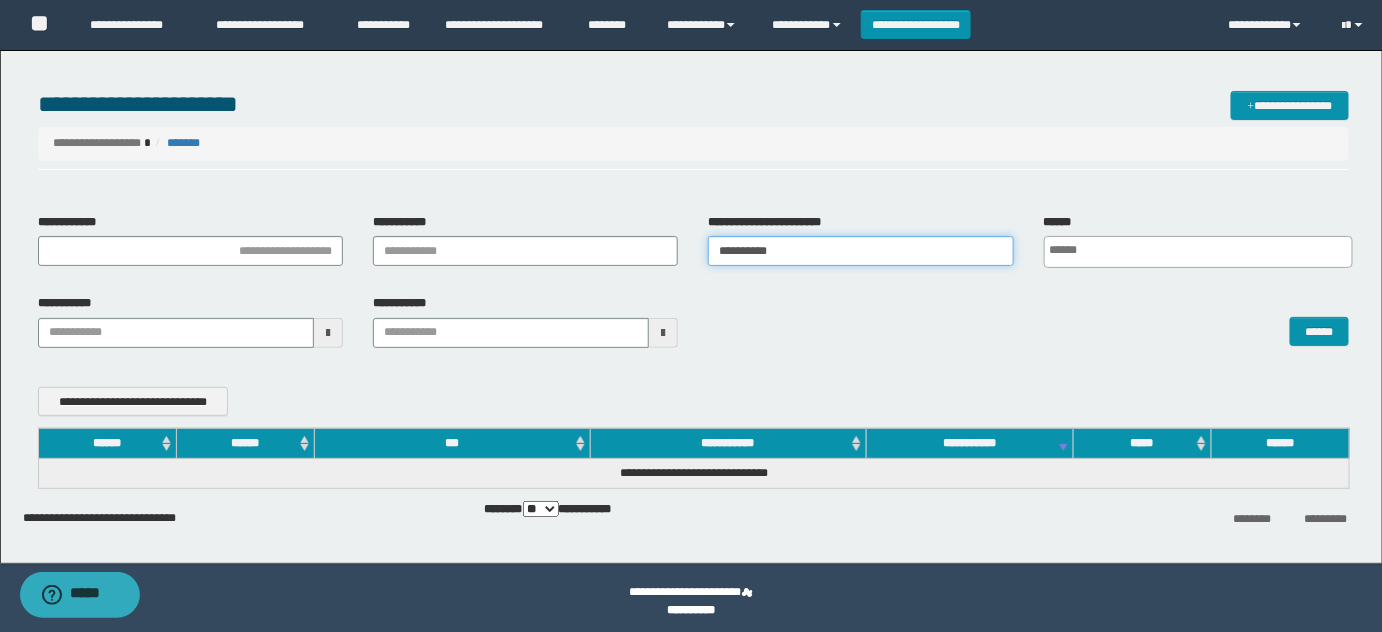 drag, startPoint x: 805, startPoint y: 247, endPoint x: 500, endPoint y: 242, distance: 305.041 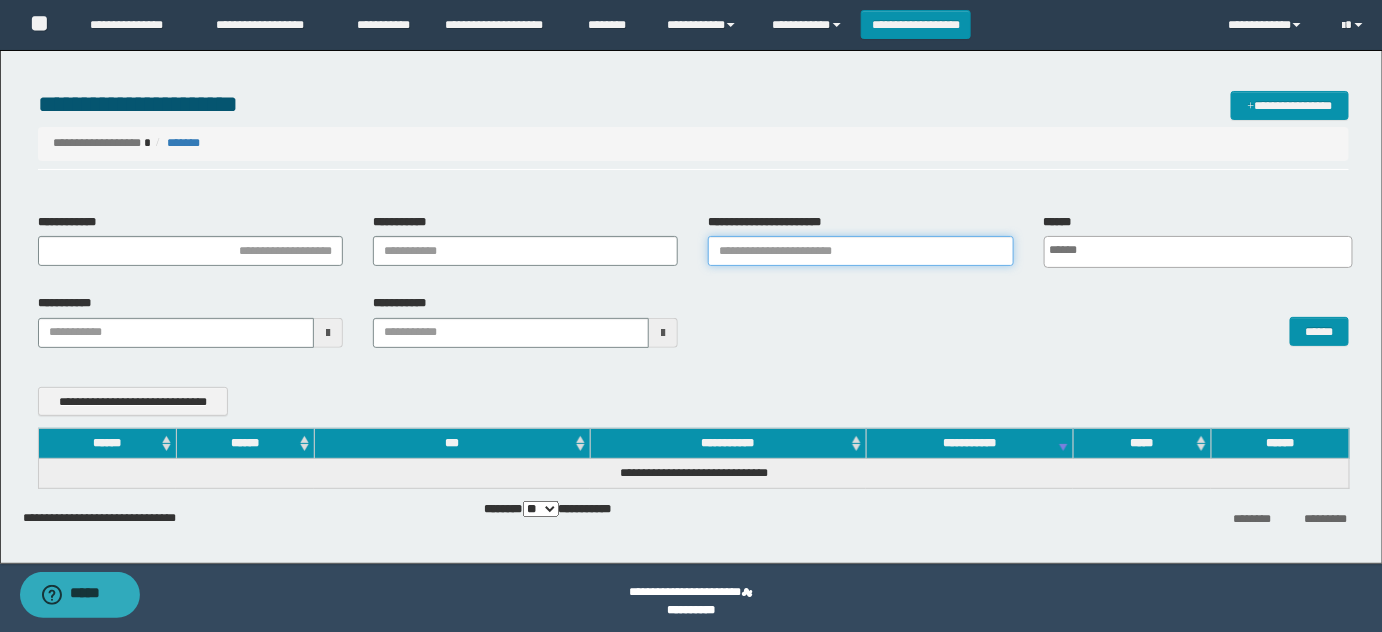 type 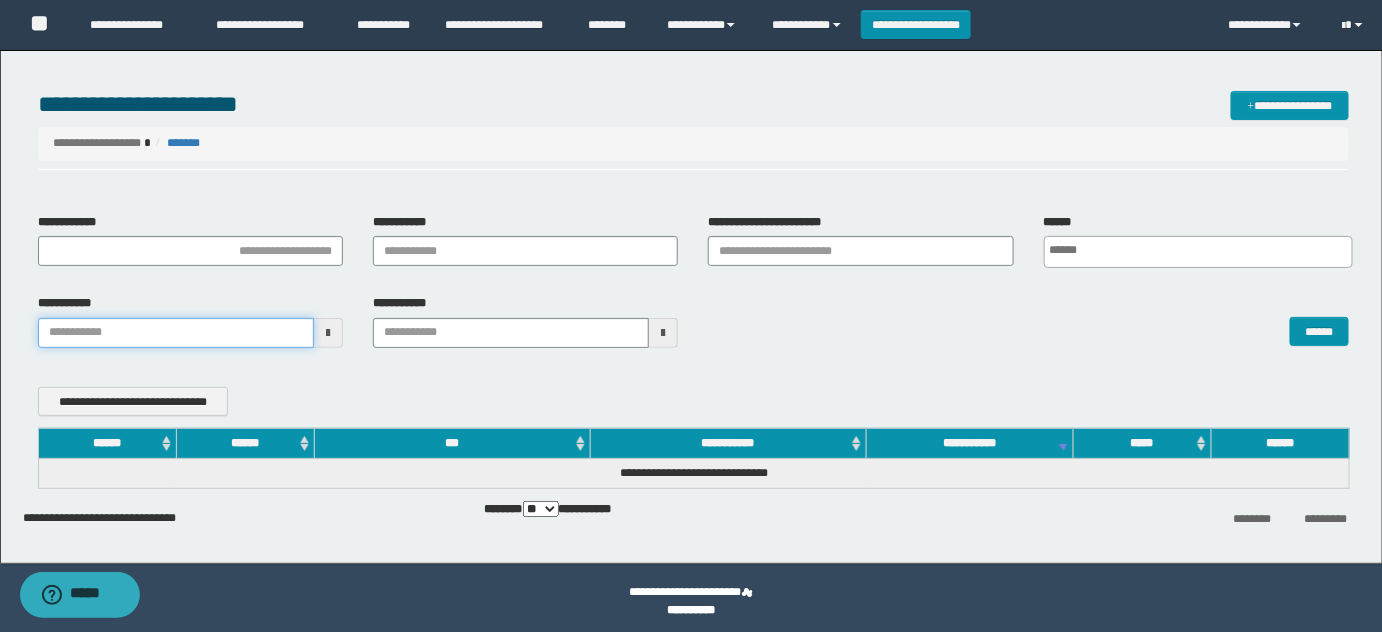click on "**********" at bounding box center (691, 316) 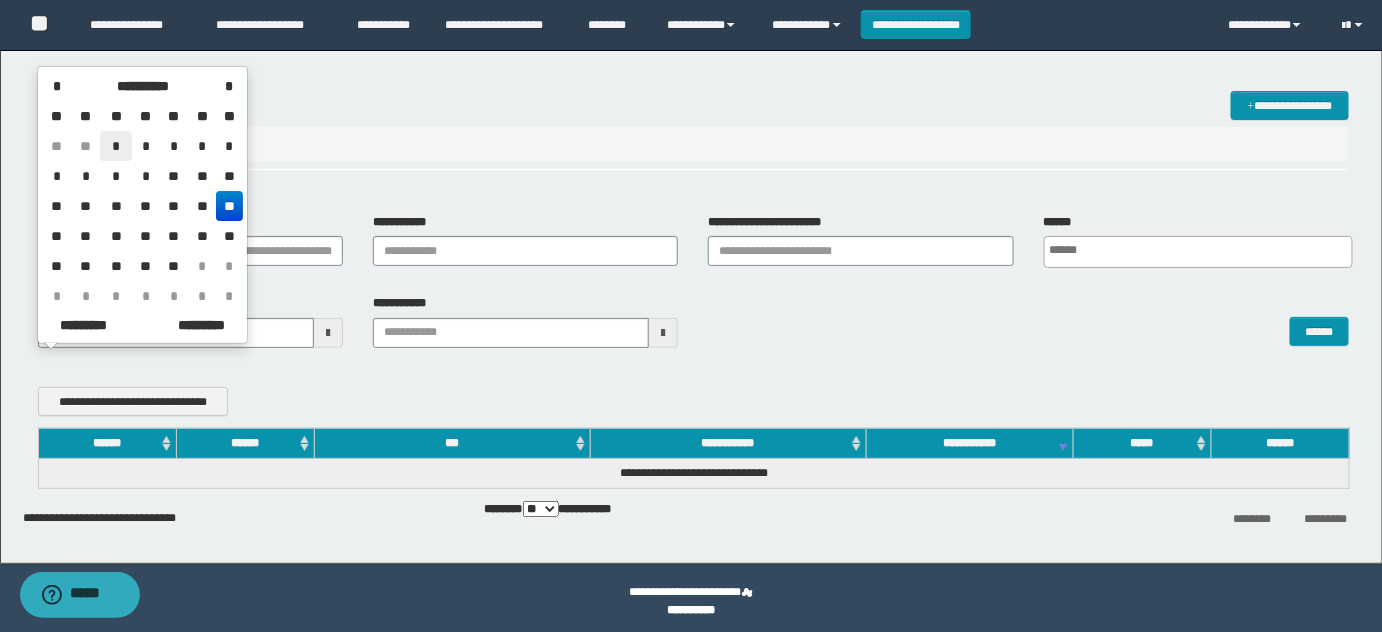 click on "*" at bounding box center (116, 146) 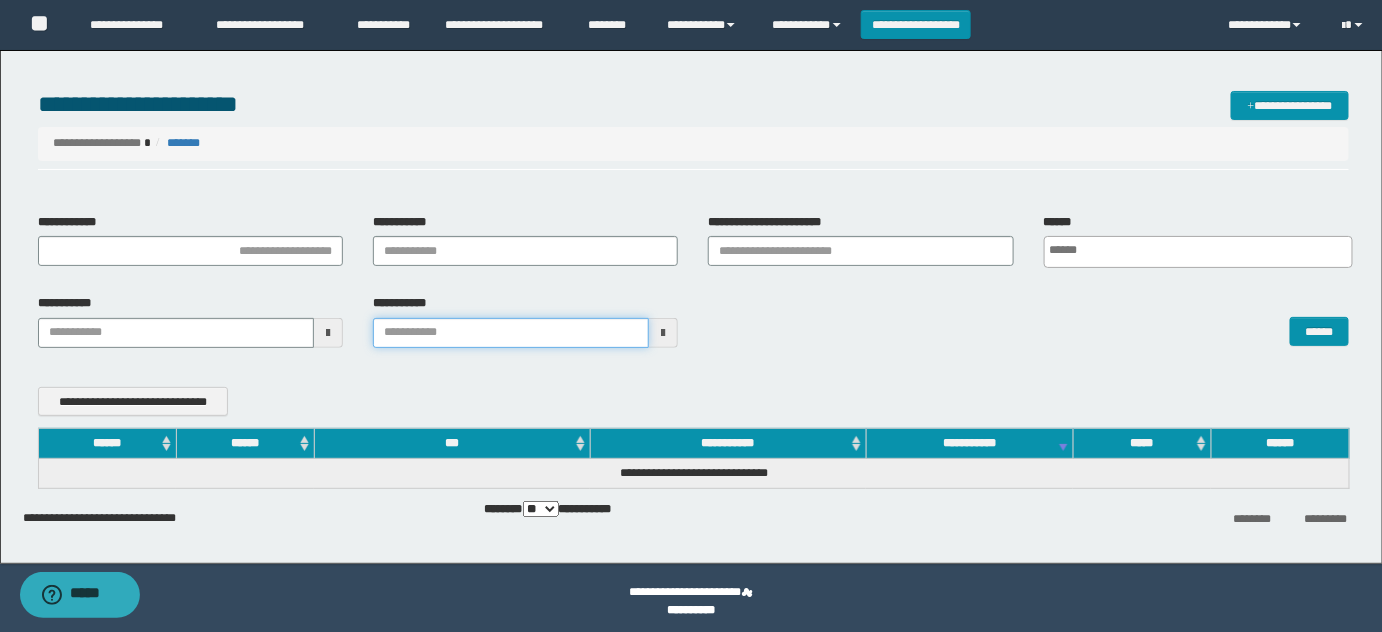 click on "**********" at bounding box center [691, 316] 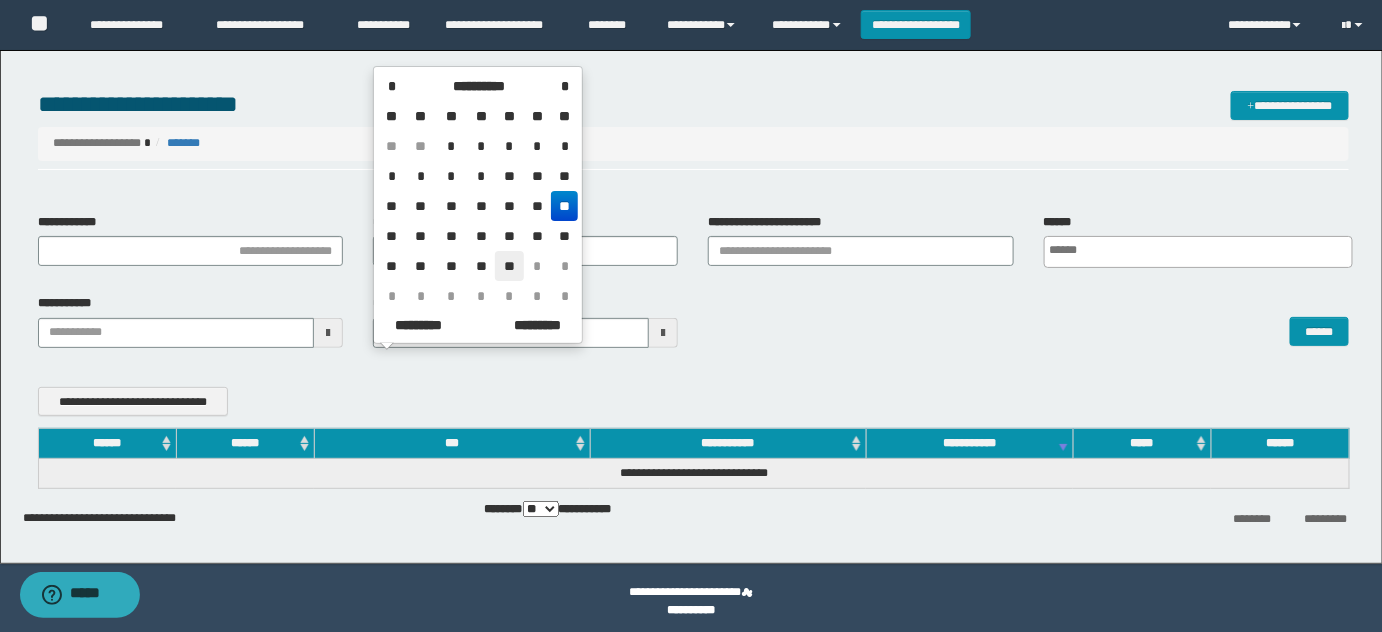 click on "**" at bounding box center (509, 266) 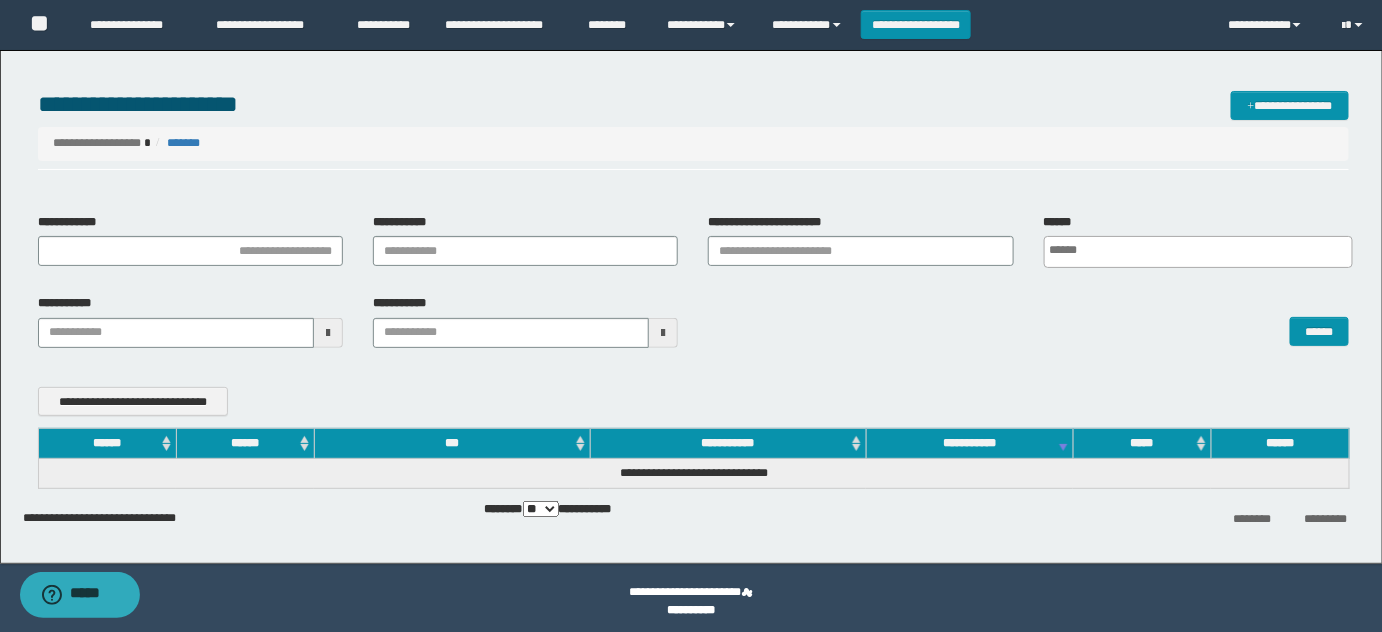 click on "** *** ***" at bounding box center [541, 509] 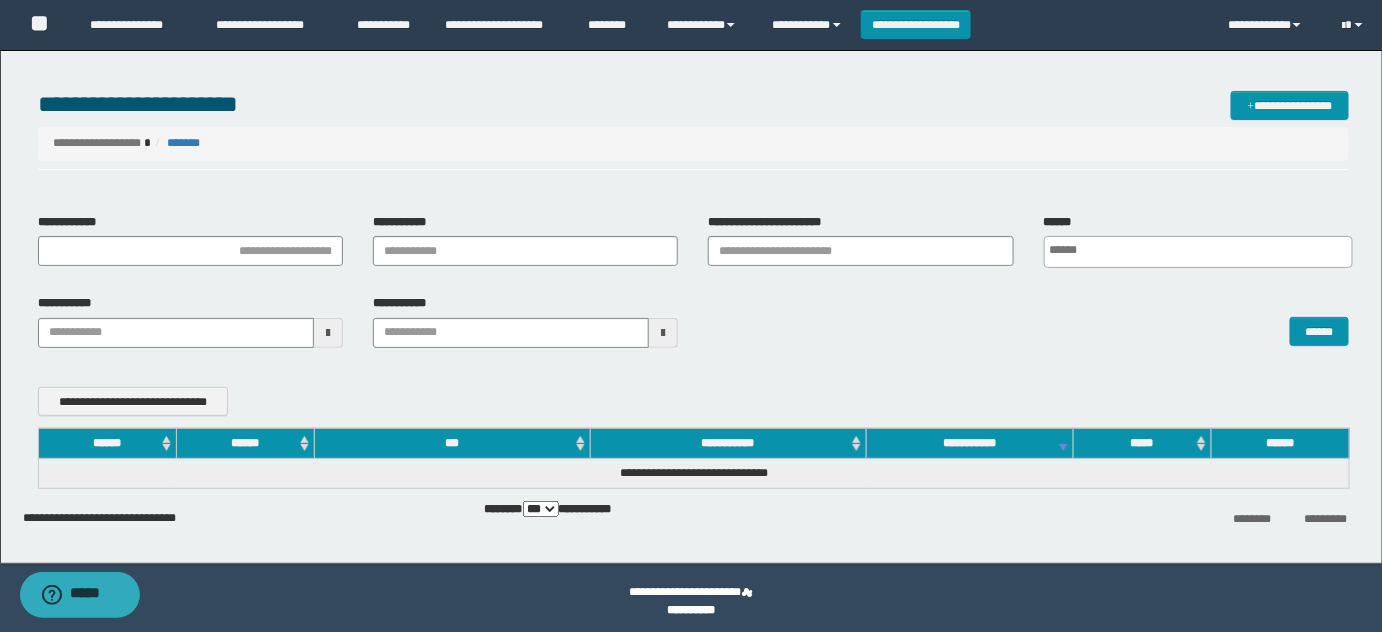 click on "** *** ***" at bounding box center [541, 509] 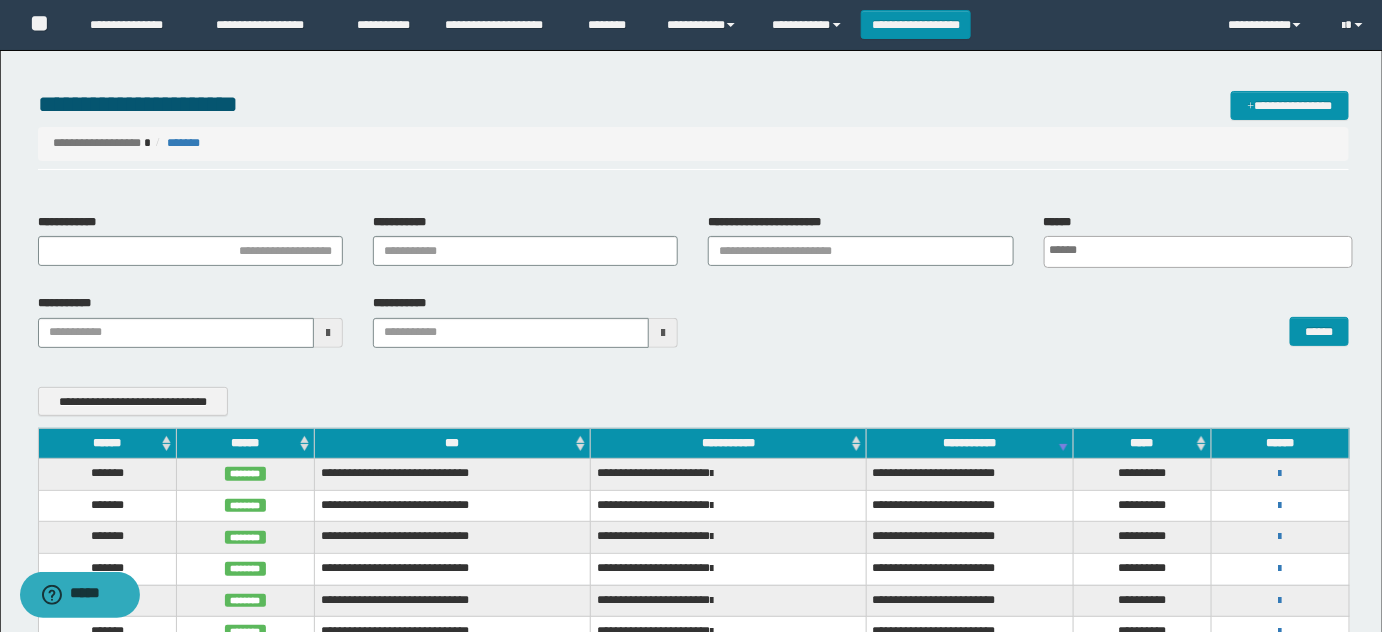 click on "******" at bounding box center [245, 443] 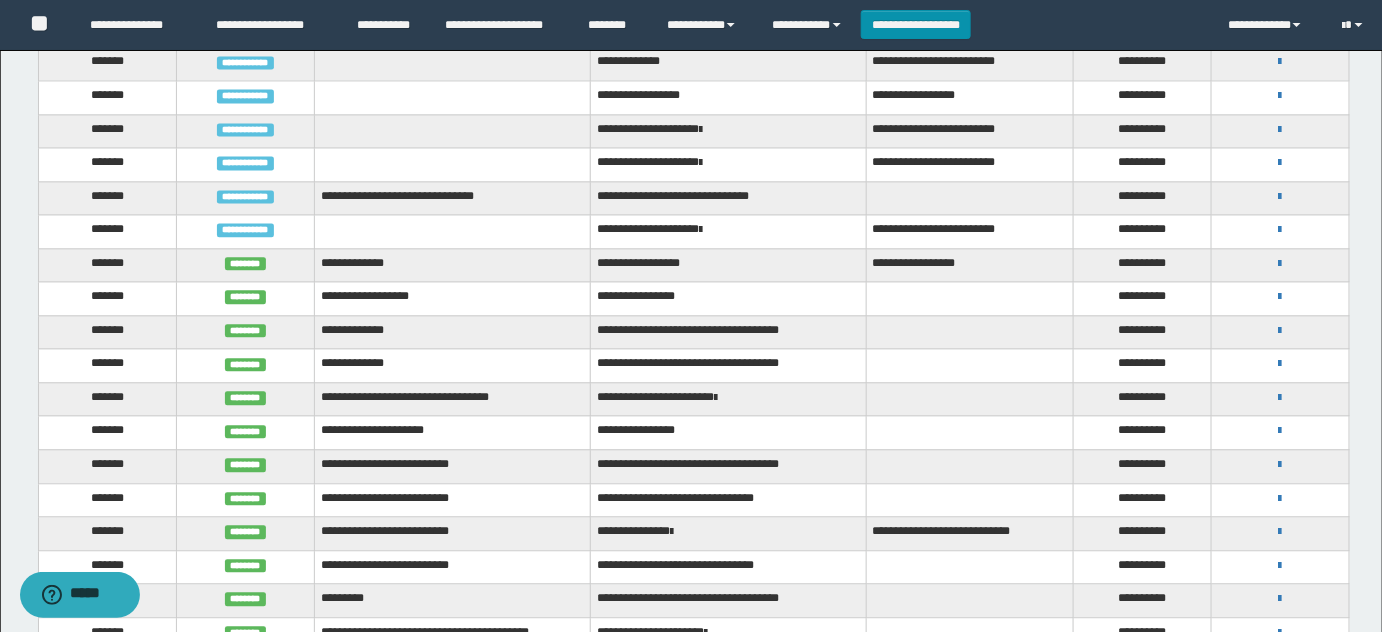 scroll, scrollTop: 1274, scrollLeft: 0, axis: vertical 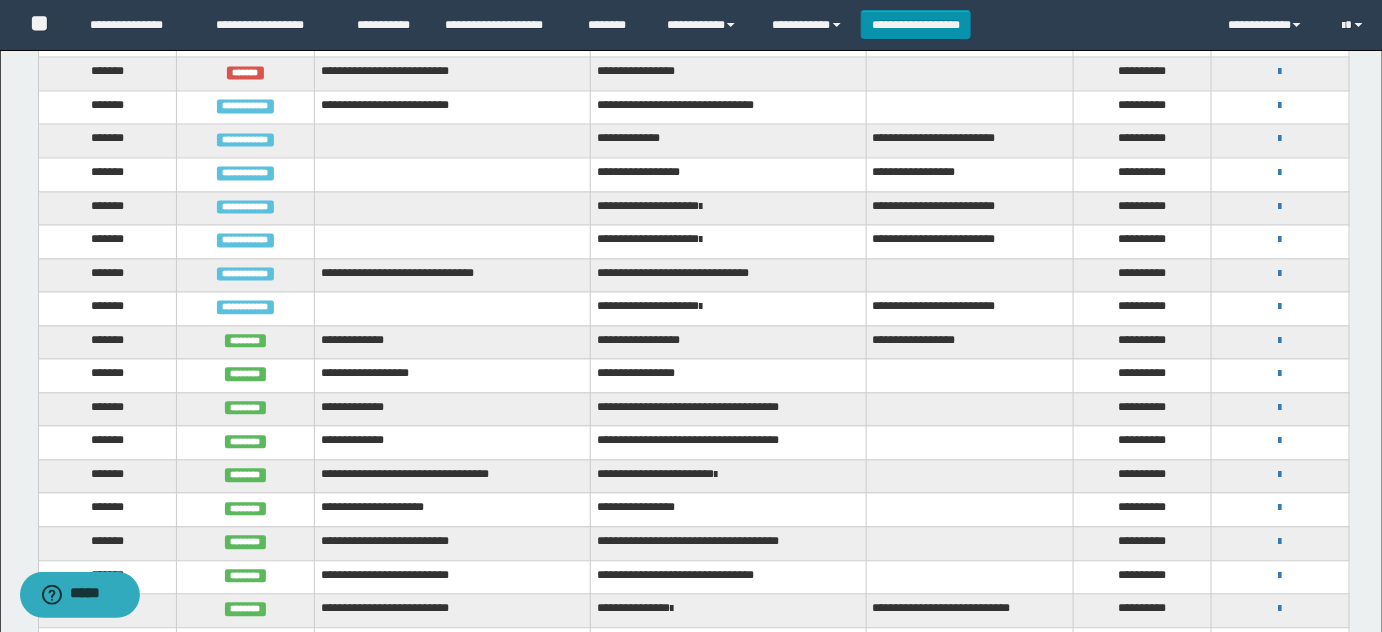 click on "**********" at bounding box center [728, 342] 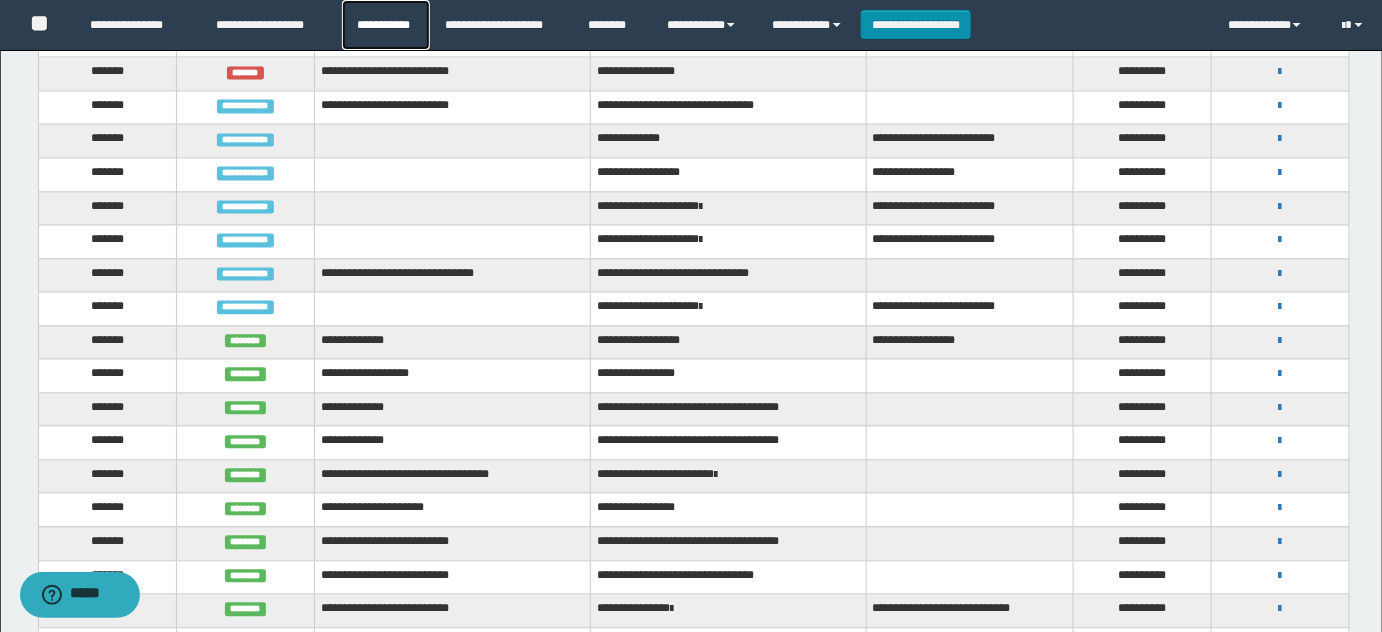 click on "**********" at bounding box center [386, 25] 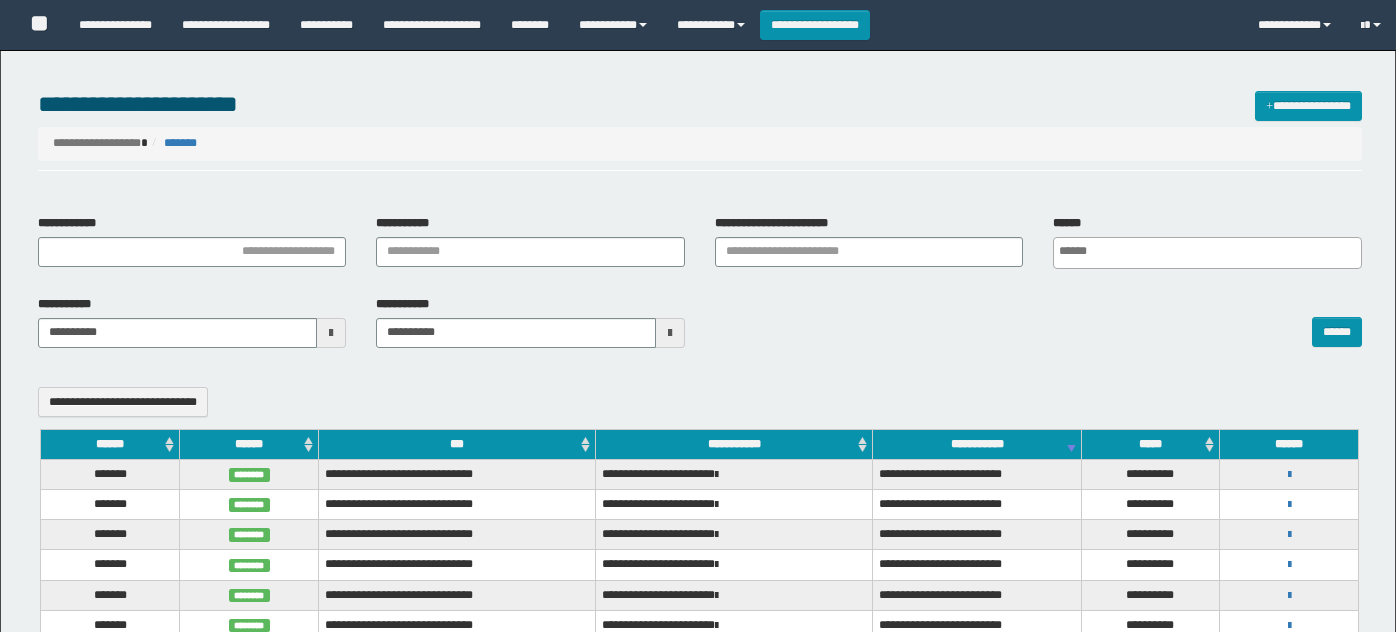 select 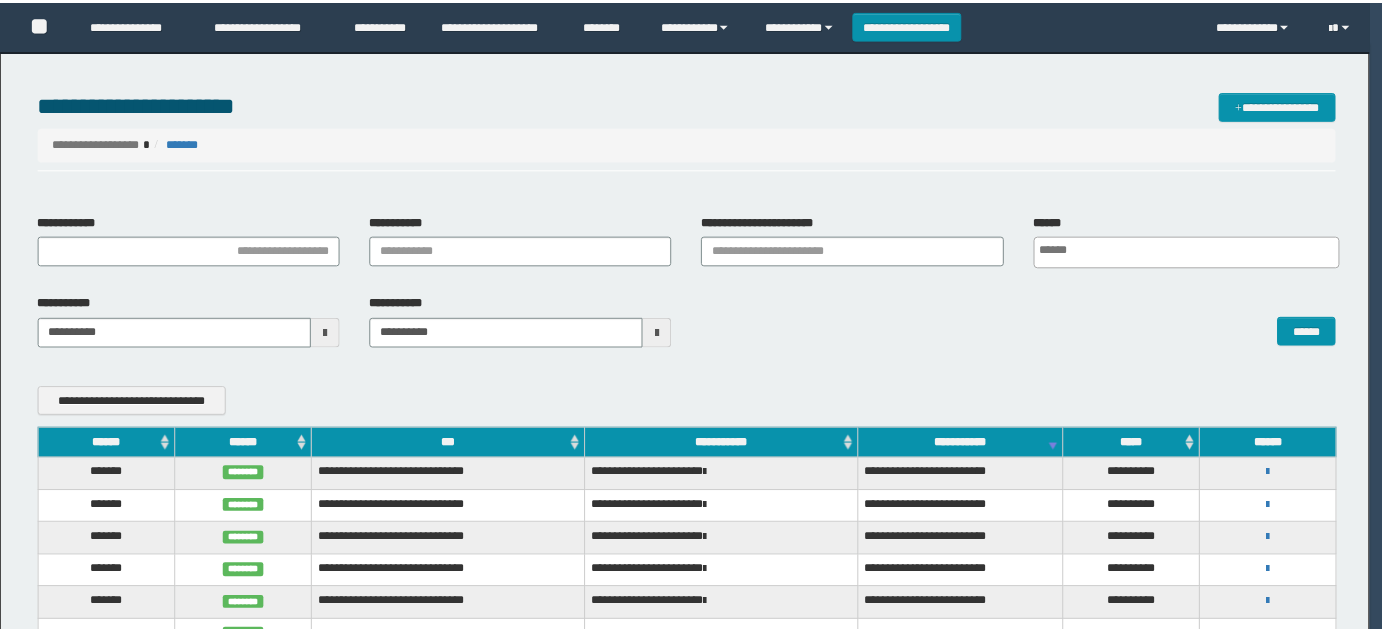 scroll, scrollTop: 0, scrollLeft: 0, axis: both 